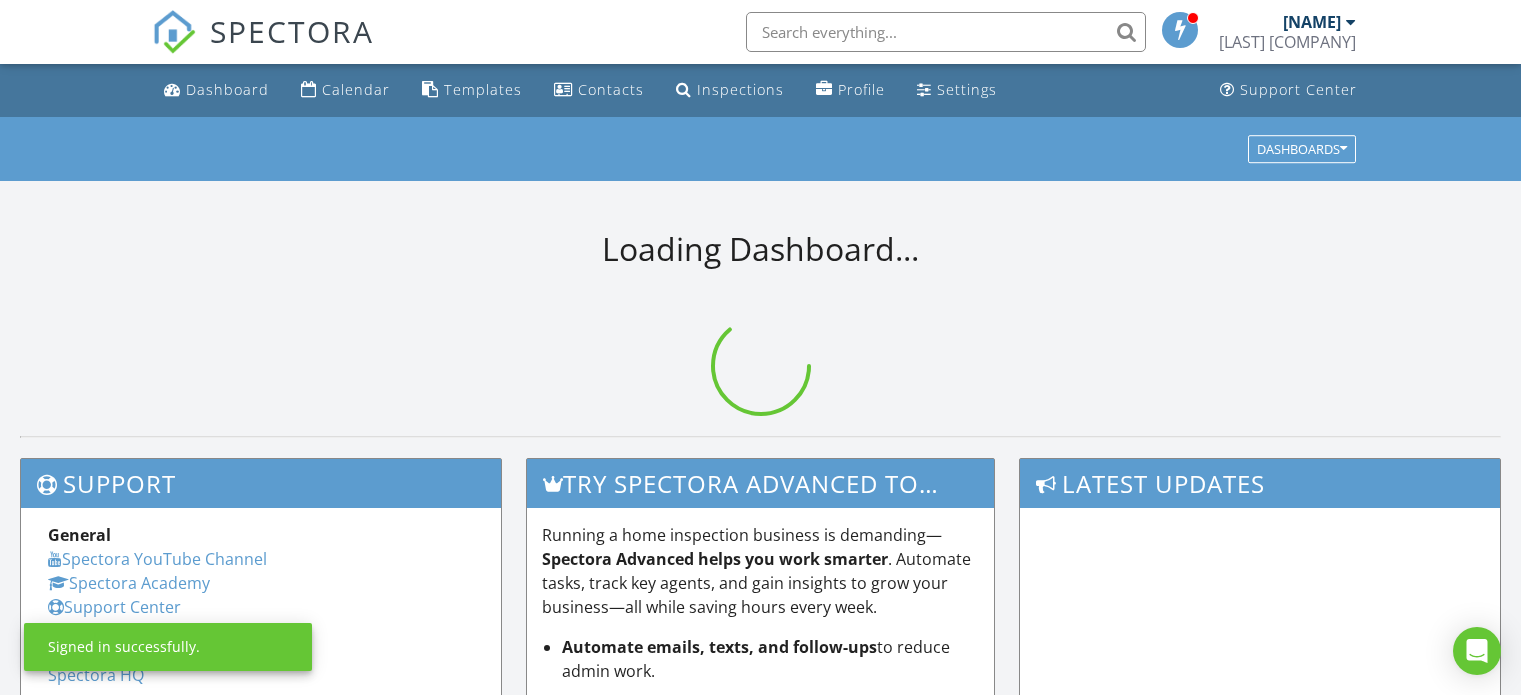 scroll, scrollTop: 0, scrollLeft: 0, axis: both 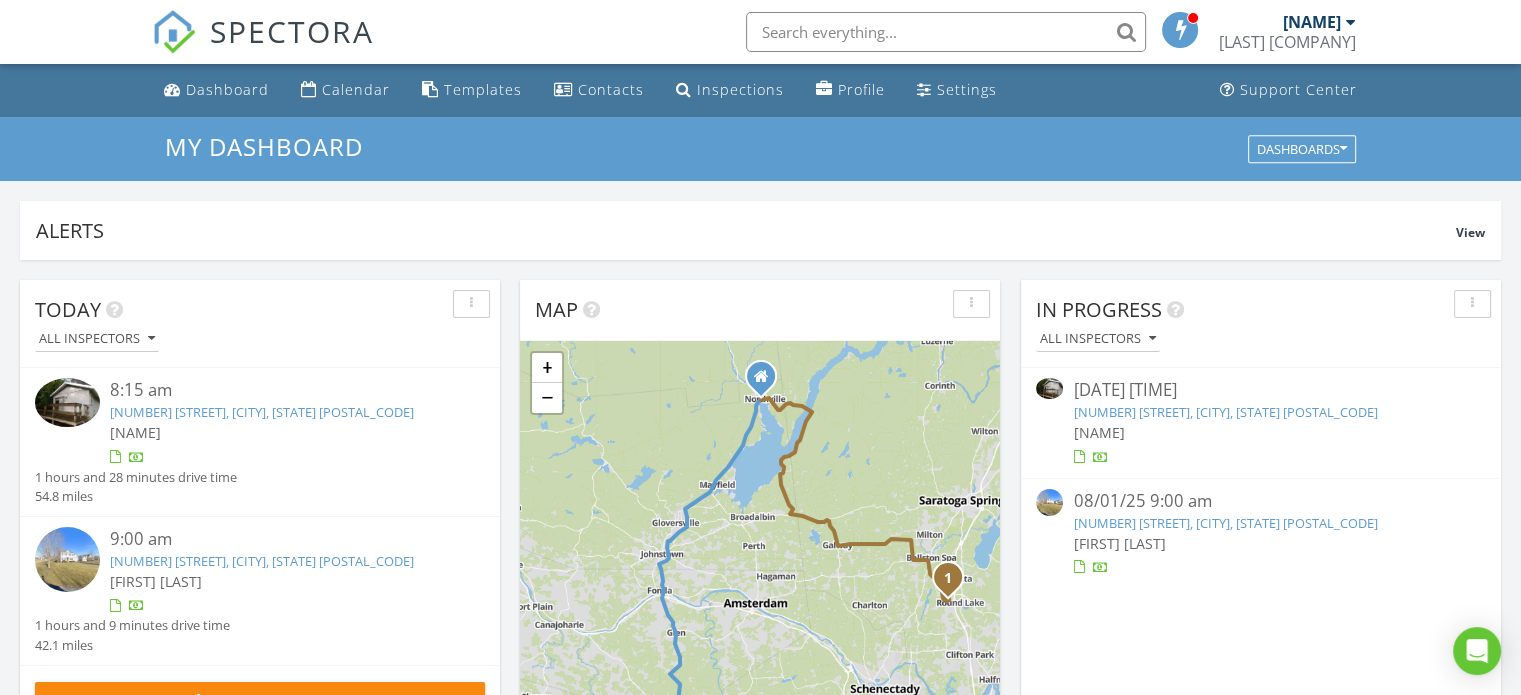 click on "[NUMBER] [STREET], [CITY], [STATE] [POSTAL_CODE]" at bounding box center (1225, 412) 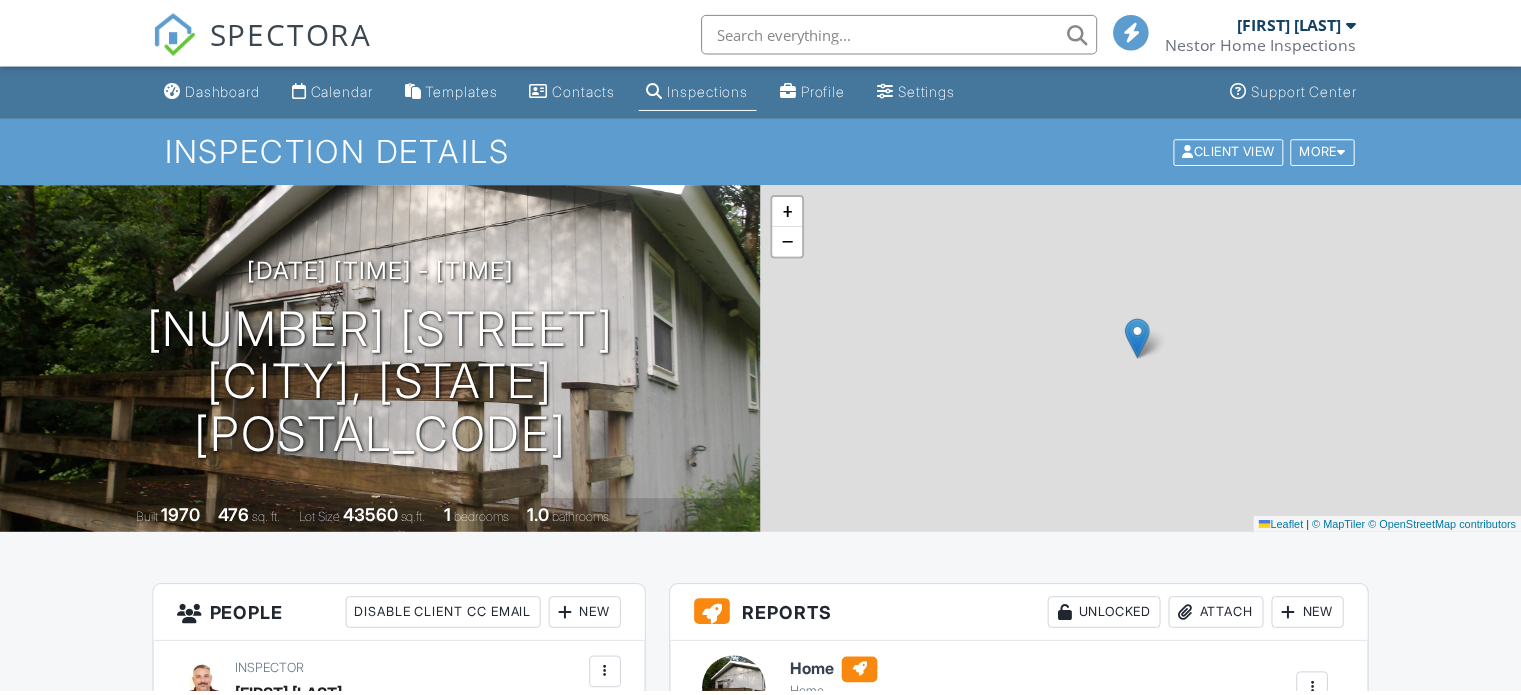 scroll, scrollTop: 0, scrollLeft: 0, axis: both 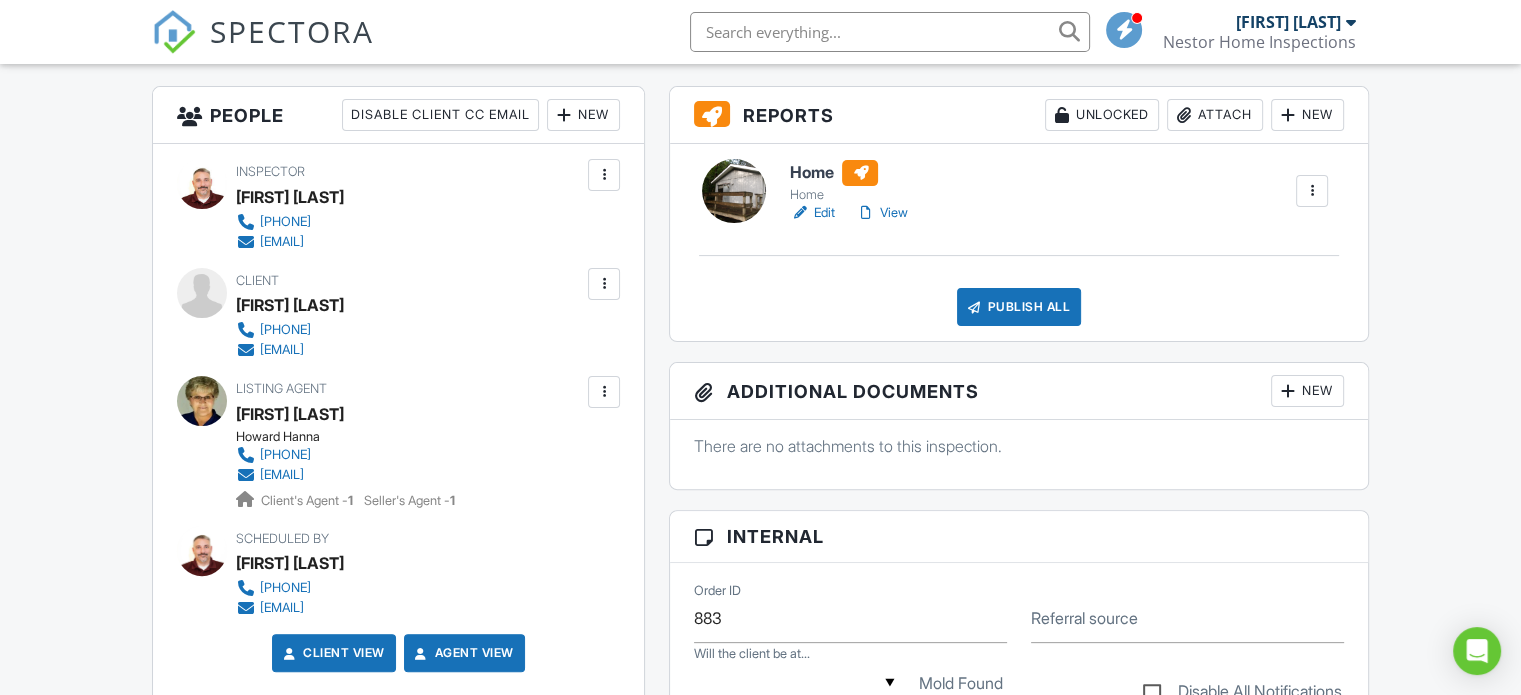 click on "Edit" at bounding box center (812, 213) 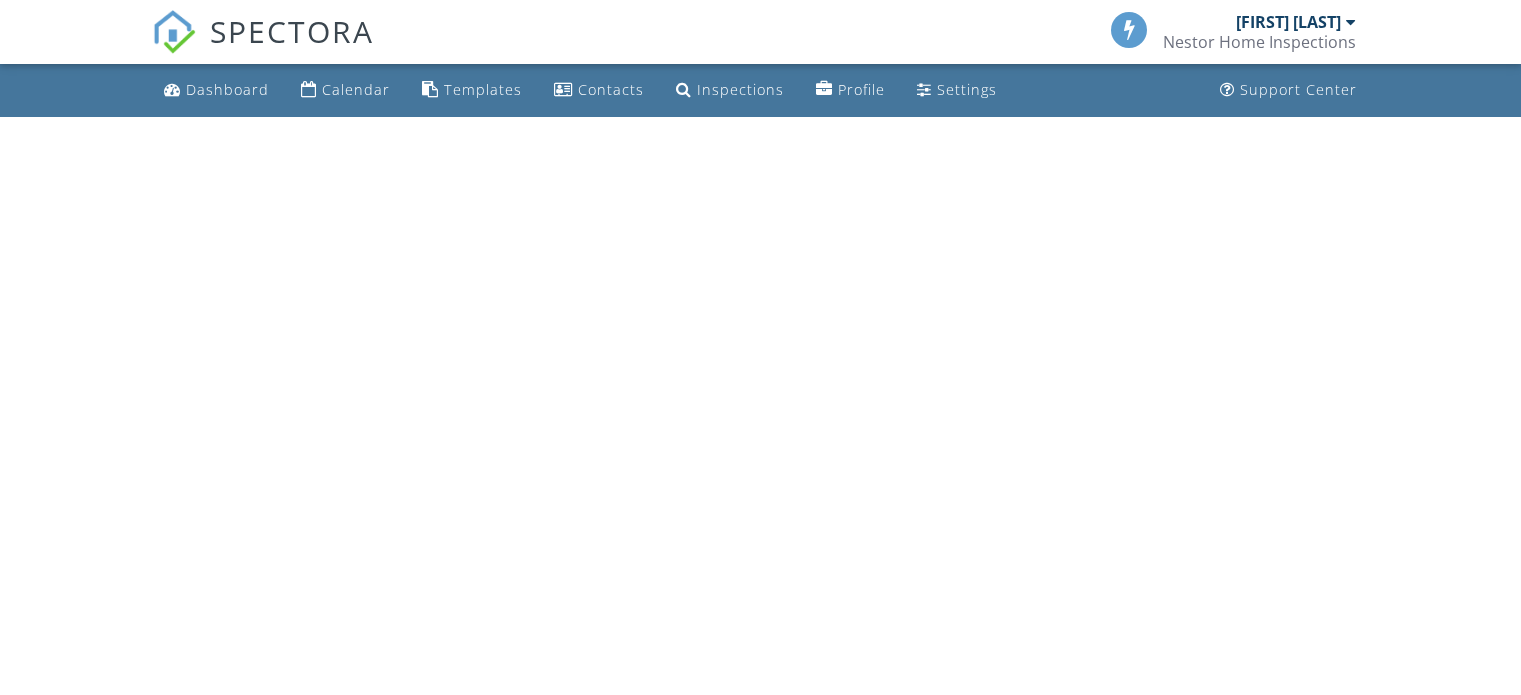 scroll, scrollTop: 0, scrollLeft: 0, axis: both 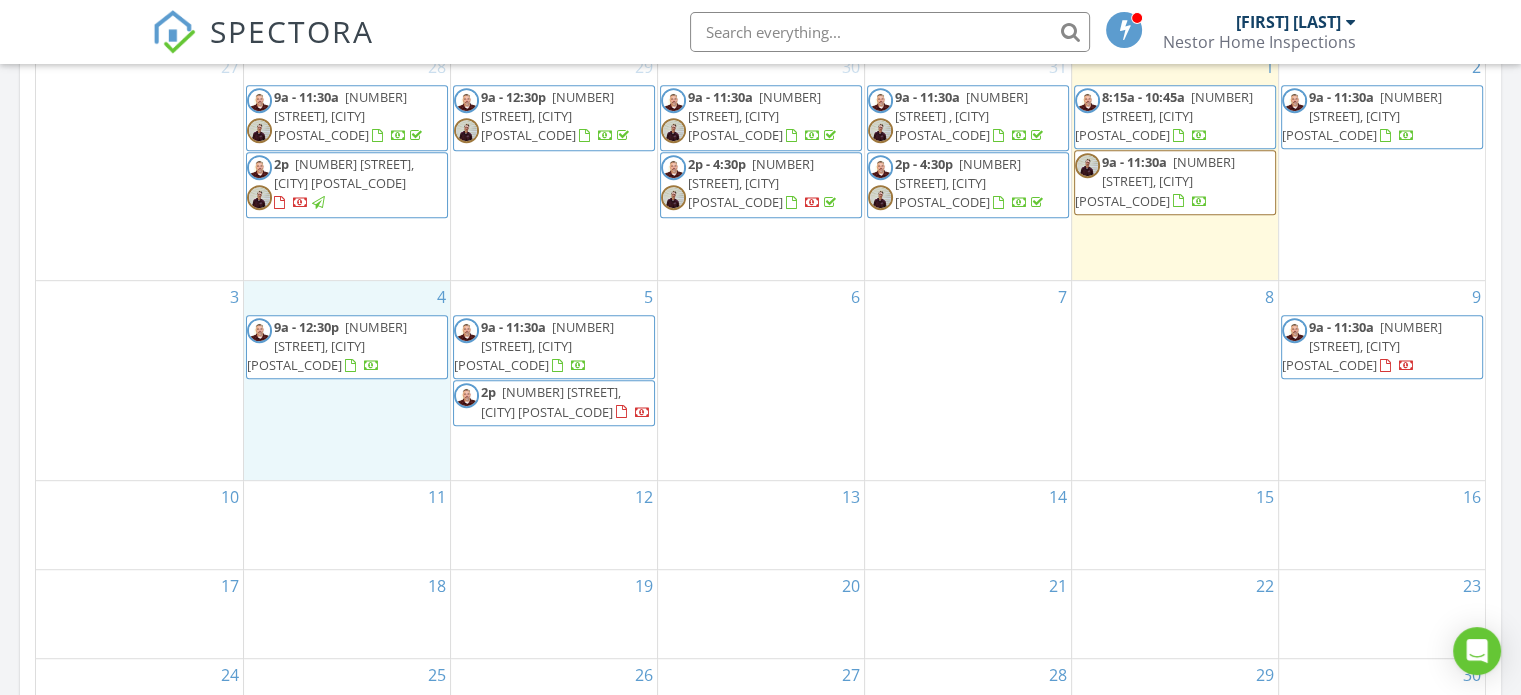 click on "4
9a - 12:30p
399 W State St, Gloversville 12078" at bounding box center (347, 380) 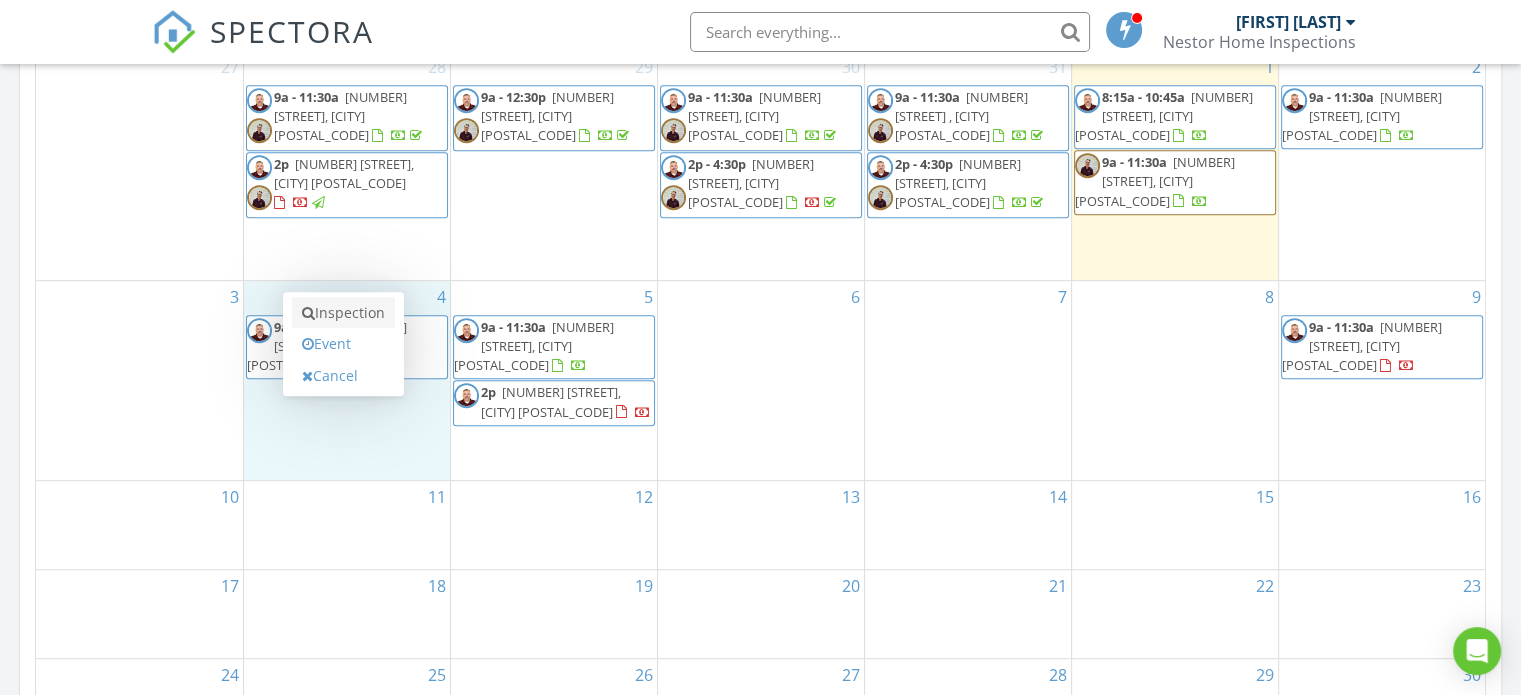 click on "Inspection" at bounding box center (343, 313) 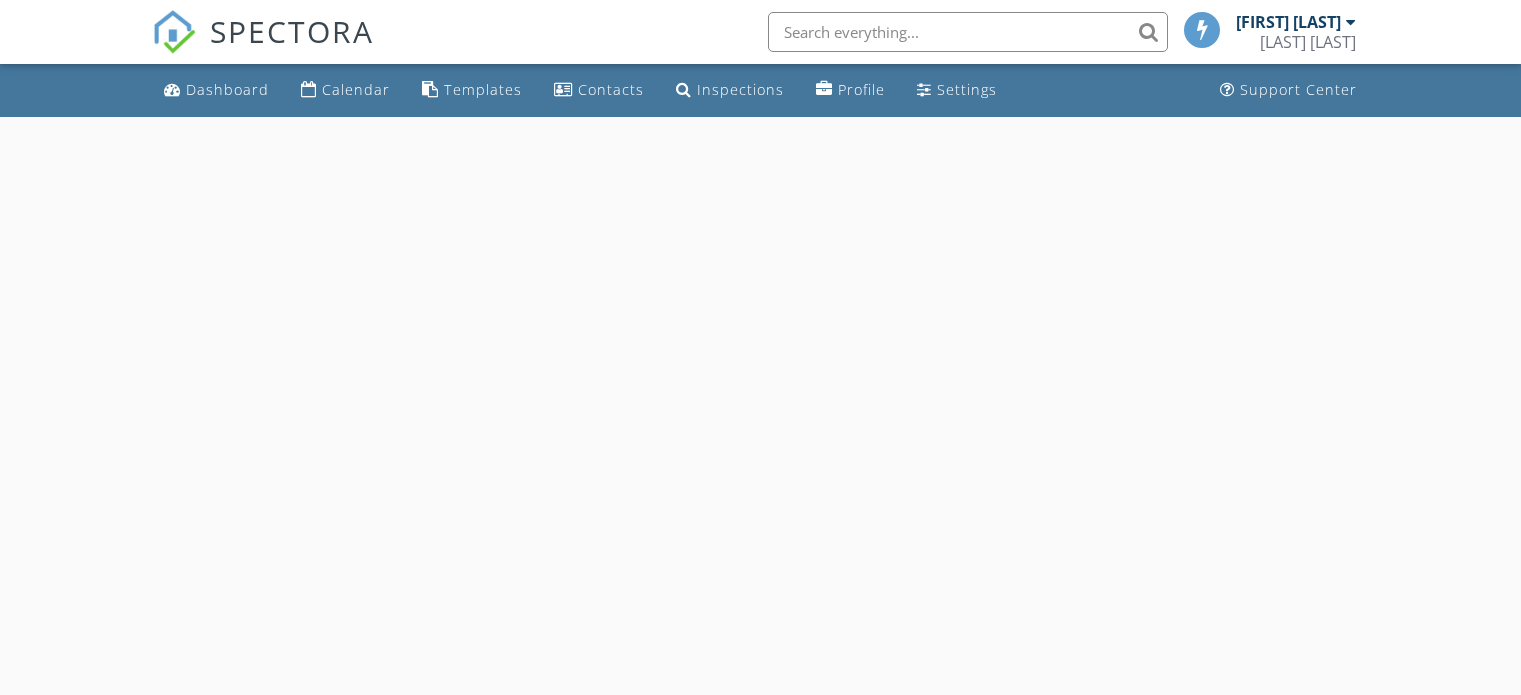 scroll, scrollTop: 0, scrollLeft: 0, axis: both 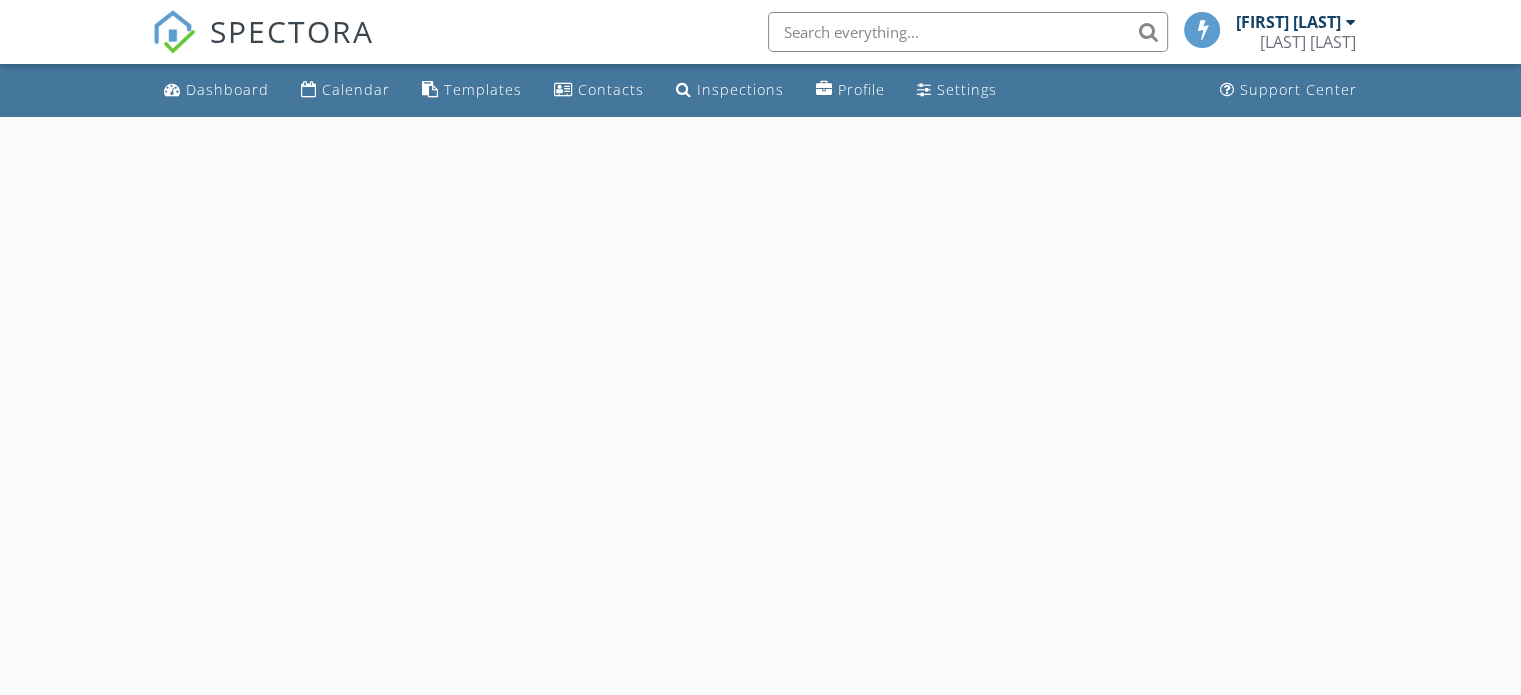 select on "7" 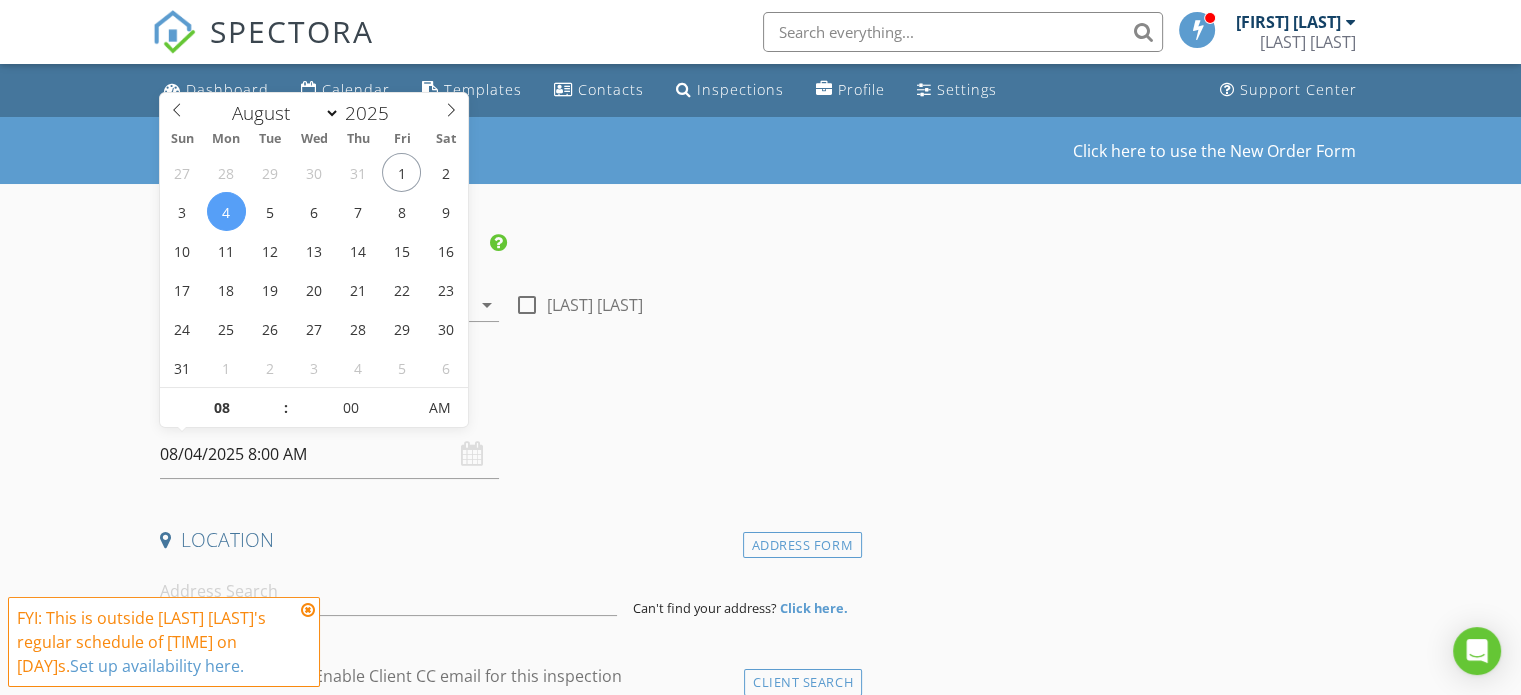 click on "08/04/2025 8:00 AM" at bounding box center [329, 454] 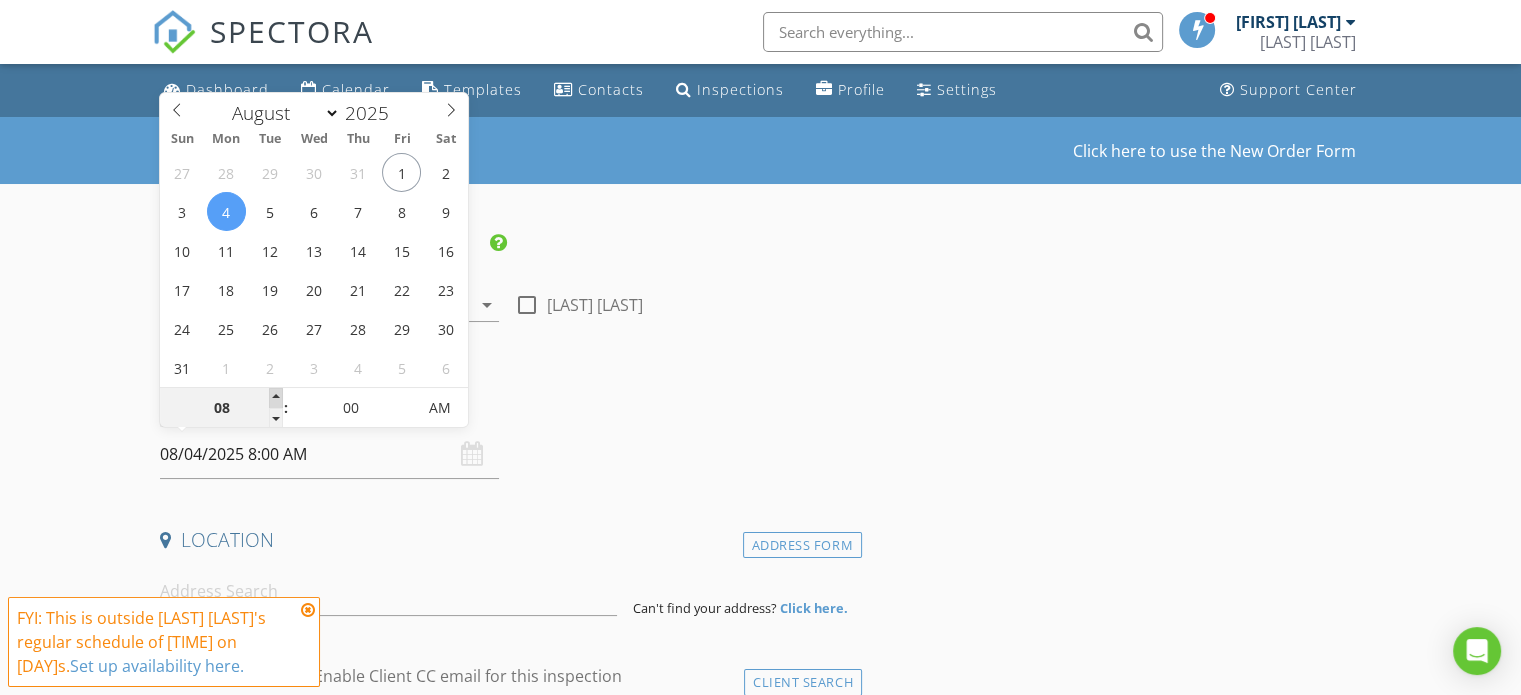type on "09" 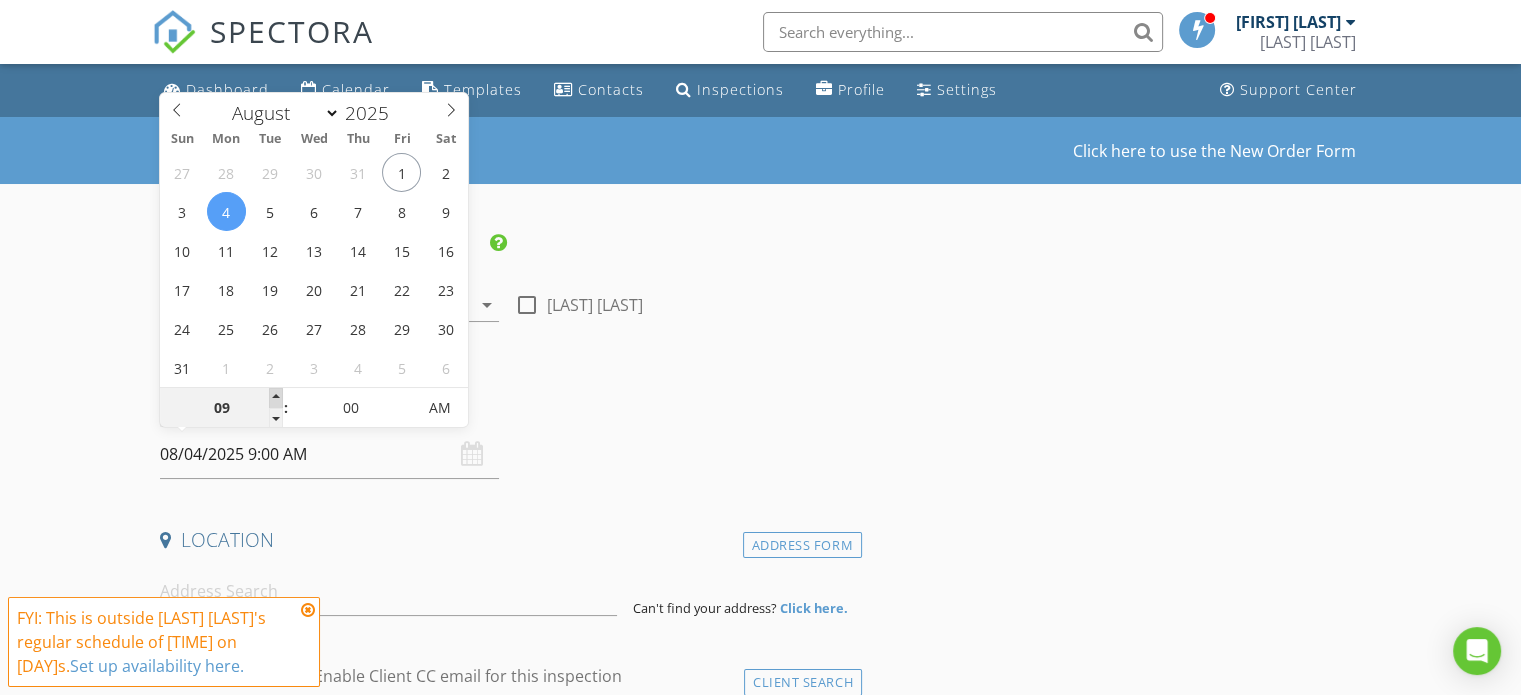click at bounding box center [276, 398] 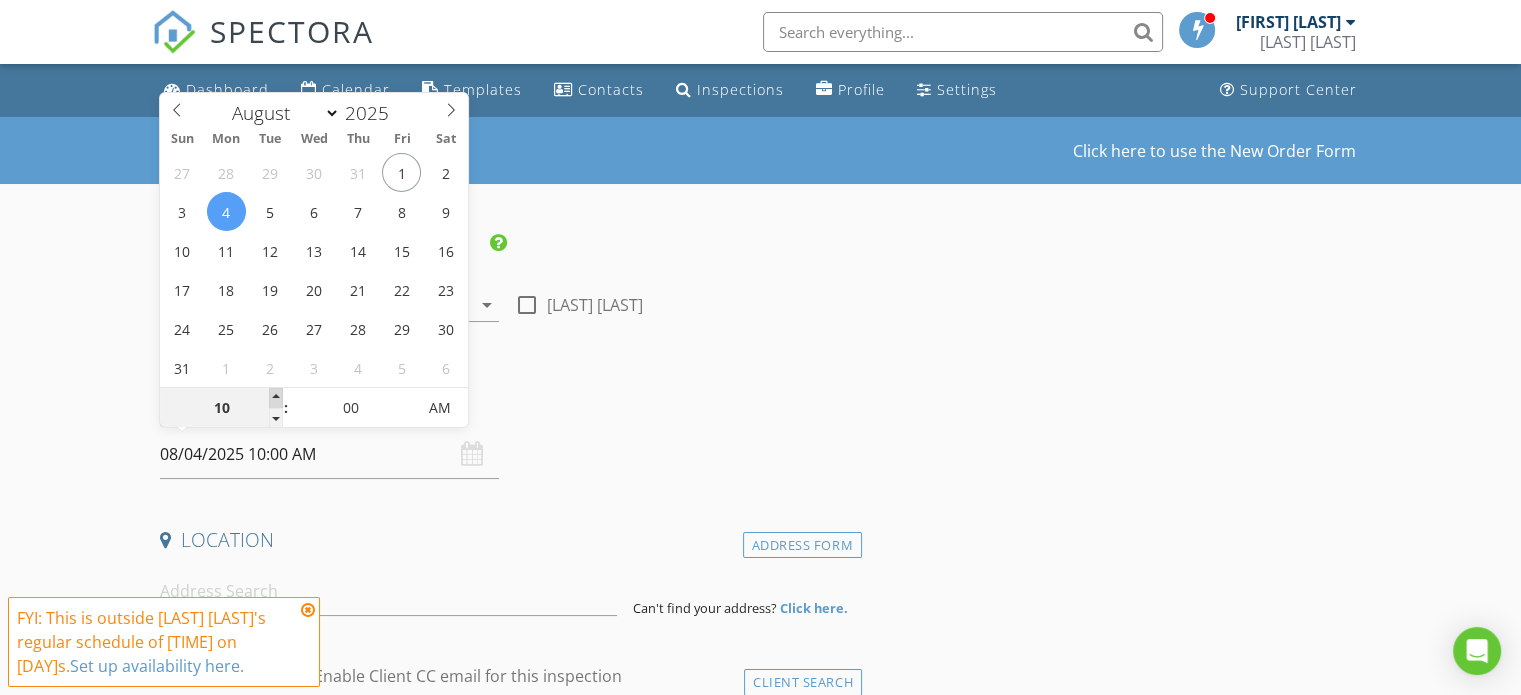 click at bounding box center [276, 398] 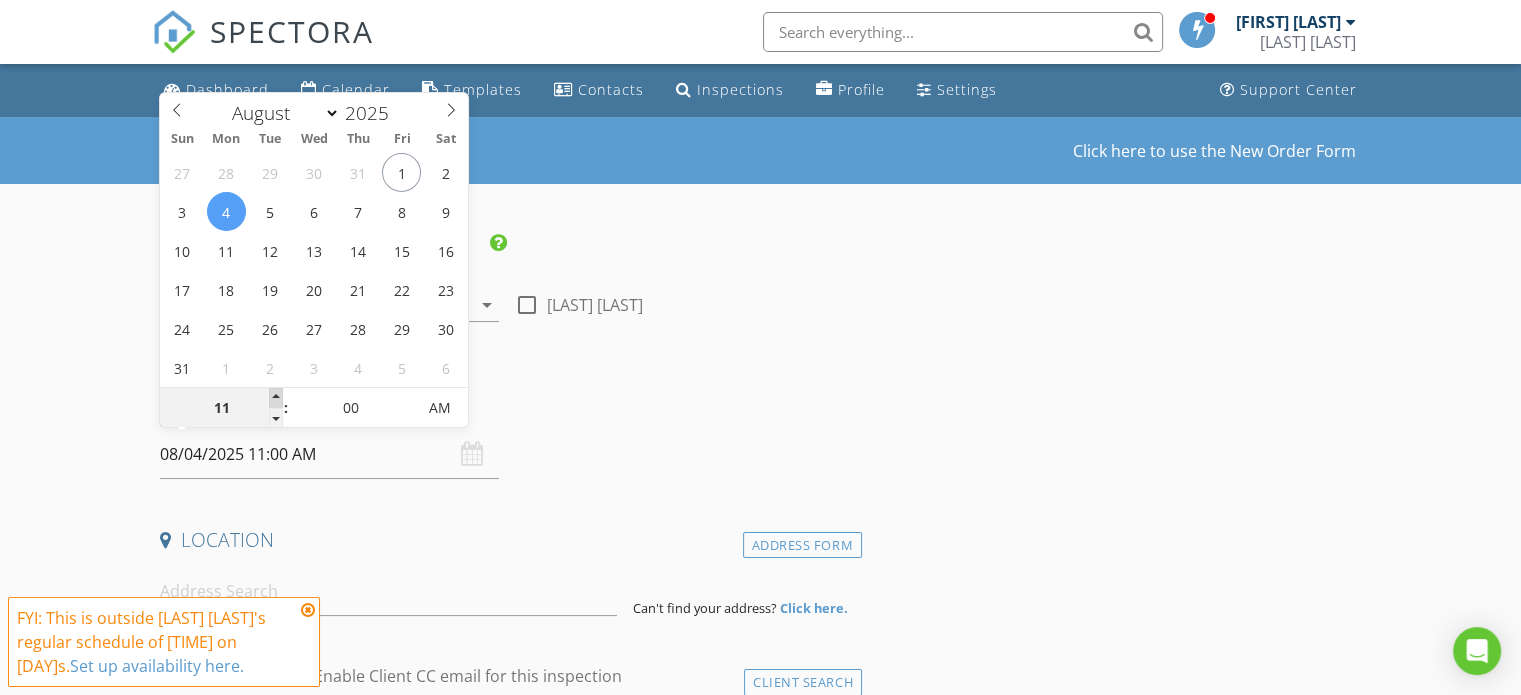 click at bounding box center [276, 398] 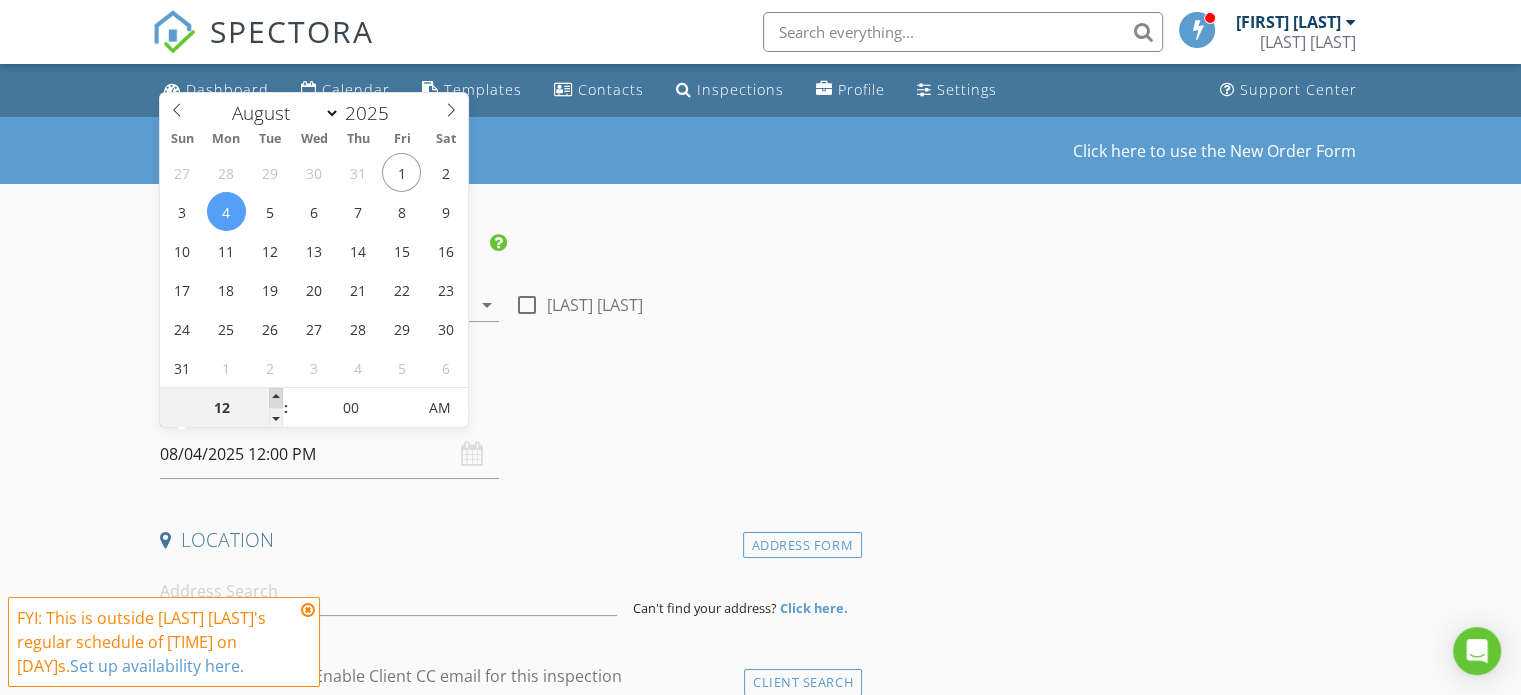 click at bounding box center (276, 398) 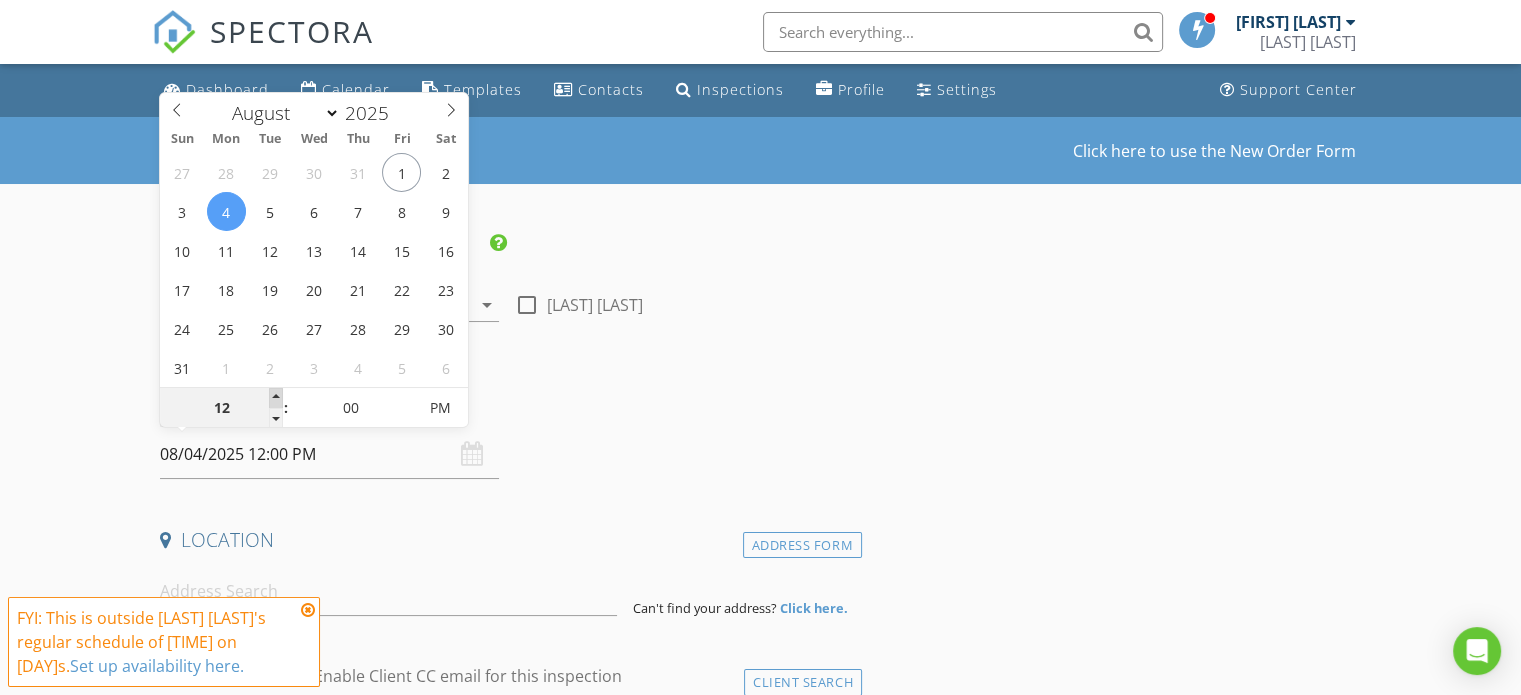 type on "01" 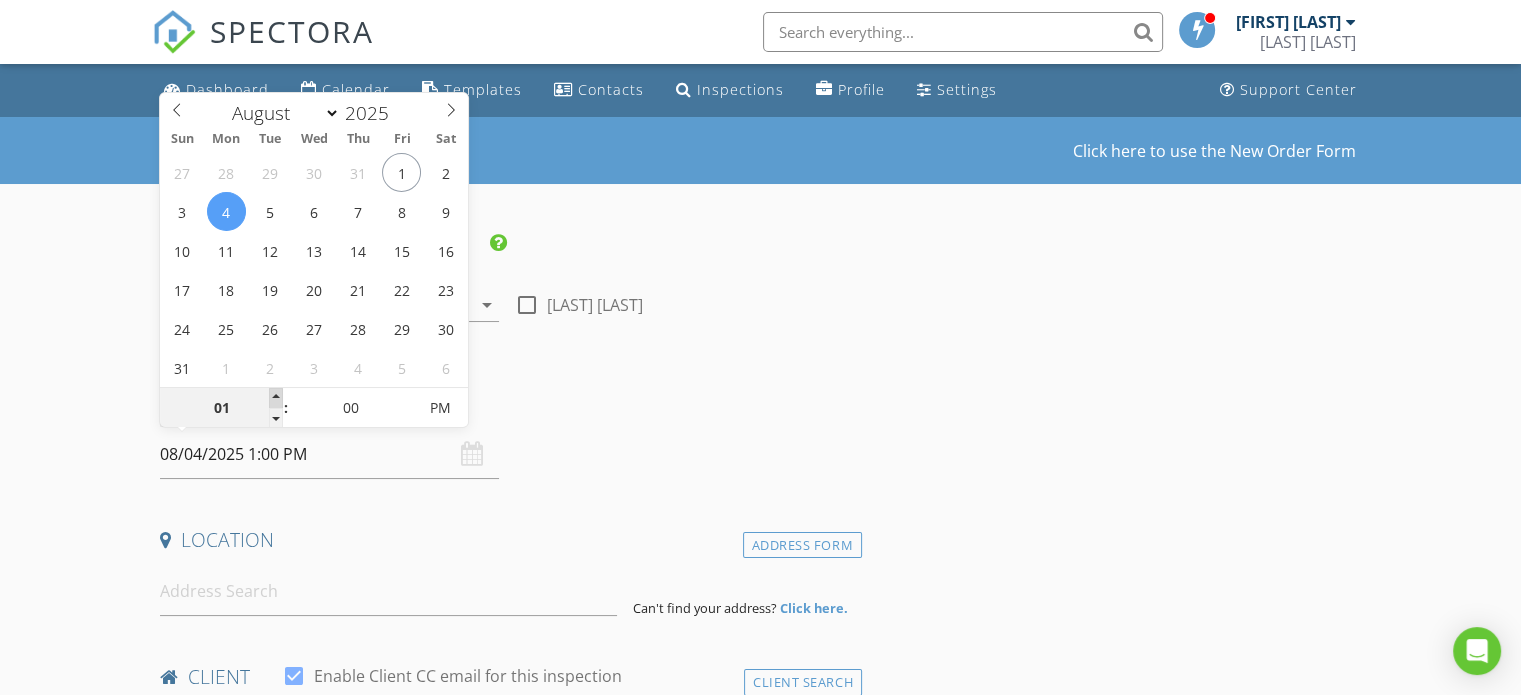 click at bounding box center (276, 398) 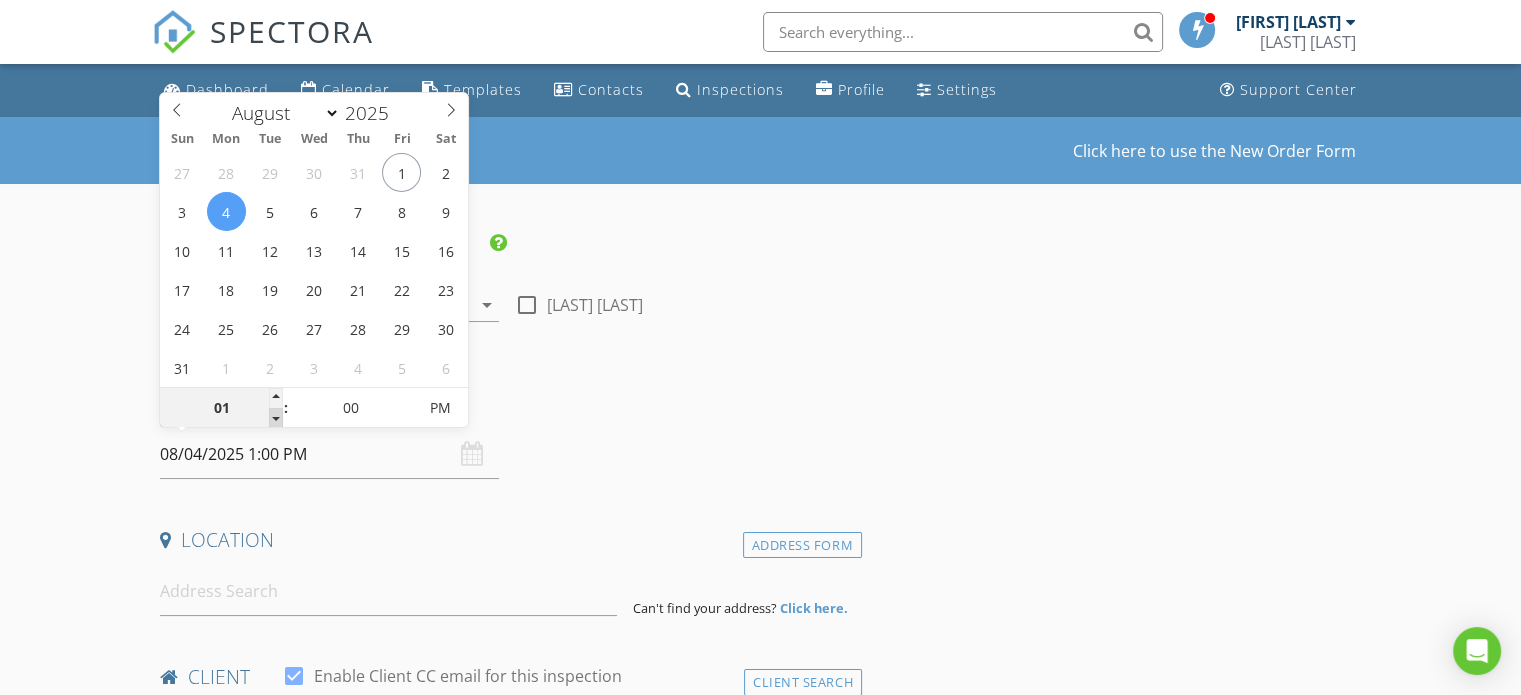type on "12" 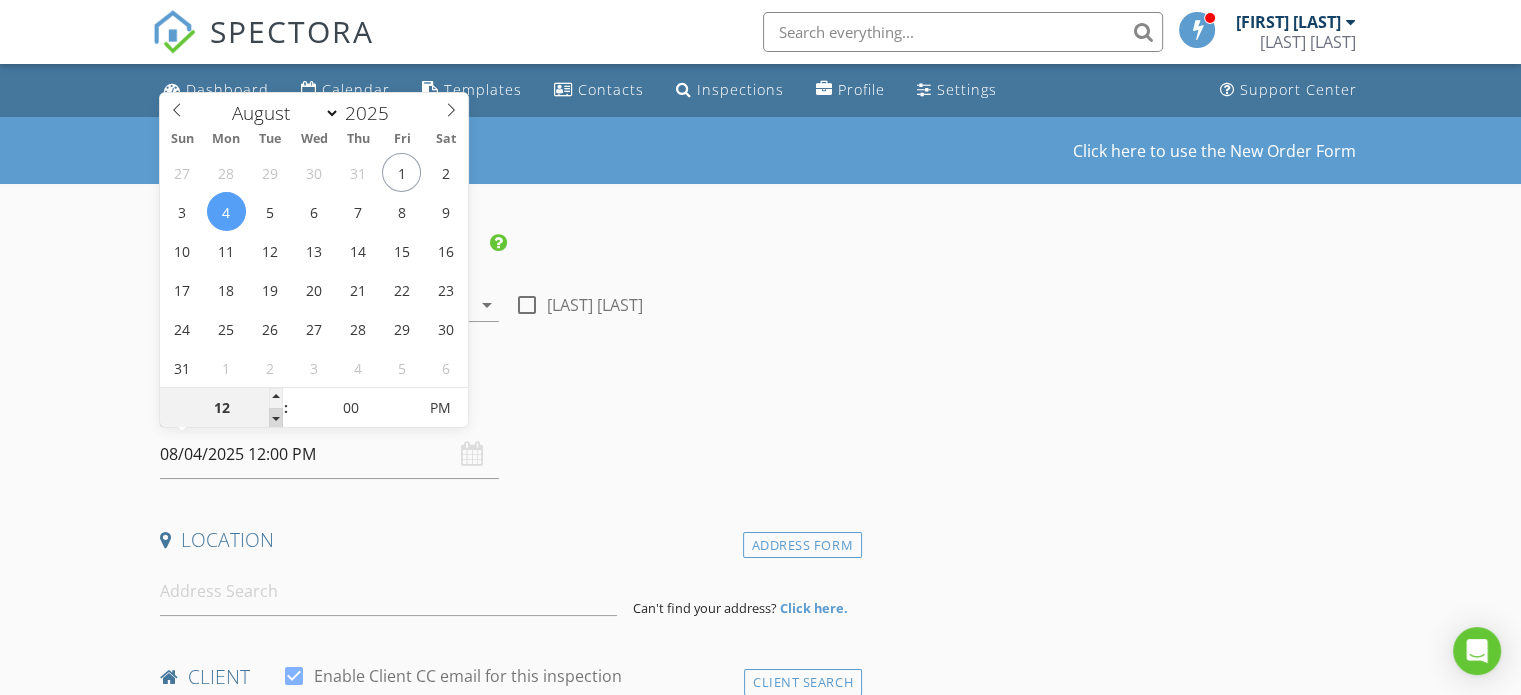 click at bounding box center [276, 418] 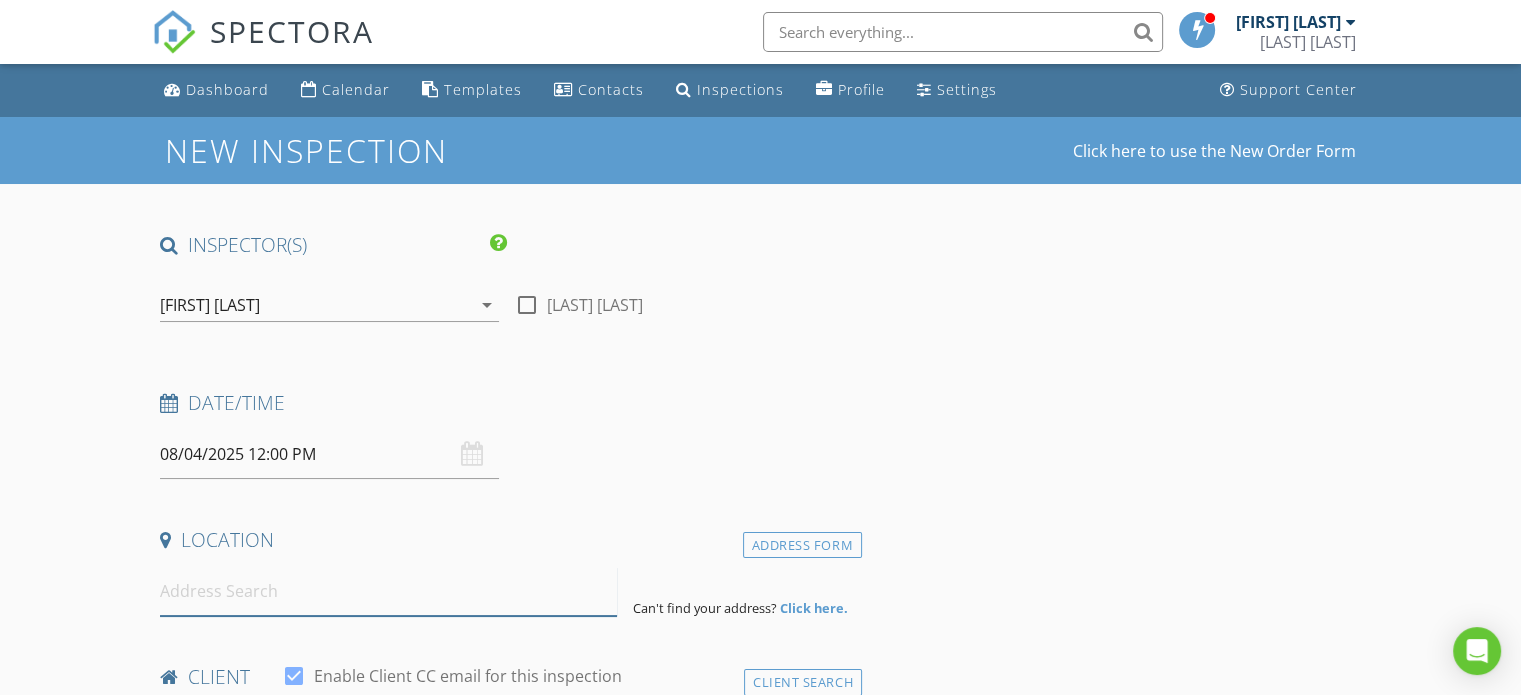 drag, startPoint x: 265, startPoint y: 598, endPoint x: 276, endPoint y: 579, distance: 21.954498 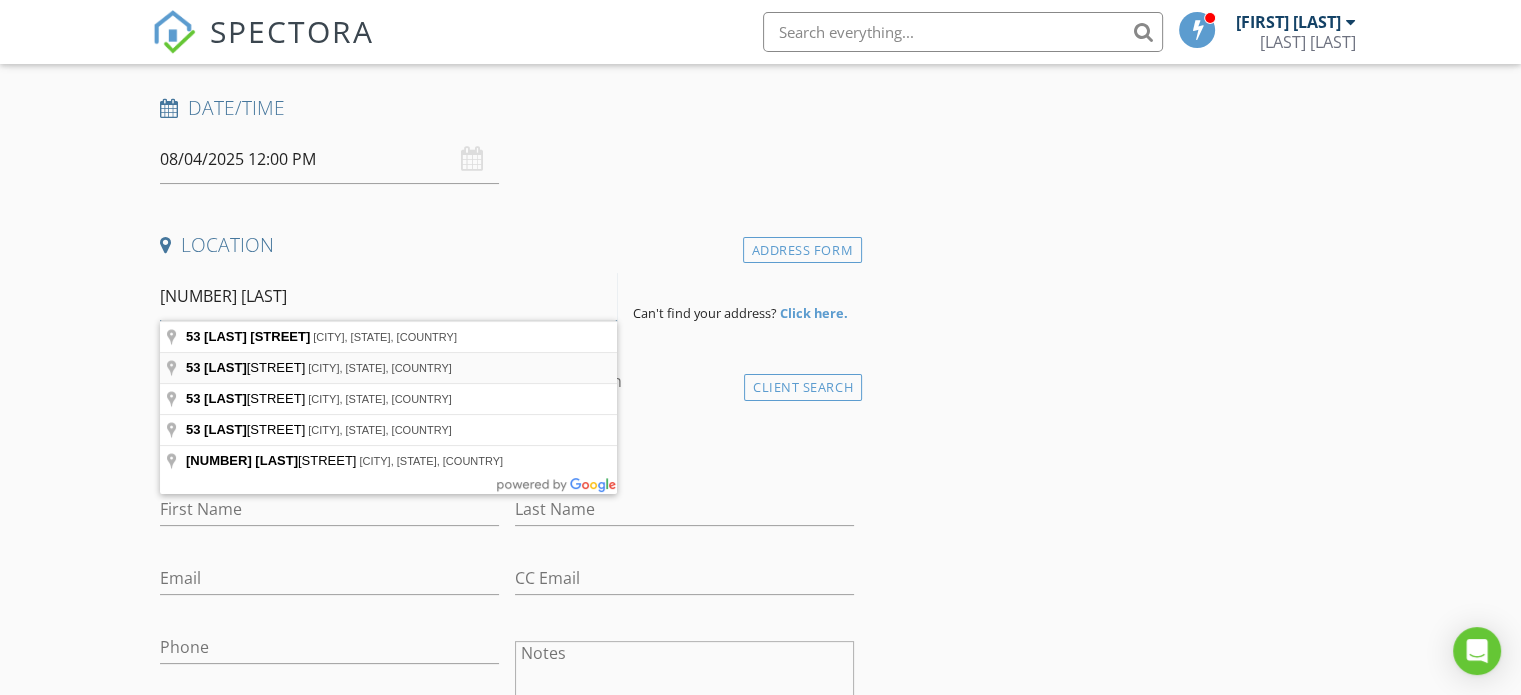 scroll, scrollTop: 333, scrollLeft: 0, axis: vertical 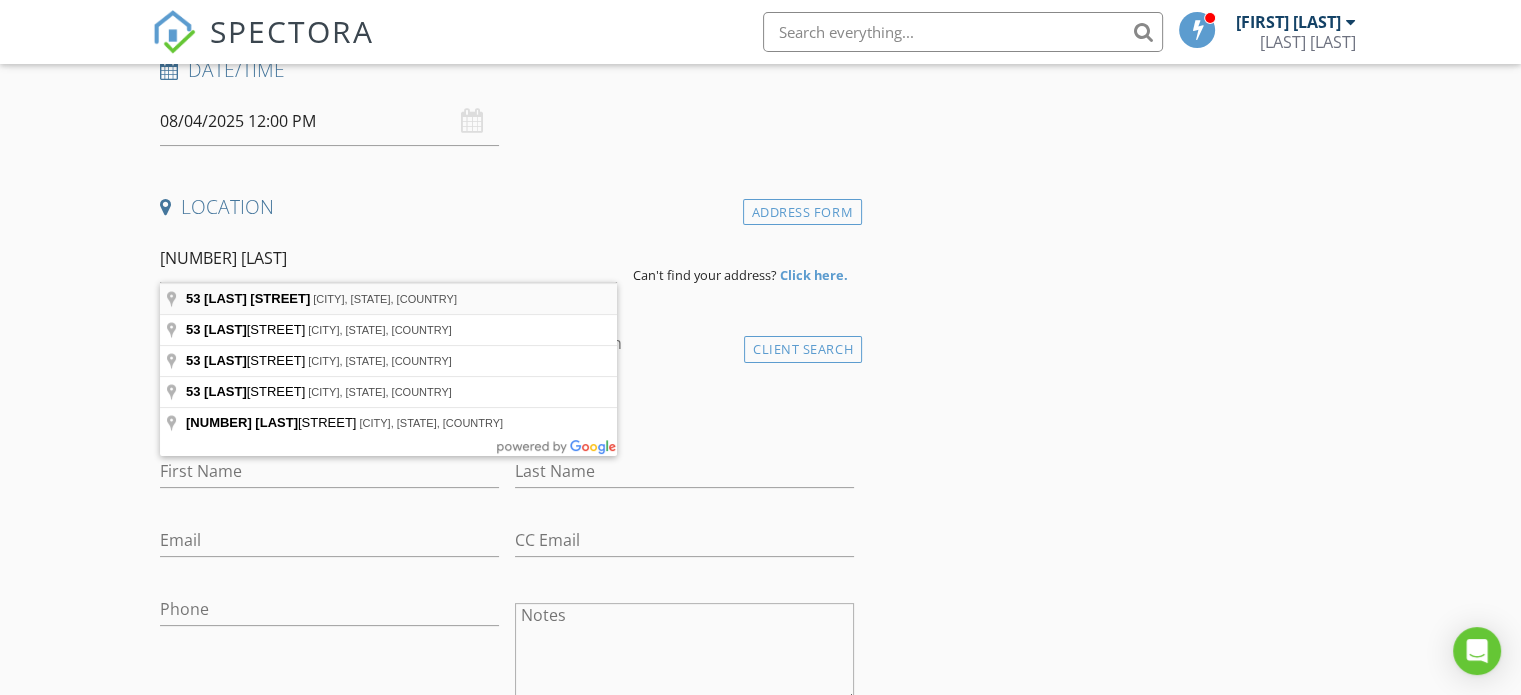 type on "53 Mc Kinley Place, Gloversville, NY, USA" 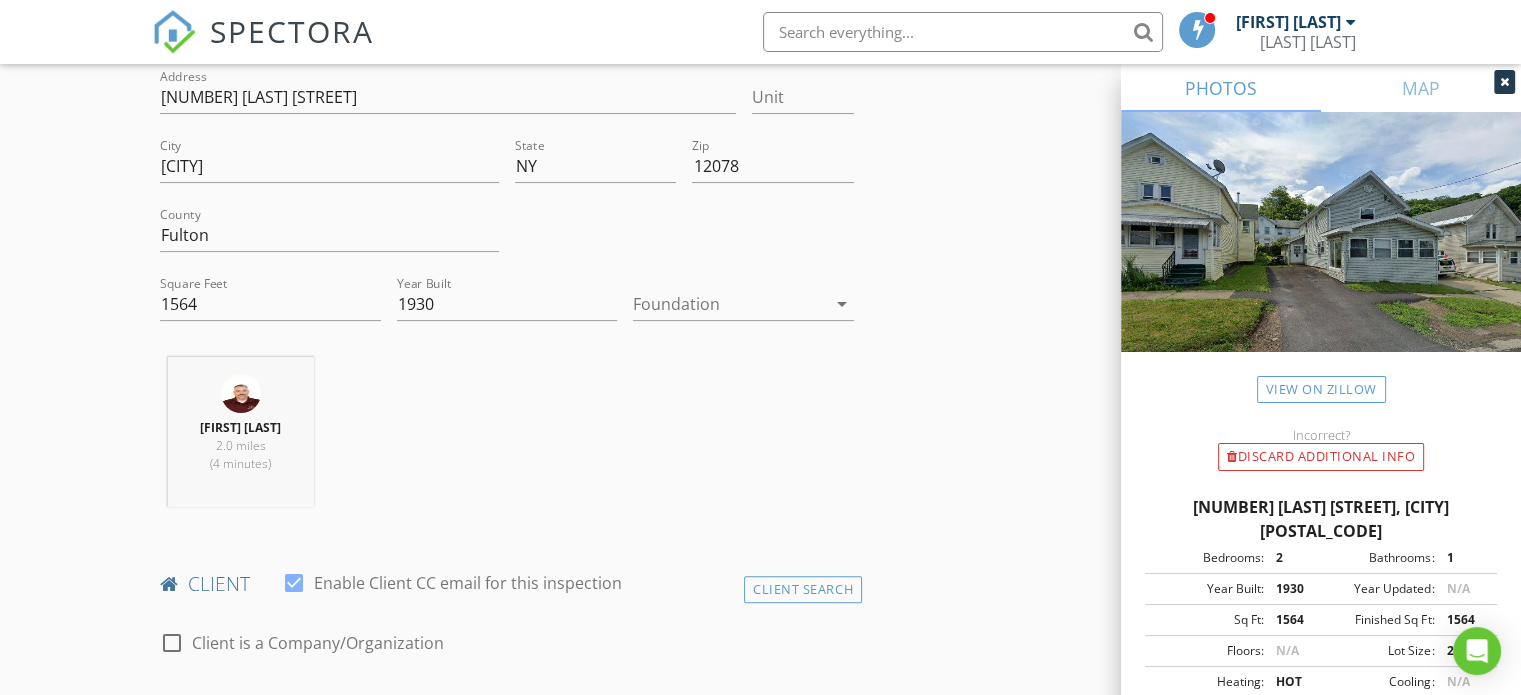 scroll, scrollTop: 666, scrollLeft: 0, axis: vertical 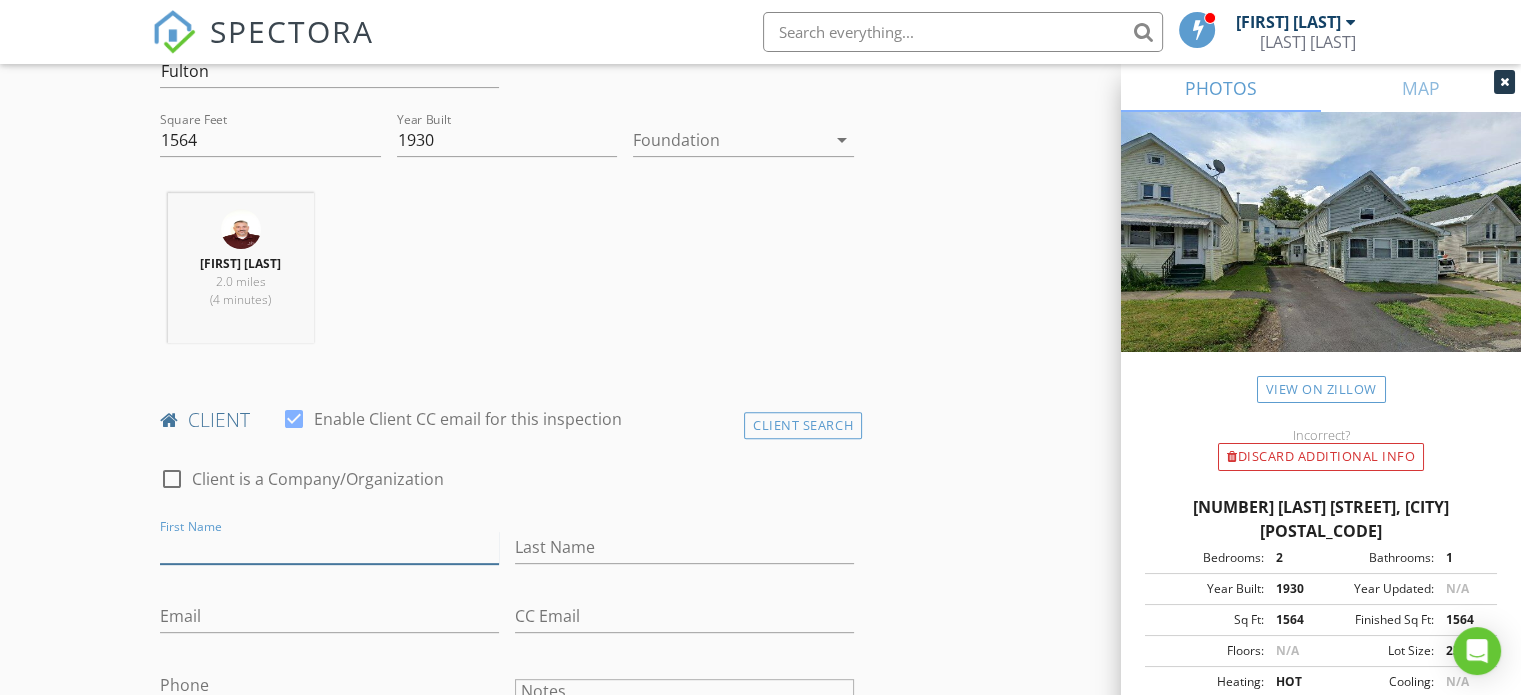 click on "First Name" at bounding box center [329, 547] 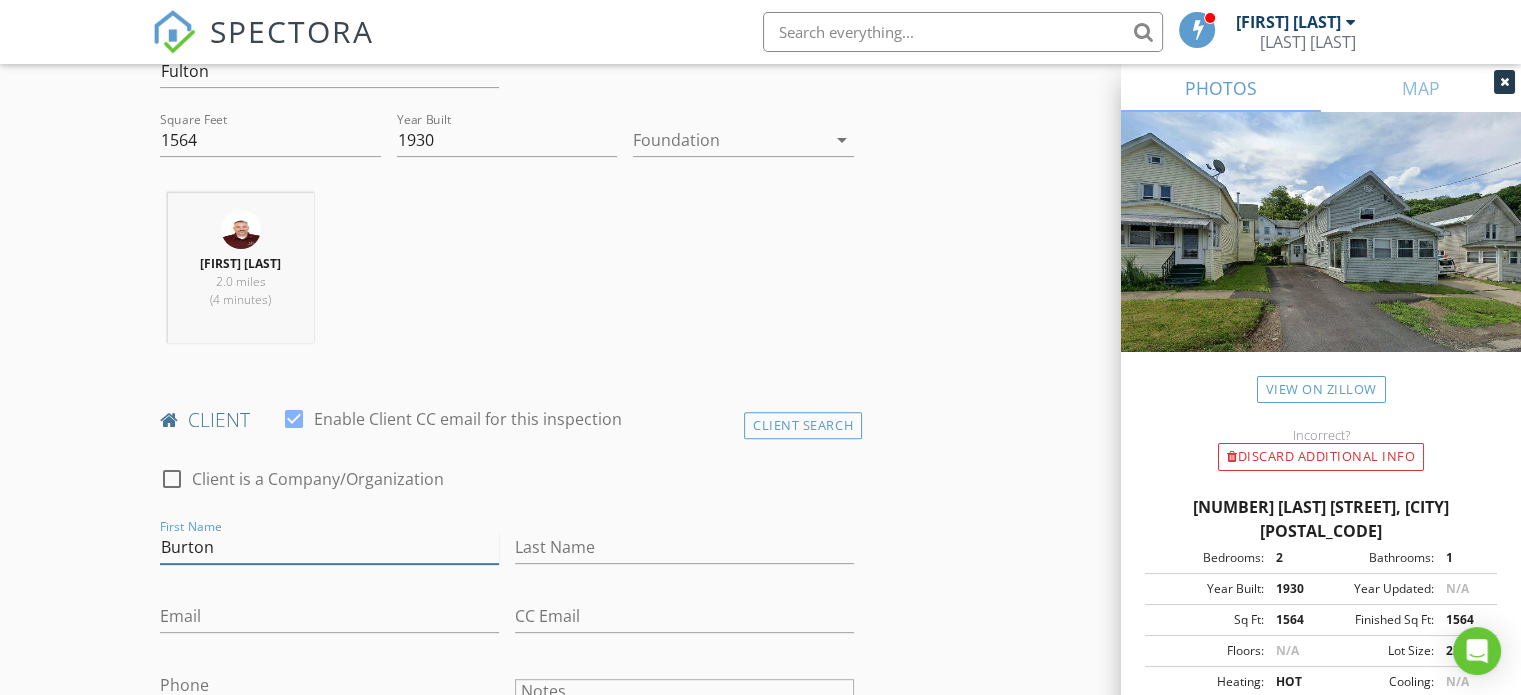 type on "Burton" 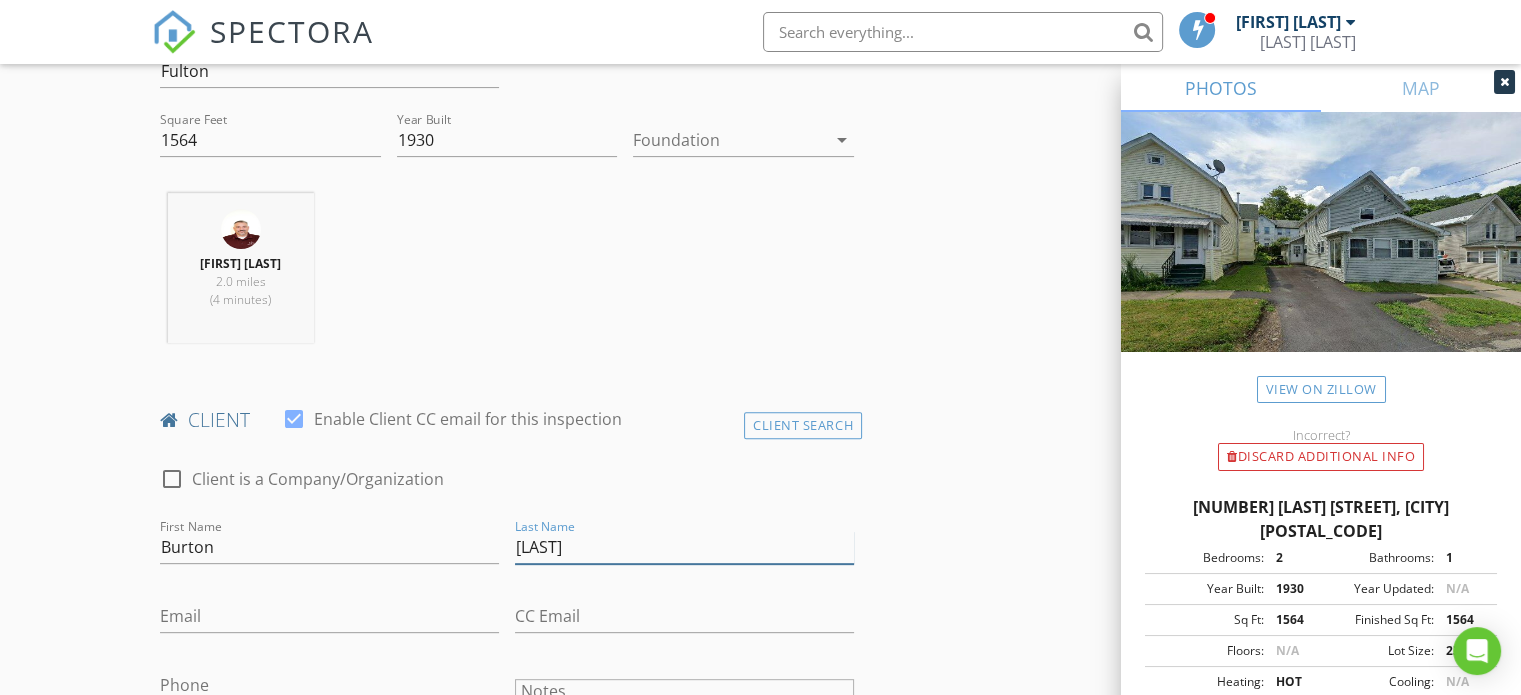 type on "Yerry" 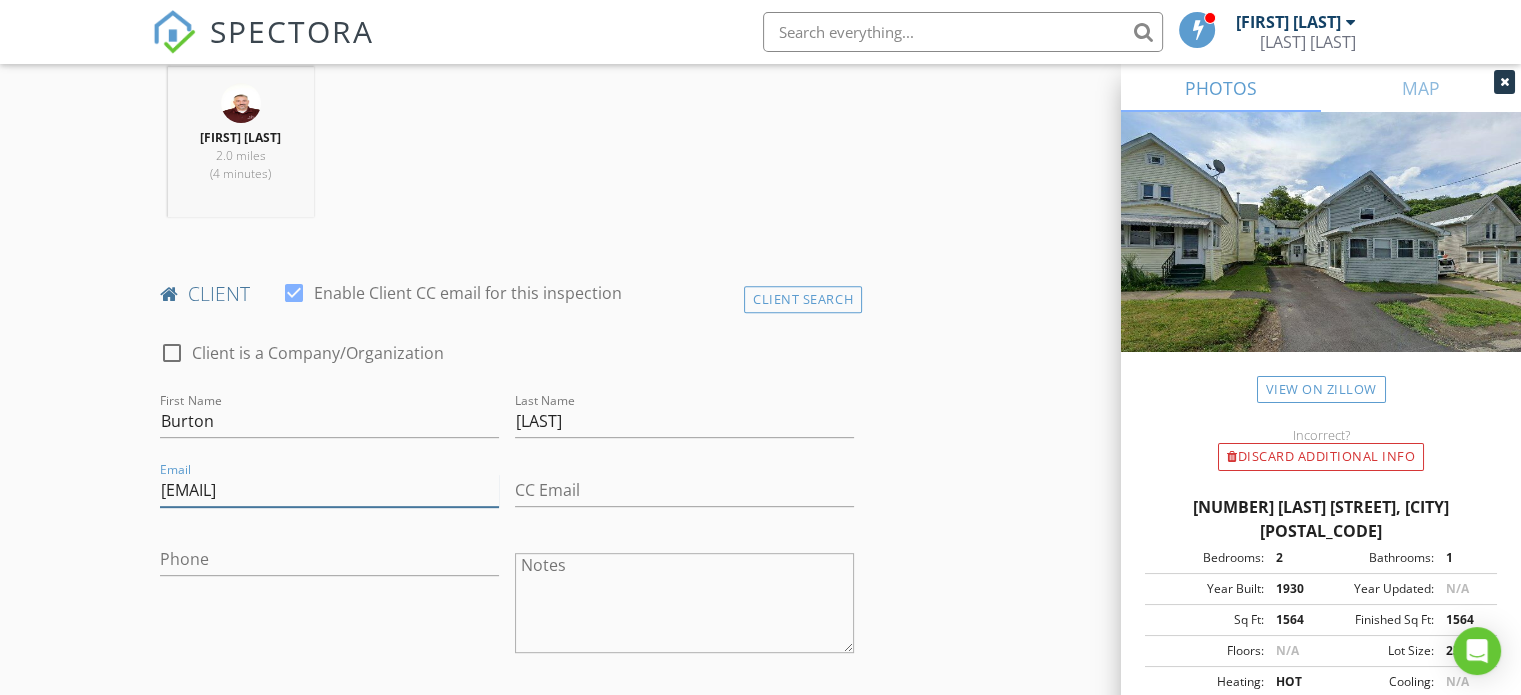 scroll, scrollTop: 1000, scrollLeft: 0, axis: vertical 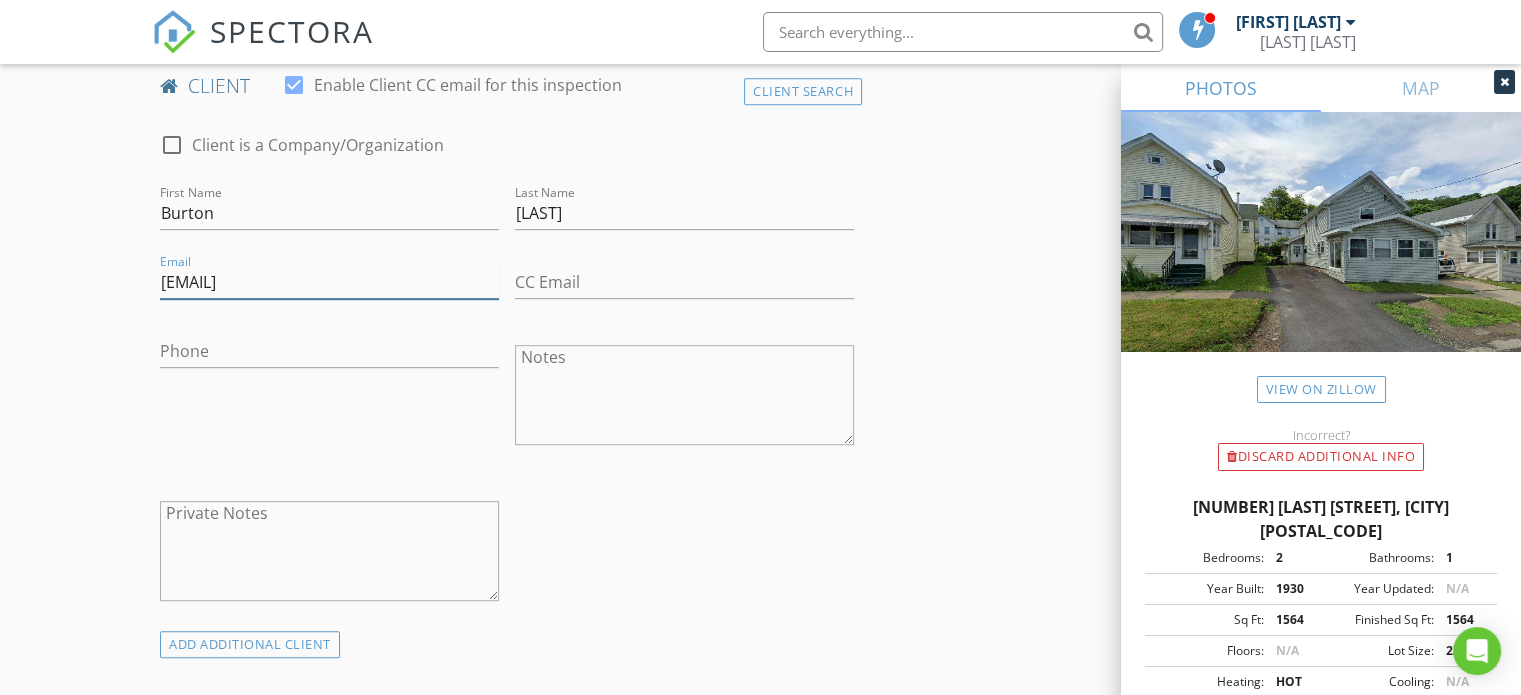 type on "sonnyking@djsonnyking.com" 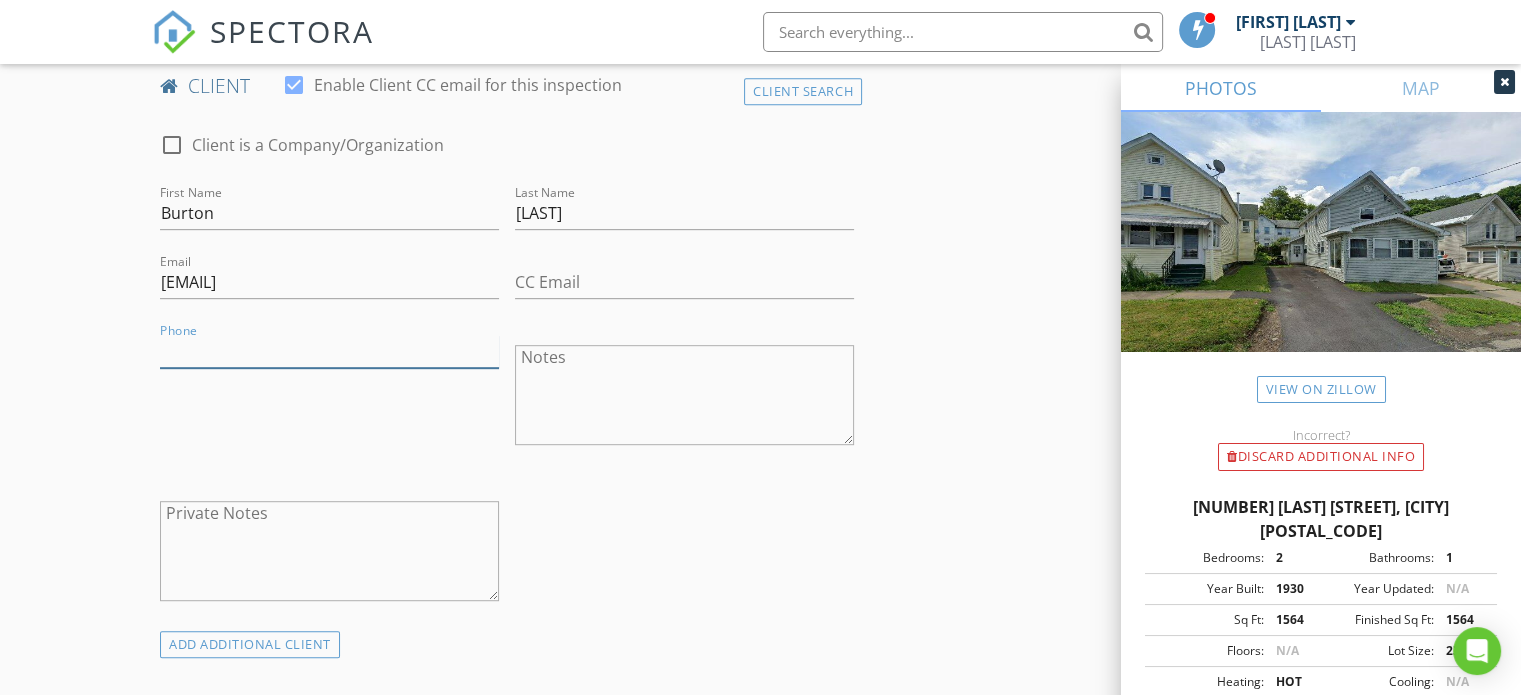 click on "Phone" at bounding box center (329, 351) 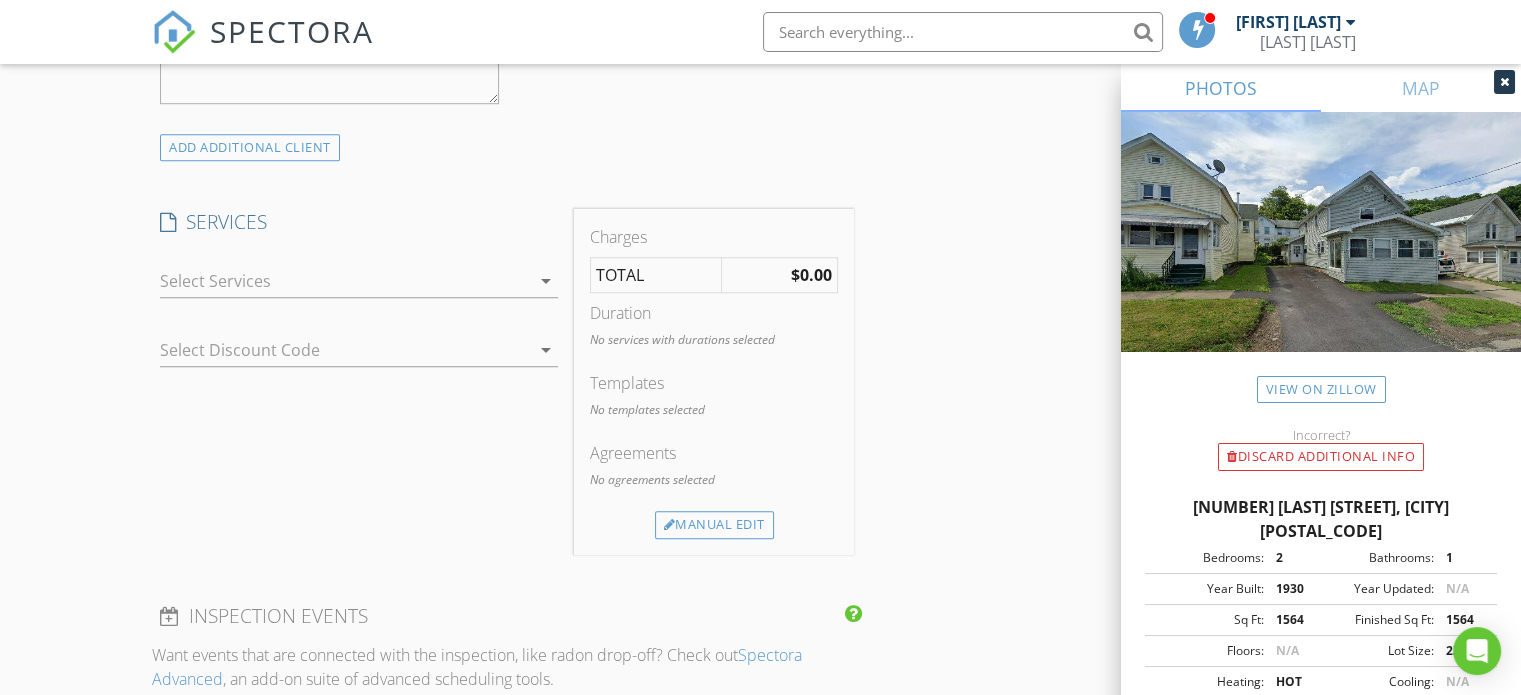 scroll, scrollTop: 1500, scrollLeft: 0, axis: vertical 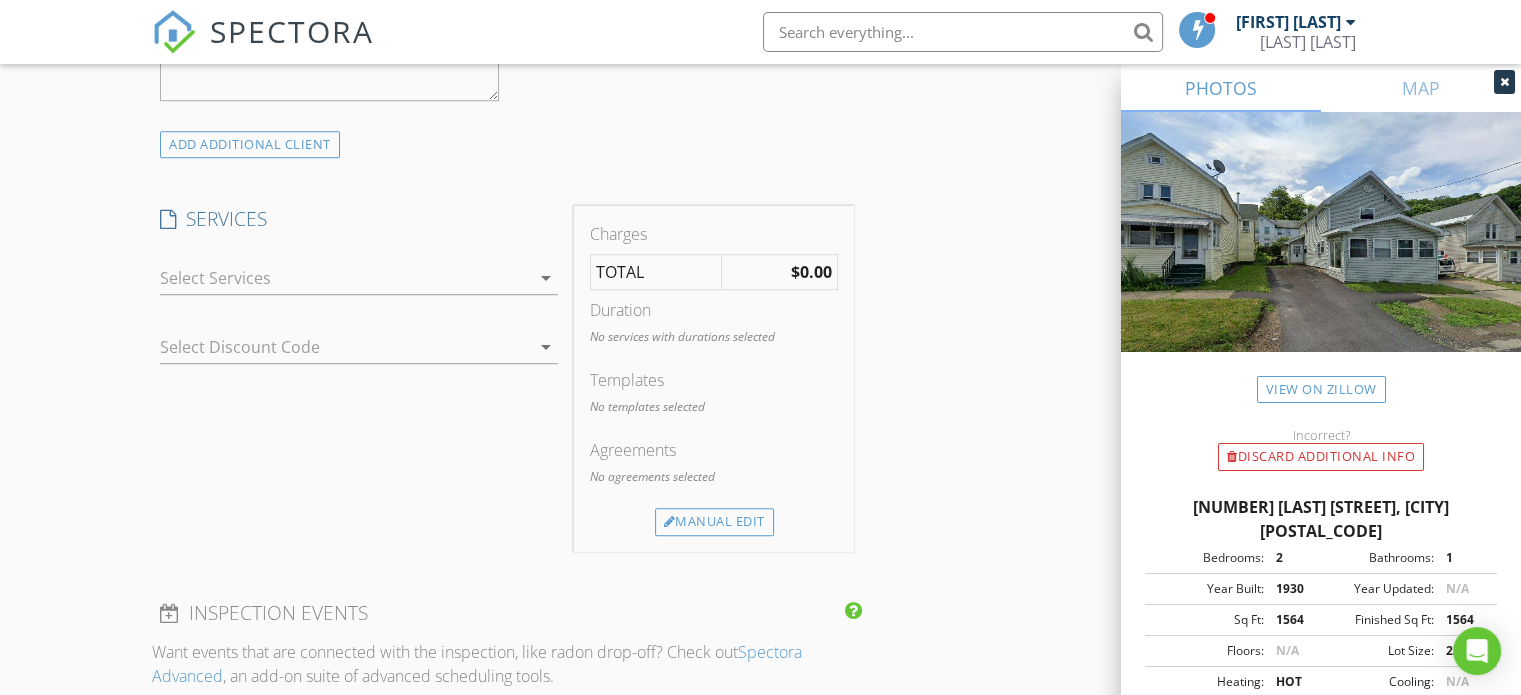 type on "607-756-9094" 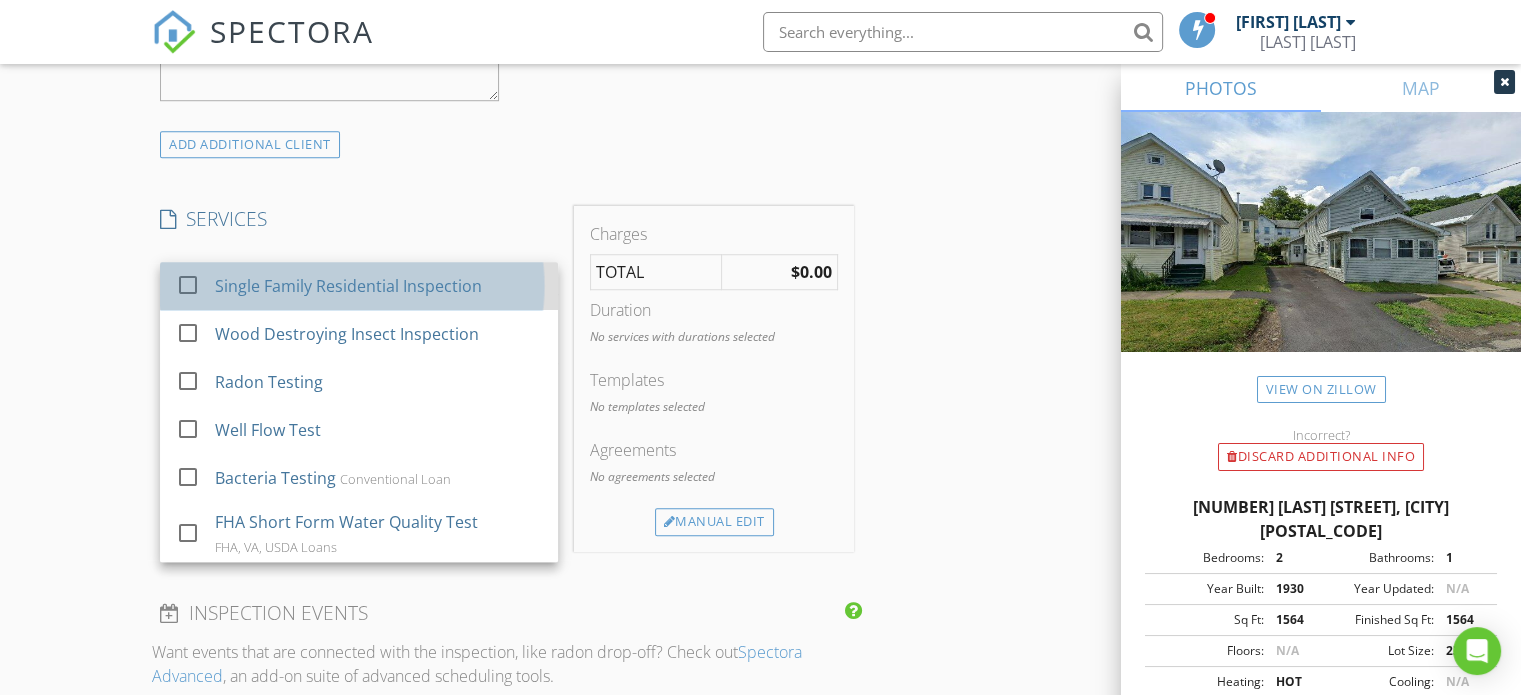 click on "Single Family Residential Inspection" at bounding box center [348, 286] 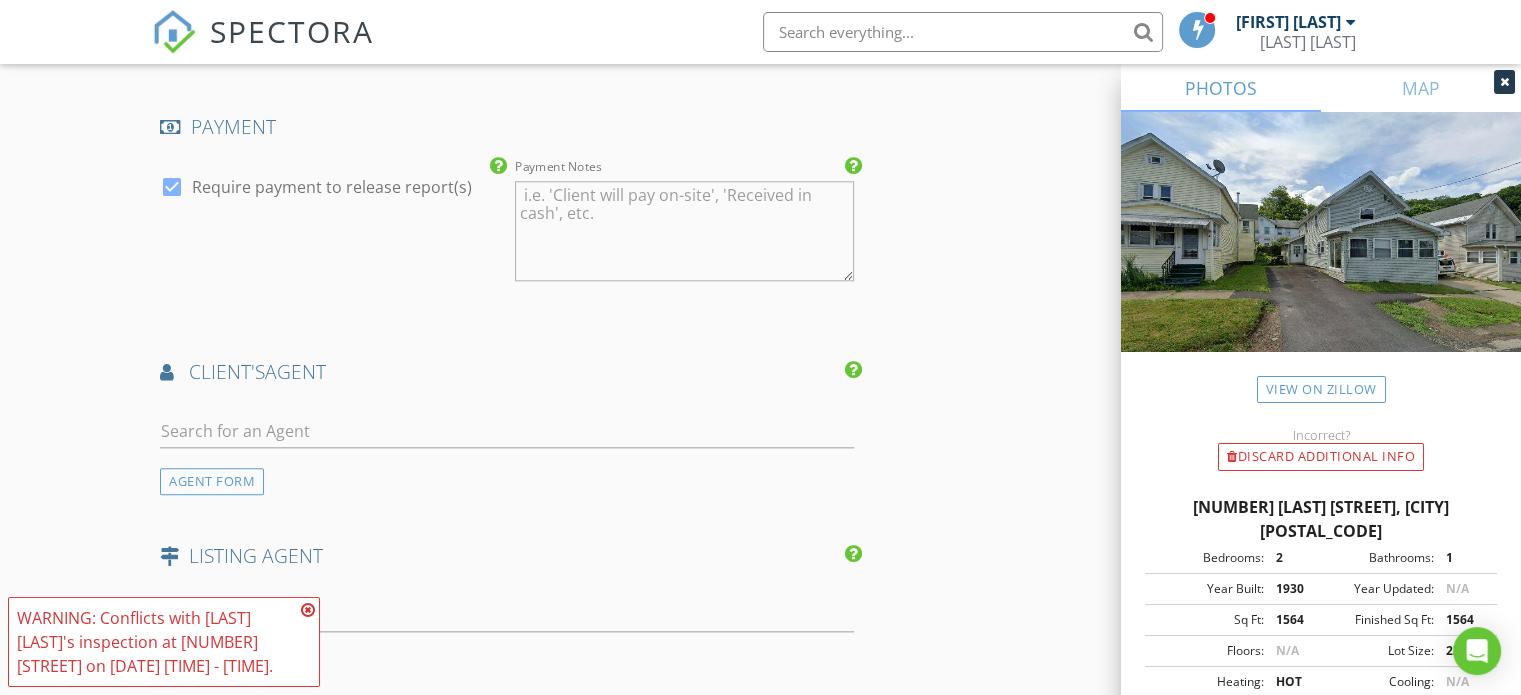 scroll, scrollTop: 2333, scrollLeft: 0, axis: vertical 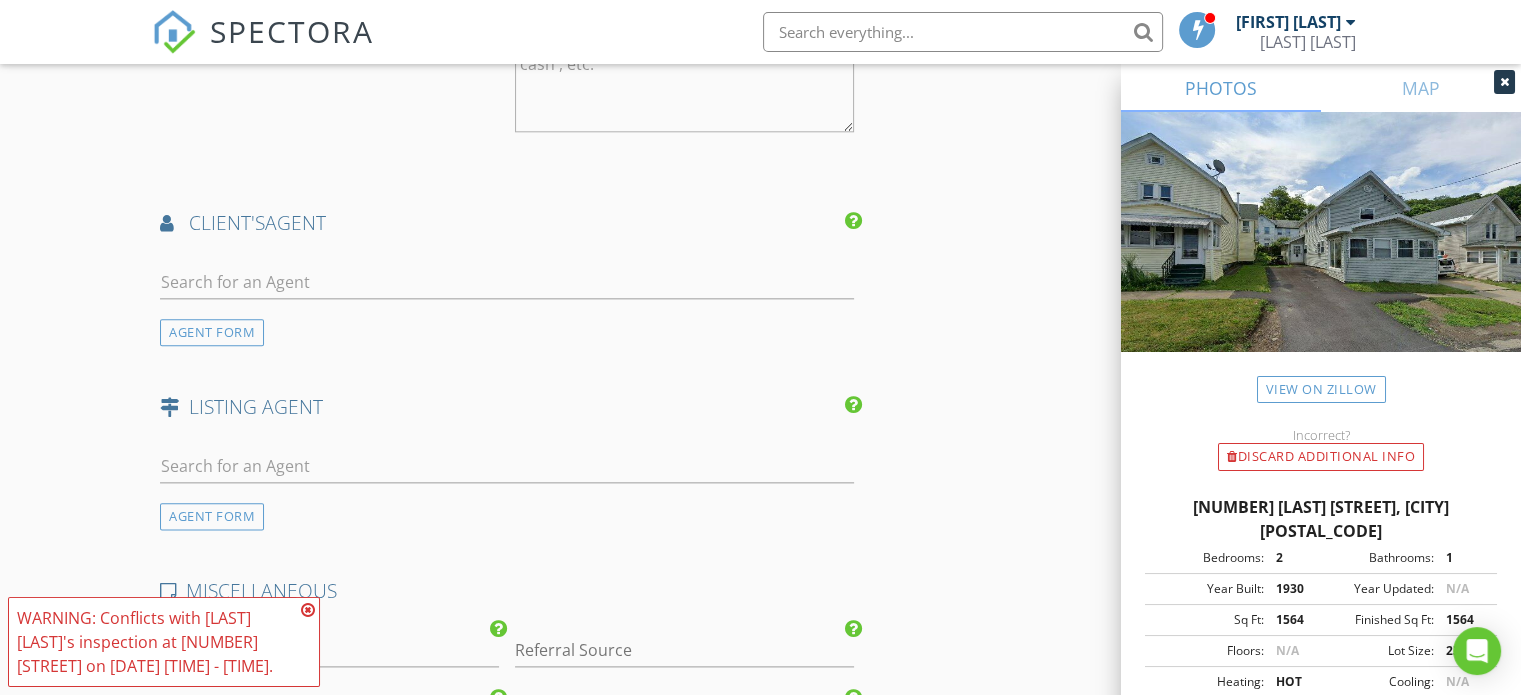 click at bounding box center [507, 286] 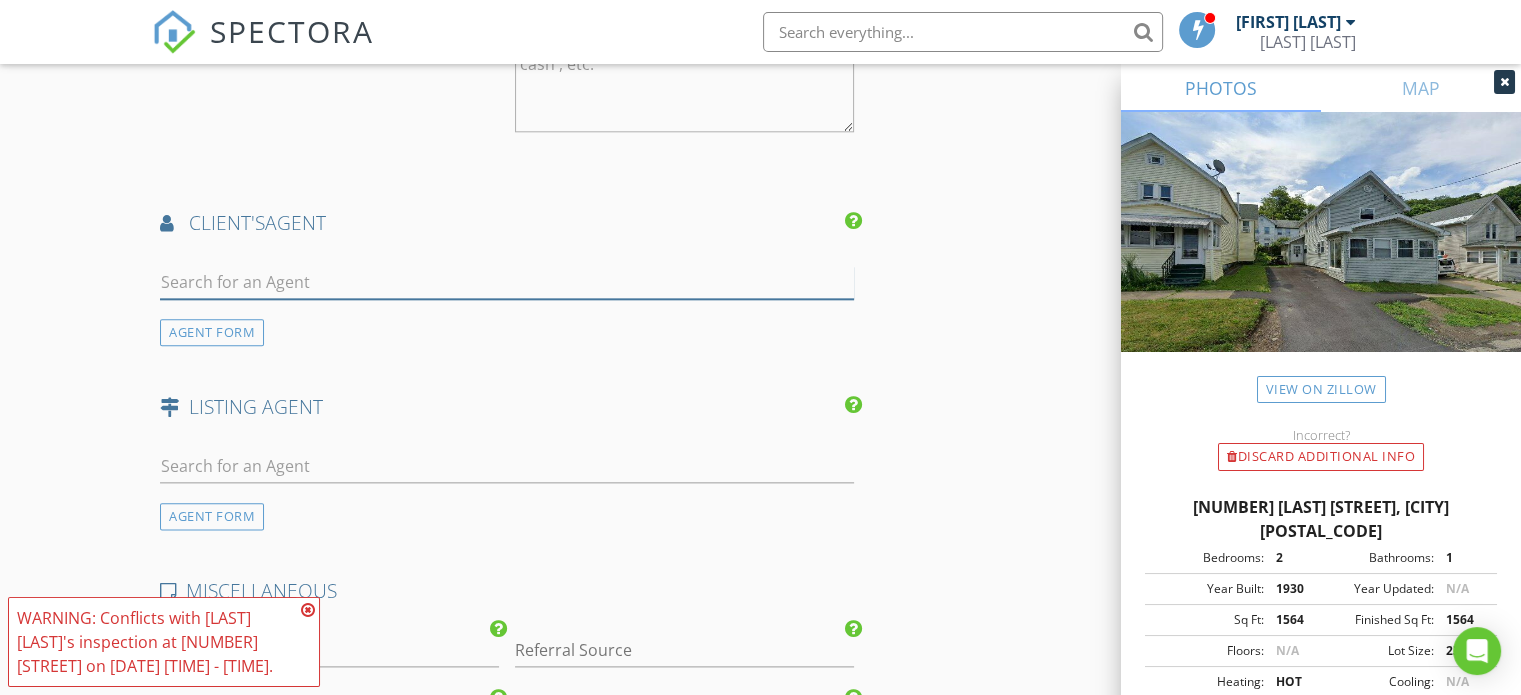 click at bounding box center (507, 282) 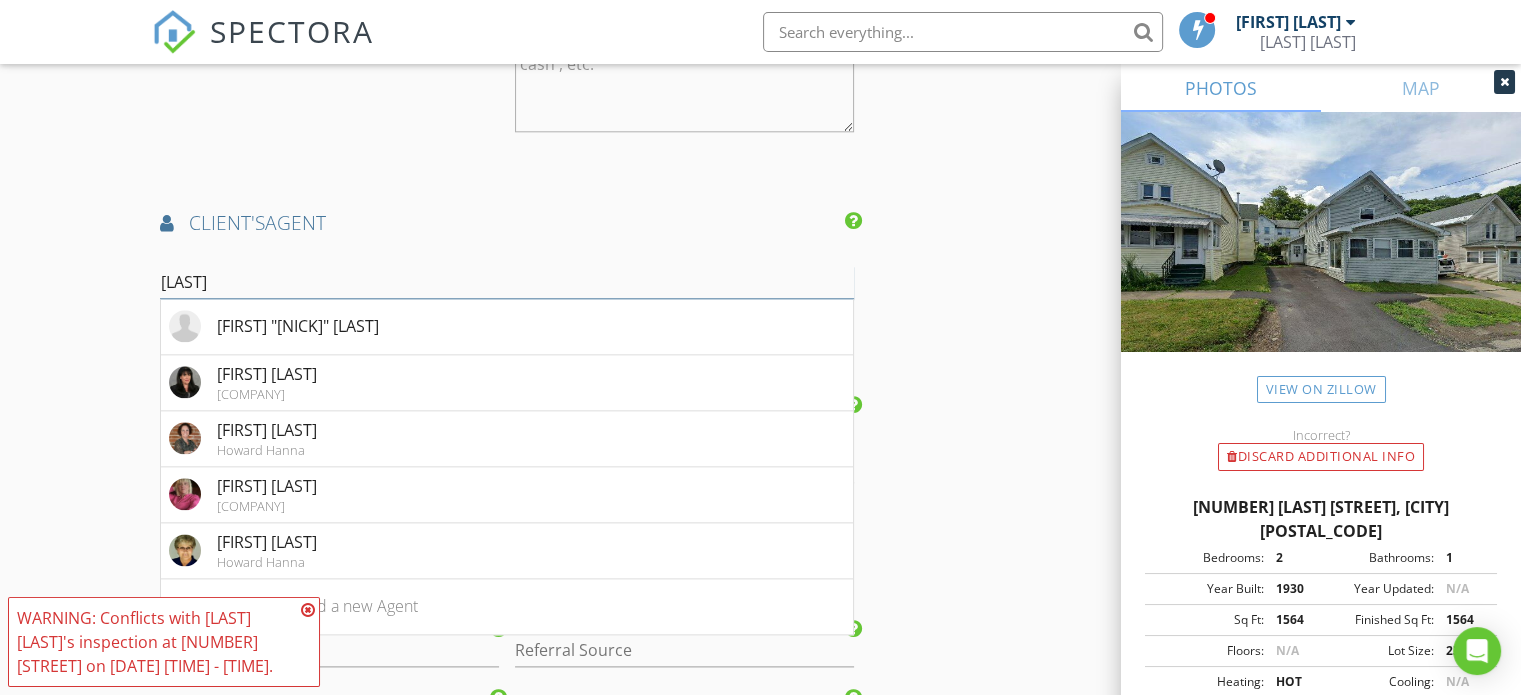 scroll, scrollTop: 2500, scrollLeft: 0, axis: vertical 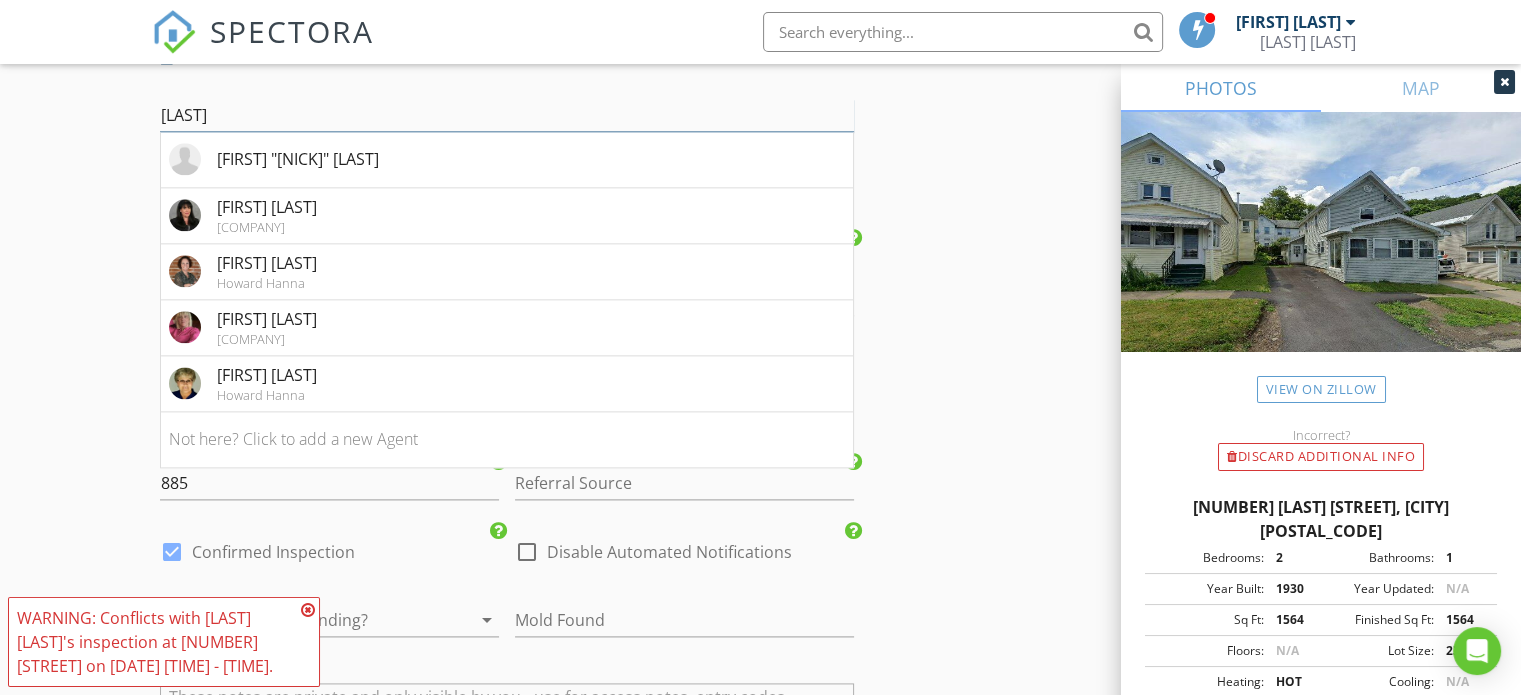 type on "deb" 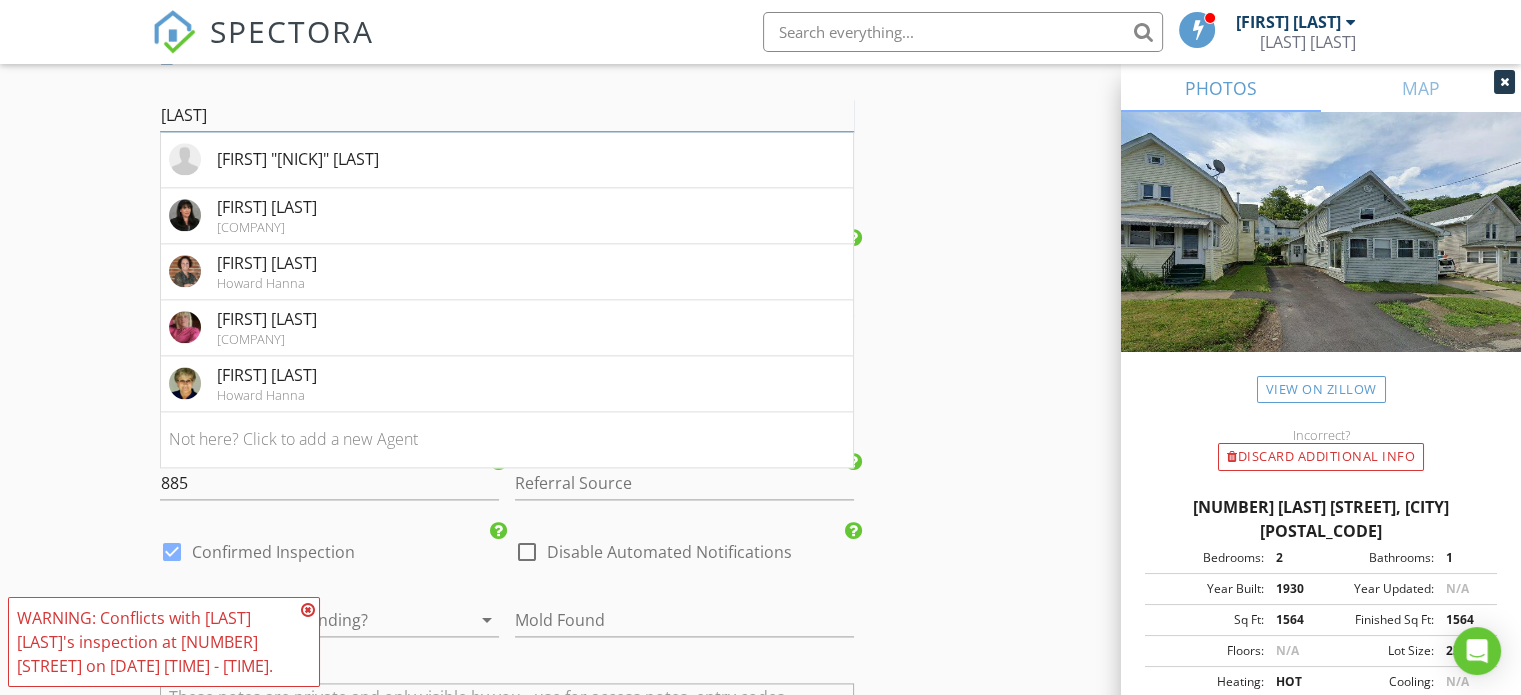 click on "deb" at bounding box center (507, 115) 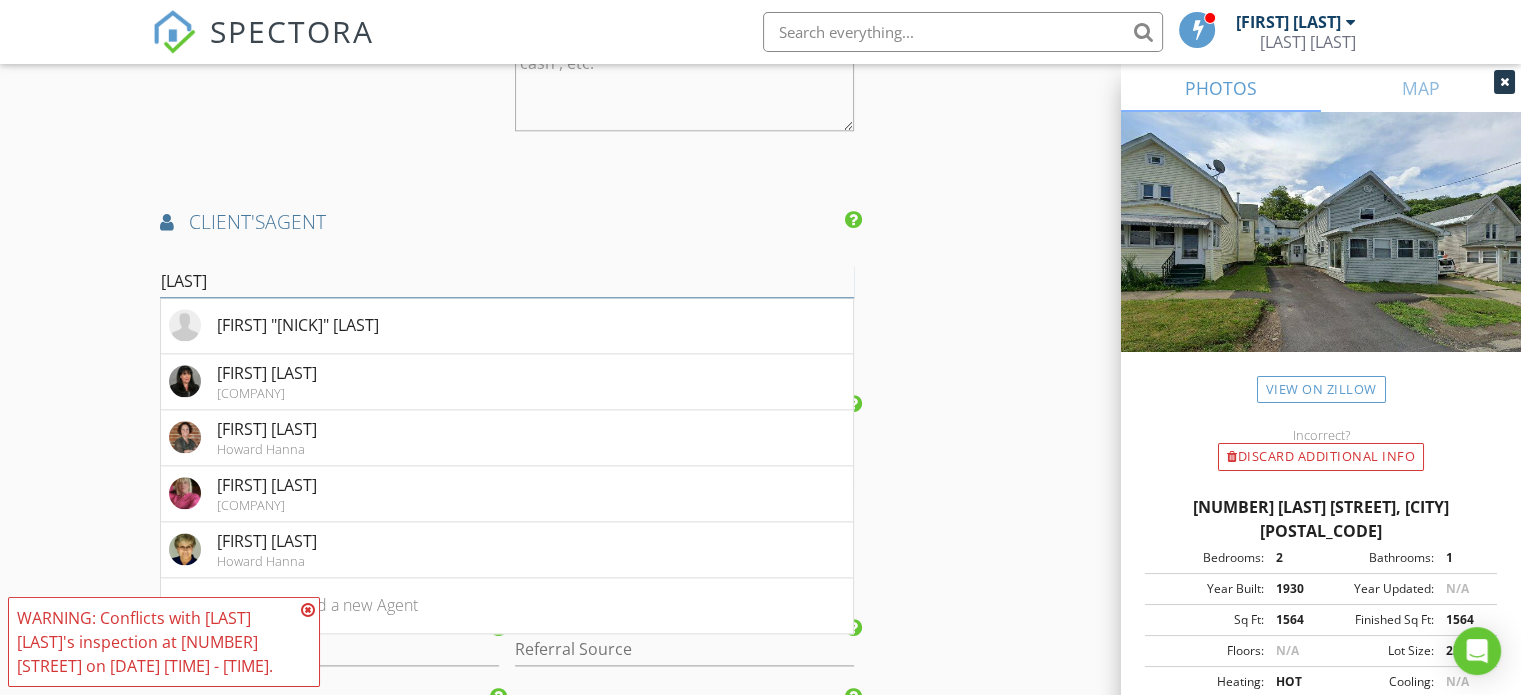 scroll, scrollTop: 2333, scrollLeft: 0, axis: vertical 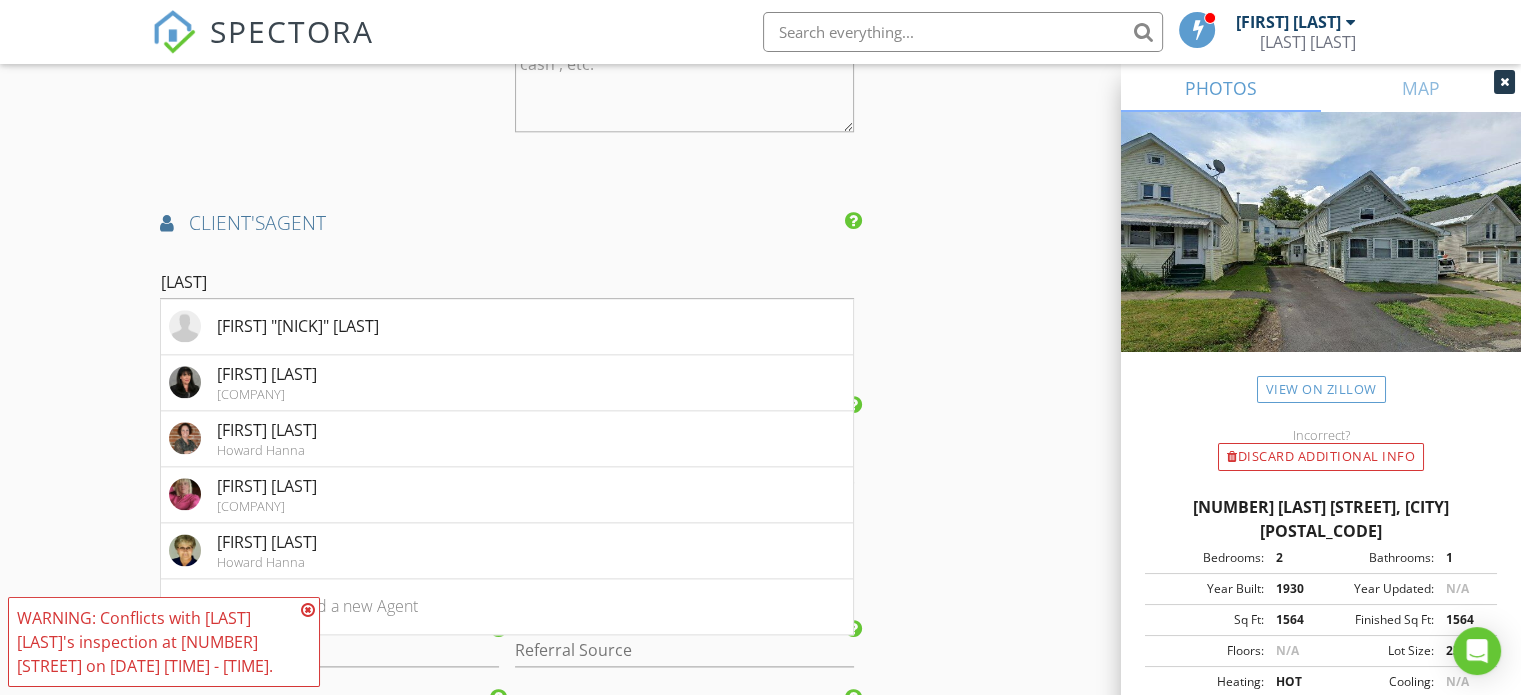 click on "client's  AGENT" at bounding box center [507, 223] 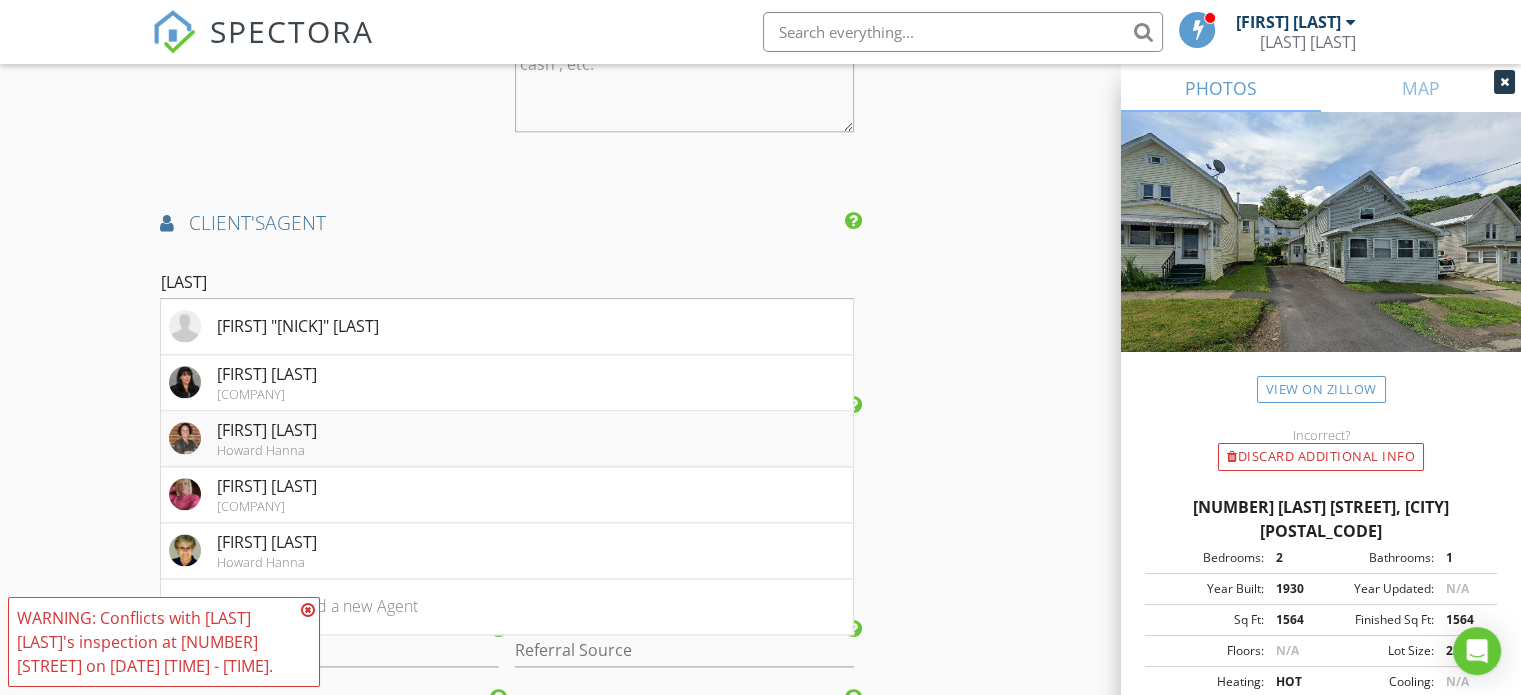 scroll, scrollTop: 2500, scrollLeft: 0, axis: vertical 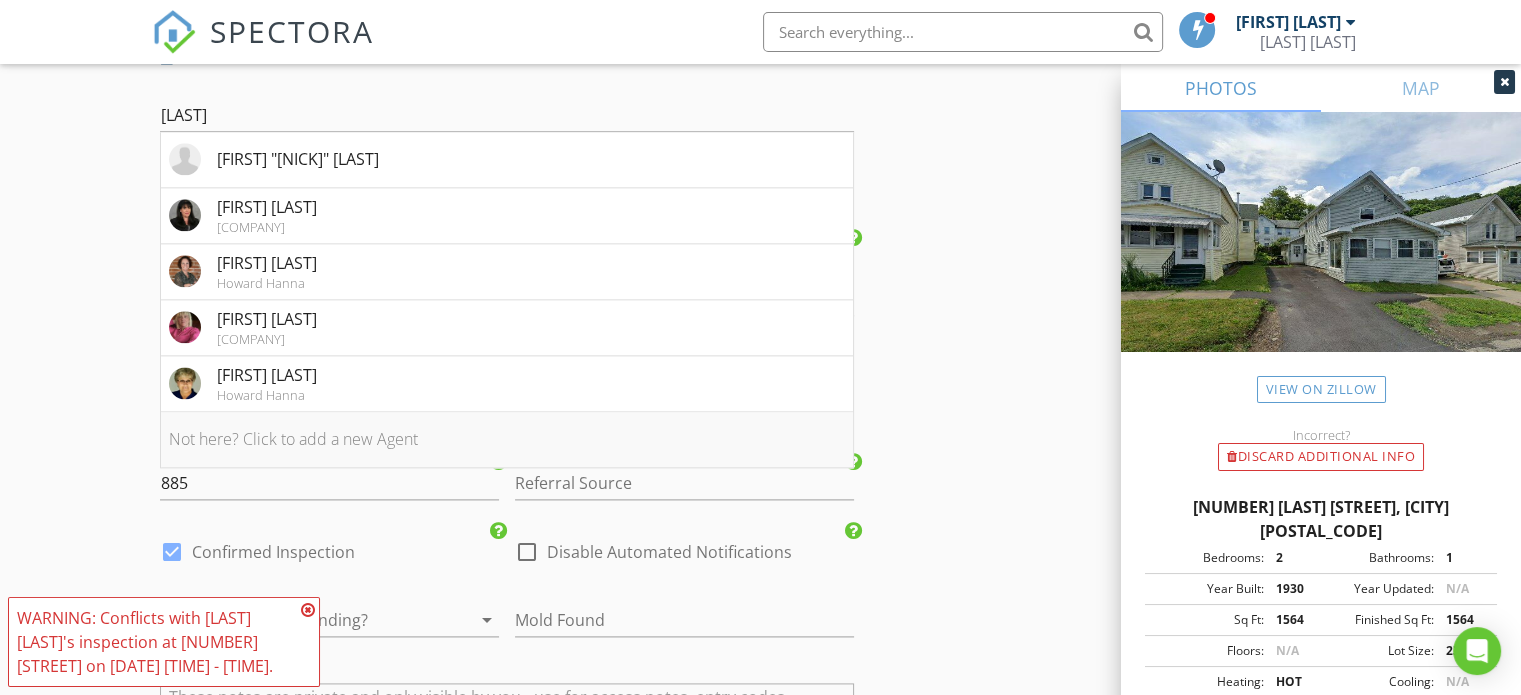click on "Not here? Click to add a new Agent" at bounding box center [507, 440] 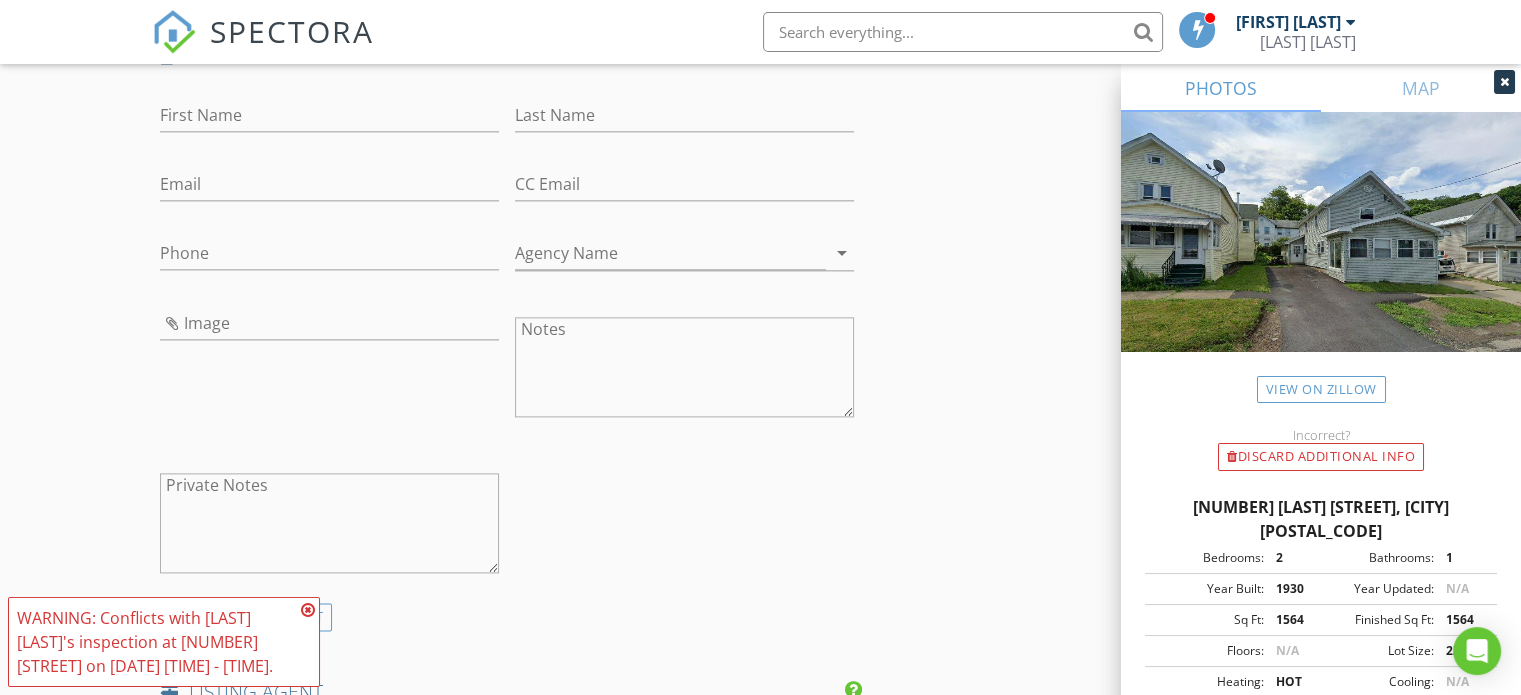 scroll, scrollTop: 2333, scrollLeft: 0, axis: vertical 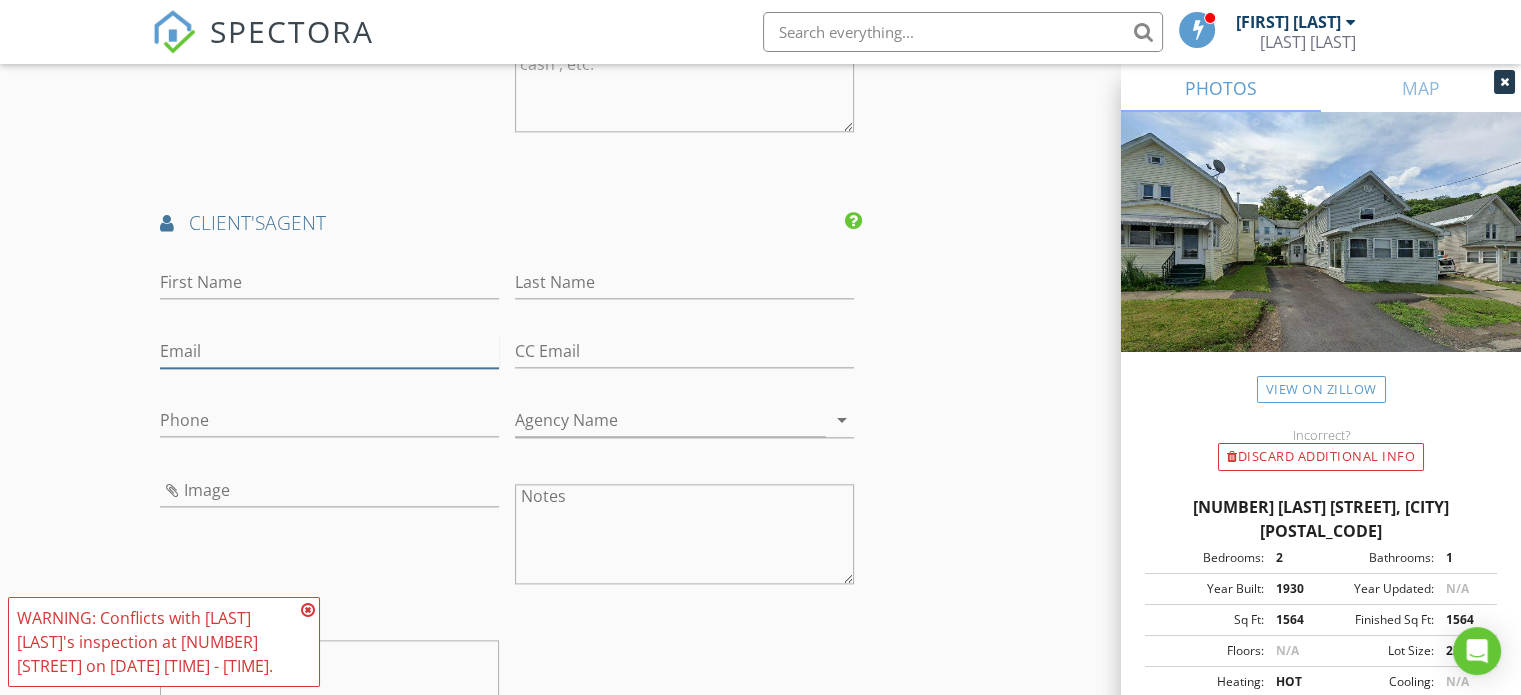 click on "Email" at bounding box center [329, 351] 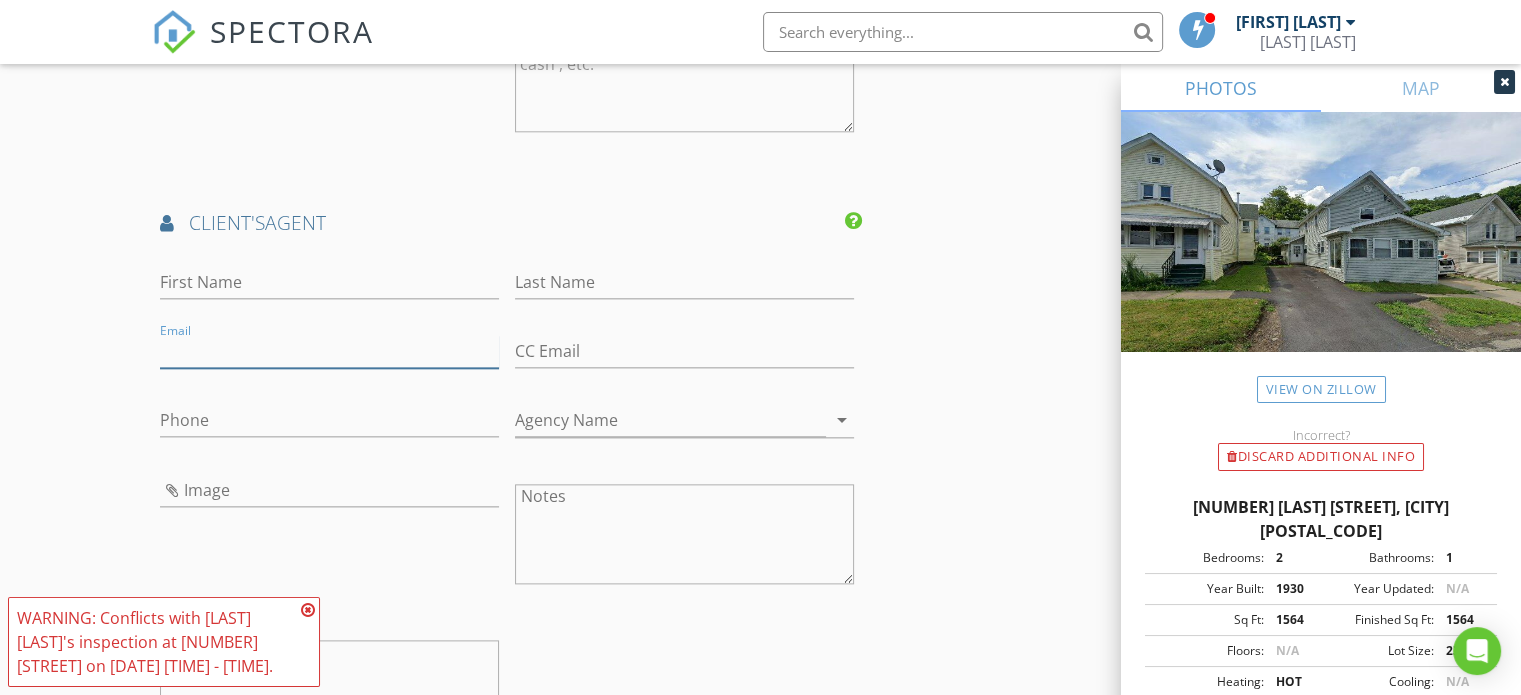 paste on "debsullivancmk@gmail.com" 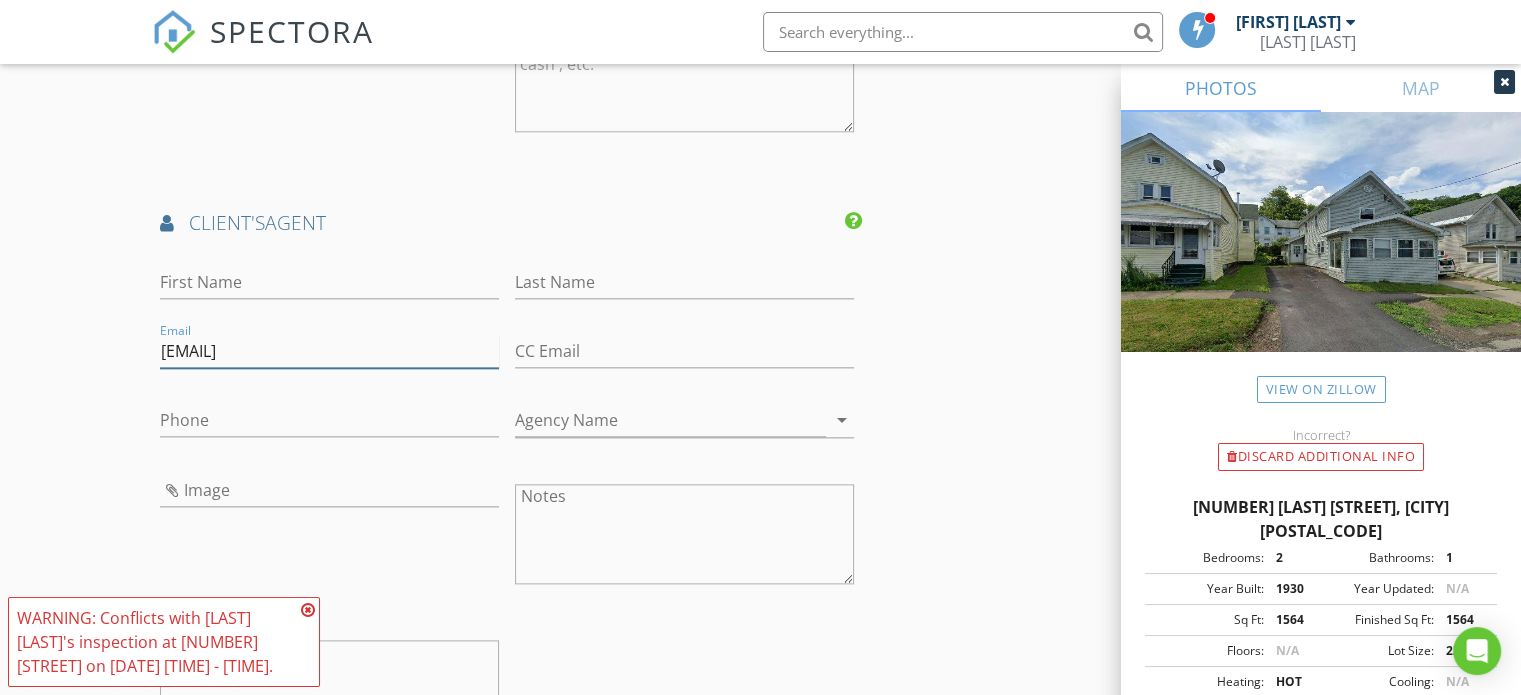 type on "debsullivancmk@gmail.com" 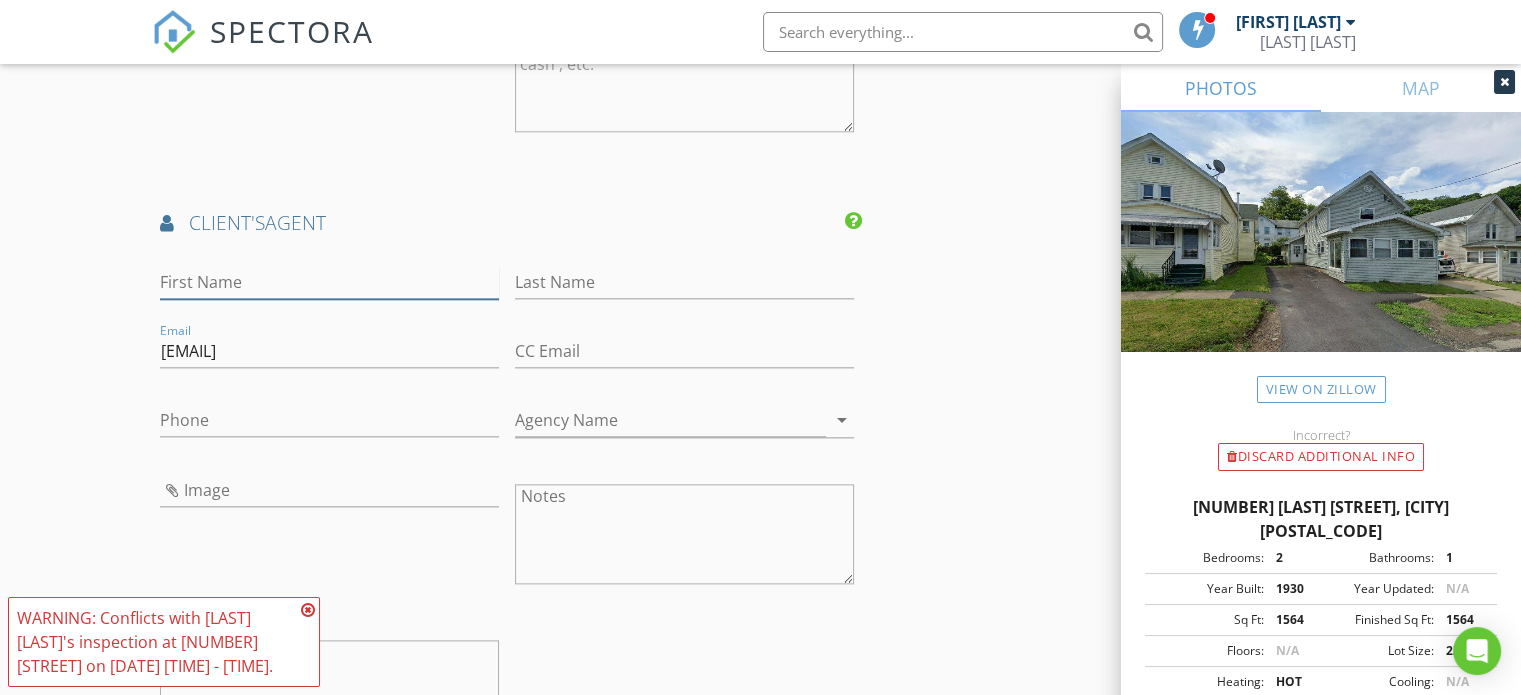 click on "First Name" at bounding box center (329, 282) 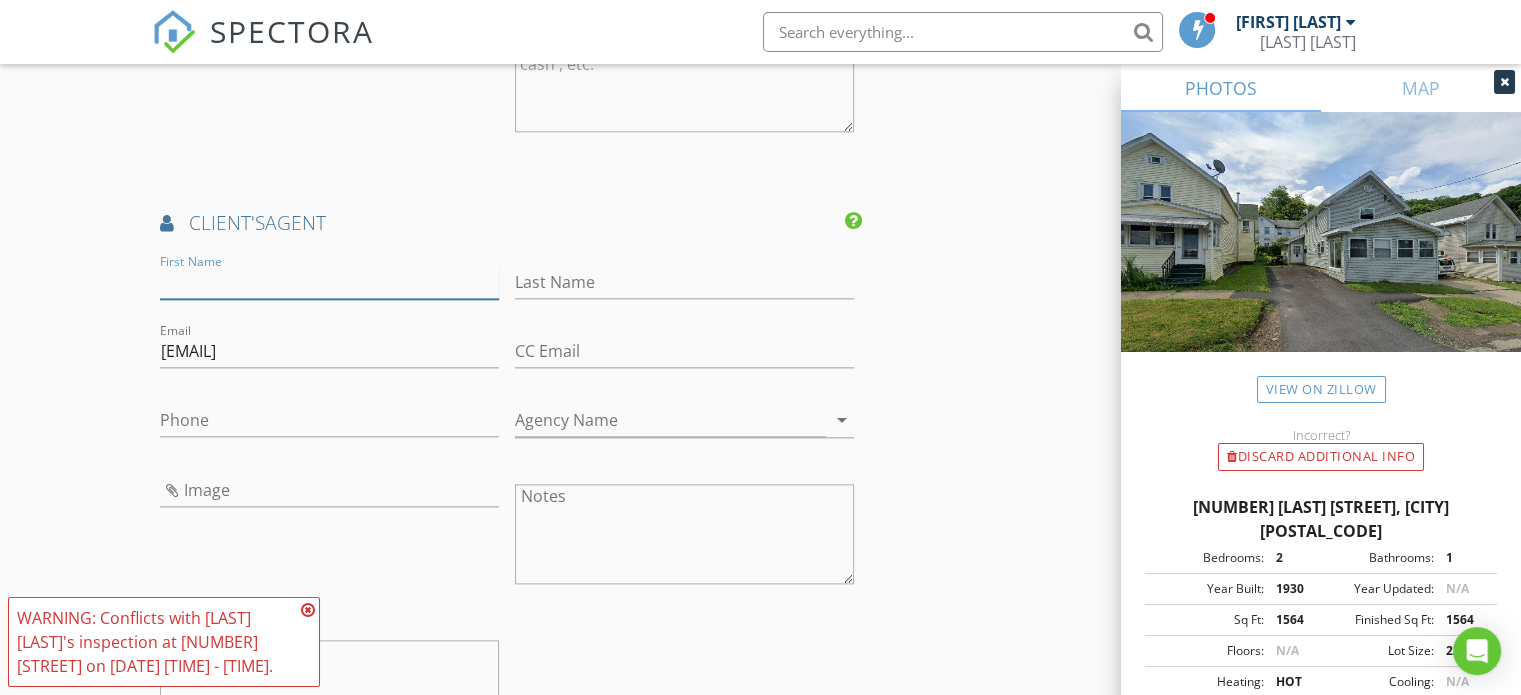 paste on "Debra Sullivan" 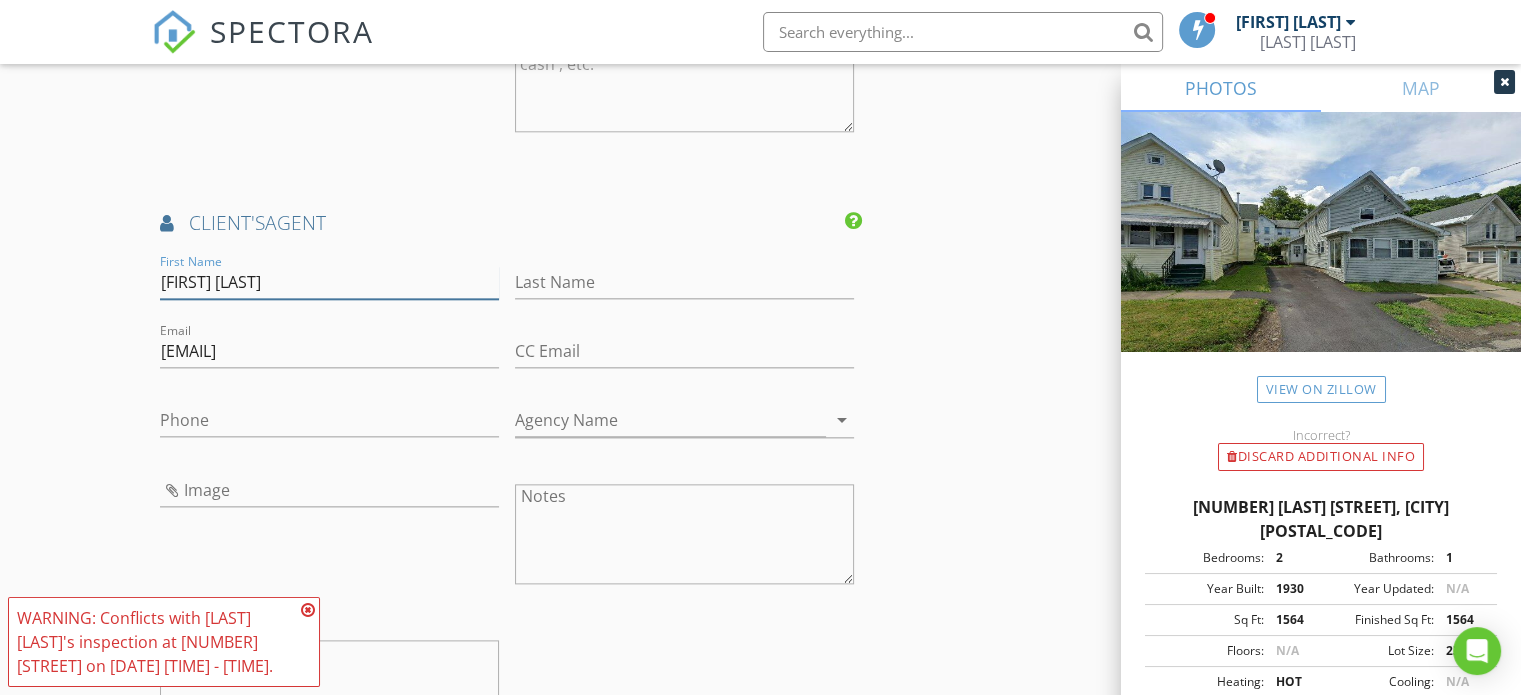 drag, startPoint x: 285, startPoint y: 284, endPoint x: 213, endPoint y: 275, distance: 72.56032 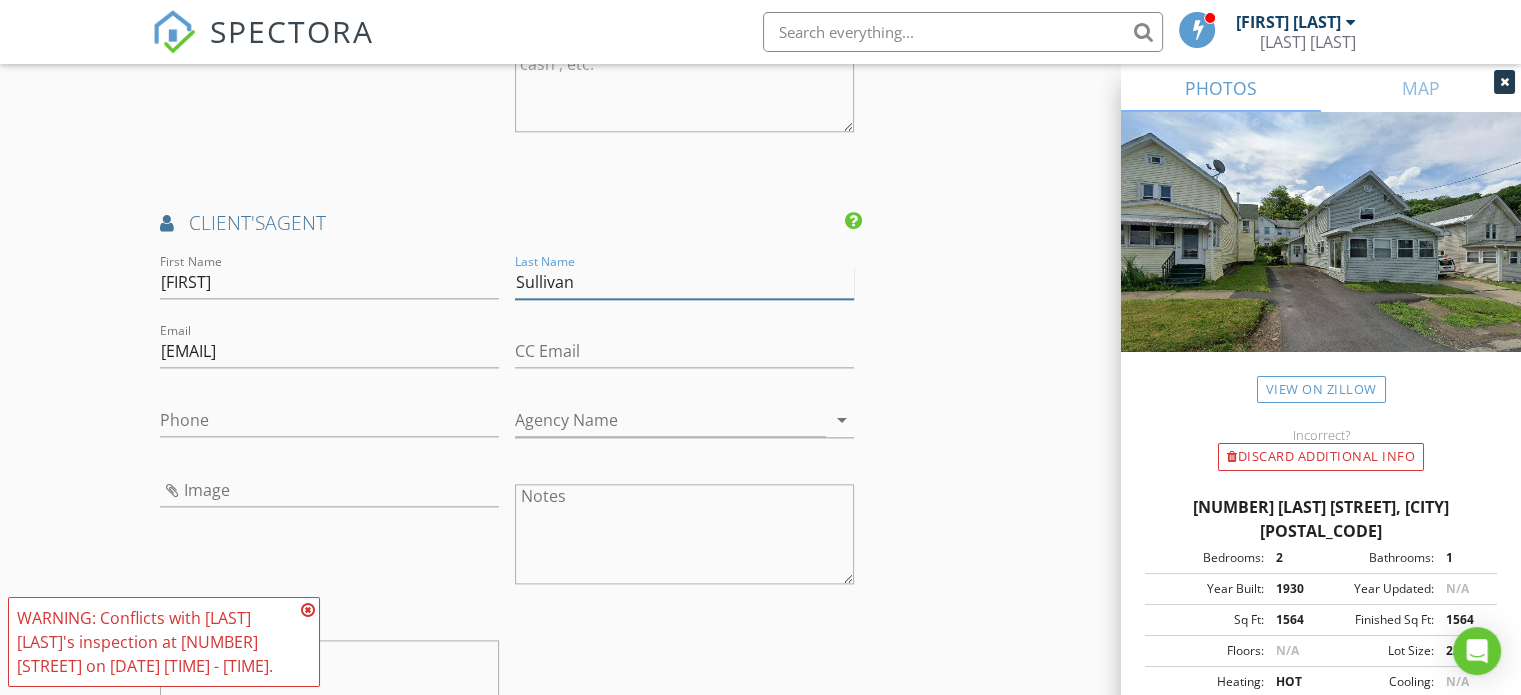 type on "Sullivan" 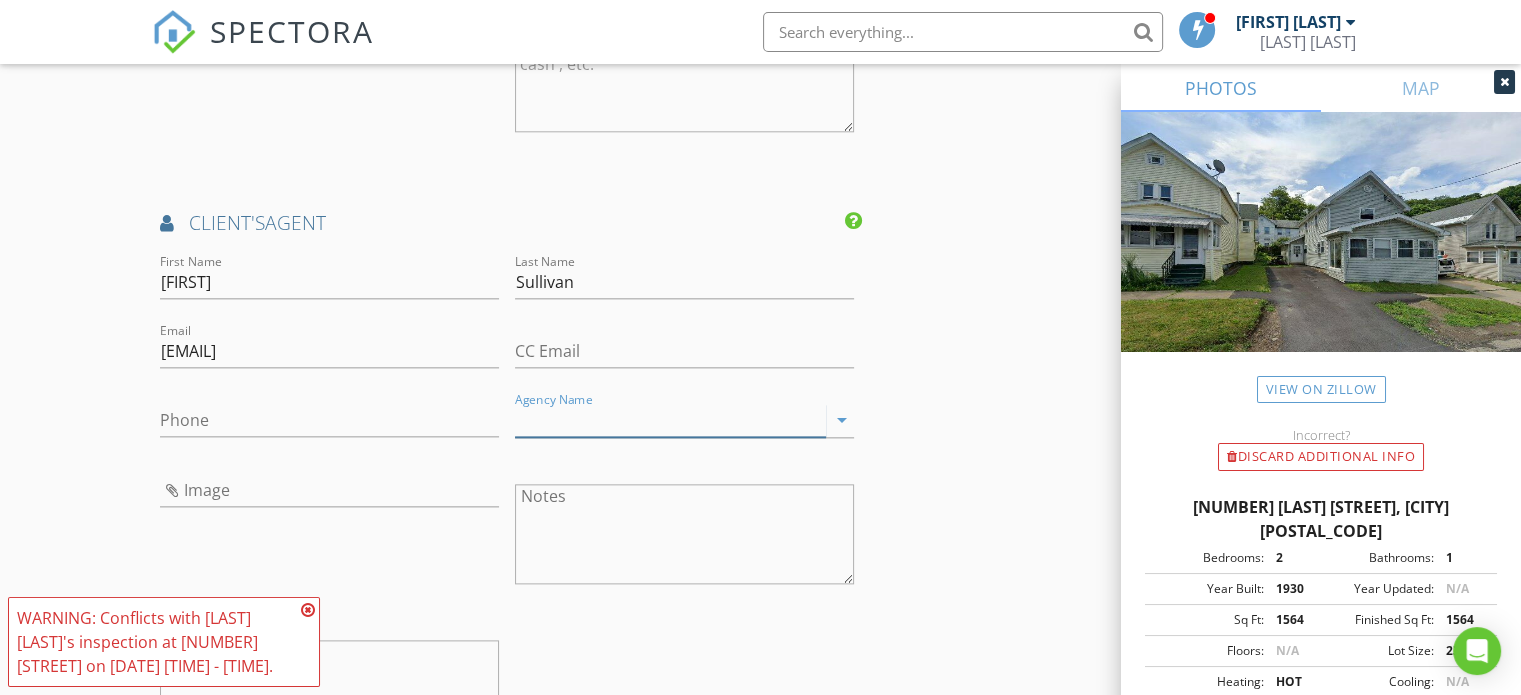 click on "Agency Name" at bounding box center (670, 420) 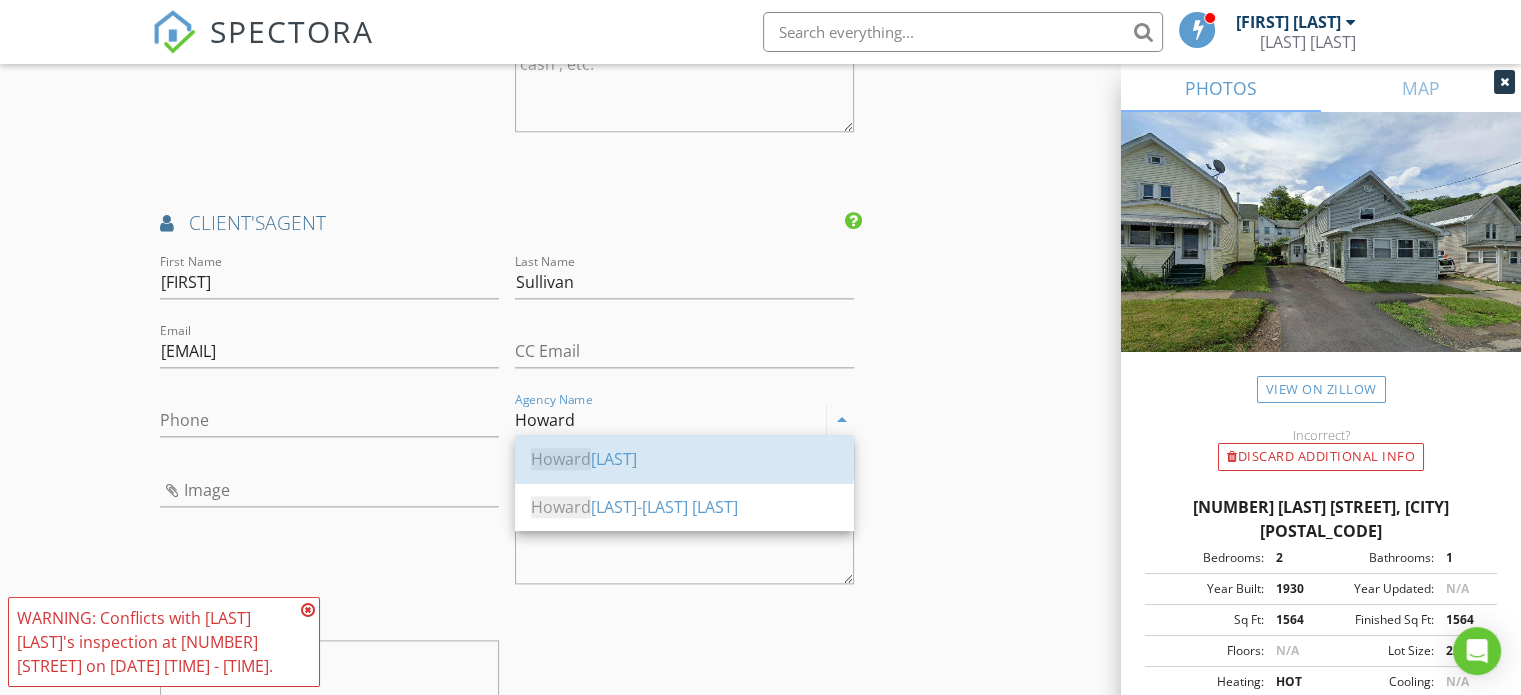 click on "Howard" at bounding box center [561, 459] 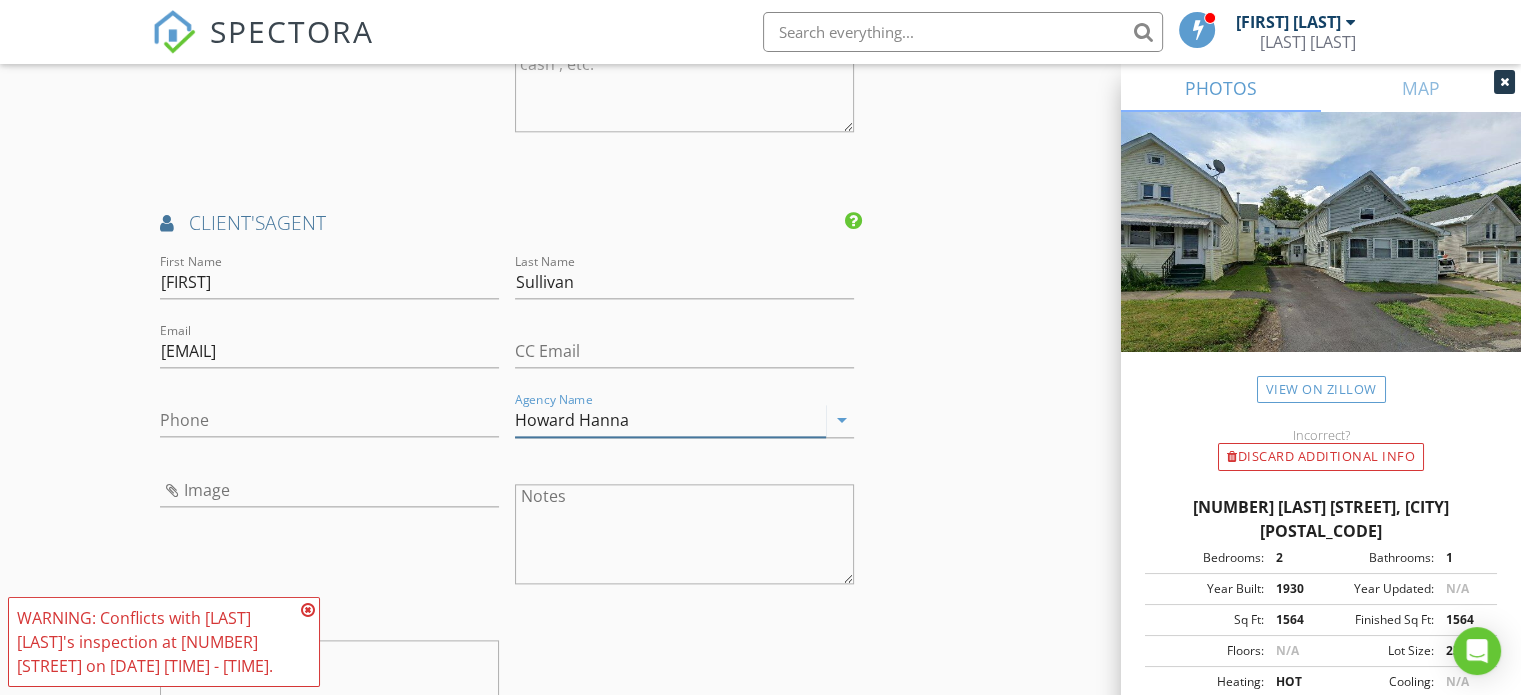 type on "Howard Hanna" 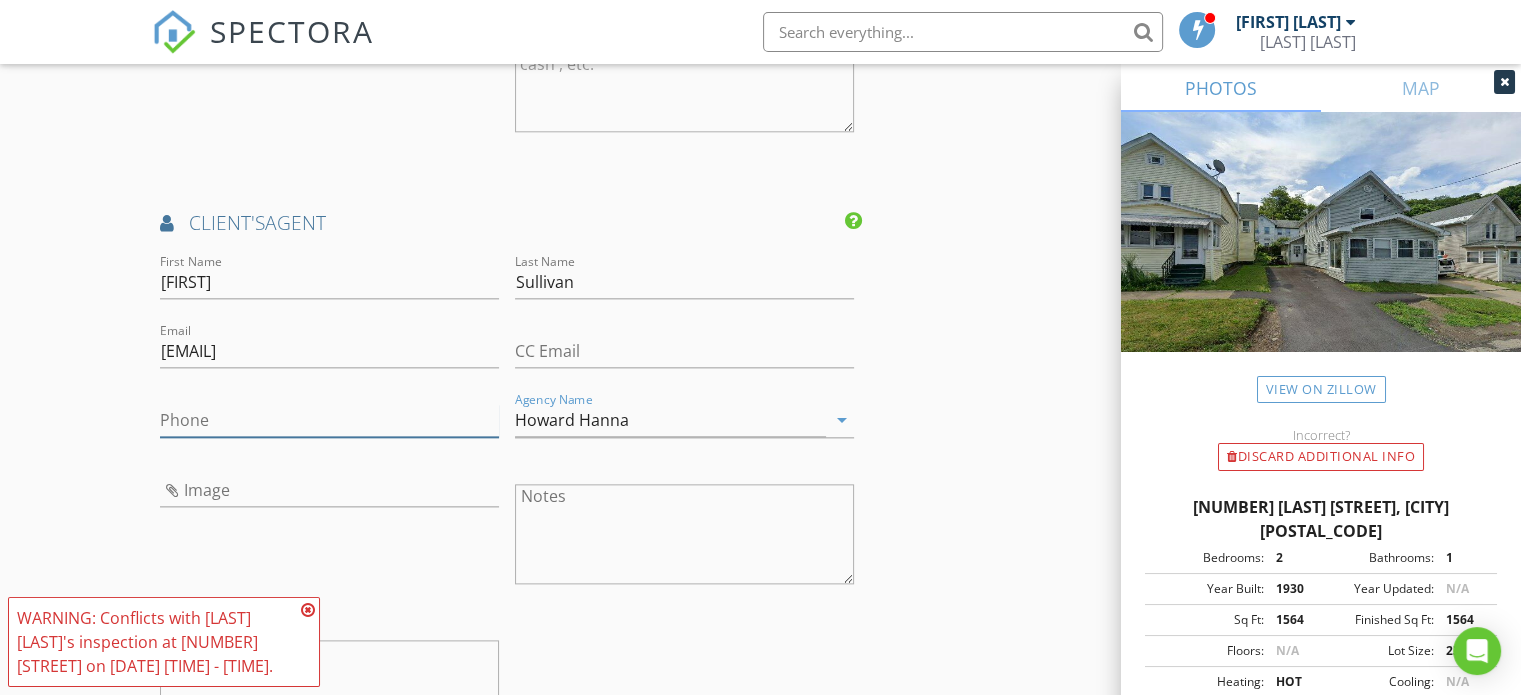 click on "Phone" at bounding box center (329, 420) 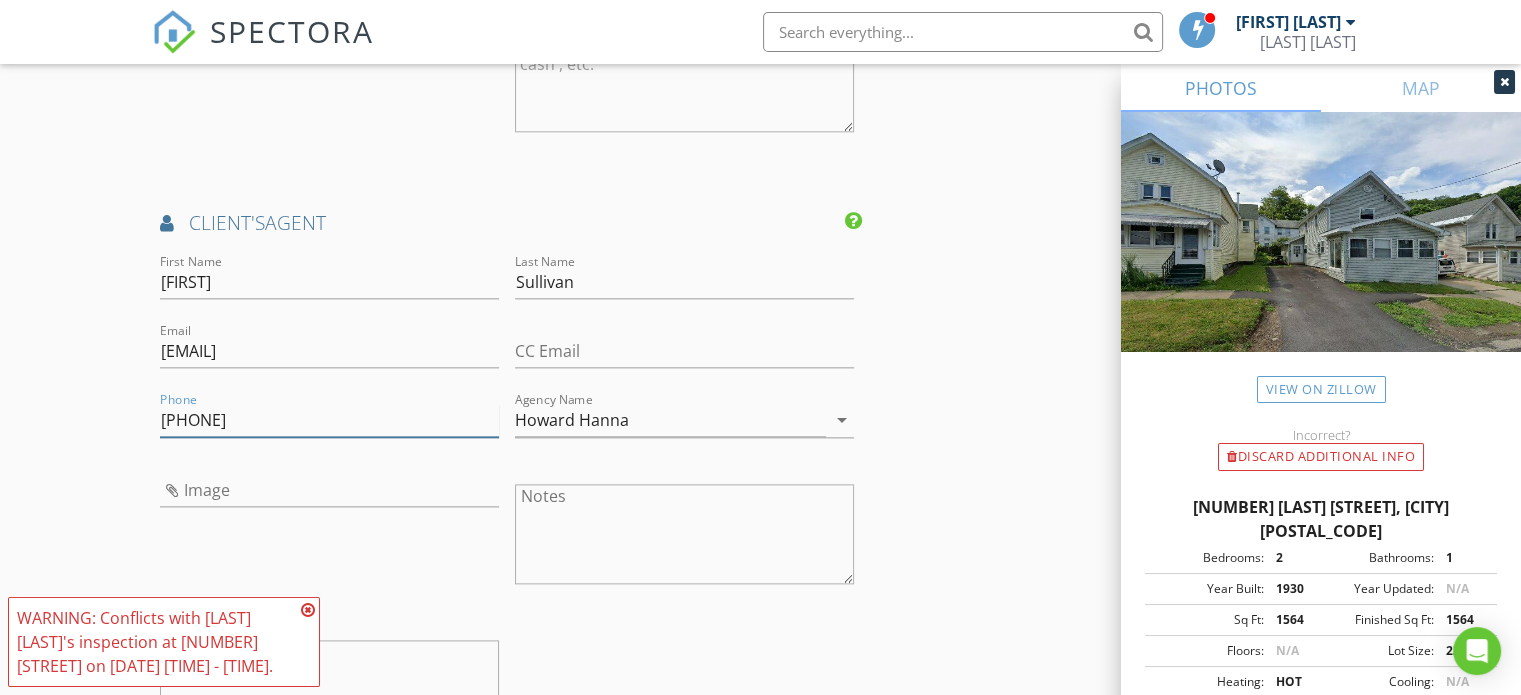 type on "518-848-4328" 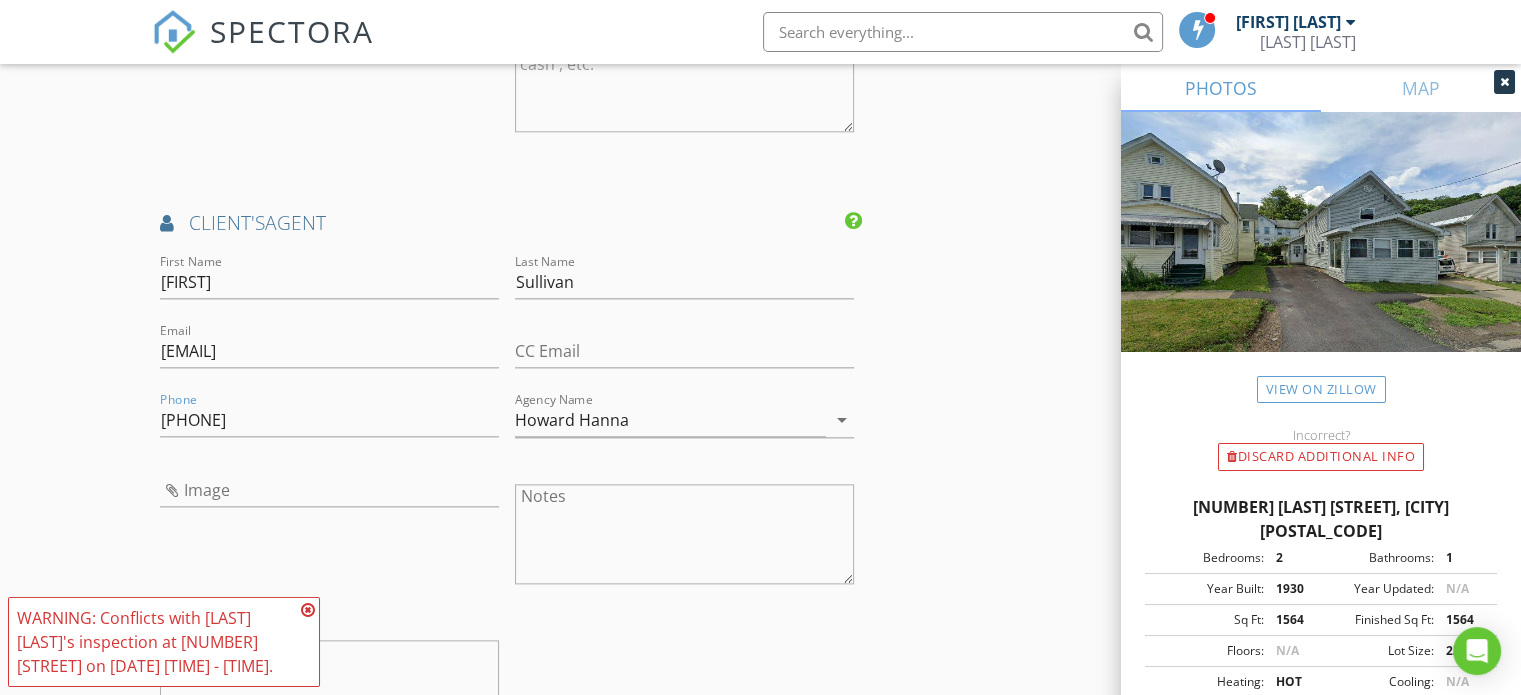 click at bounding box center (308, 610) 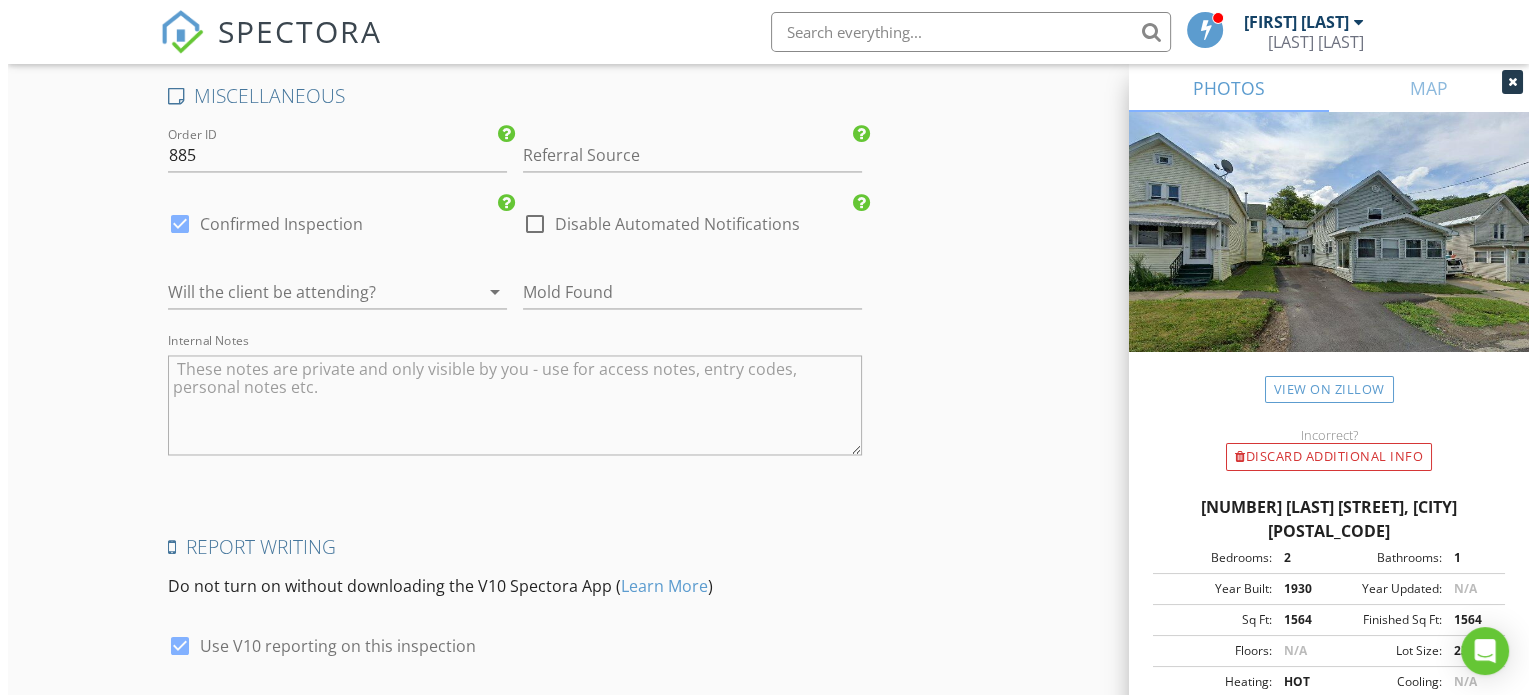 scroll, scrollTop: 3424, scrollLeft: 0, axis: vertical 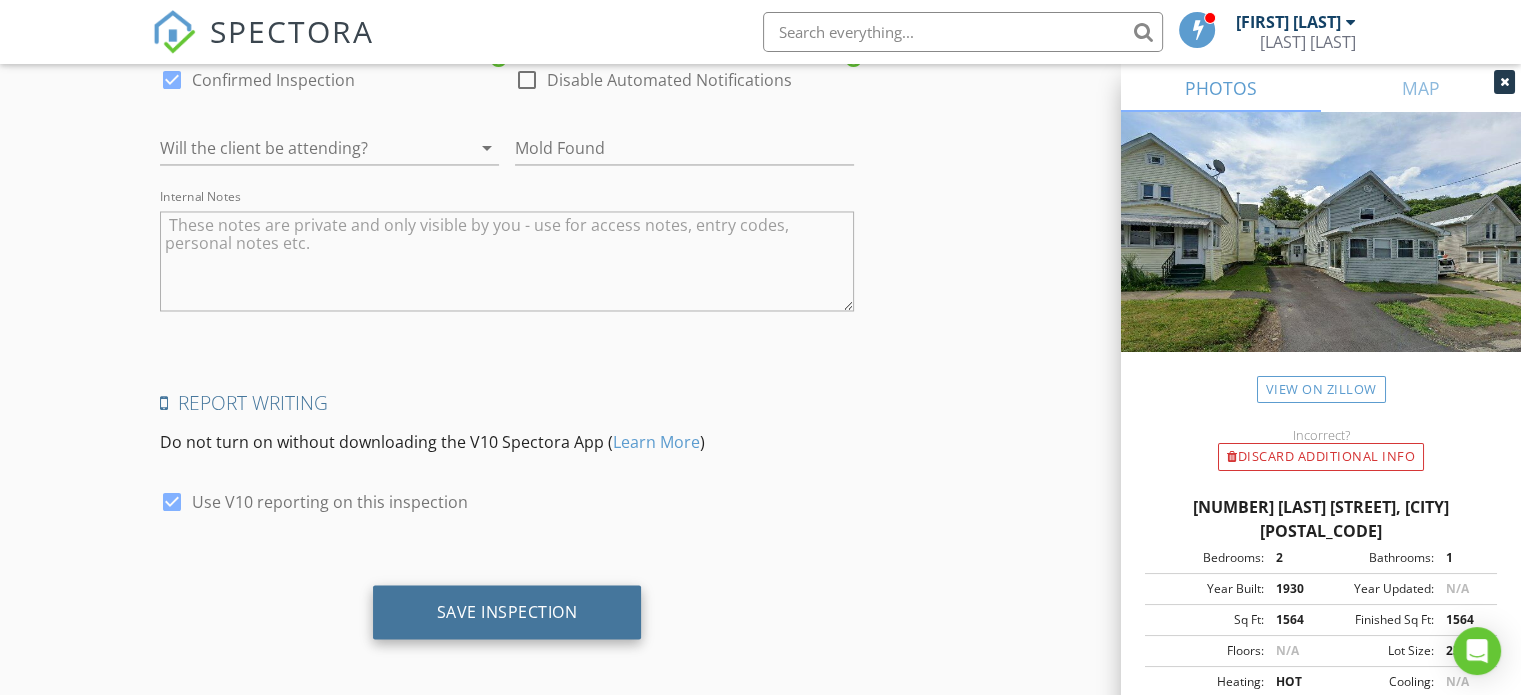 click on "Save Inspection" at bounding box center (507, 612) 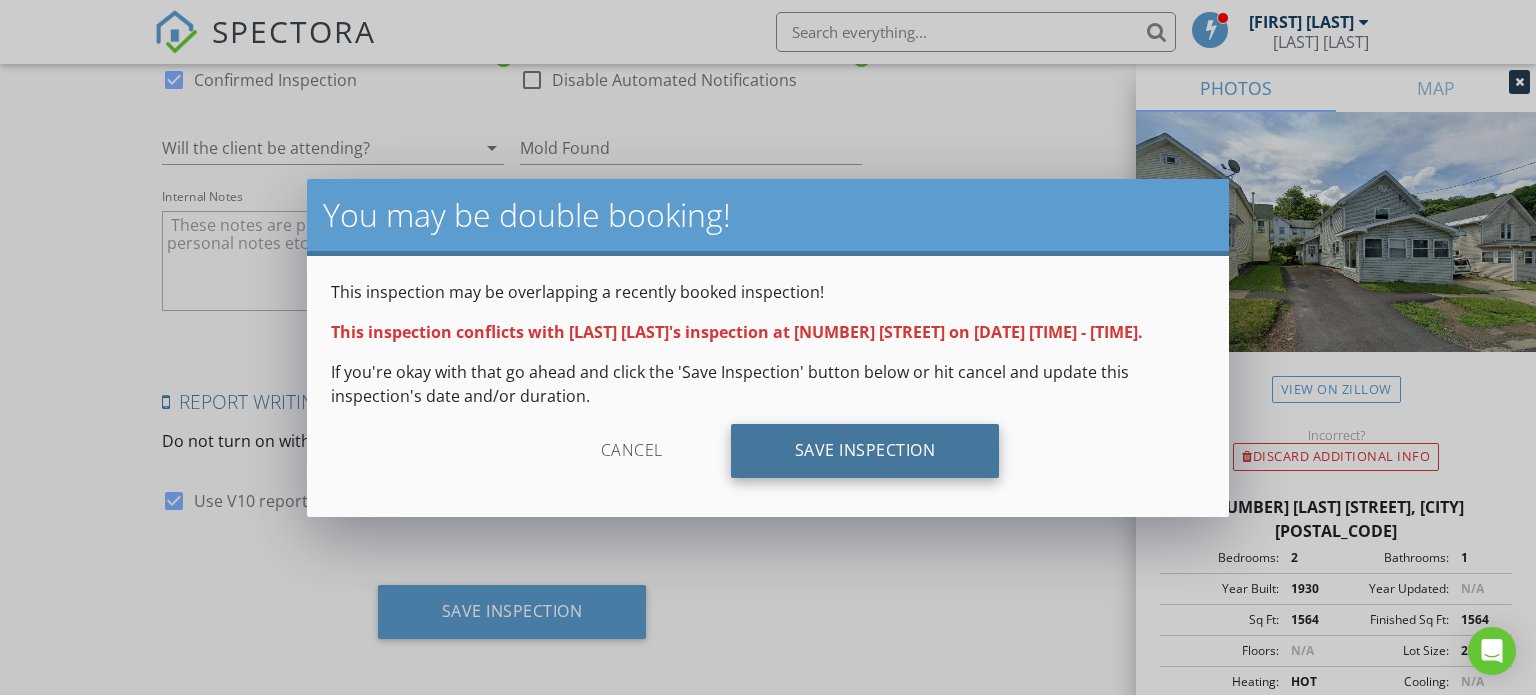 click on "Save Inspection" at bounding box center (865, 451) 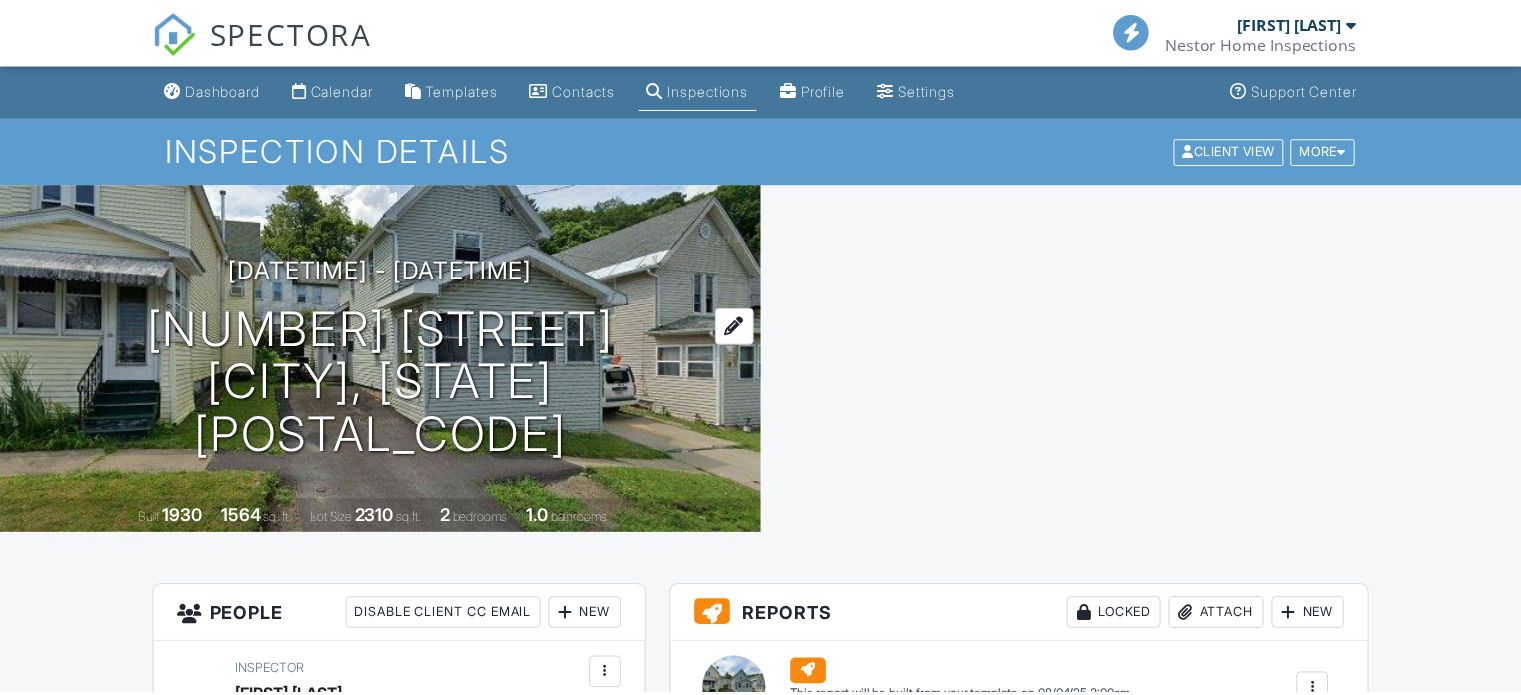 scroll, scrollTop: 166, scrollLeft: 0, axis: vertical 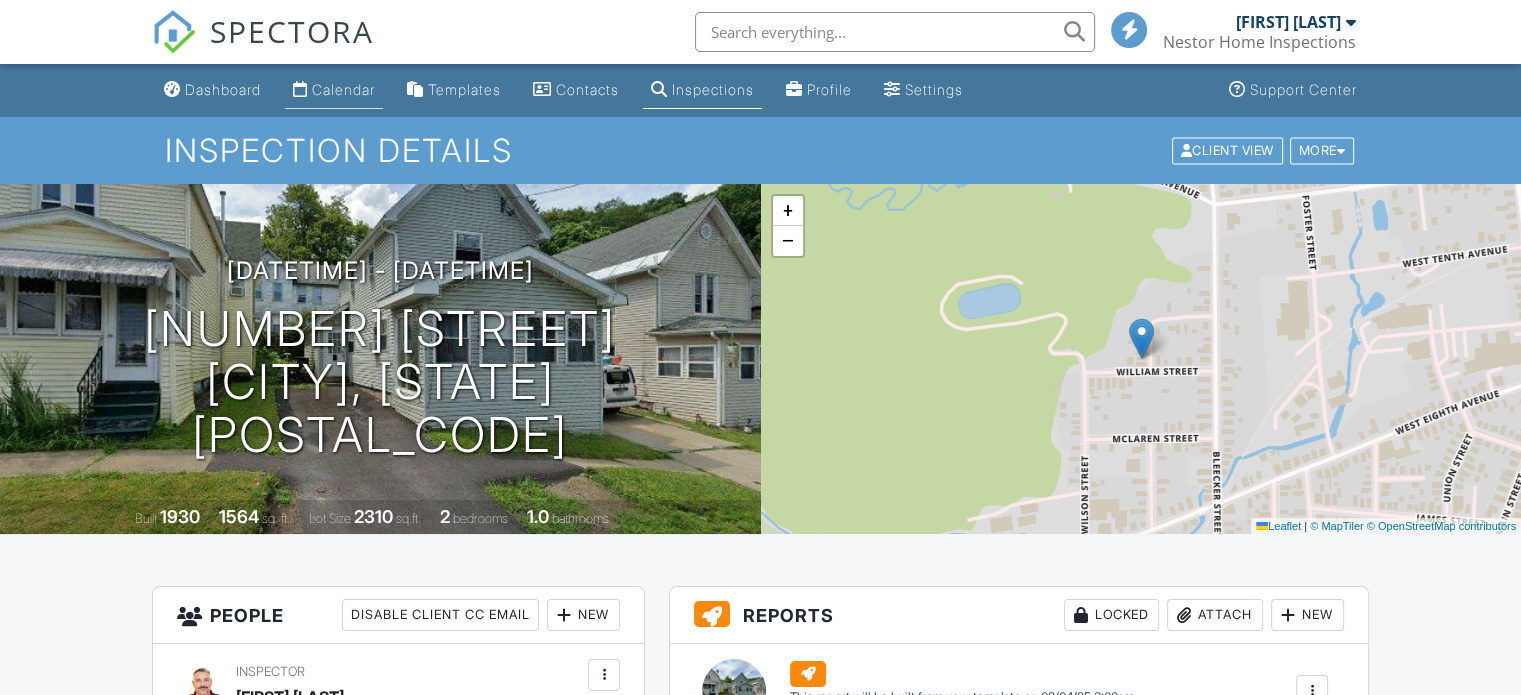 click on "Calendar" at bounding box center [343, 89] 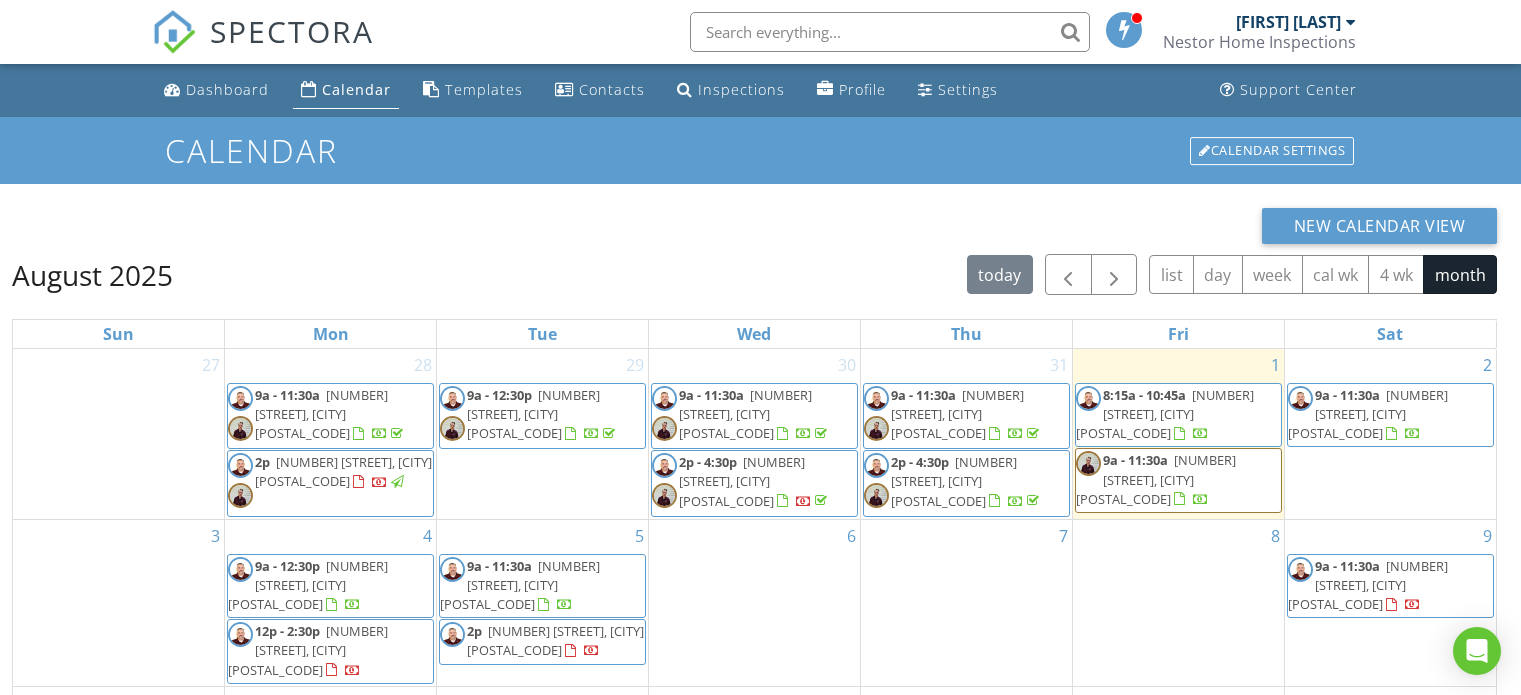 scroll, scrollTop: 0, scrollLeft: 0, axis: both 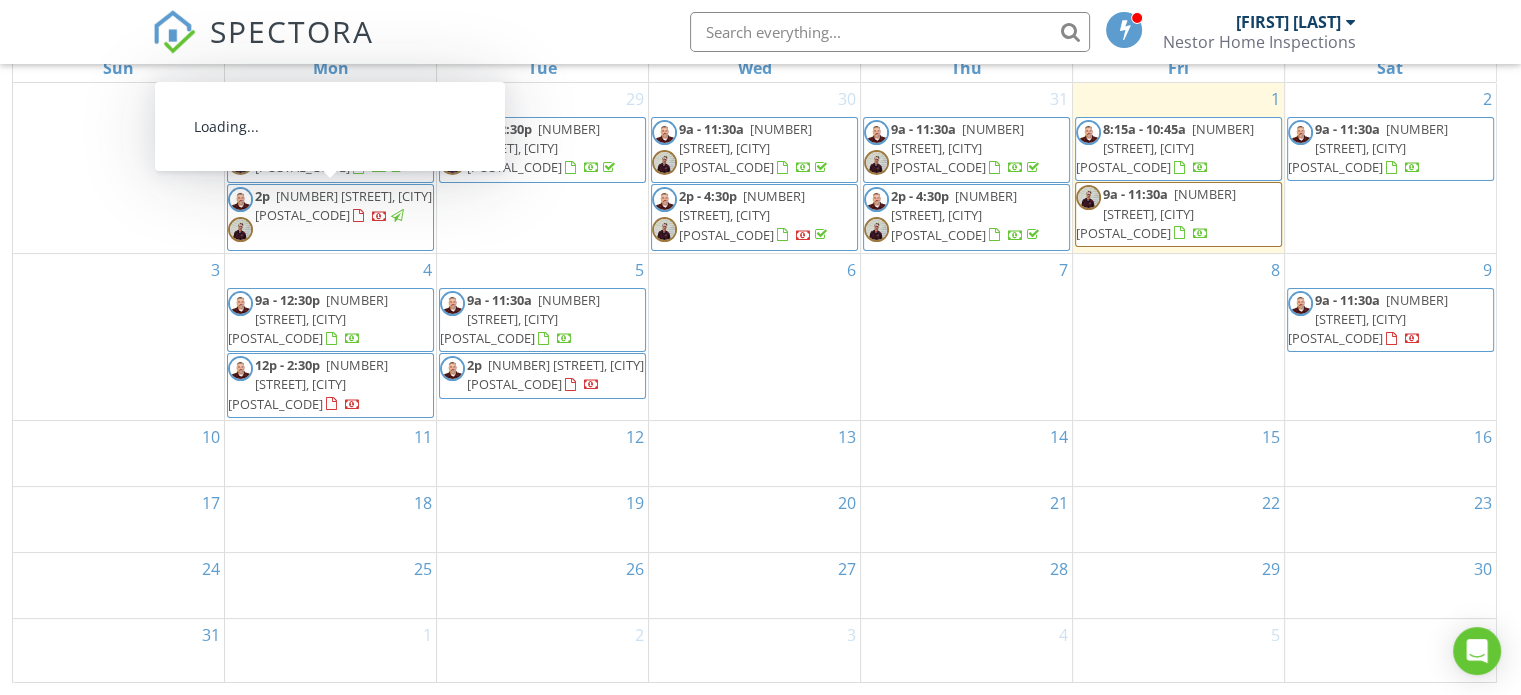 click on "6" at bounding box center (754, 337) 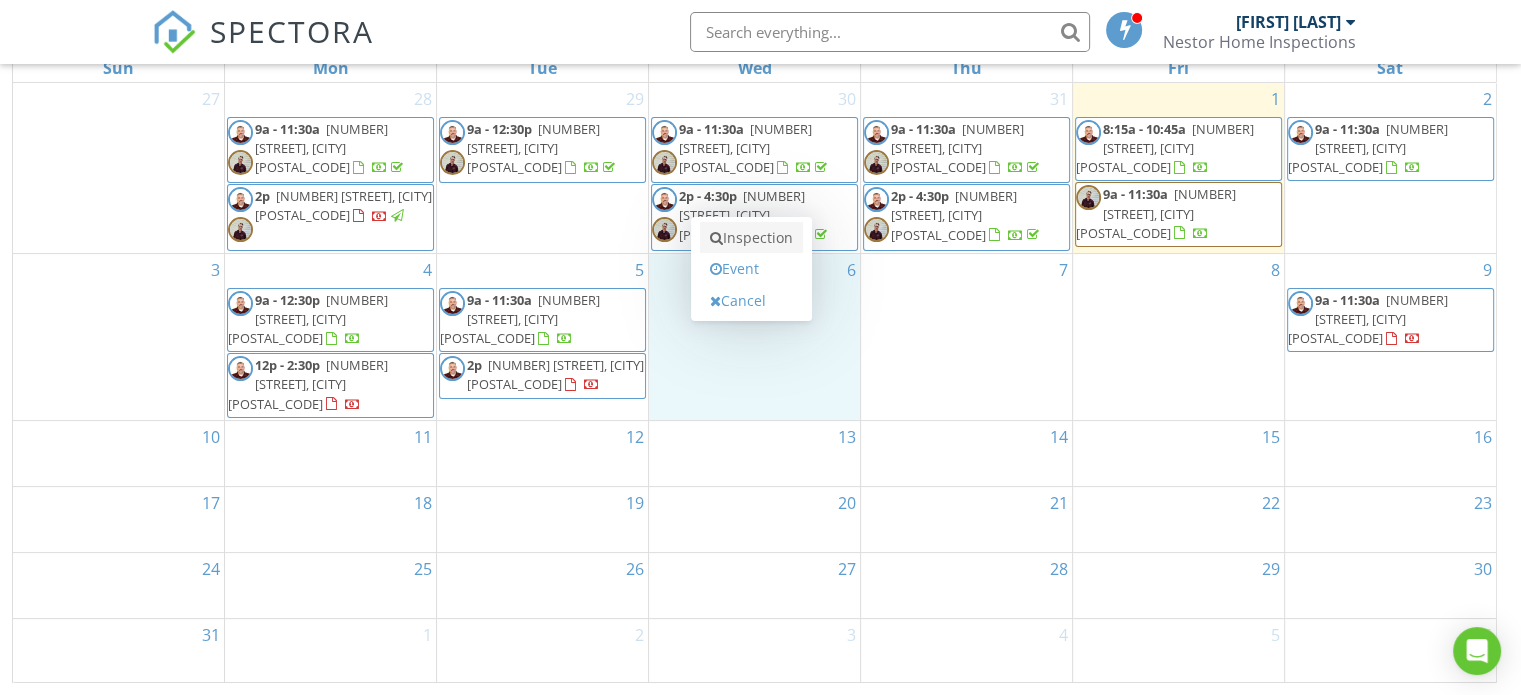 click on "Inspection" at bounding box center (751, 238) 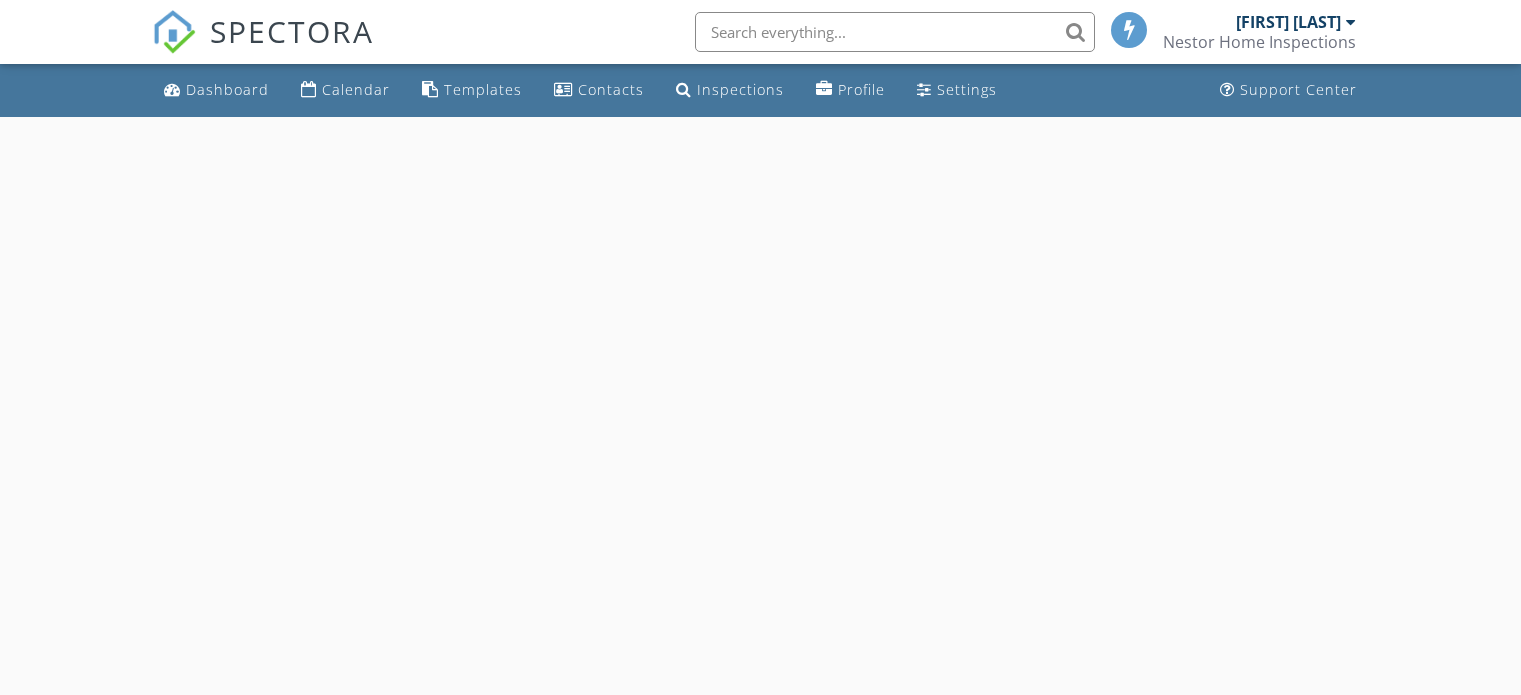 scroll, scrollTop: 0, scrollLeft: 0, axis: both 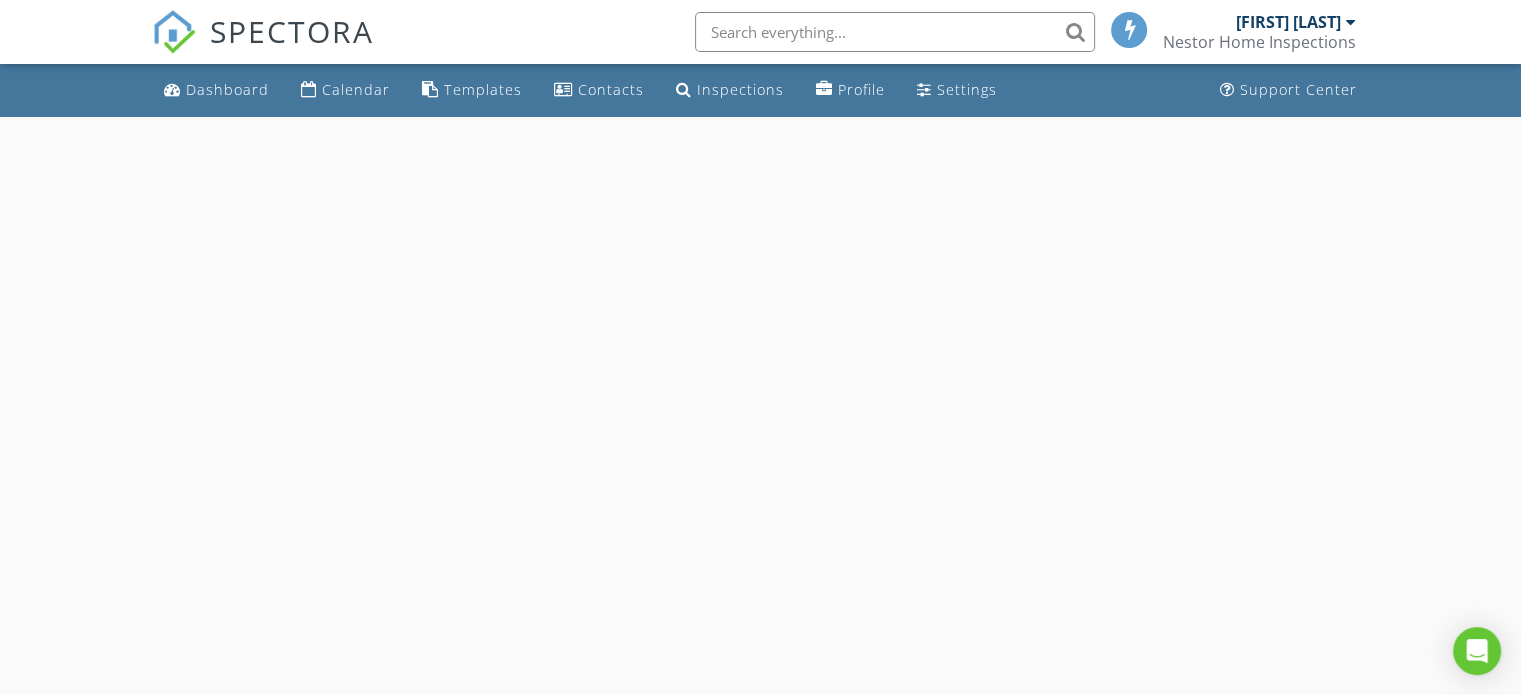 select on "7" 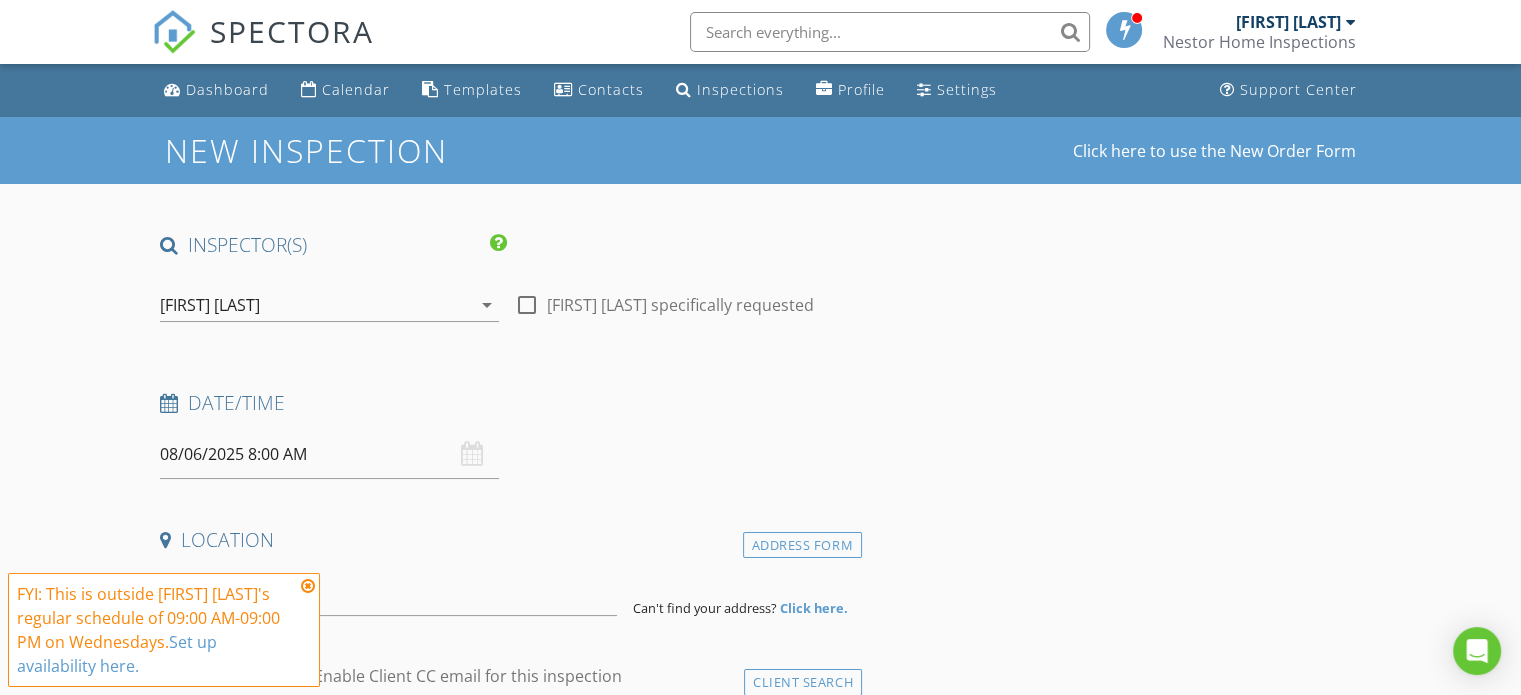 click on "08/06/2025 8:00 AM" at bounding box center [329, 454] 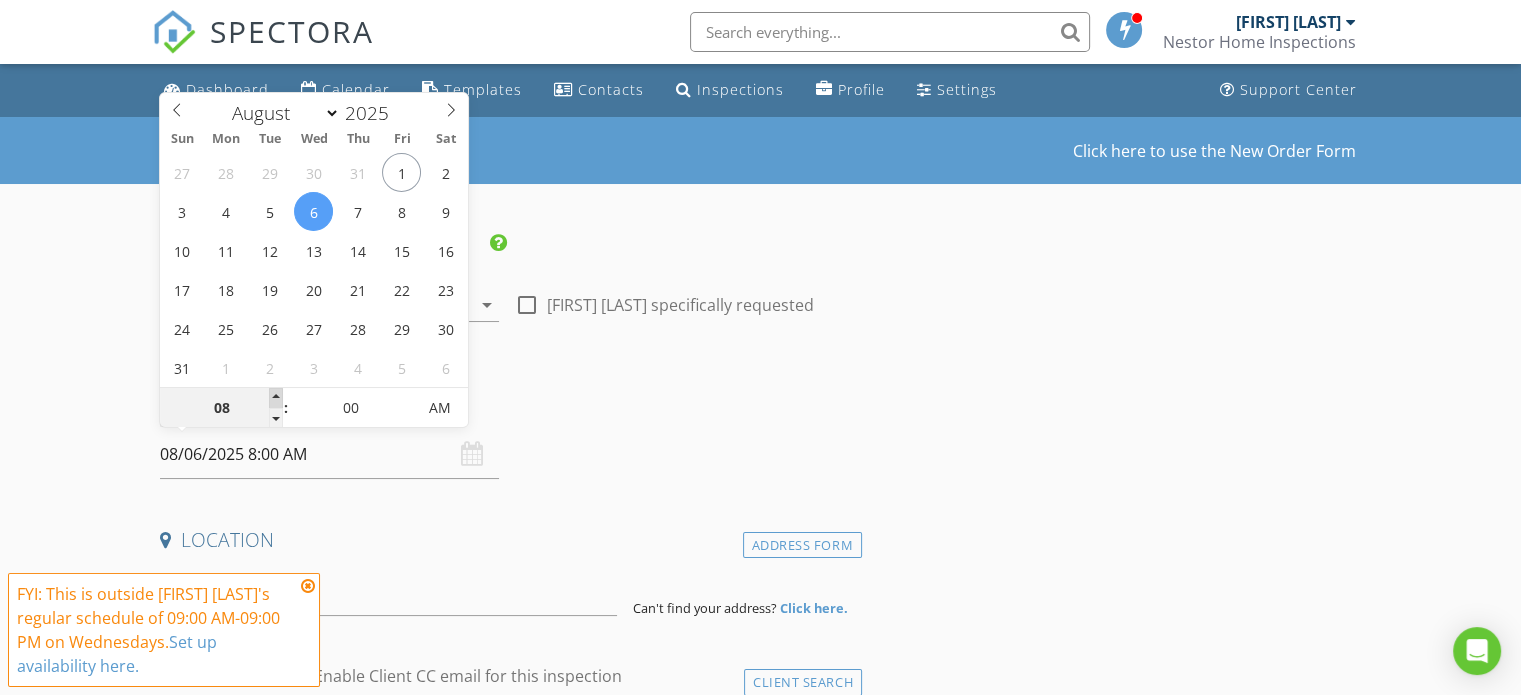 type on "09" 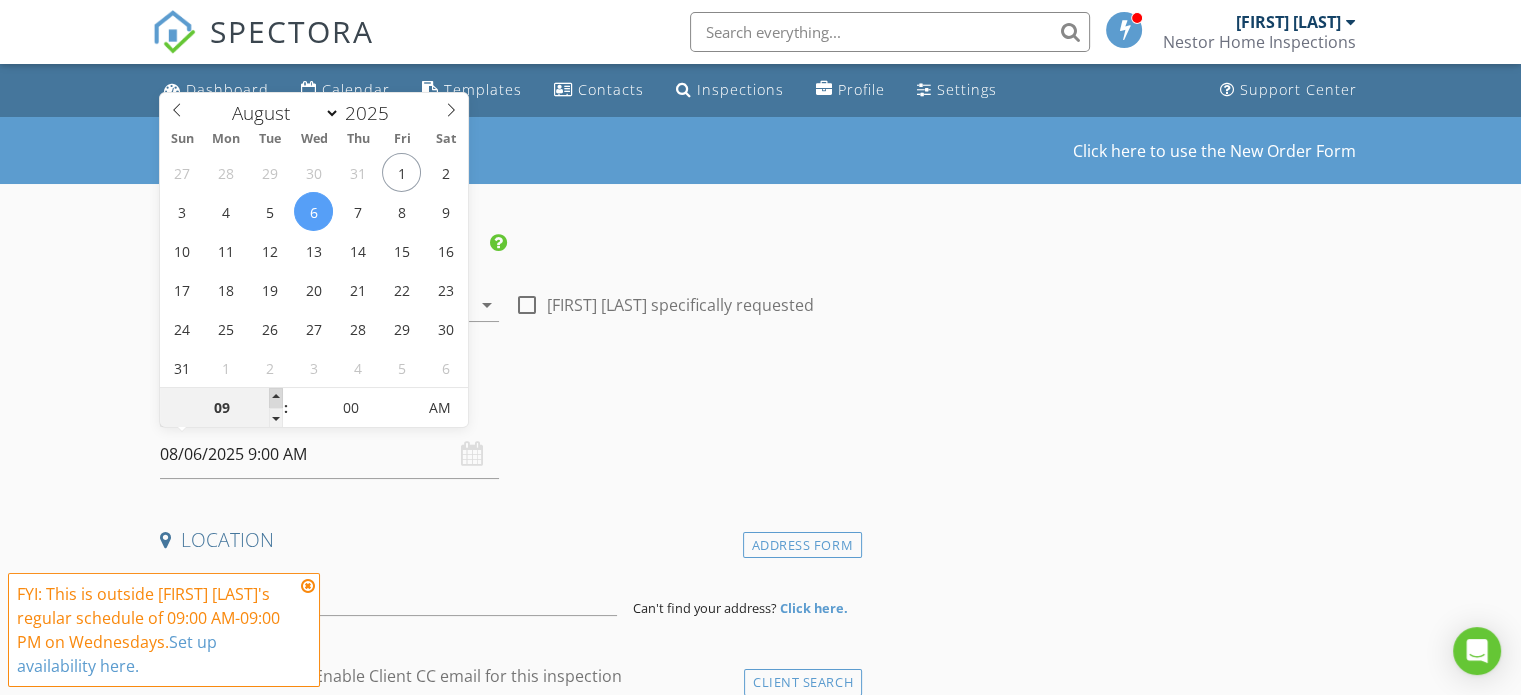click at bounding box center [276, 398] 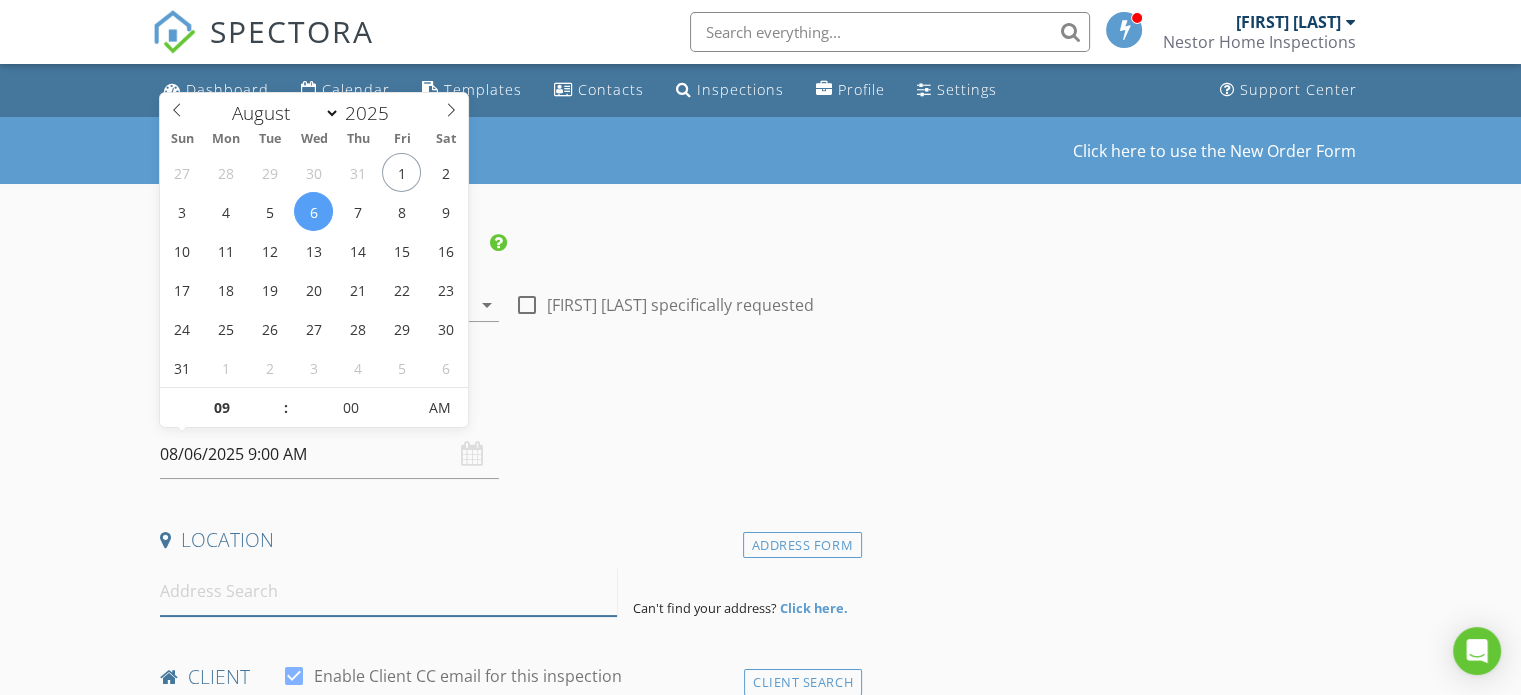 click at bounding box center [388, 591] 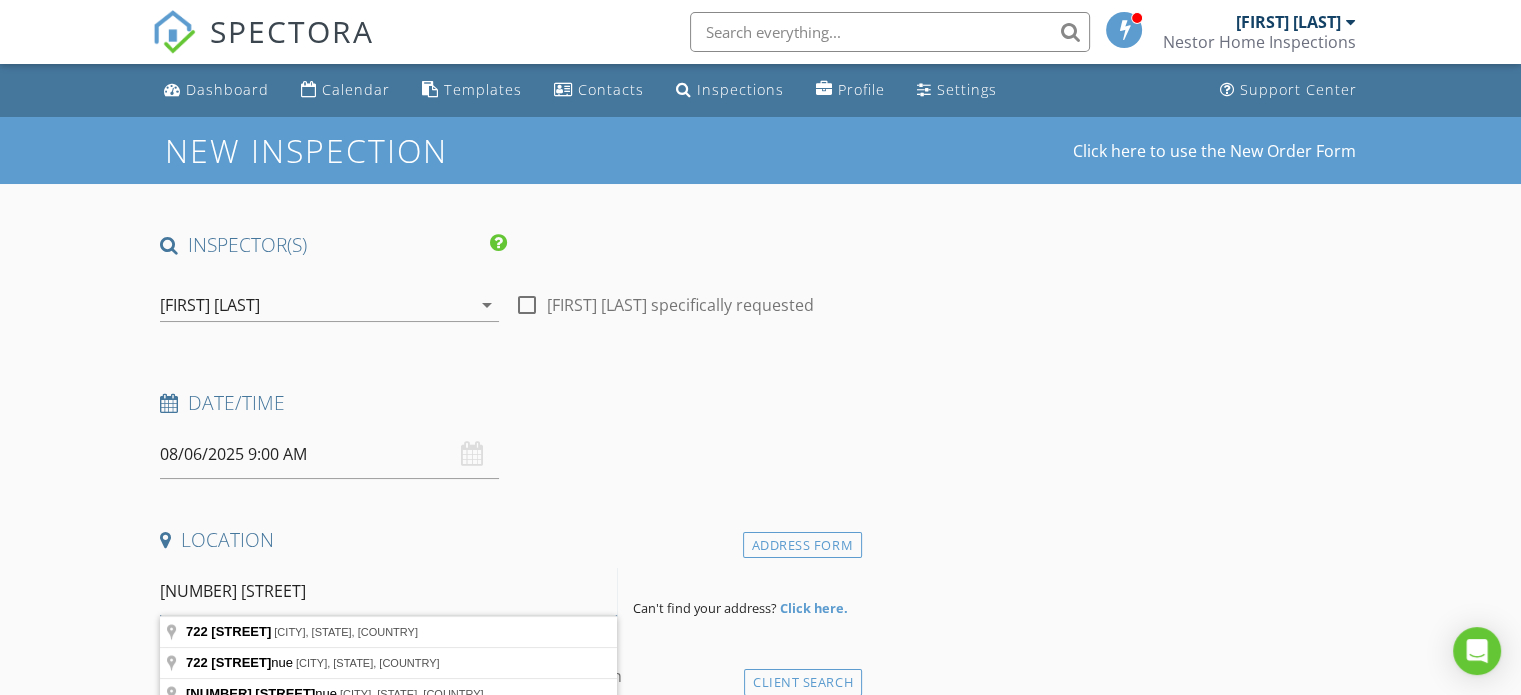 scroll, scrollTop: 166, scrollLeft: 0, axis: vertical 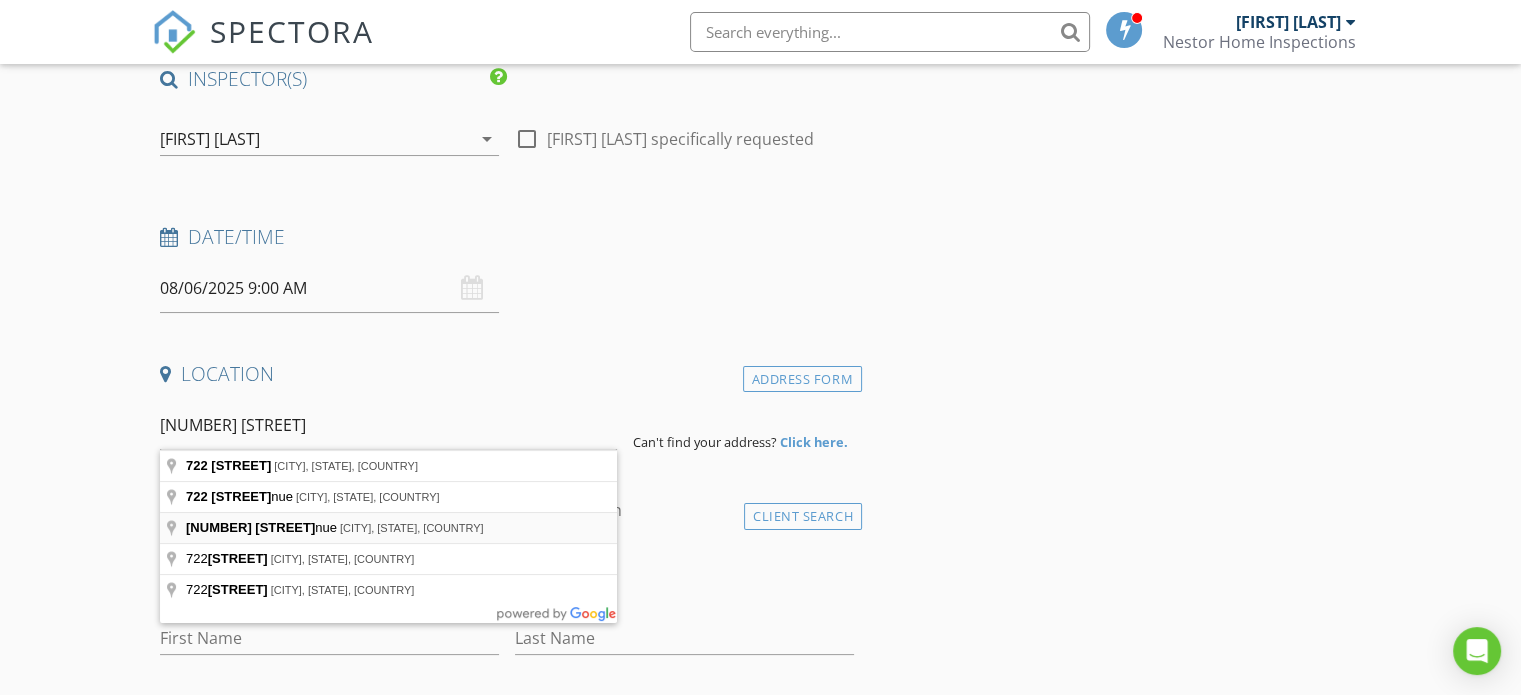 type on "[NUMBER] [STREET], [CITY], [STATE], [COUNTRY]" 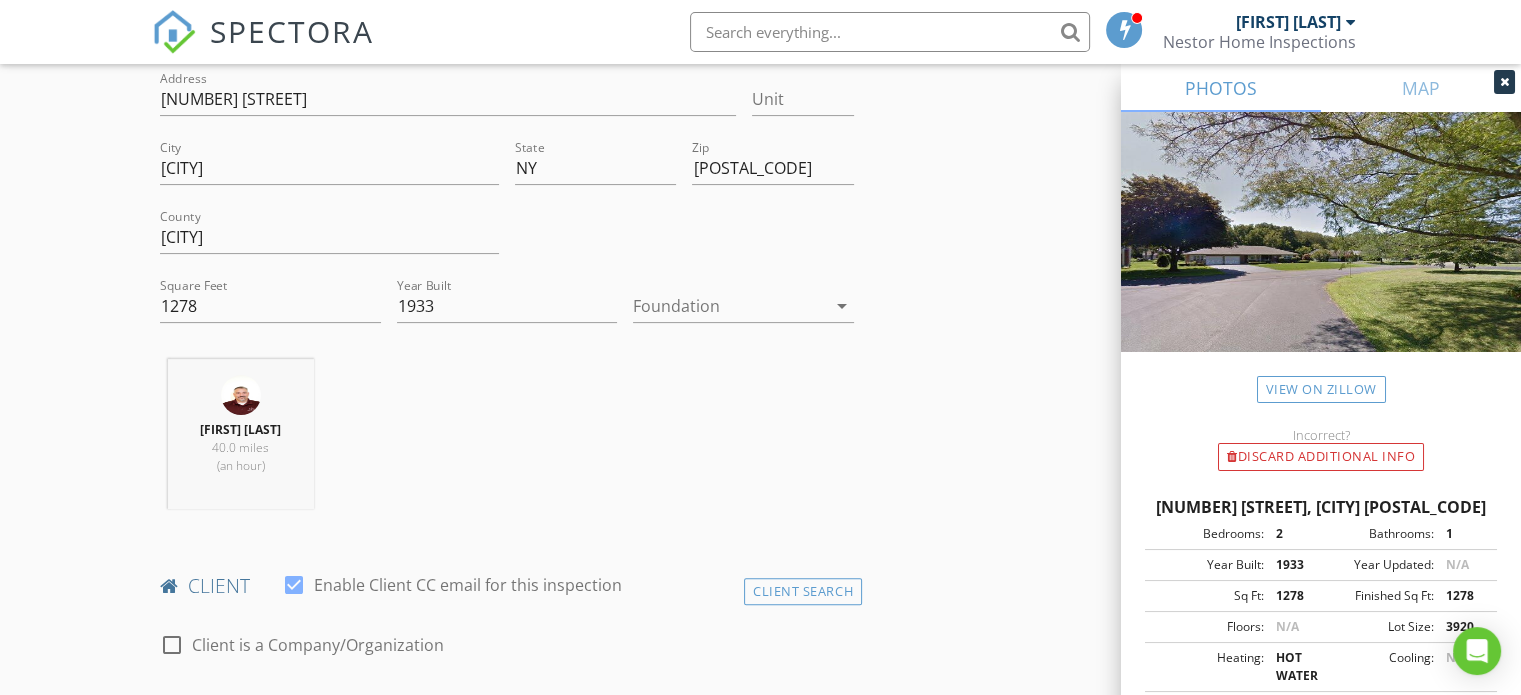 scroll, scrollTop: 833, scrollLeft: 0, axis: vertical 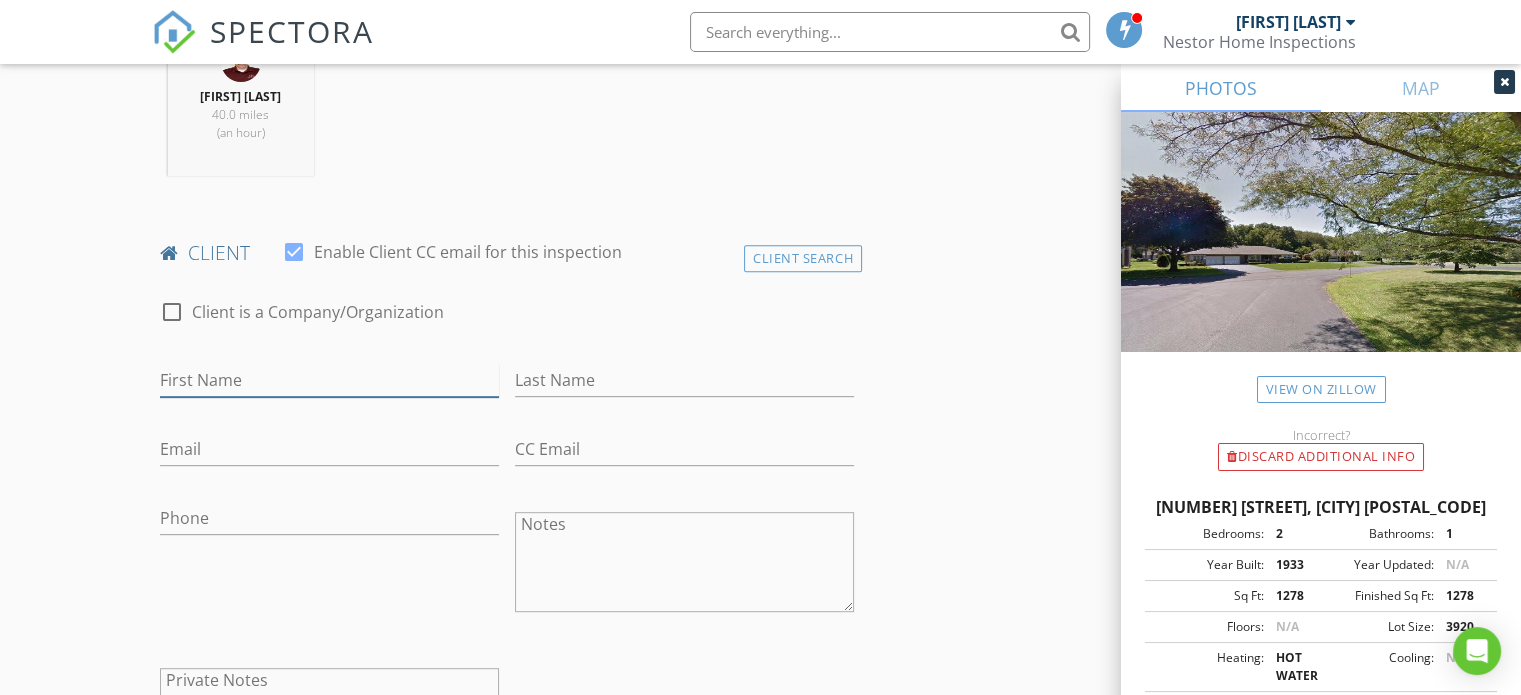 click on "First Name" at bounding box center (329, 380) 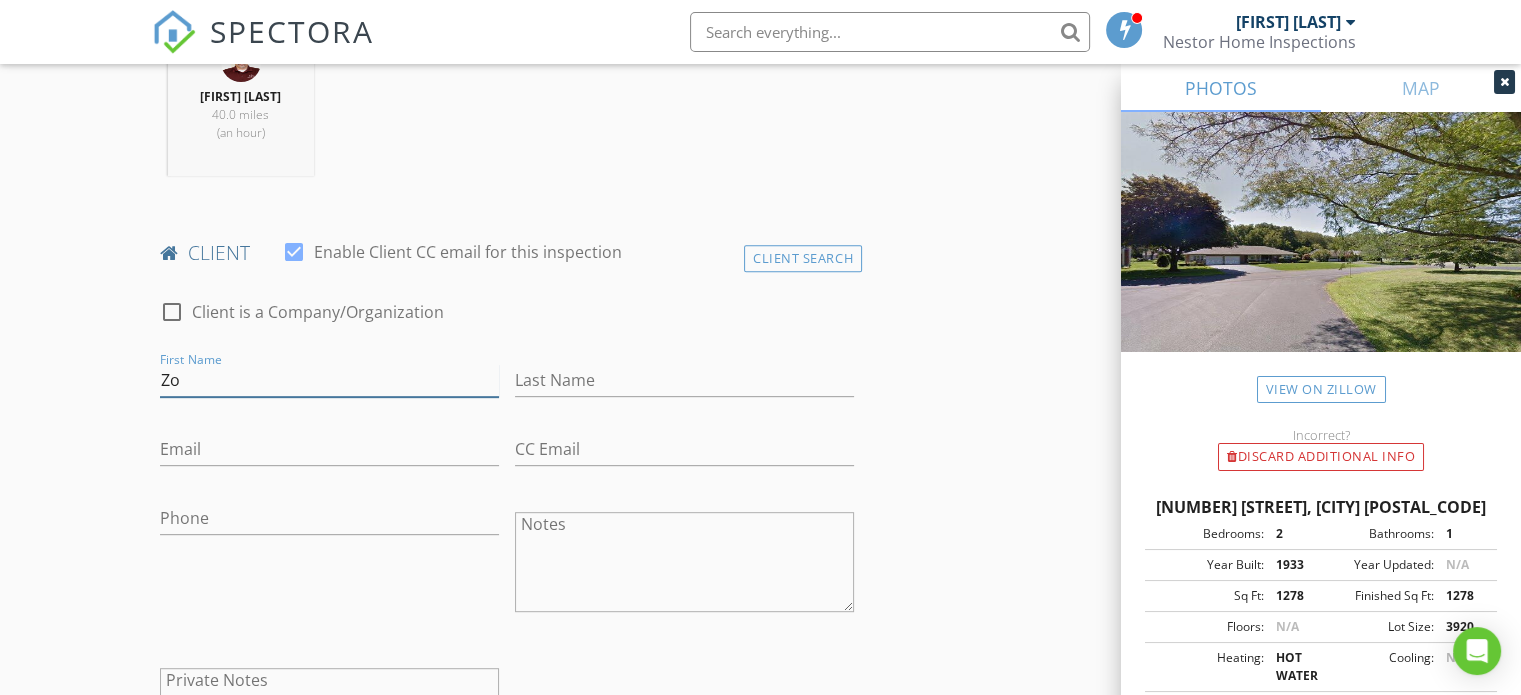 type on "Zo" 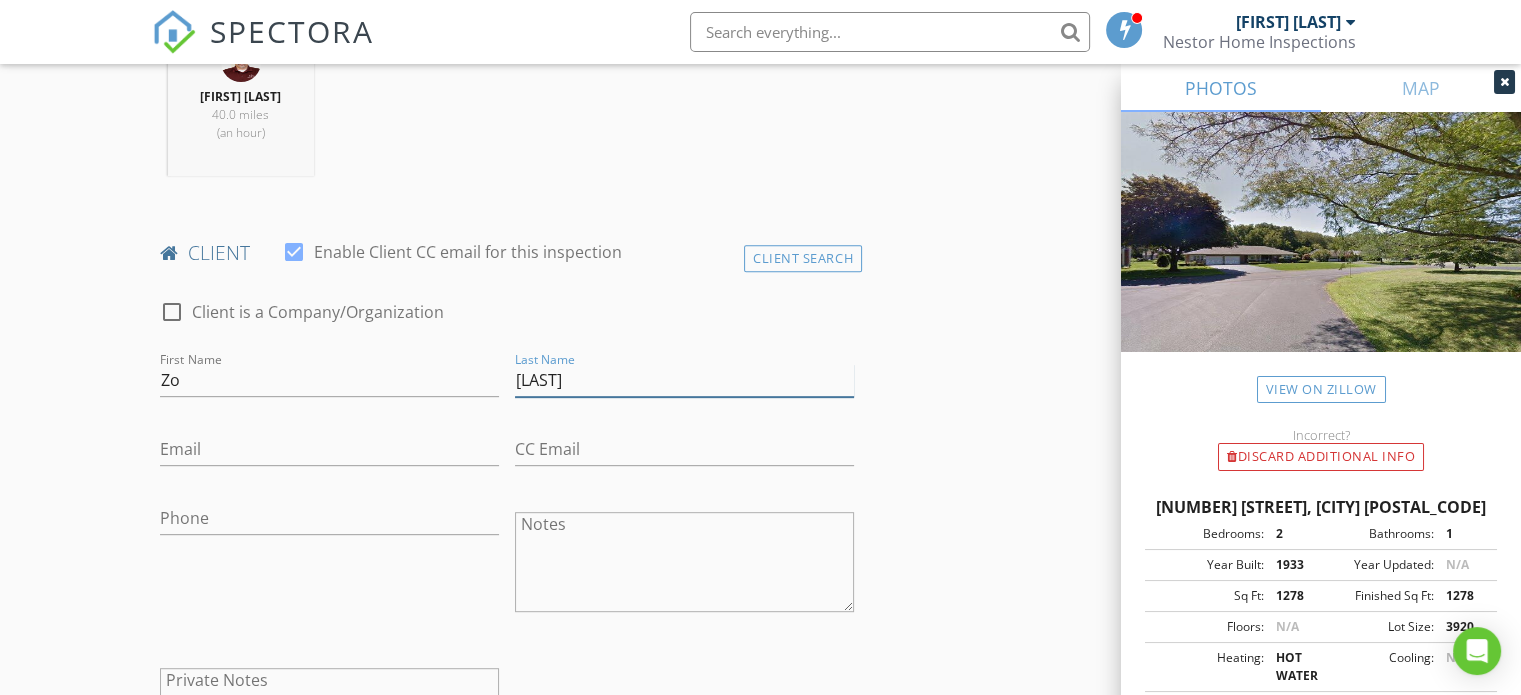 type on "[LAST]" 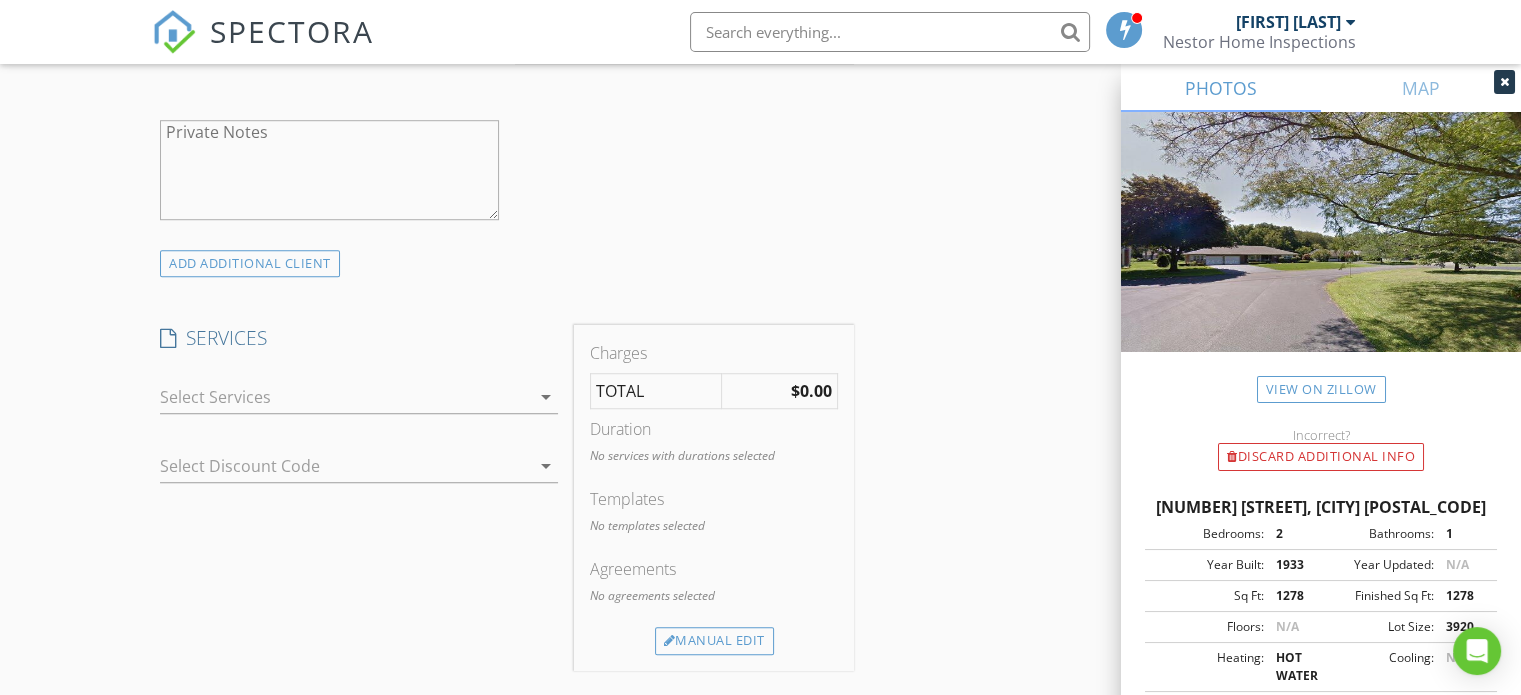scroll, scrollTop: 1500, scrollLeft: 0, axis: vertical 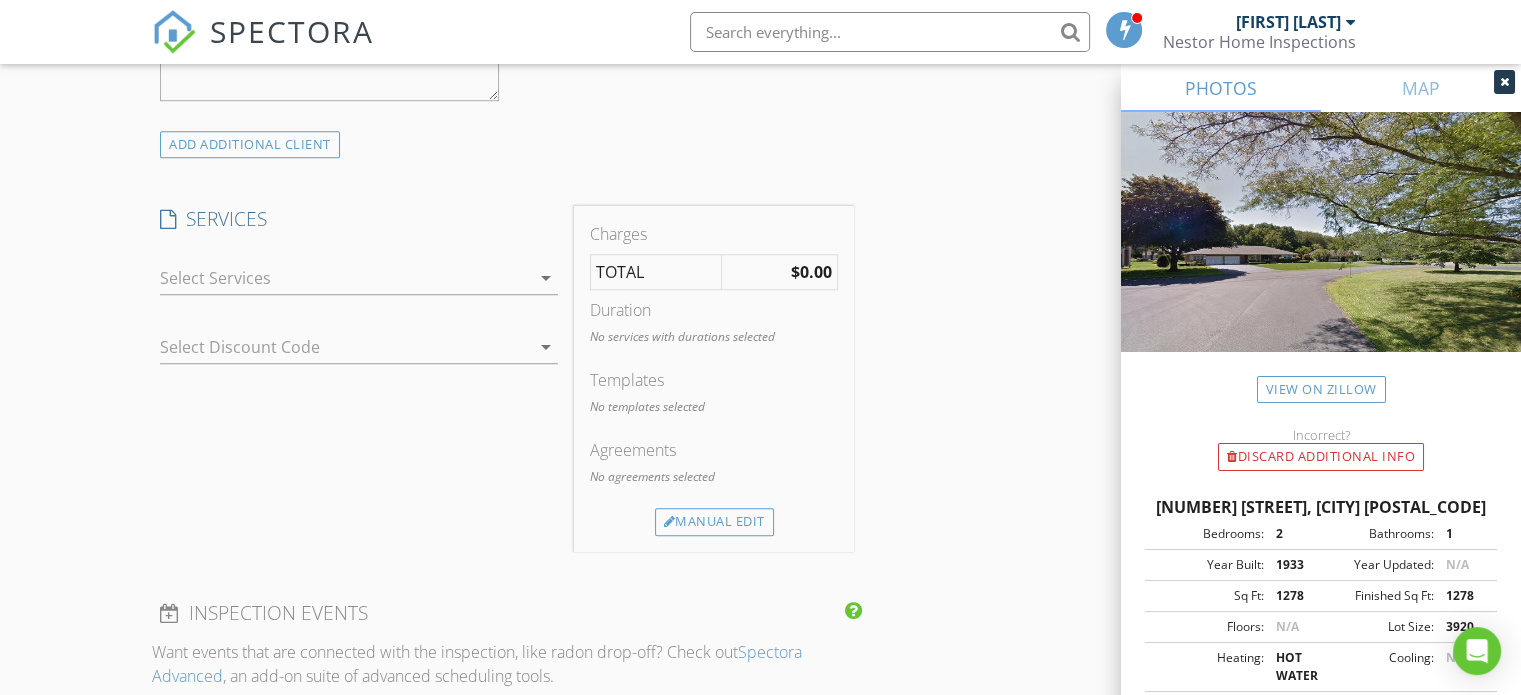 type on "[EMAIL]" 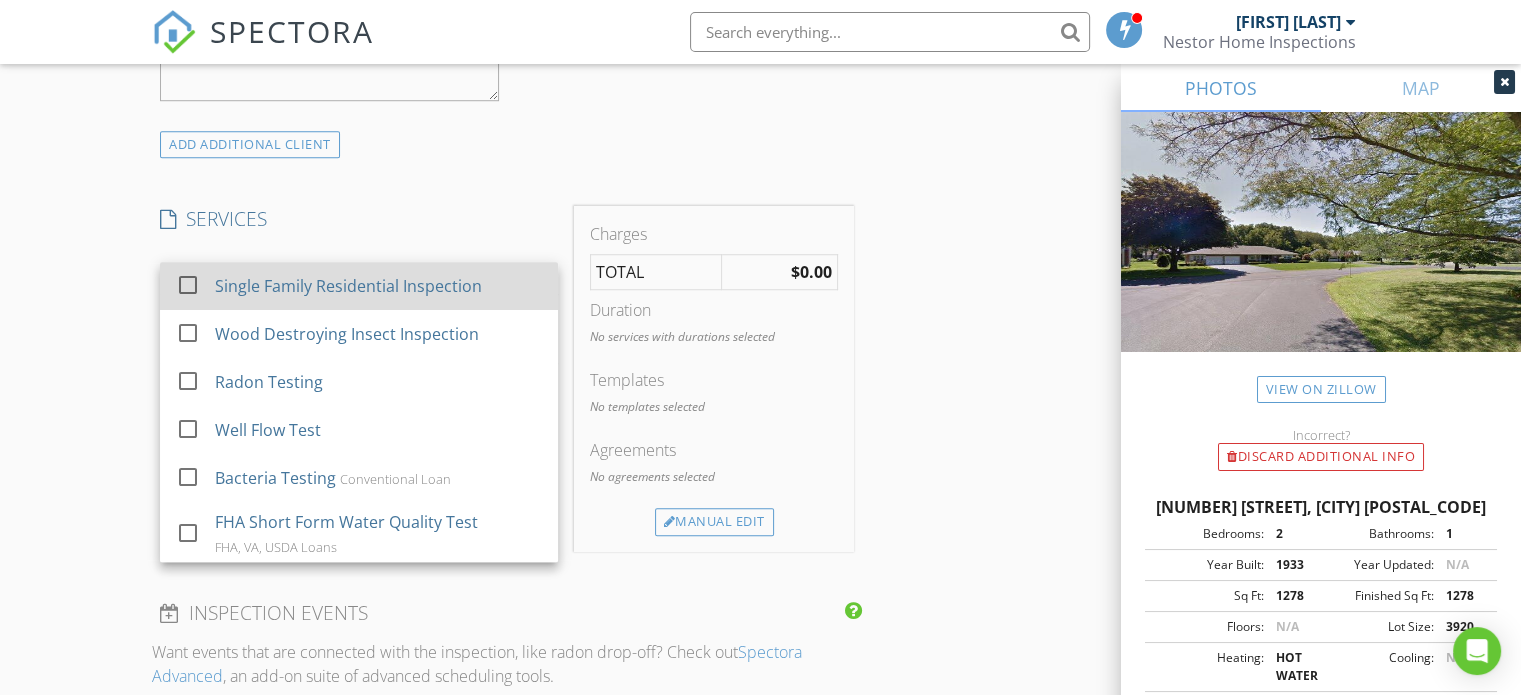 click on "Single Family Residential Inspection" at bounding box center [348, 286] 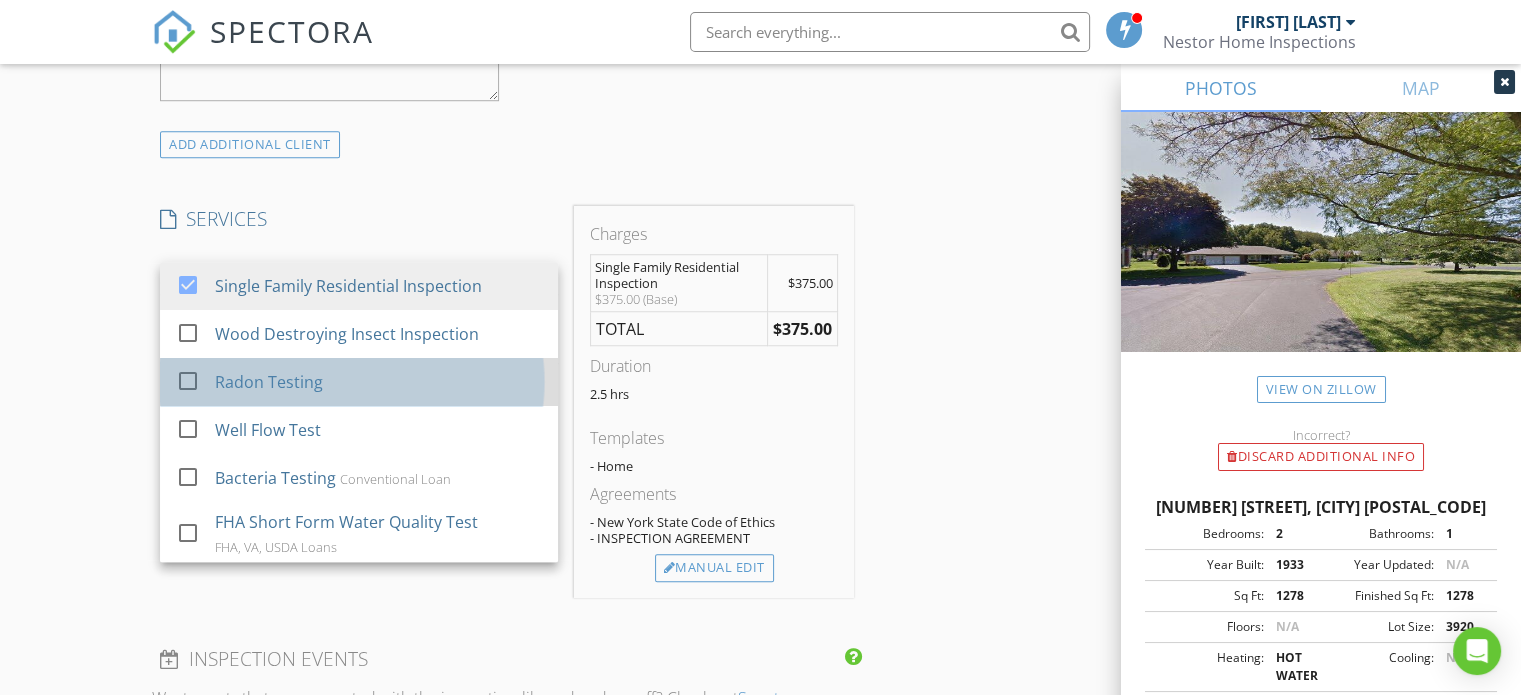click on "check_box_outline_blank   Radon Testing" at bounding box center [359, 382] 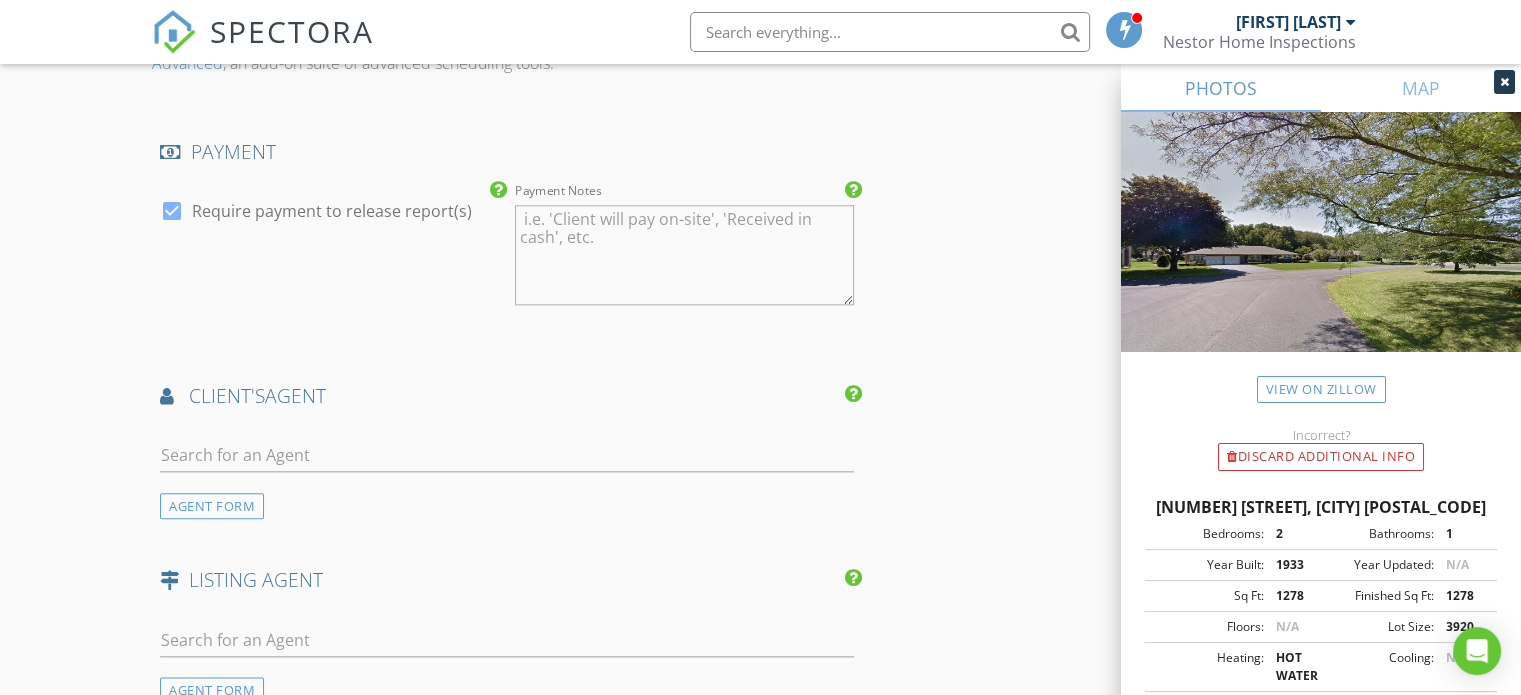 scroll, scrollTop: 2333, scrollLeft: 0, axis: vertical 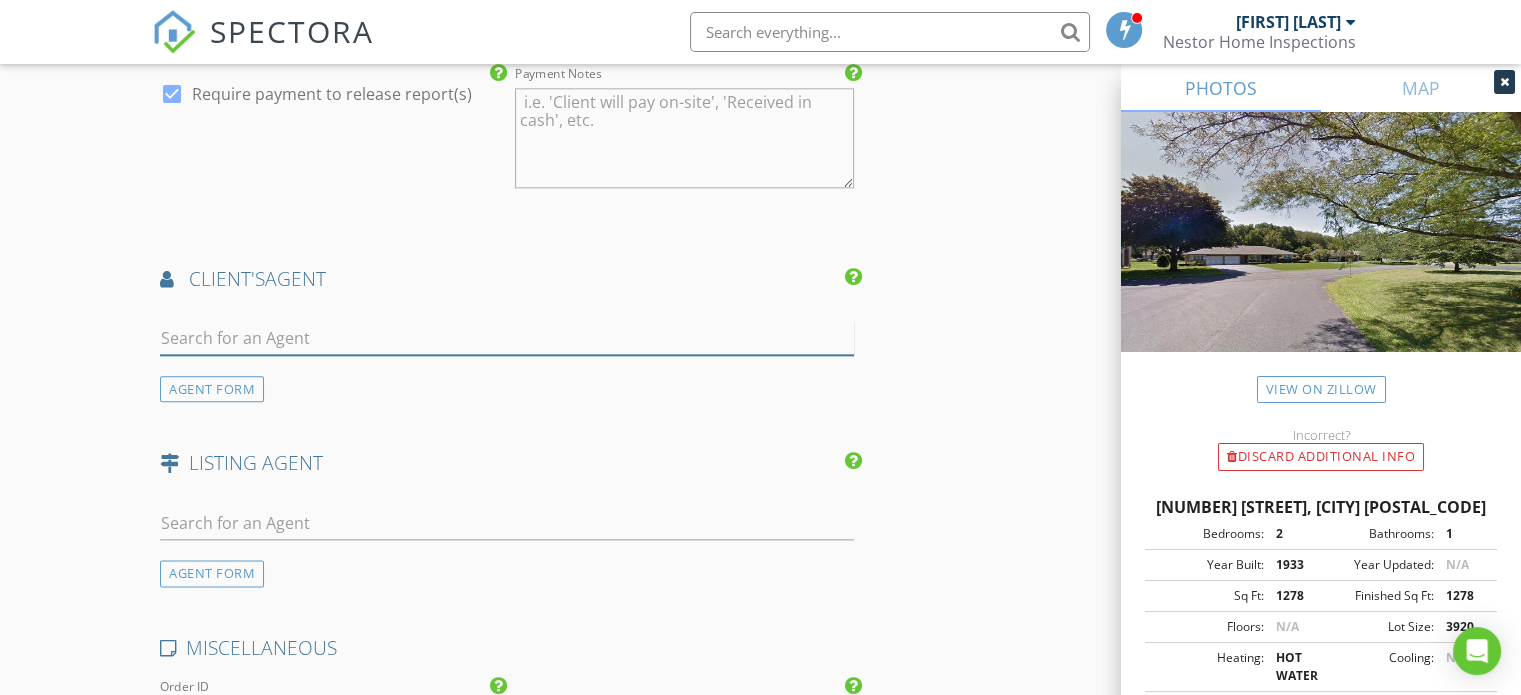 click at bounding box center [507, 338] 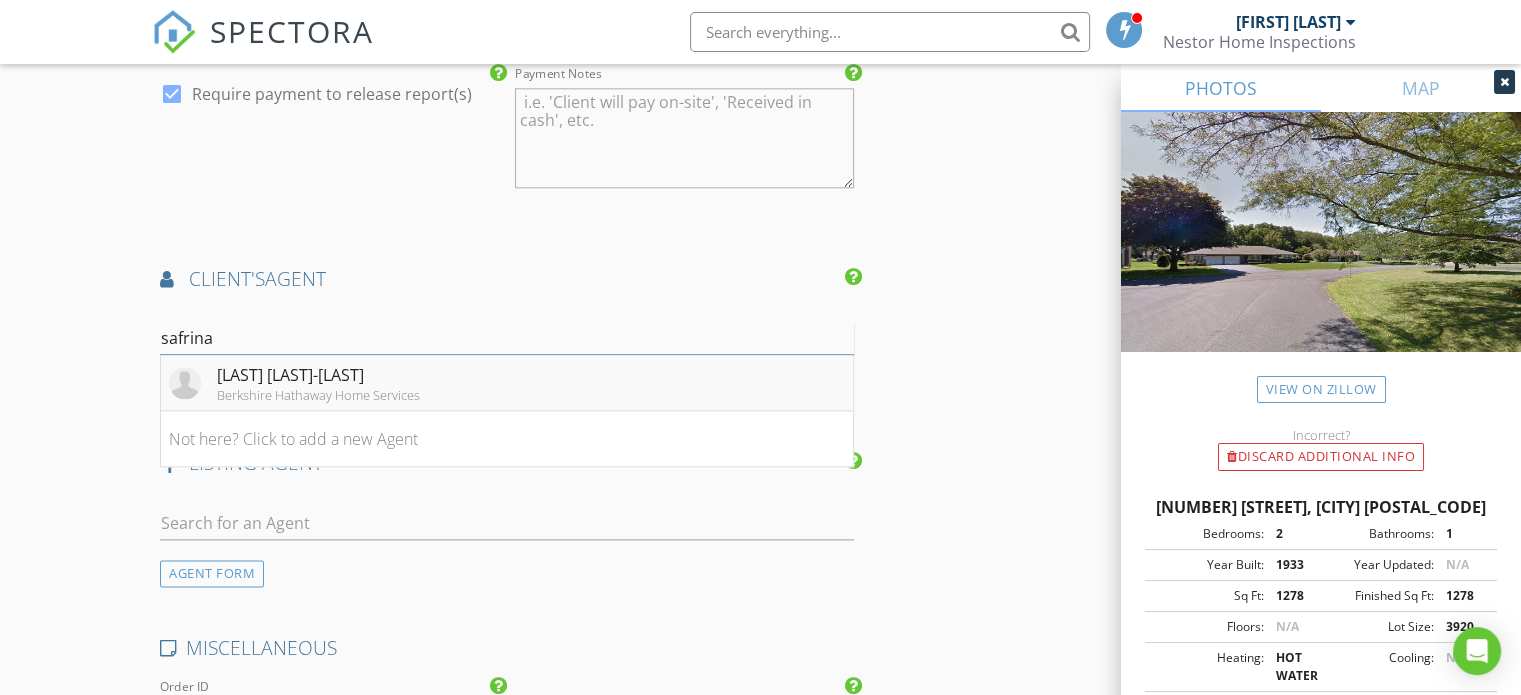 type on "safrina" 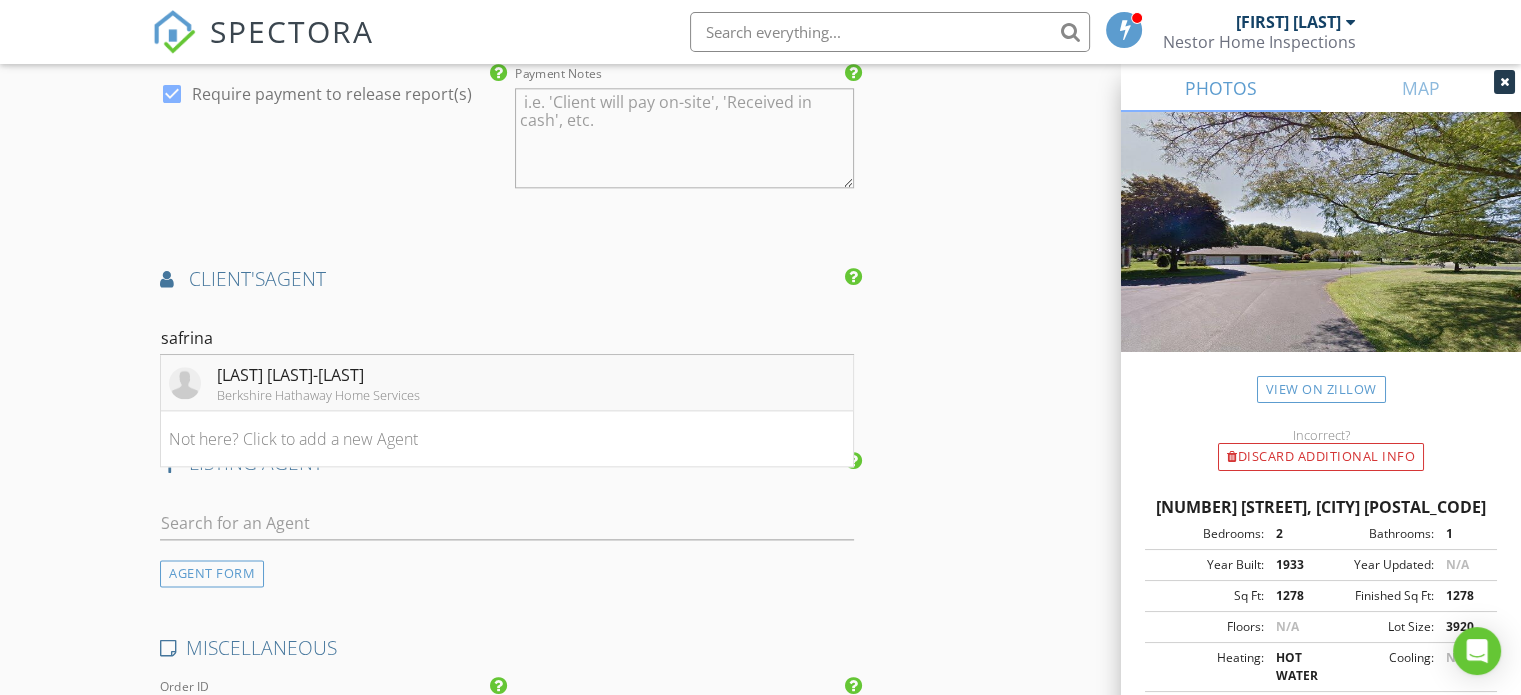 click on "[LAST] [LAST]-[LAST]" at bounding box center [318, 375] 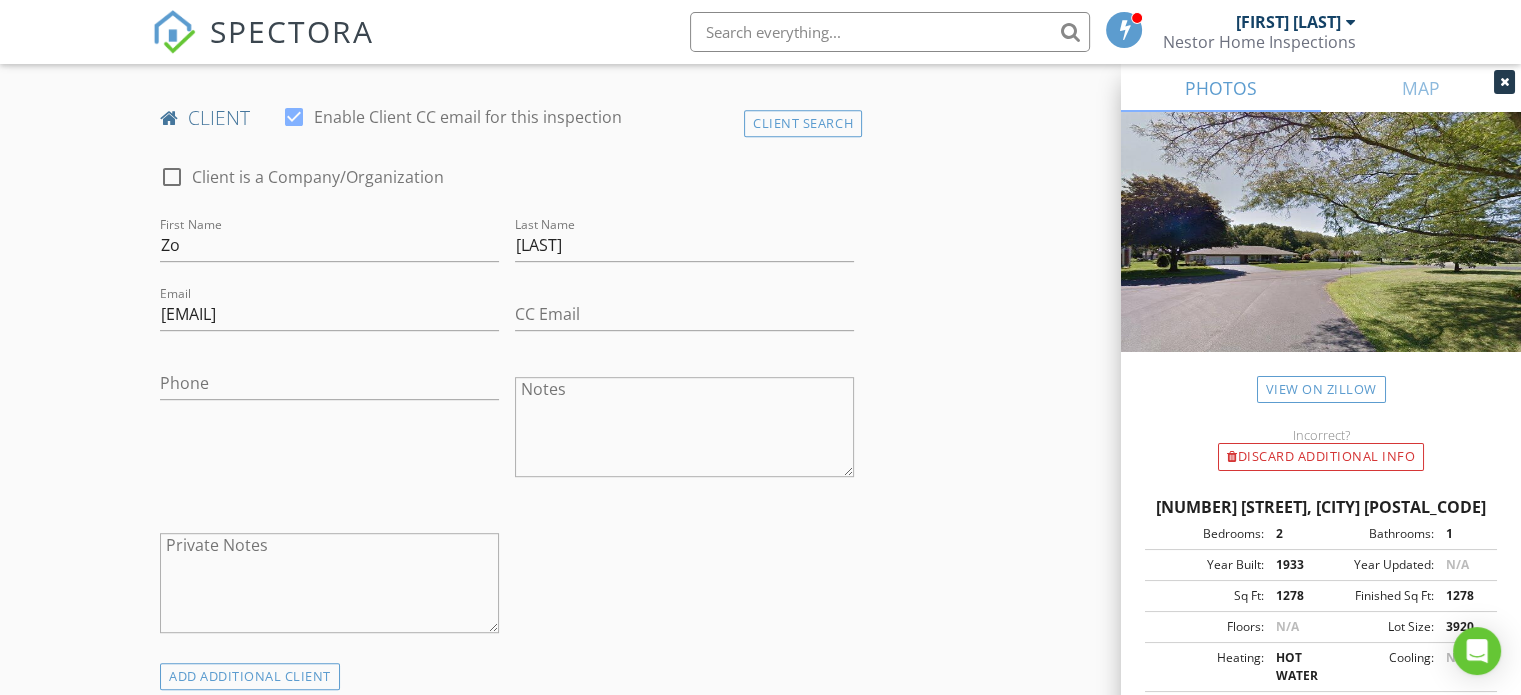 scroll, scrollTop: 984, scrollLeft: 0, axis: vertical 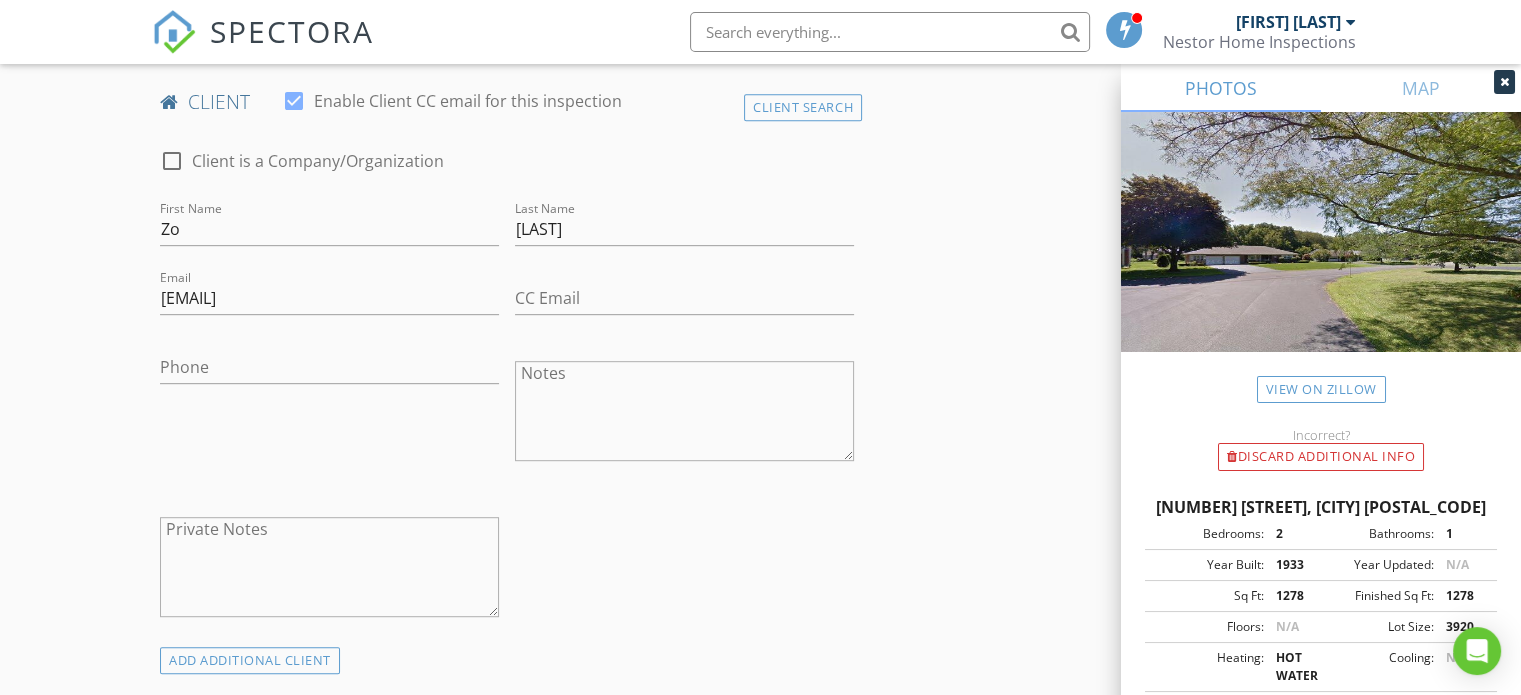 click at bounding box center [329, 398] 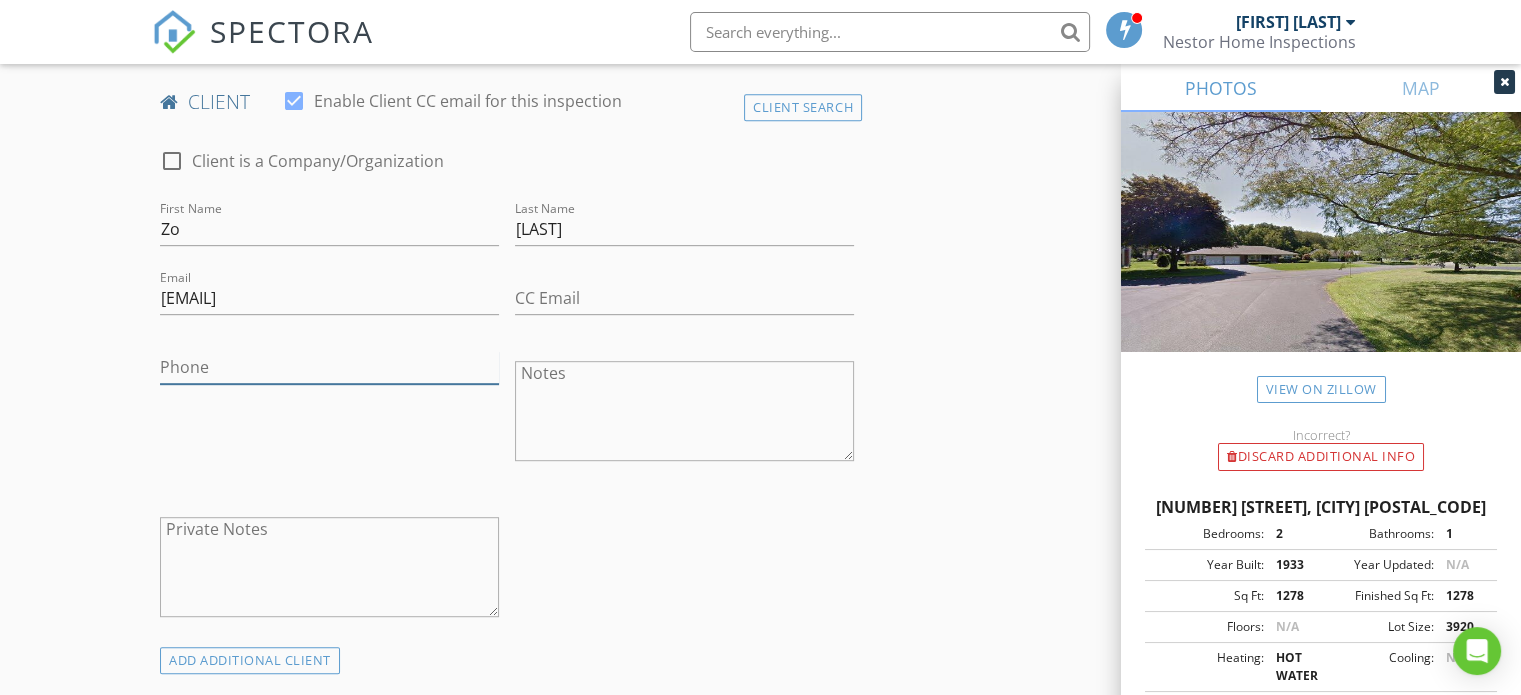 click on "Phone" at bounding box center [329, 367] 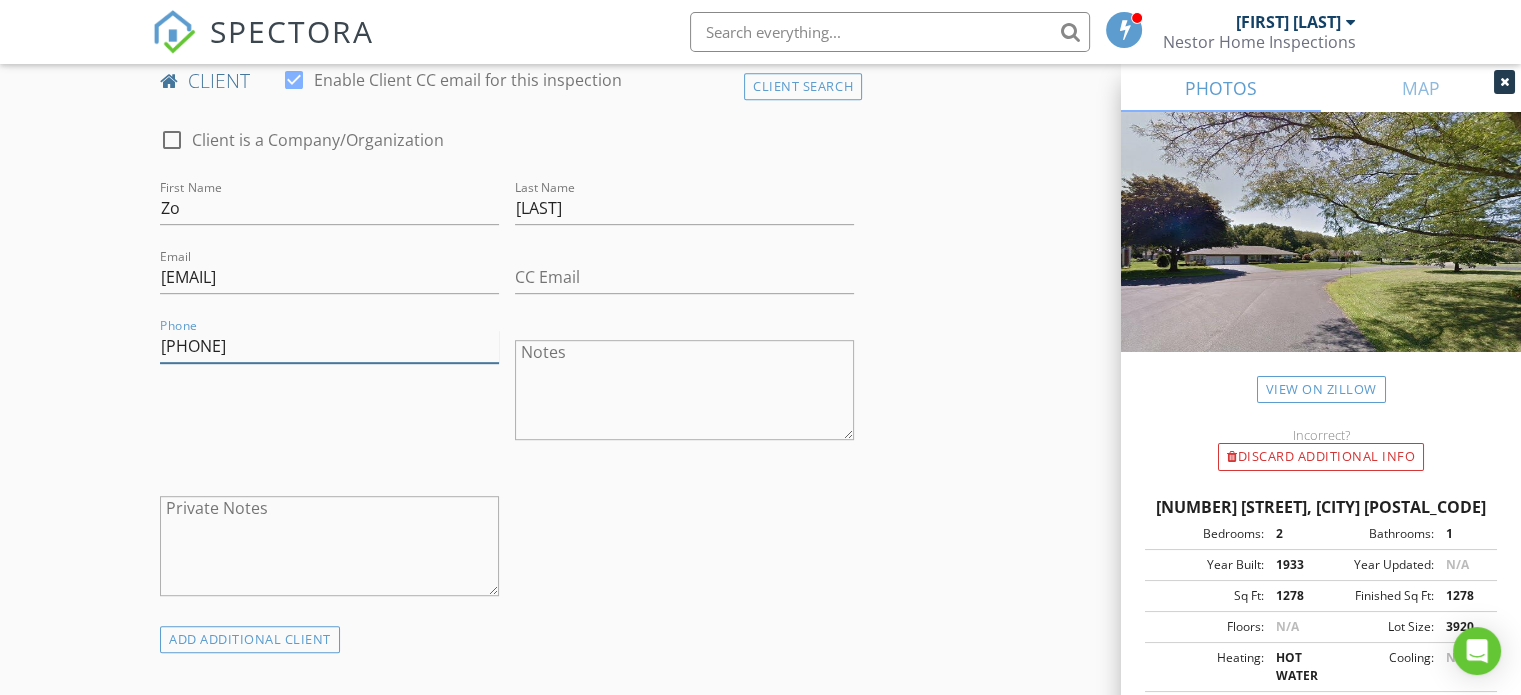 scroll, scrollTop: 1150, scrollLeft: 0, axis: vertical 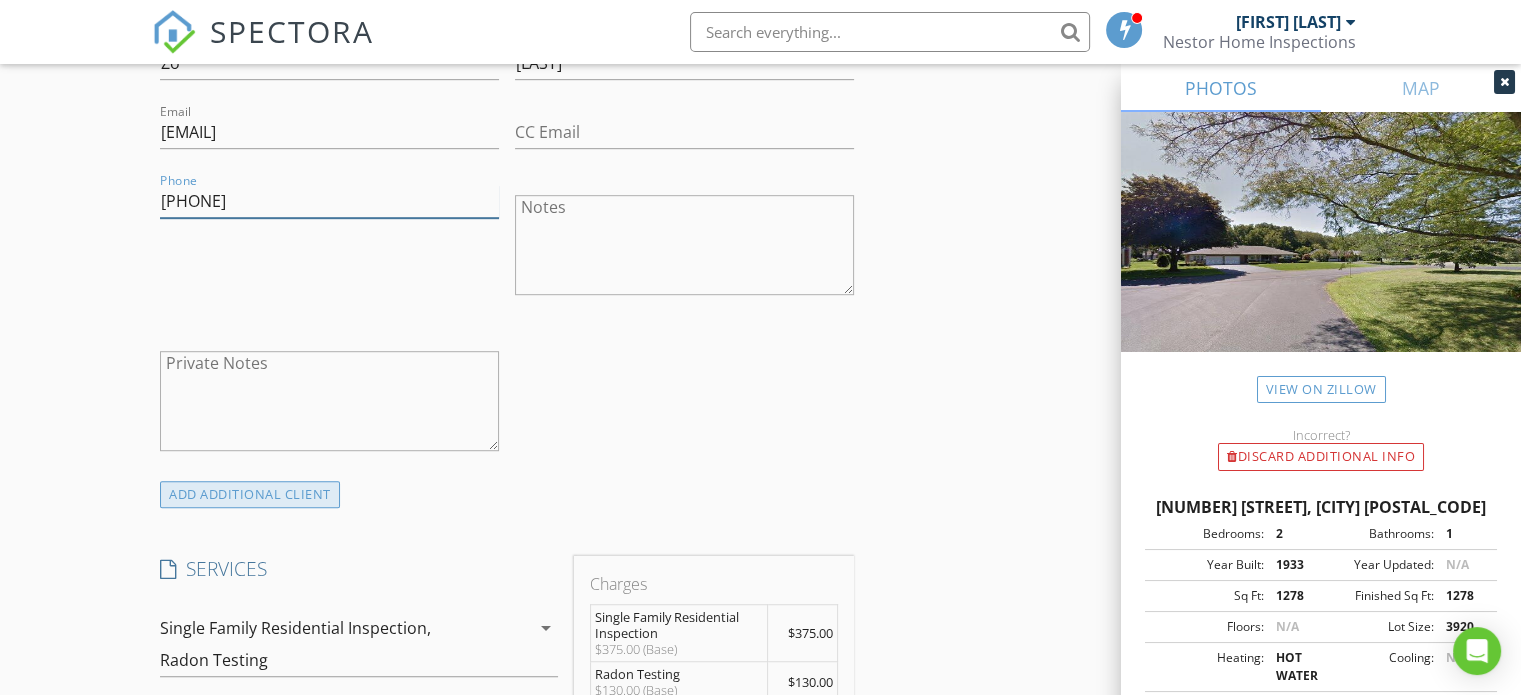type on "[PHONE]" 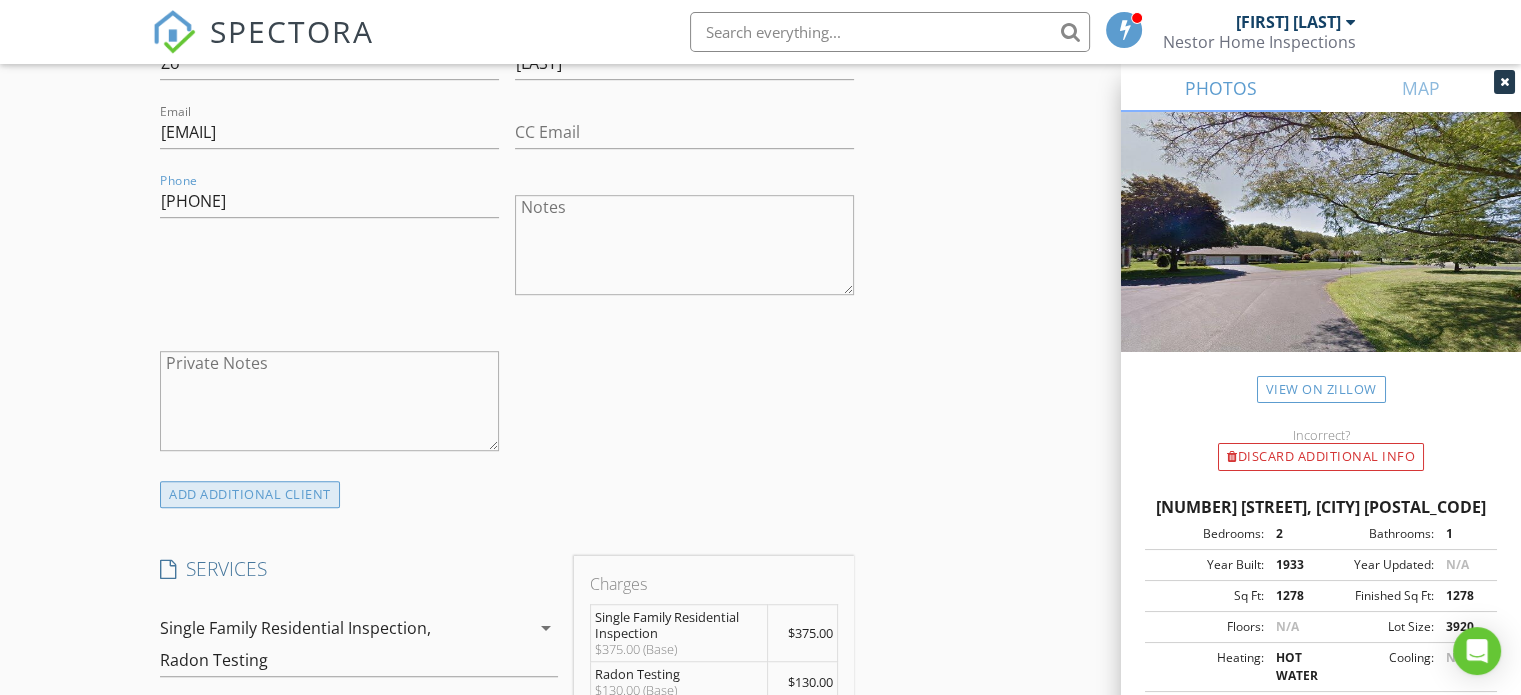 click on "ADD ADDITIONAL client" at bounding box center [250, 494] 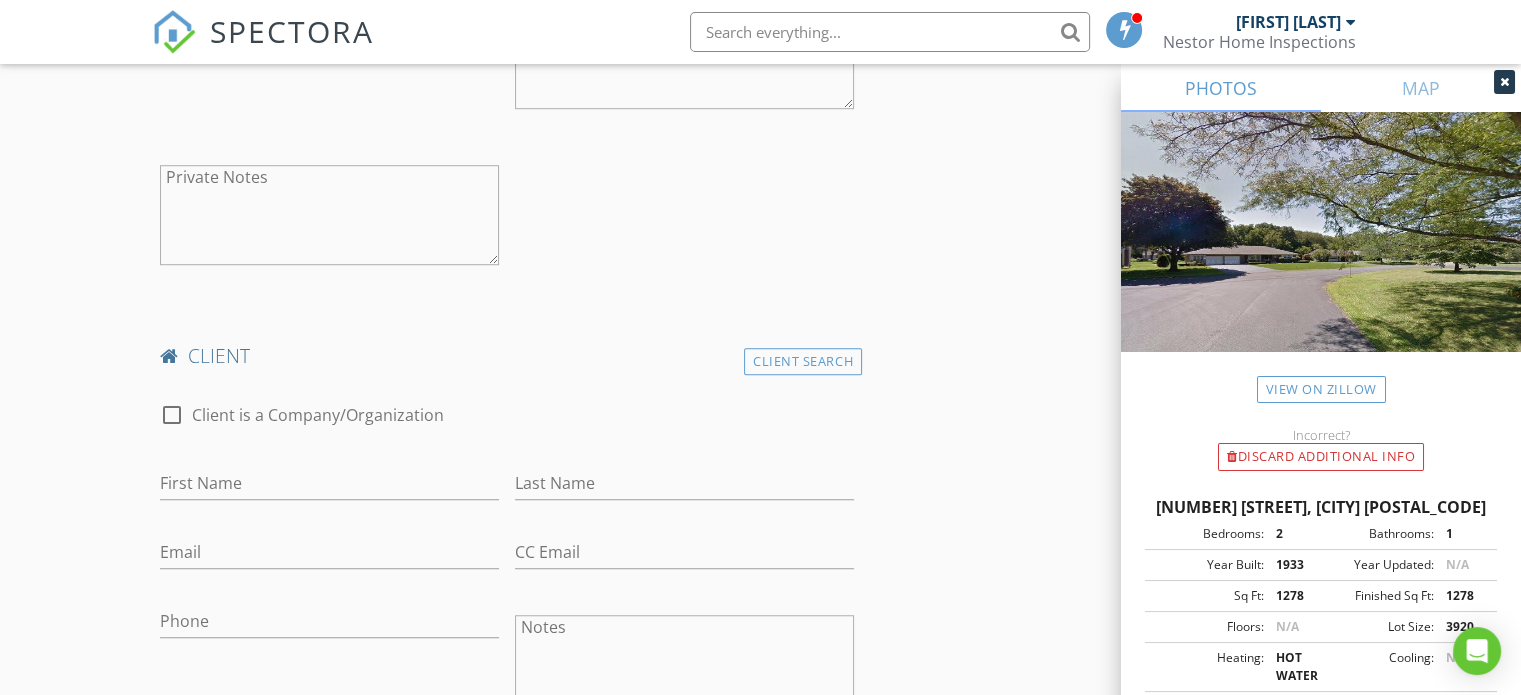 scroll, scrollTop: 1484, scrollLeft: 0, axis: vertical 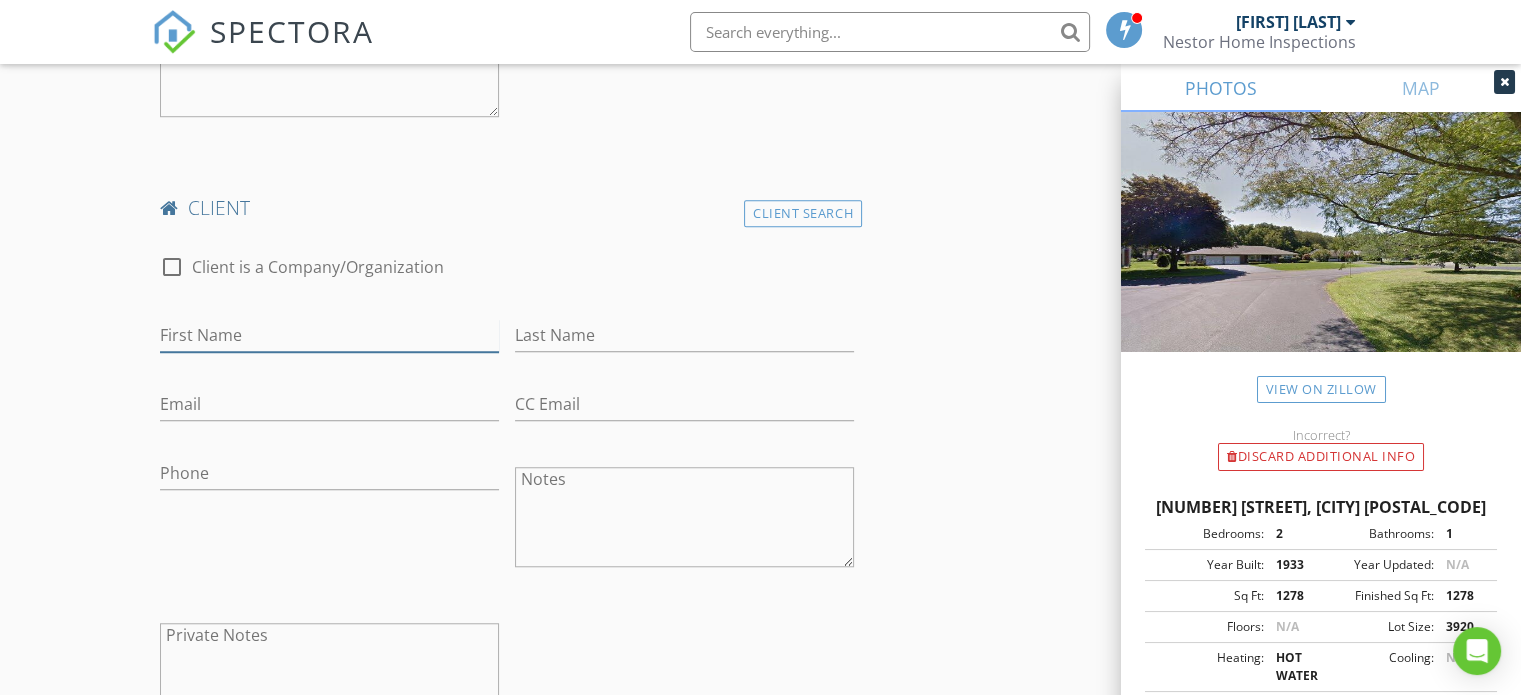 click on "First Name" at bounding box center [329, 335] 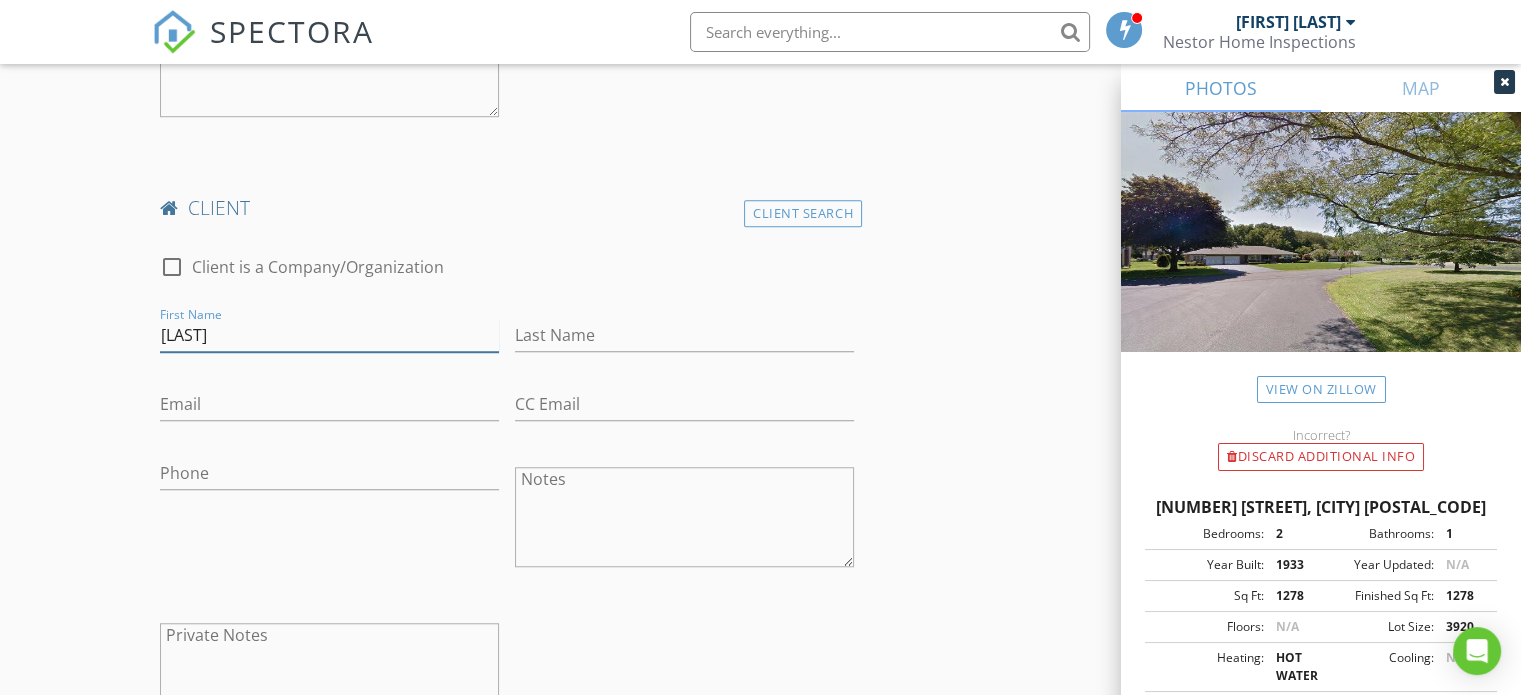 type on "[LAST]" 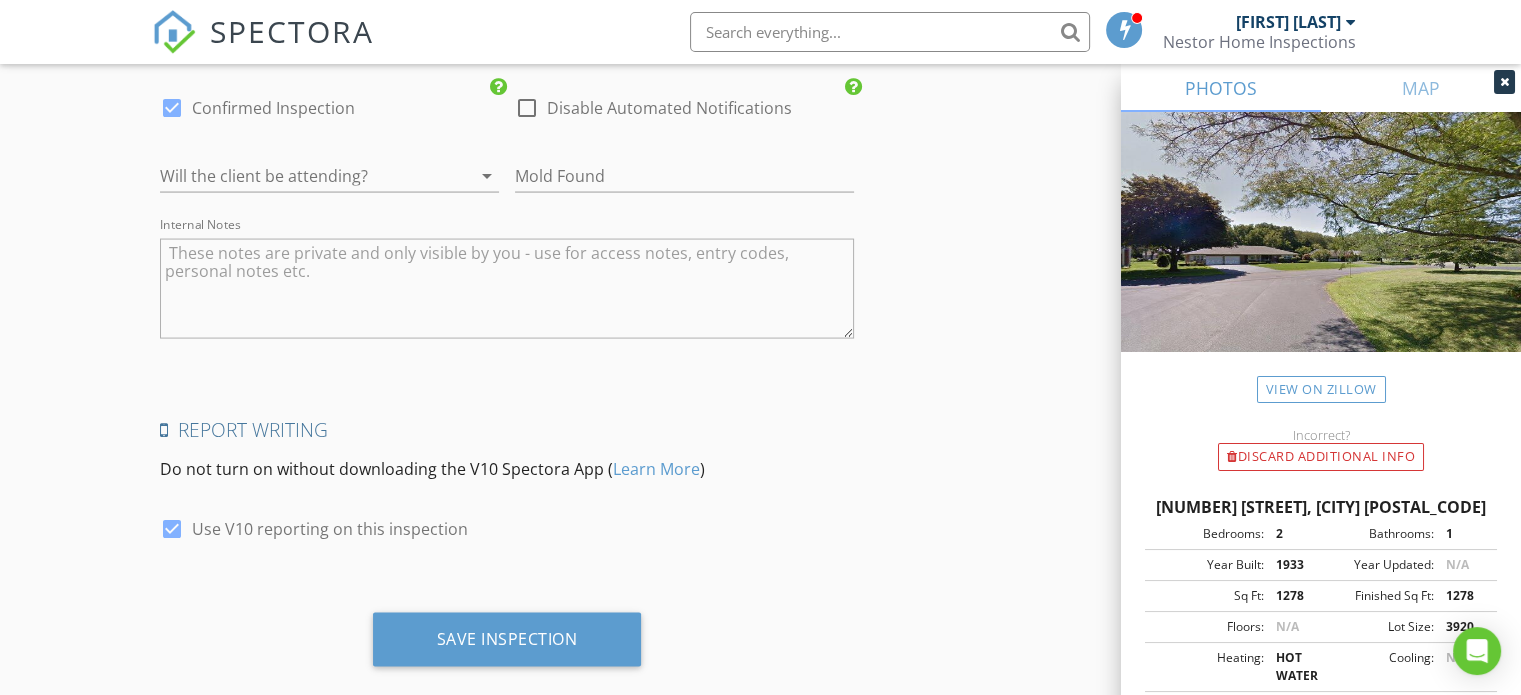 scroll, scrollTop: 4063, scrollLeft: 0, axis: vertical 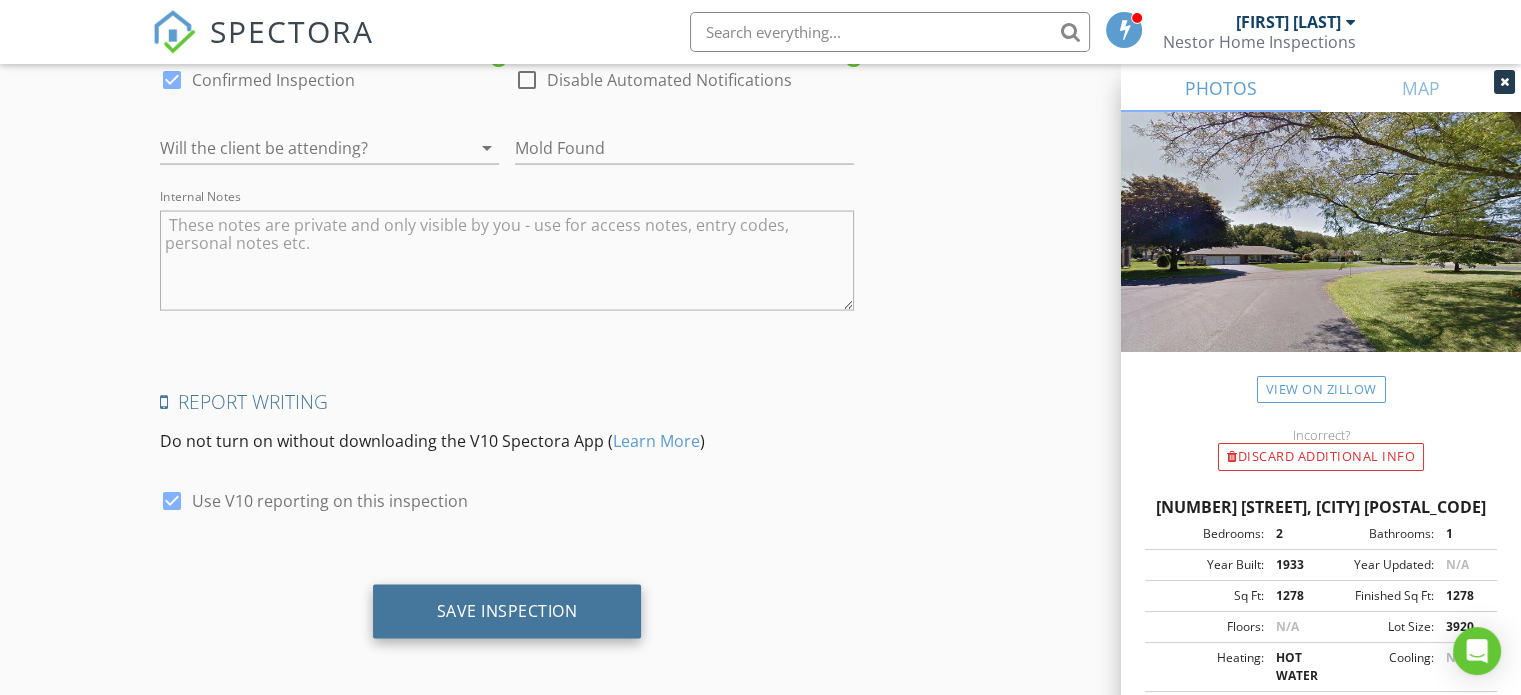 type on "[LAST]" 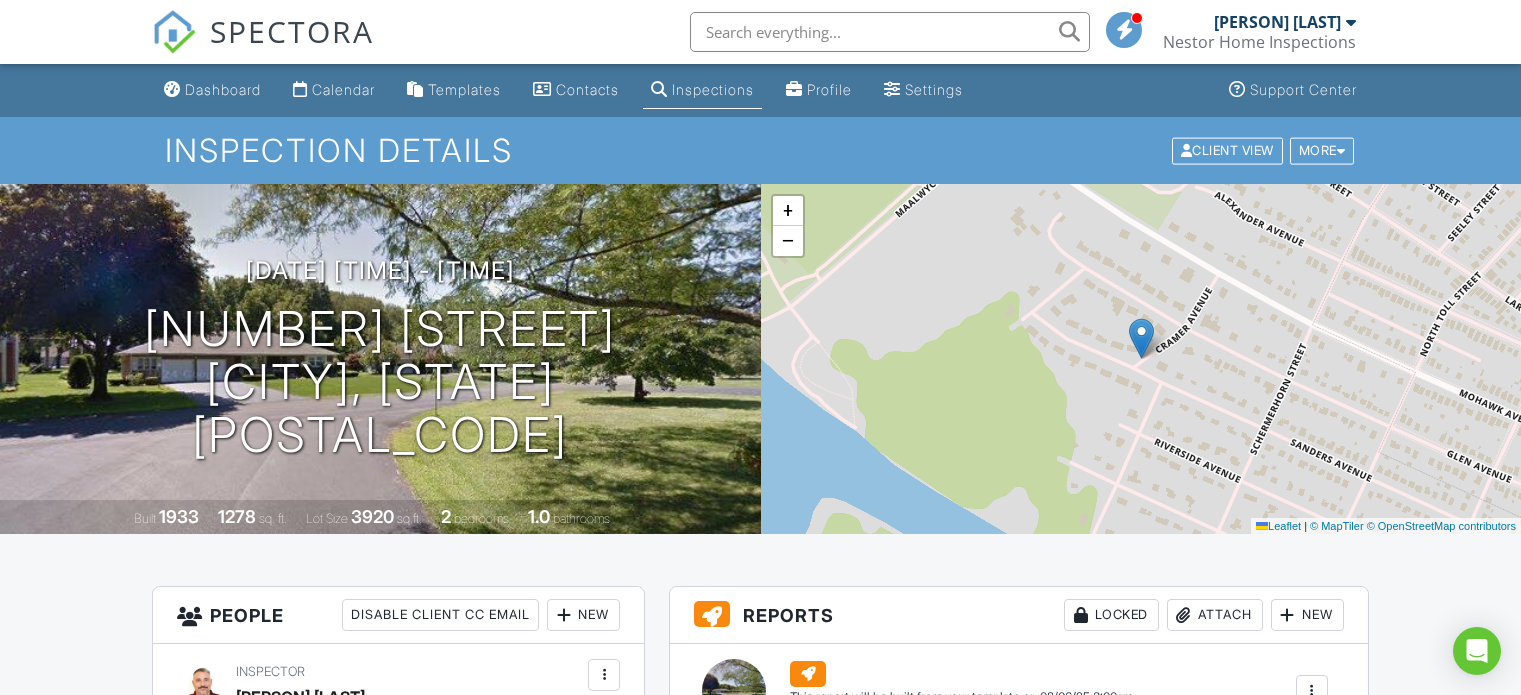 scroll, scrollTop: 0, scrollLeft: 0, axis: both 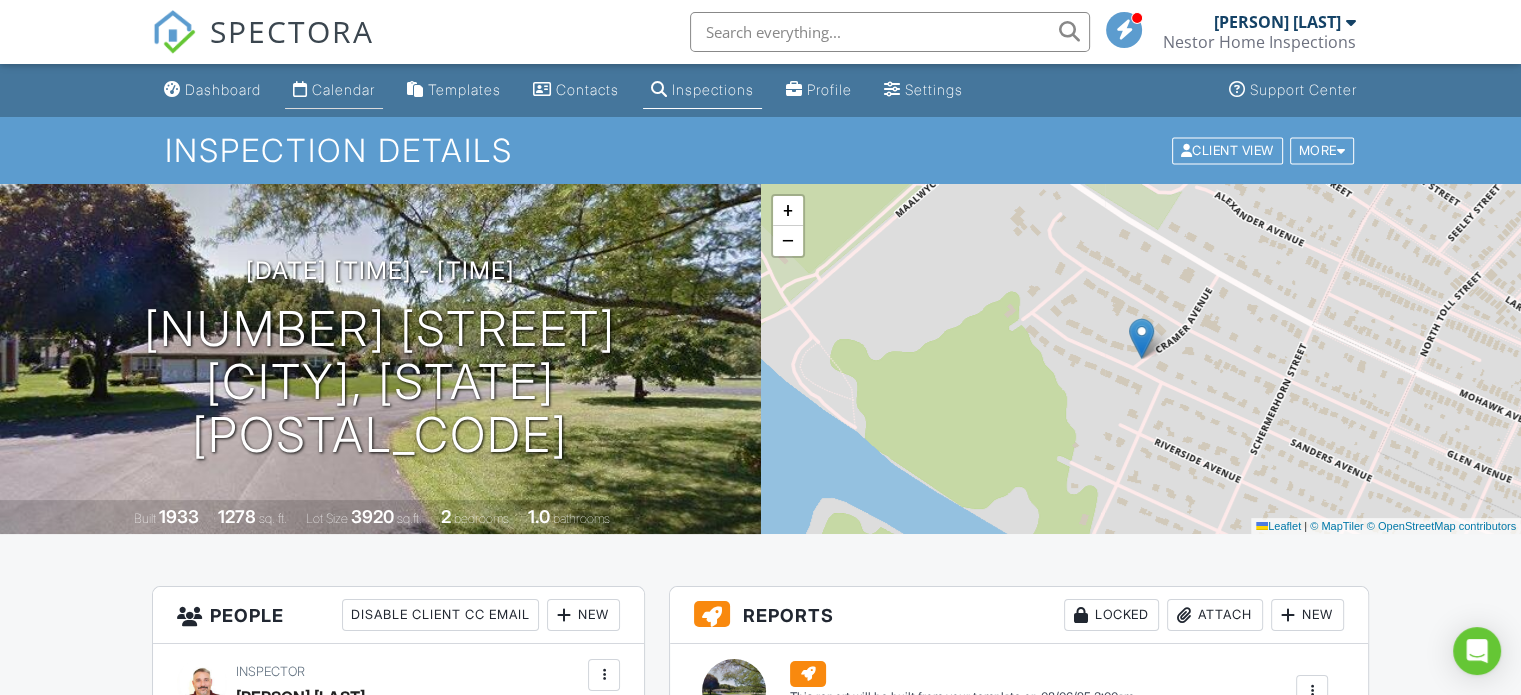 click on "Calendar" at bounding box center (343, 89) 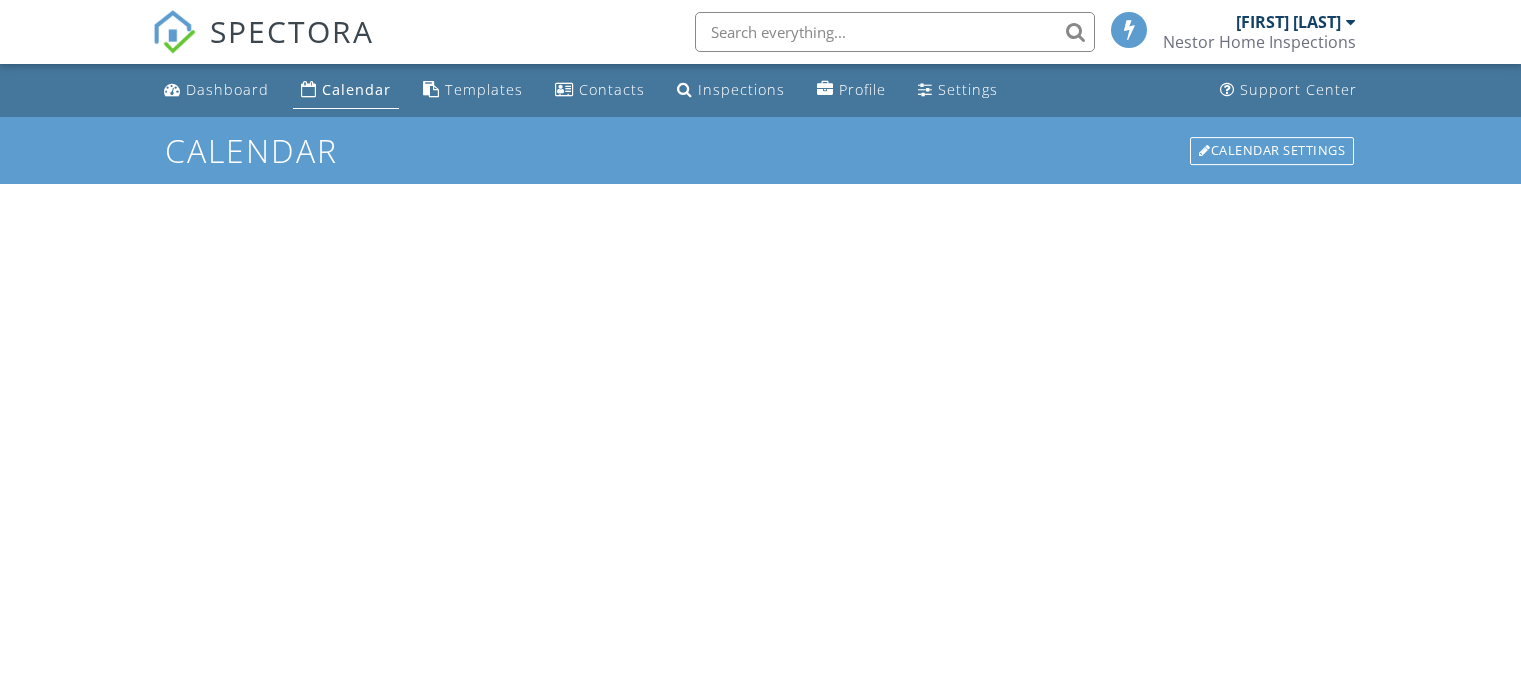 scroll, scrollTop: 0, scrollLeft: 0, axis: both 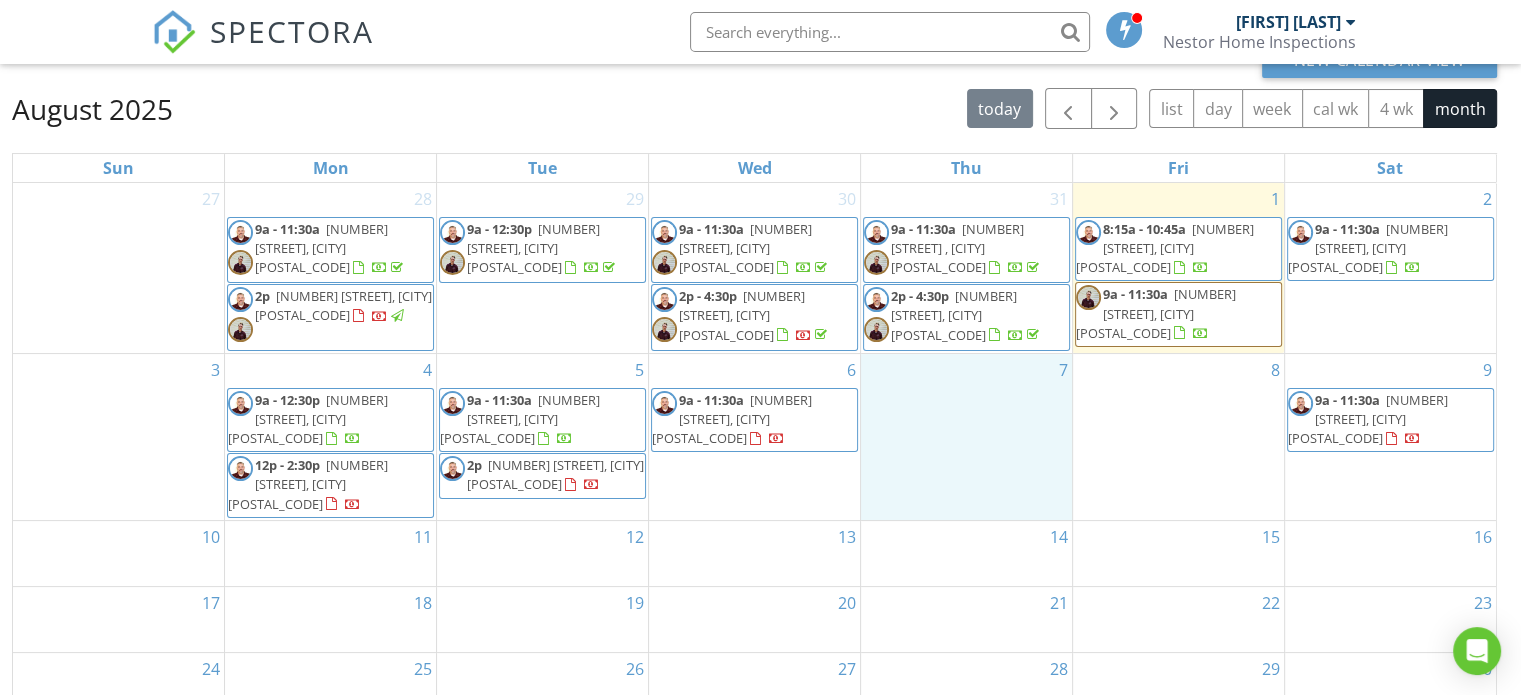 click on "7" at bounding box center (966, 437) 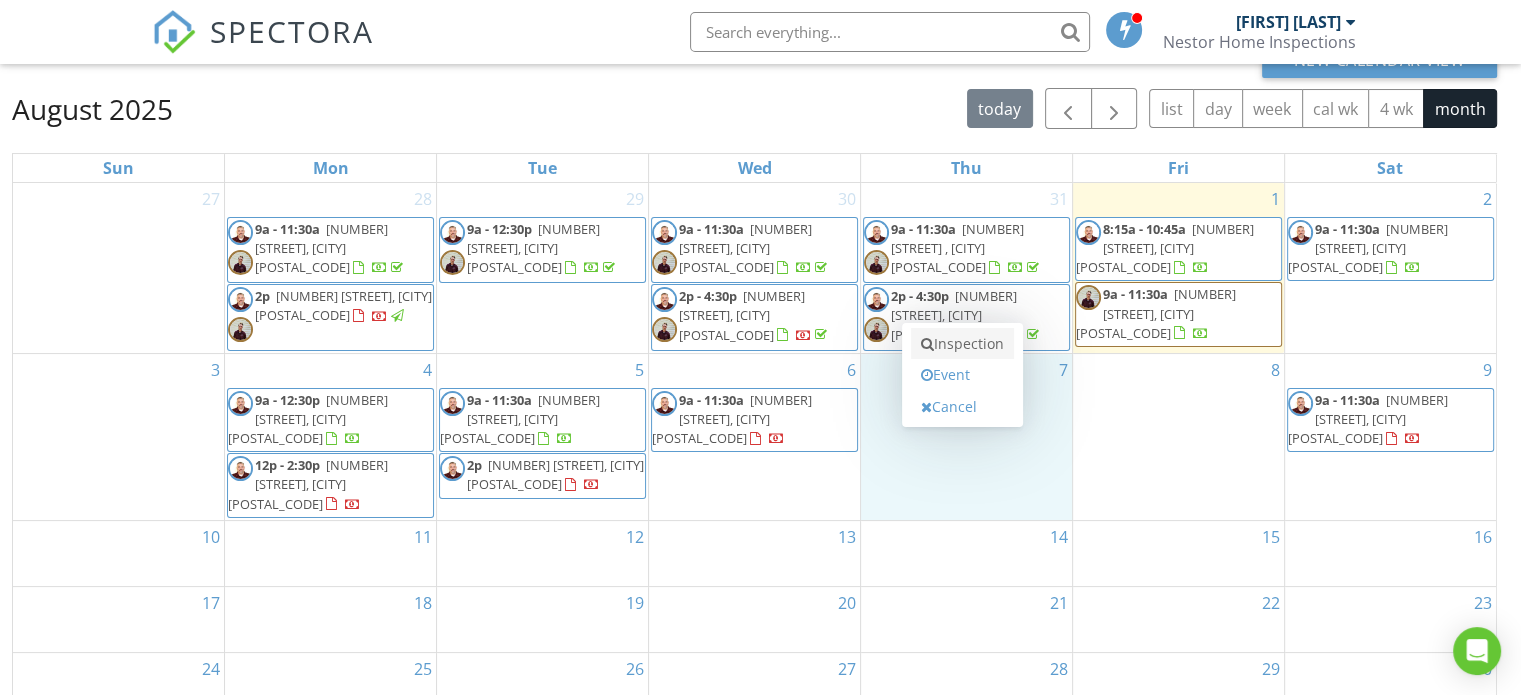 click on "Inspection" at bounding box center (962, 344) 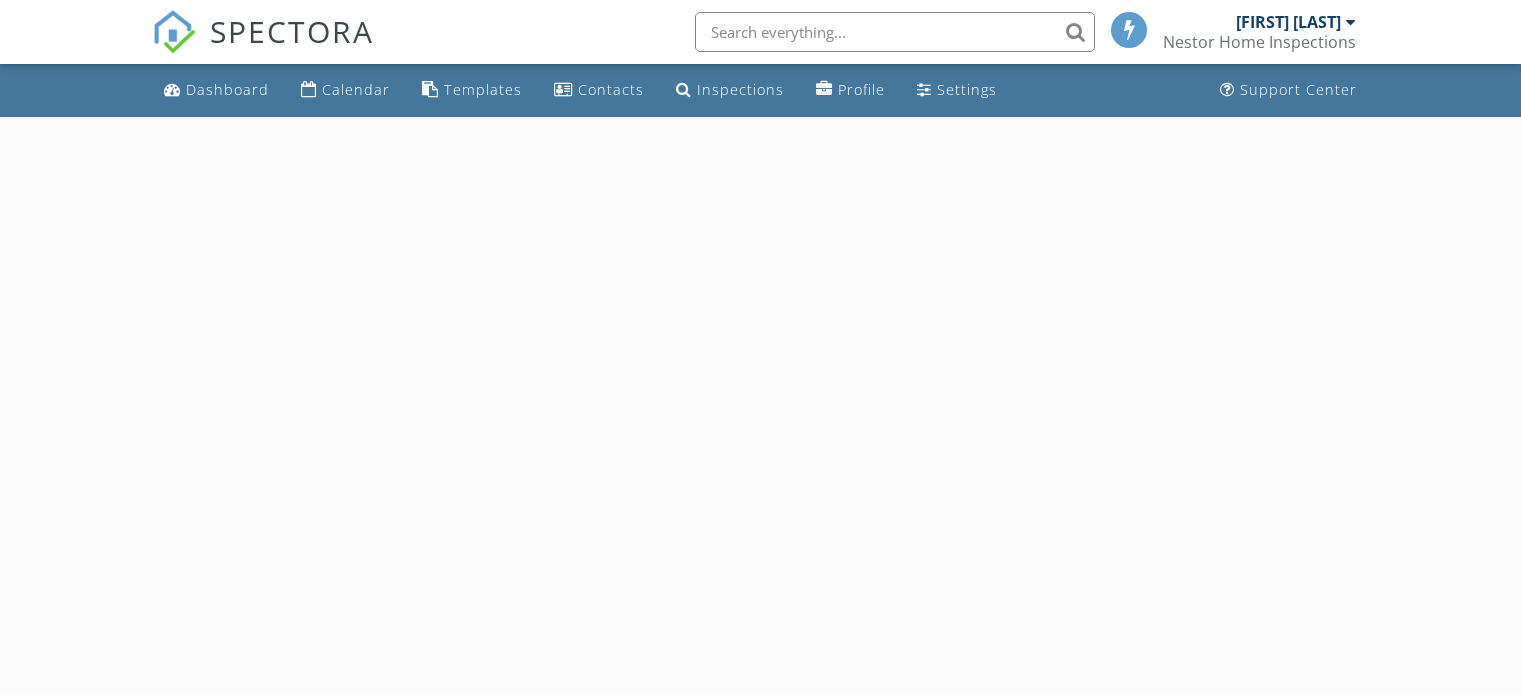 scroll, scrollTop: 0, scrollLeft: 0, axis: both 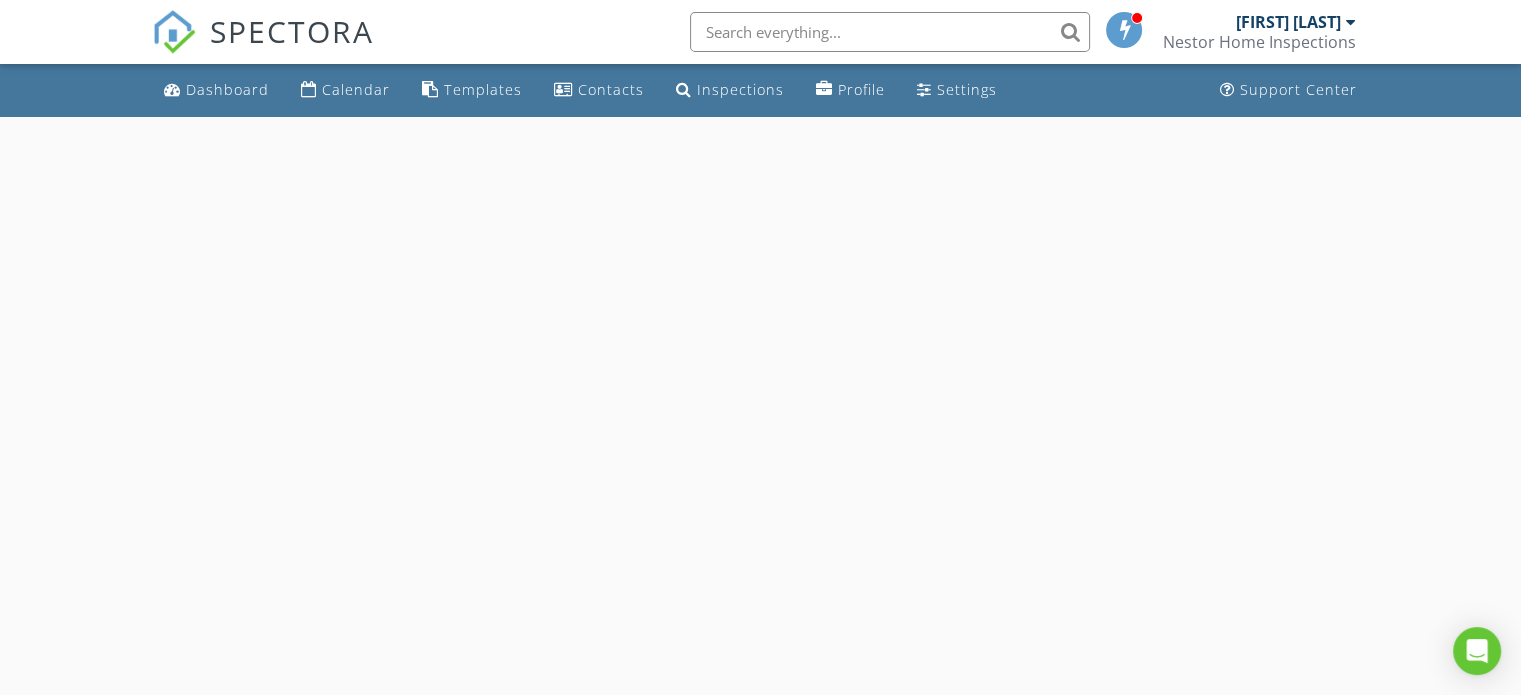 select on "7" 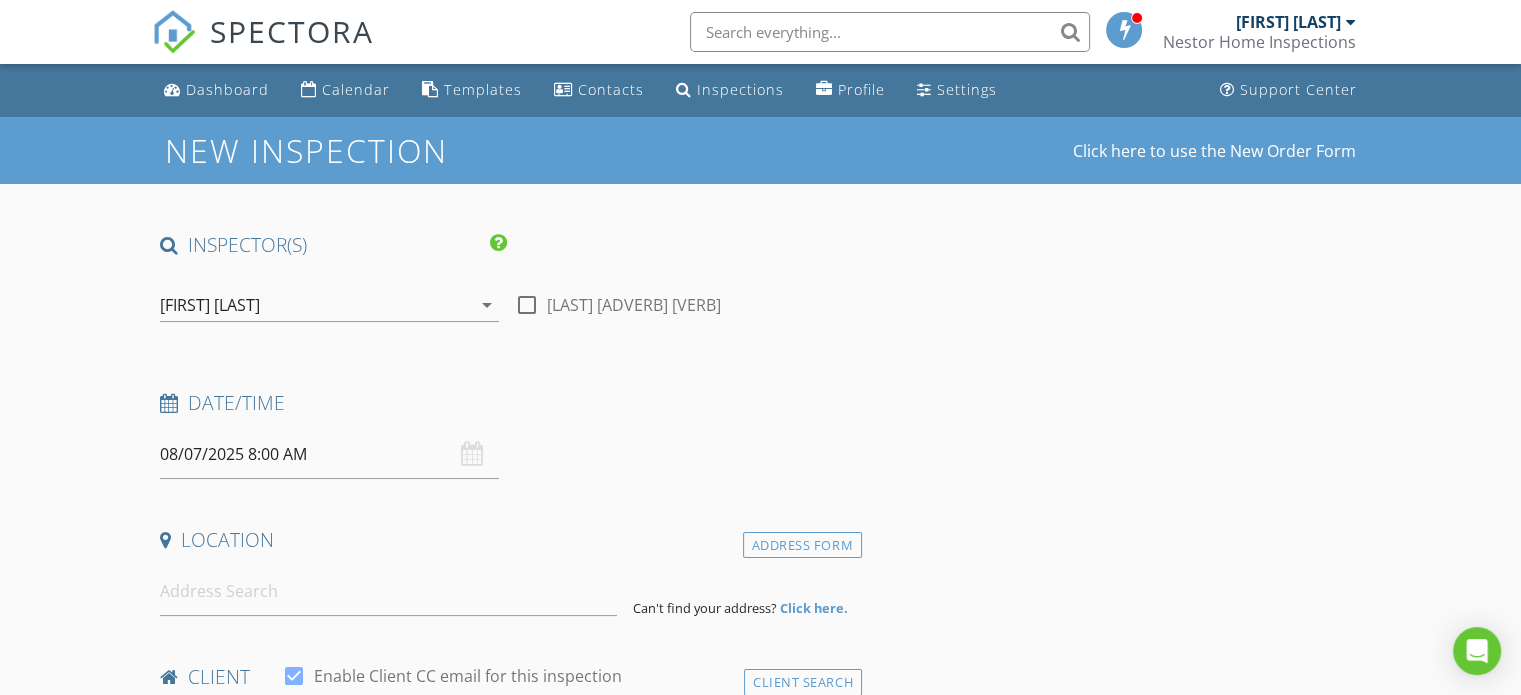click on "08/07/2025 8:00 AM" at bounding box center (329, 454) 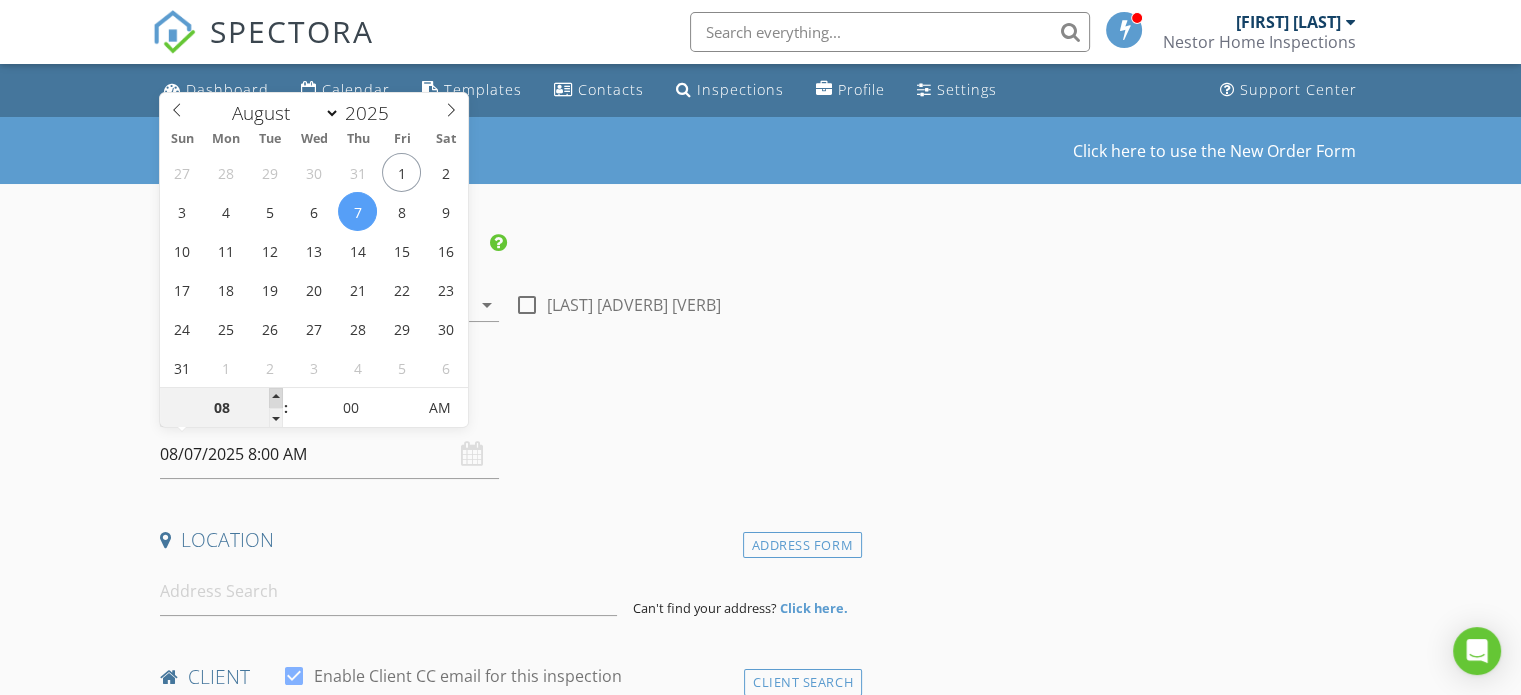type on "09" 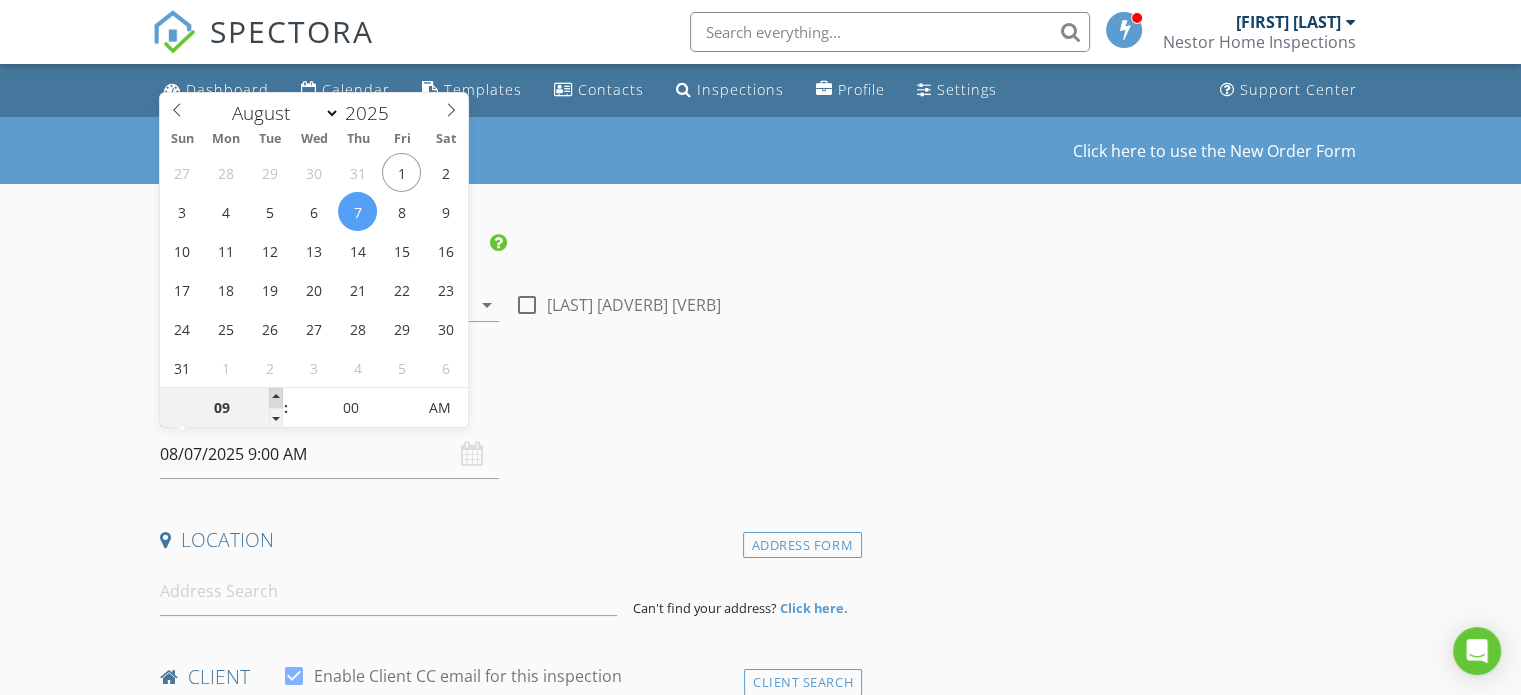 click at bounding box center [276, 398] 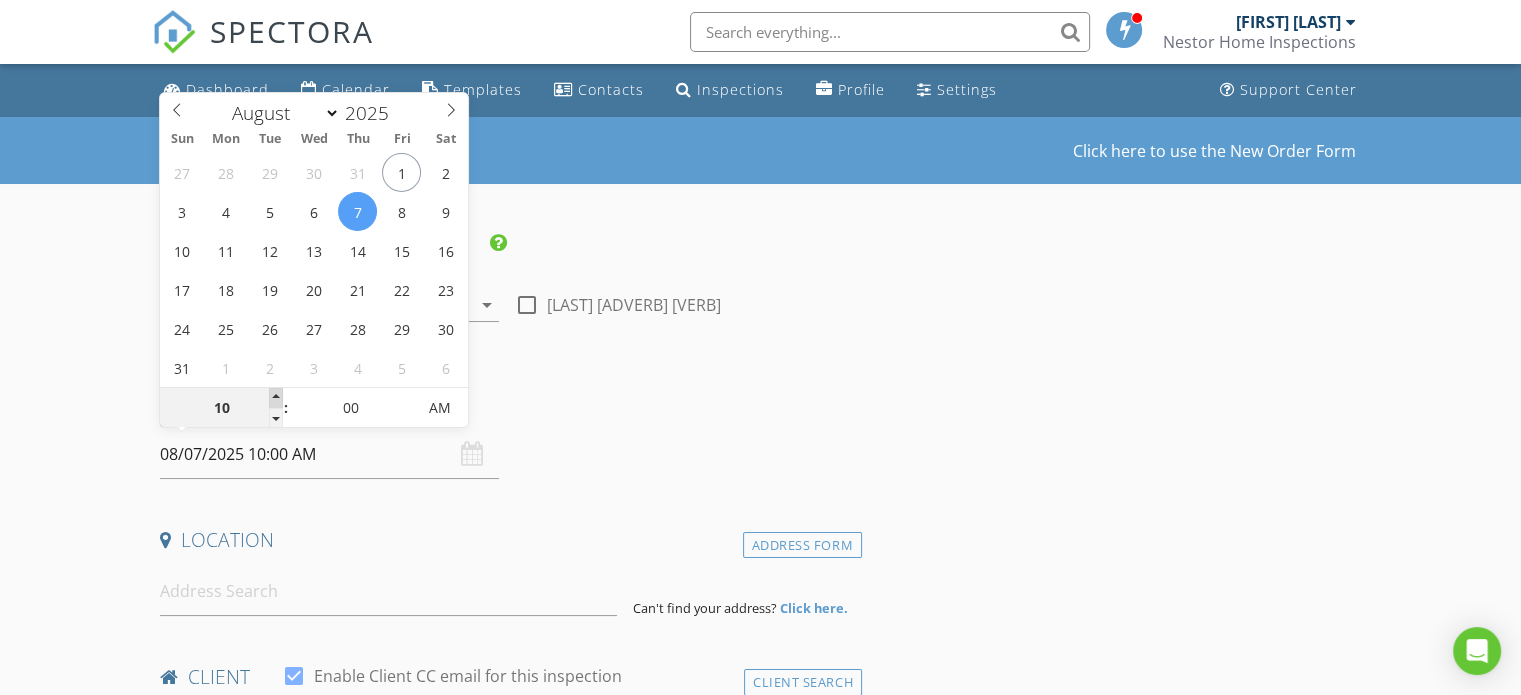 click at bounding box center [276, 398] 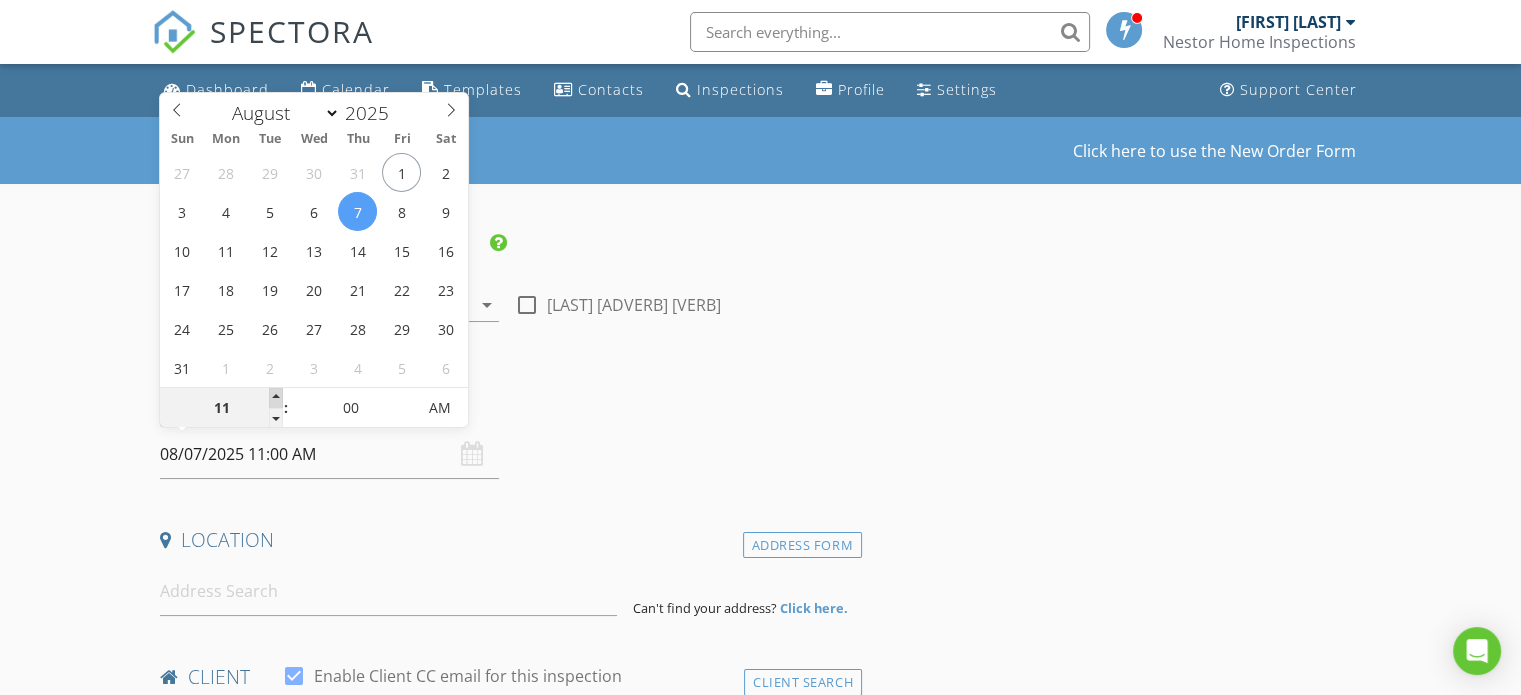 click at bounding box center [276, 398] 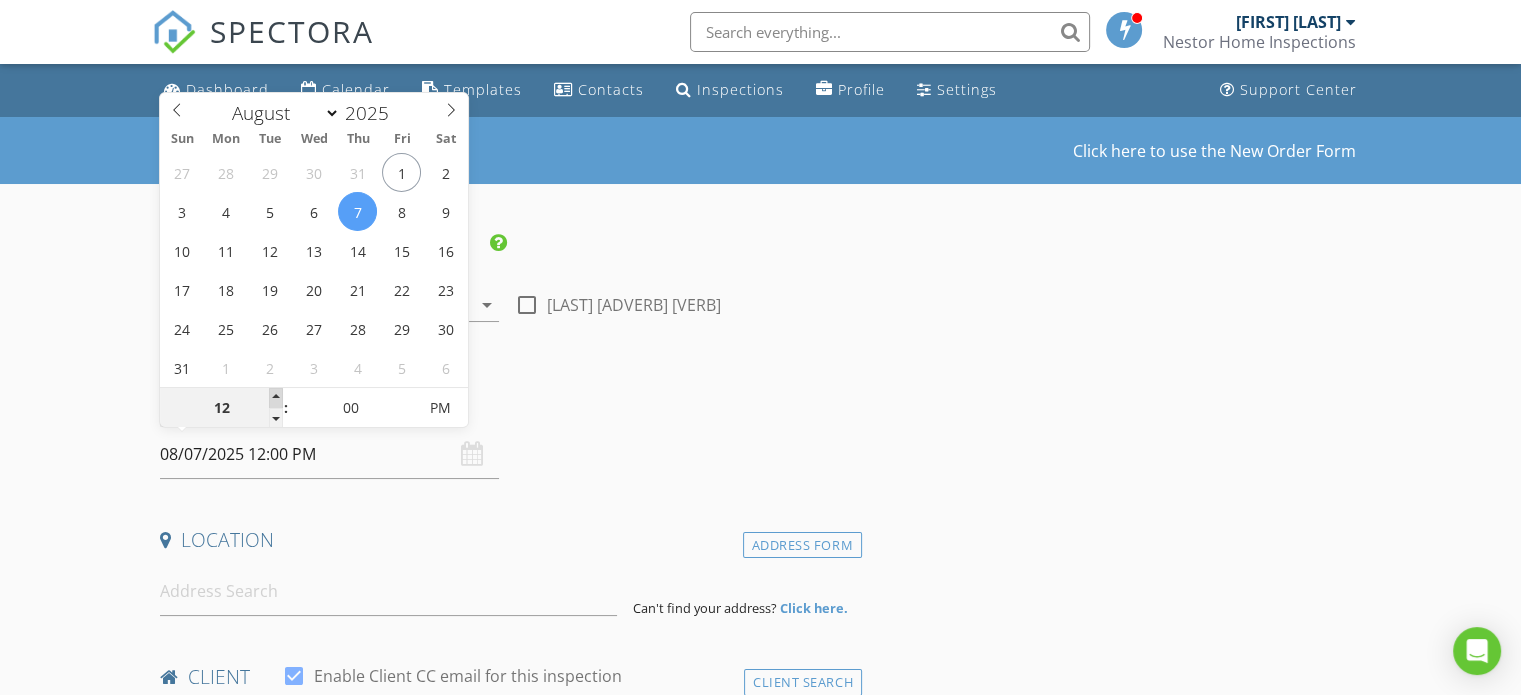 click at bounding box center (276, 398) 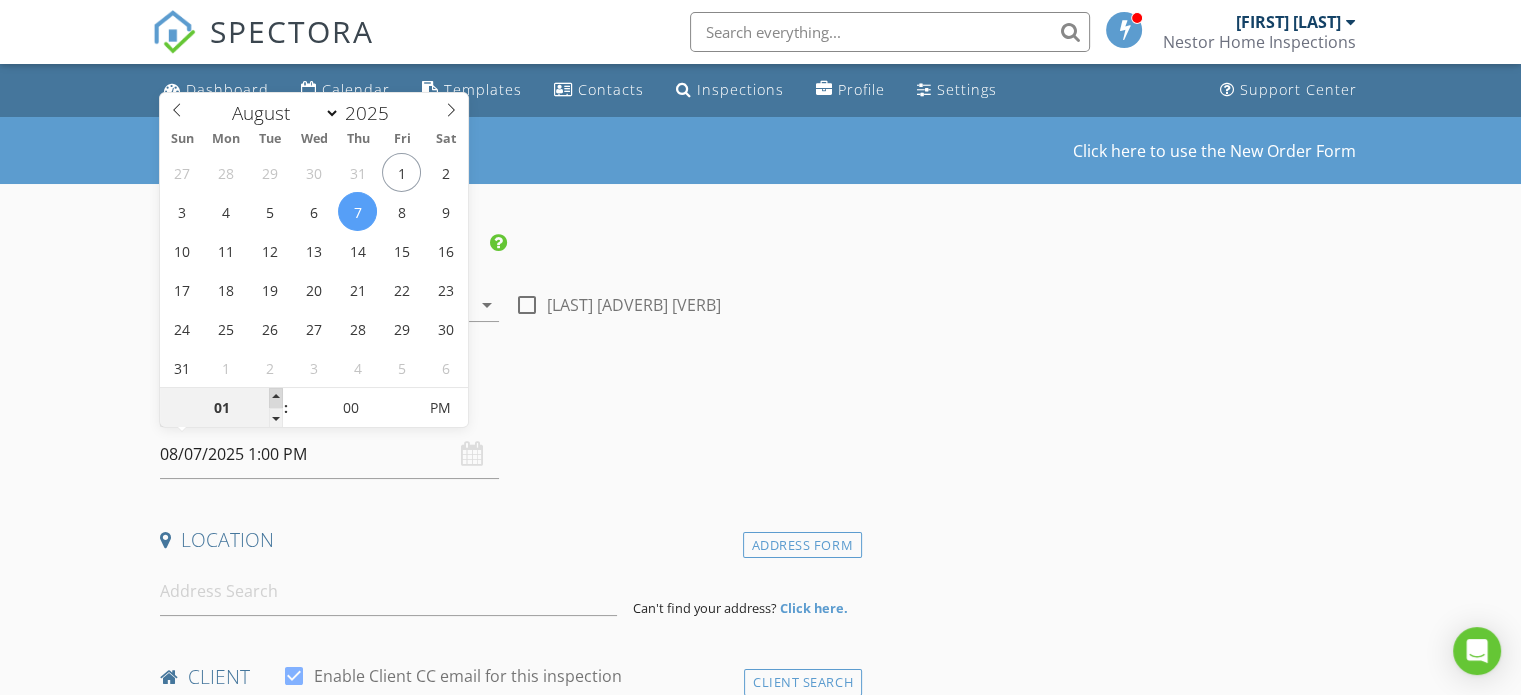 click at bounding box center (276, 398) 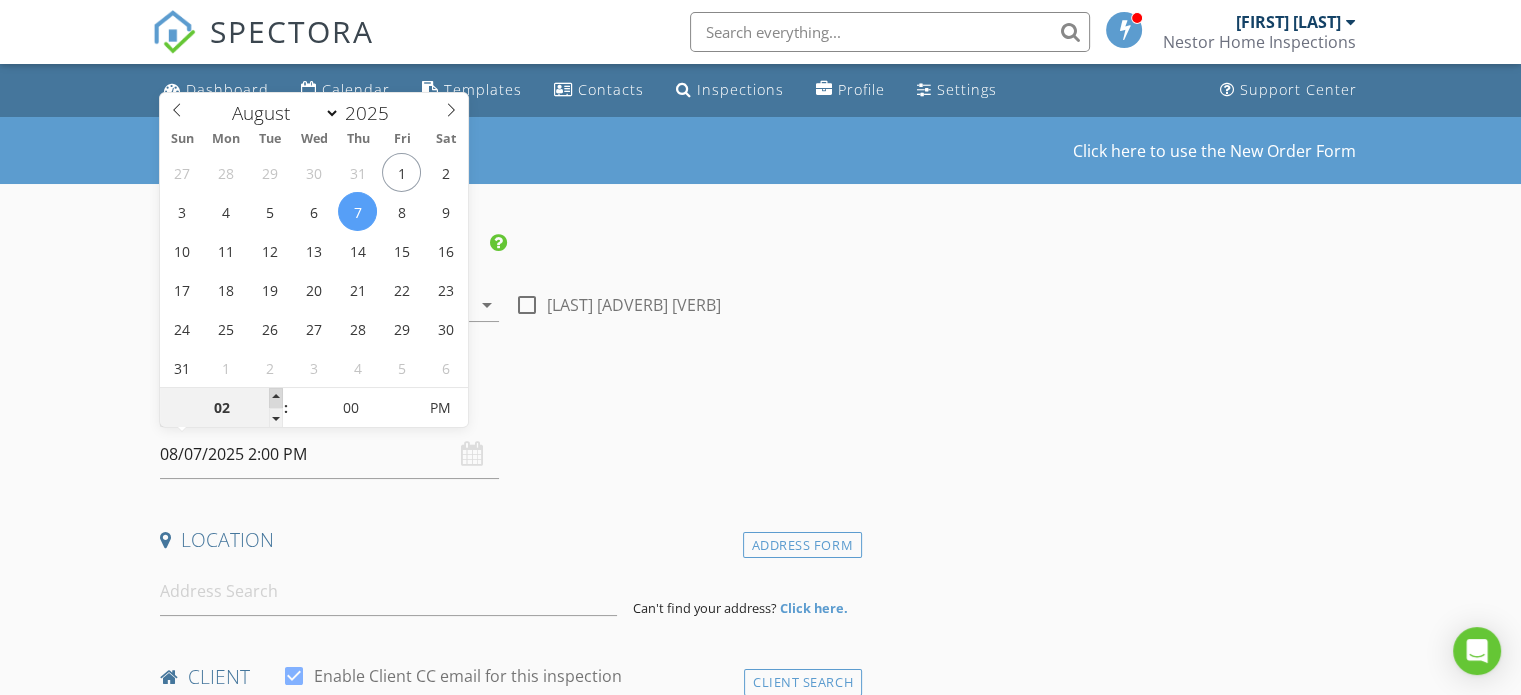 click at bounding box center (276, 398) 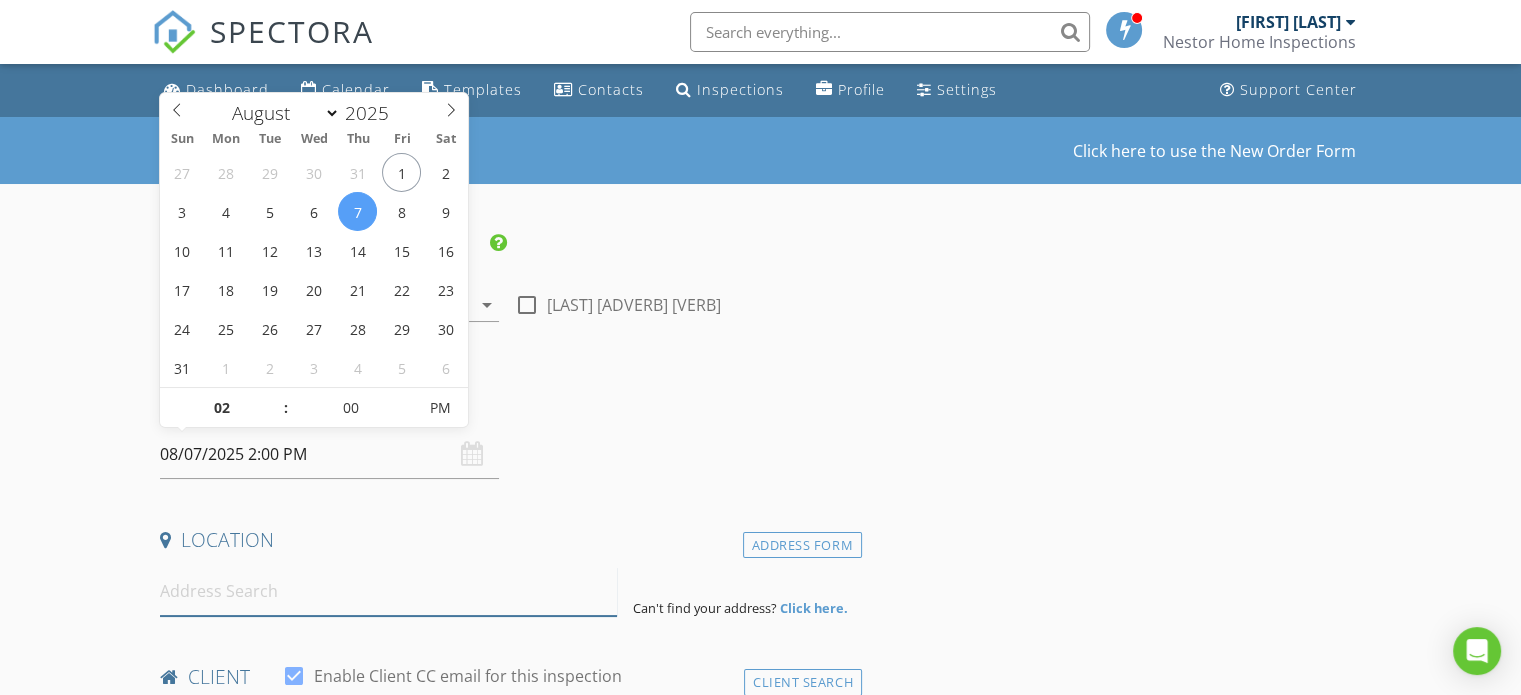 click at bounding box center [388, 591] 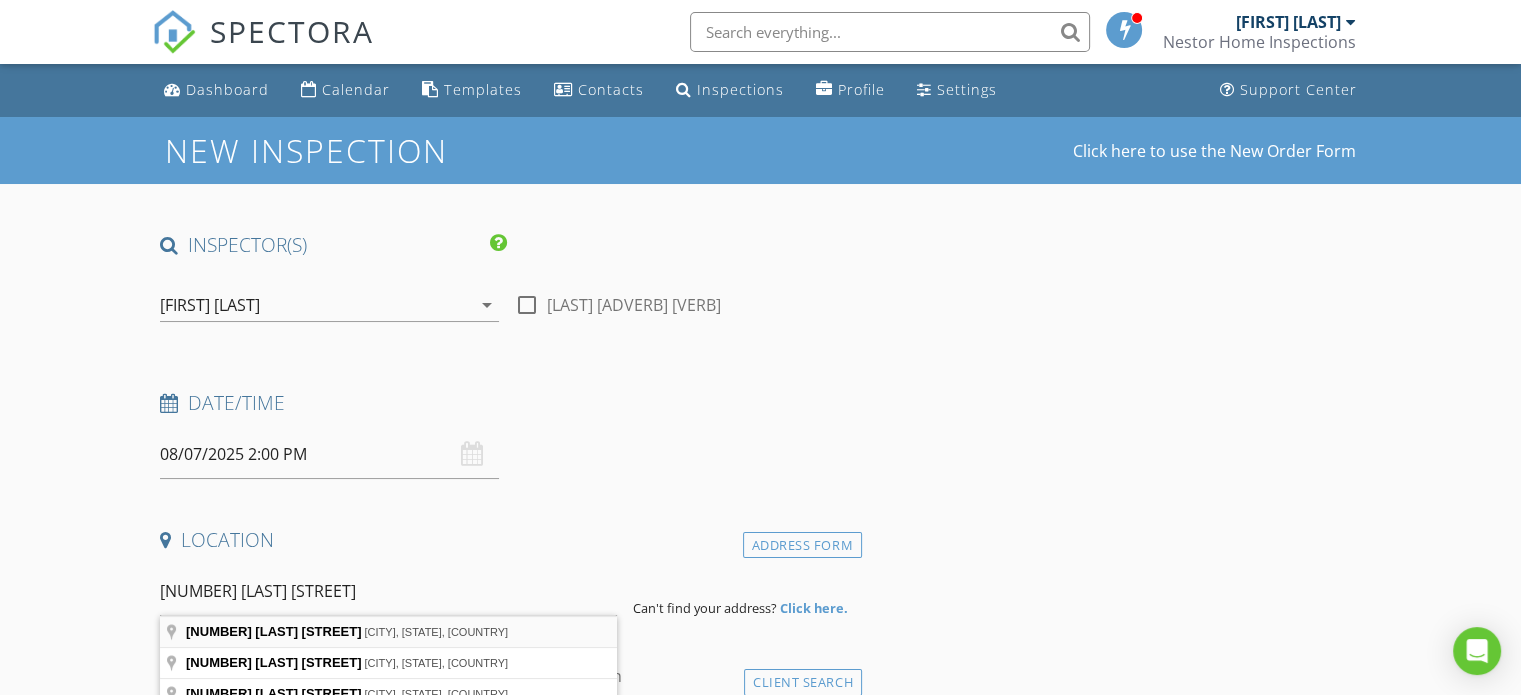 type on "18 Hamm Rd, Corinth, NY, USA" 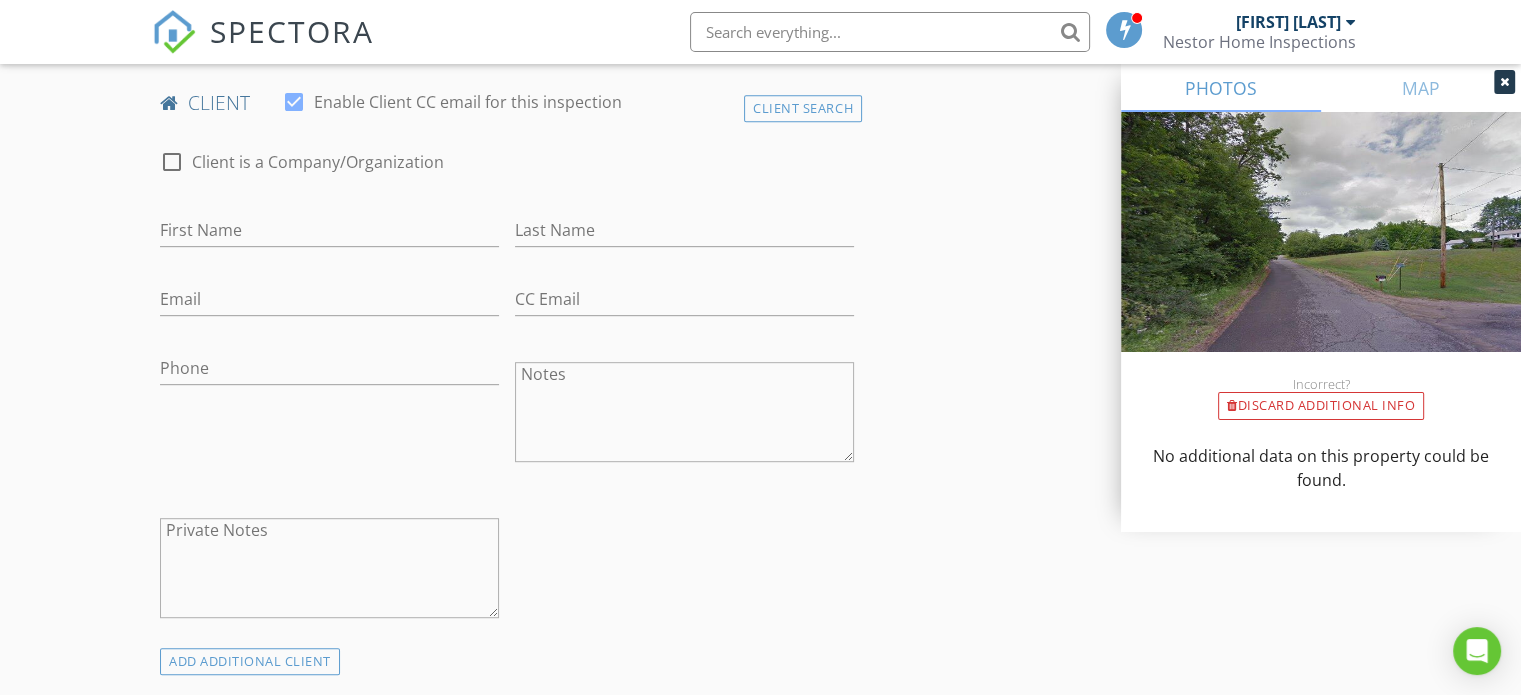 scroll, scrollTop: 1000, scrollLeft: 0, axis: vertical 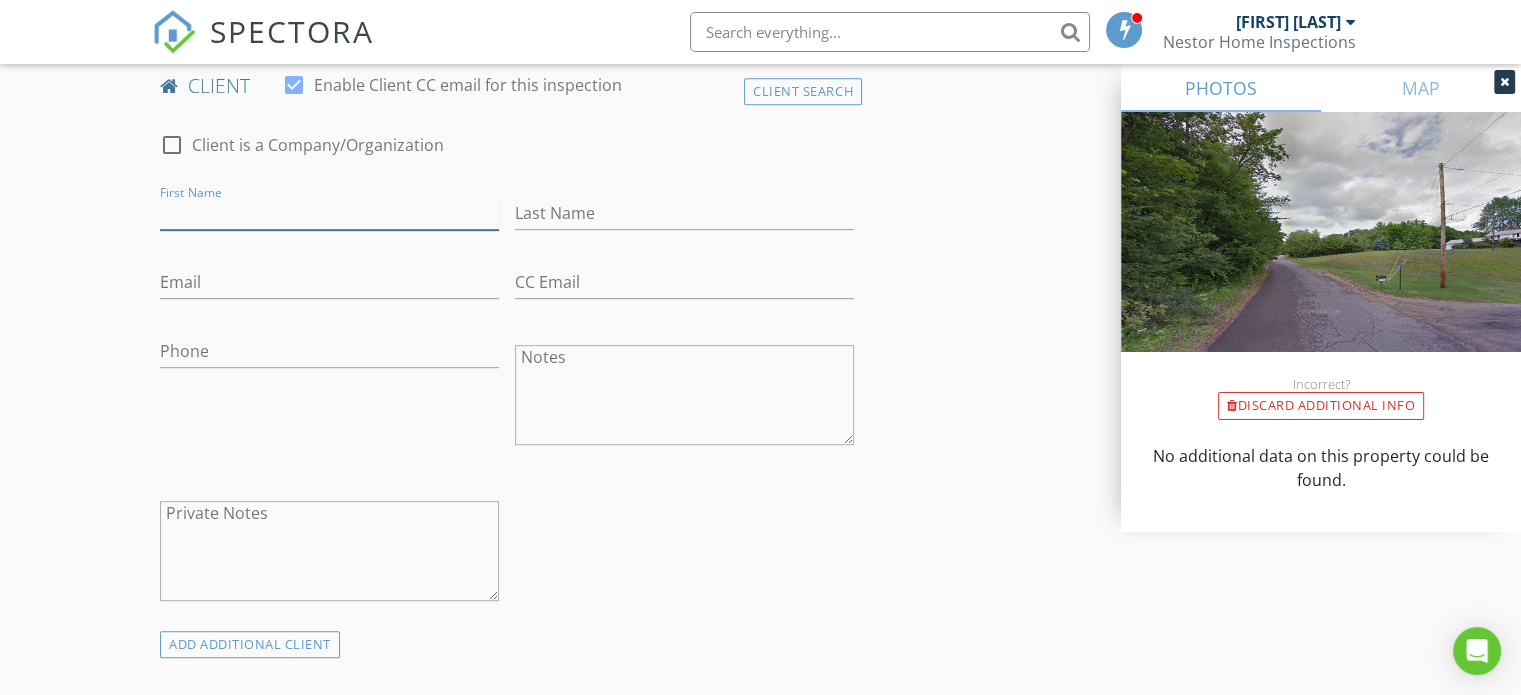 click on "First Name" at bounding box center (329, 213) 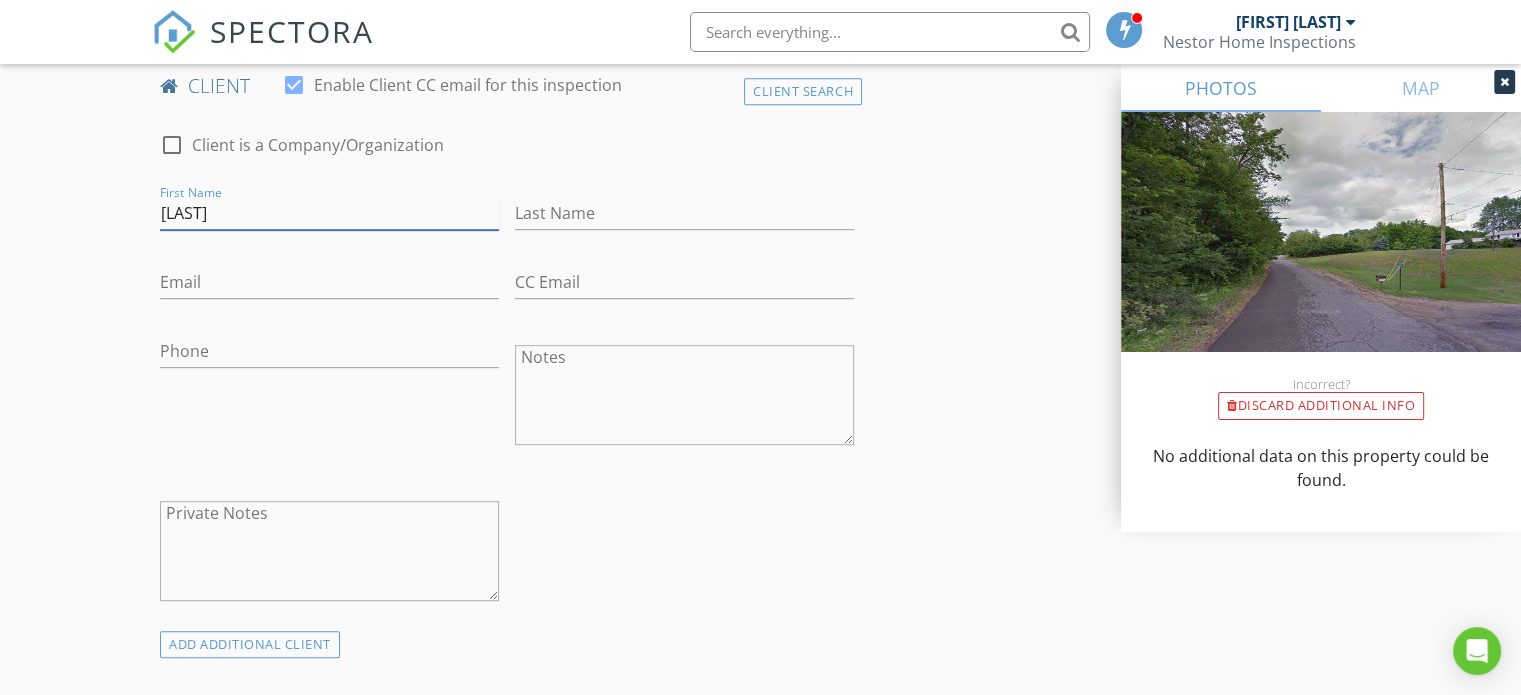 type on "[FIRST]" 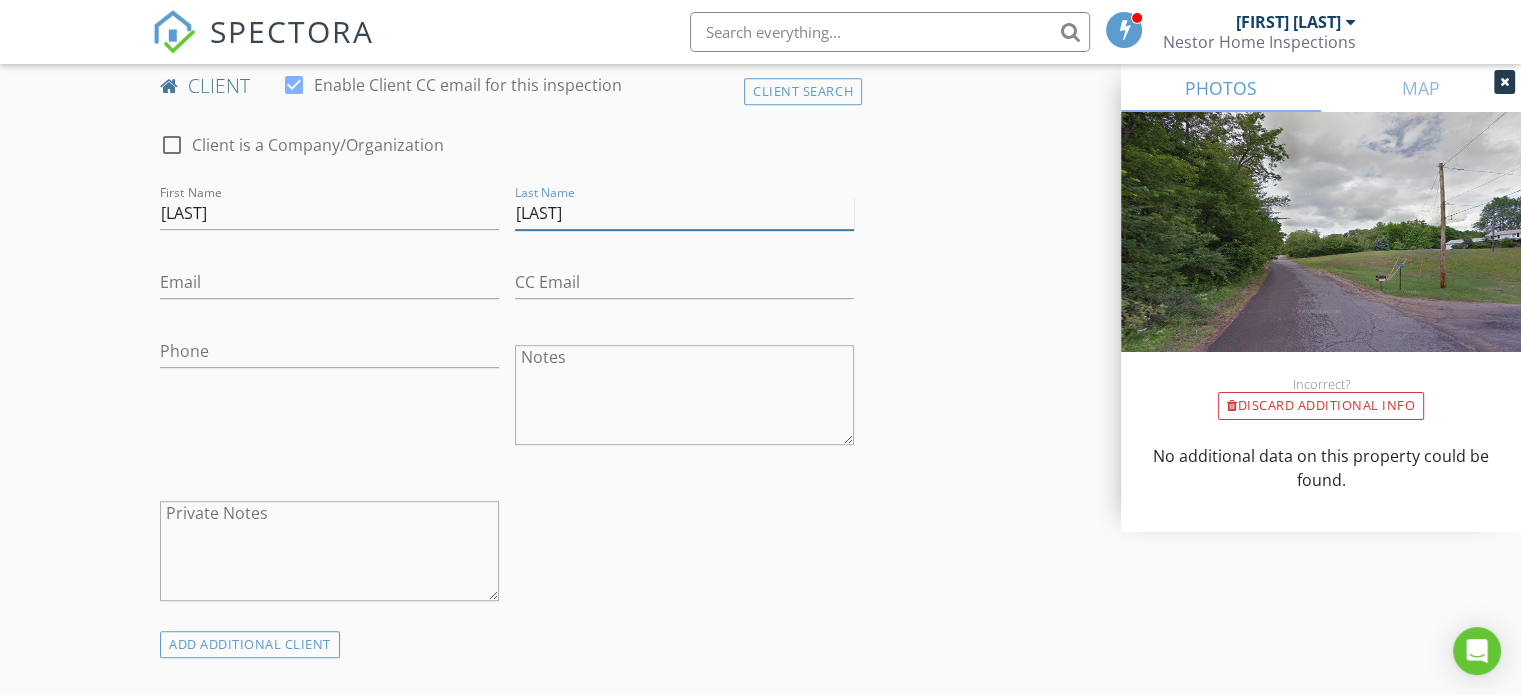 type on "[LAST]" 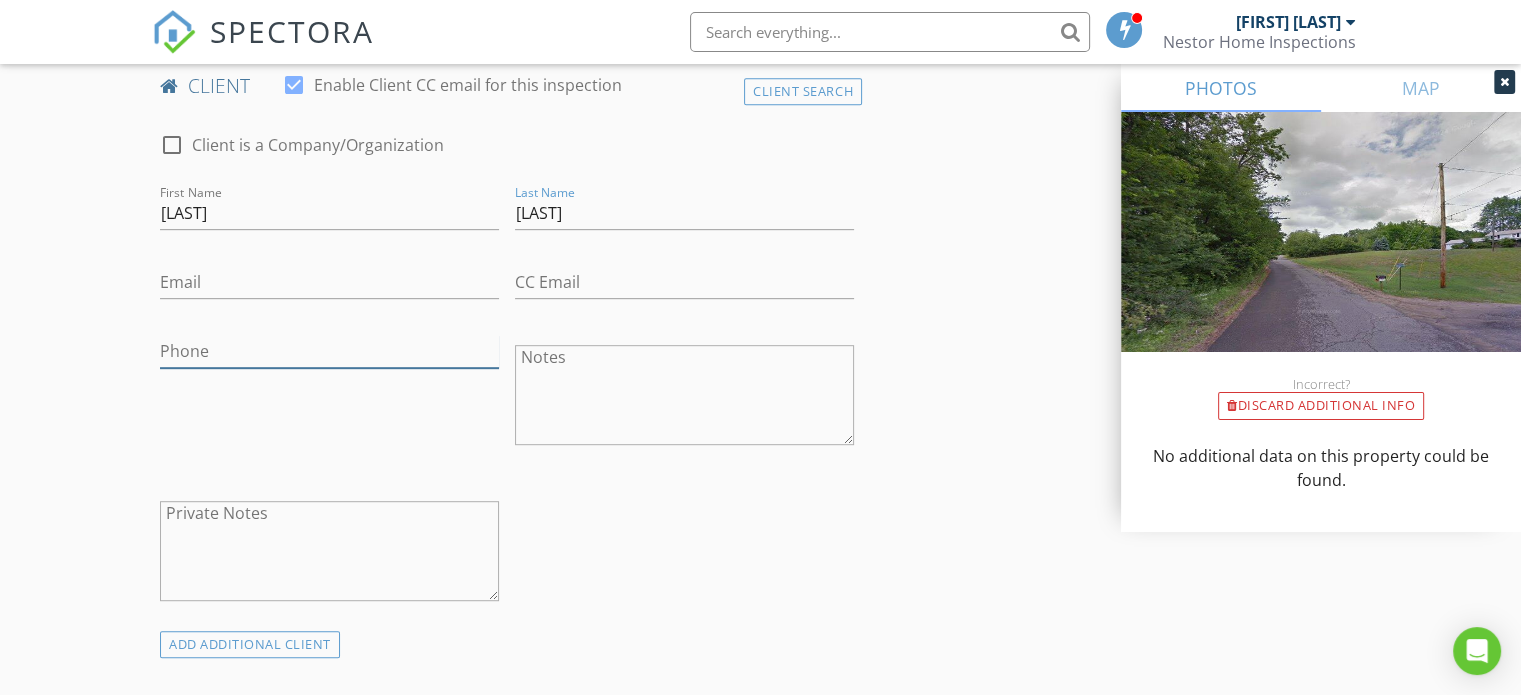 click on "Phone" at bounding box center (329, 351) 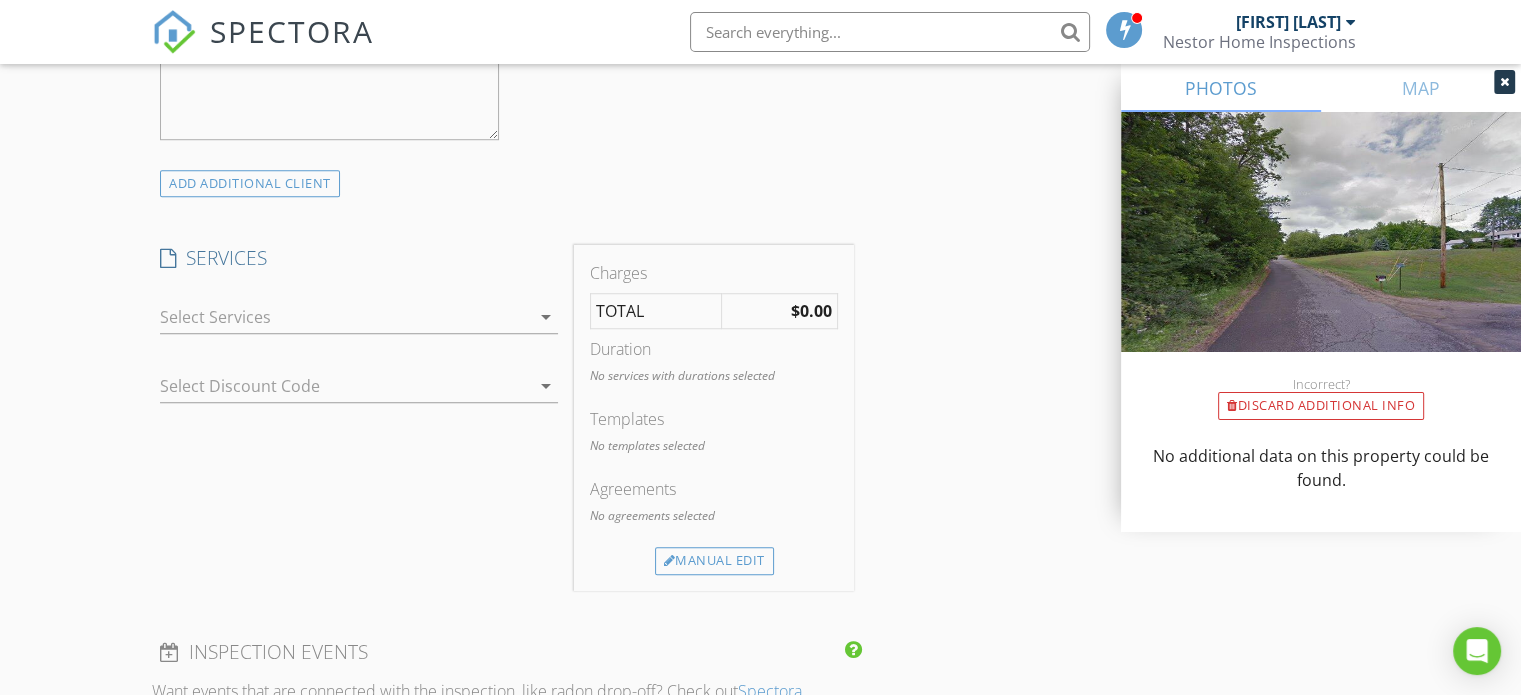 scroll, scrollTop: 1500, scrollLeft: 0, axis: vertical 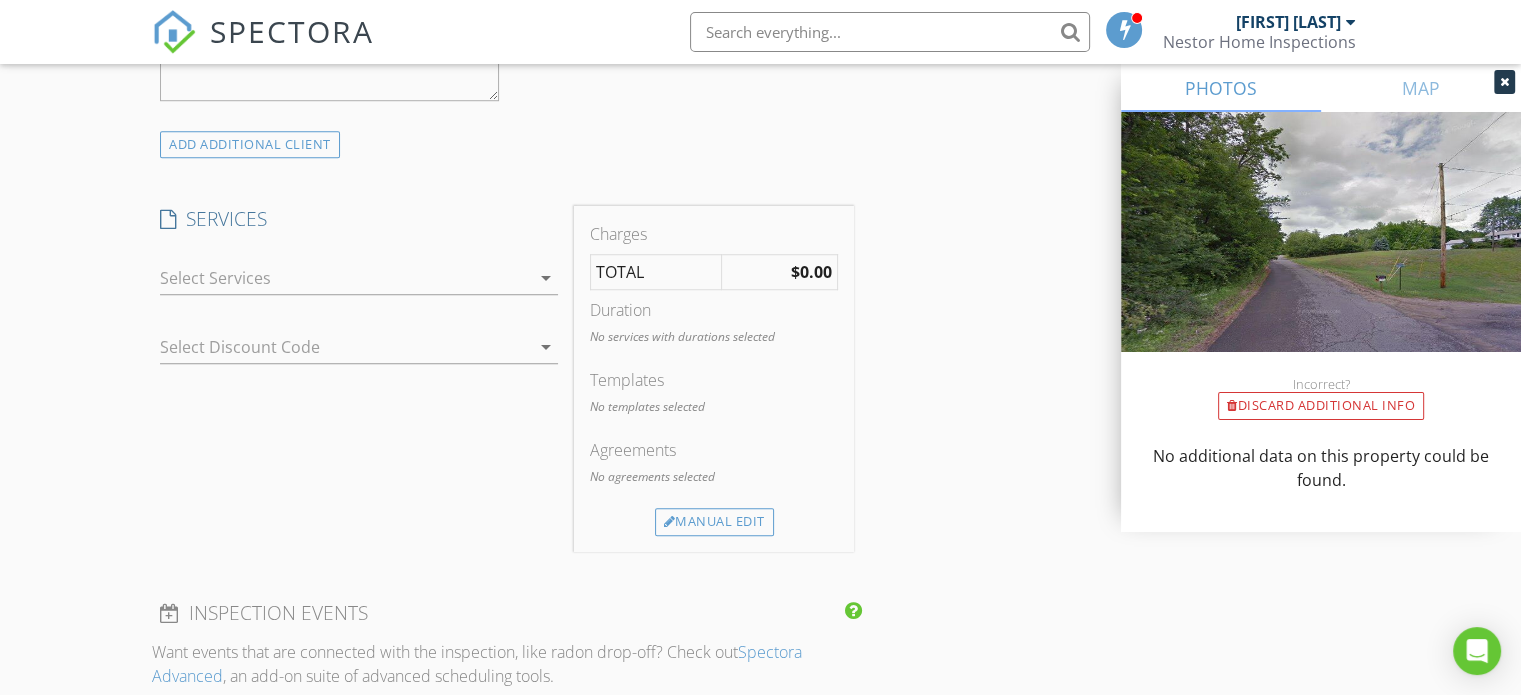 type on "[PHONE]" 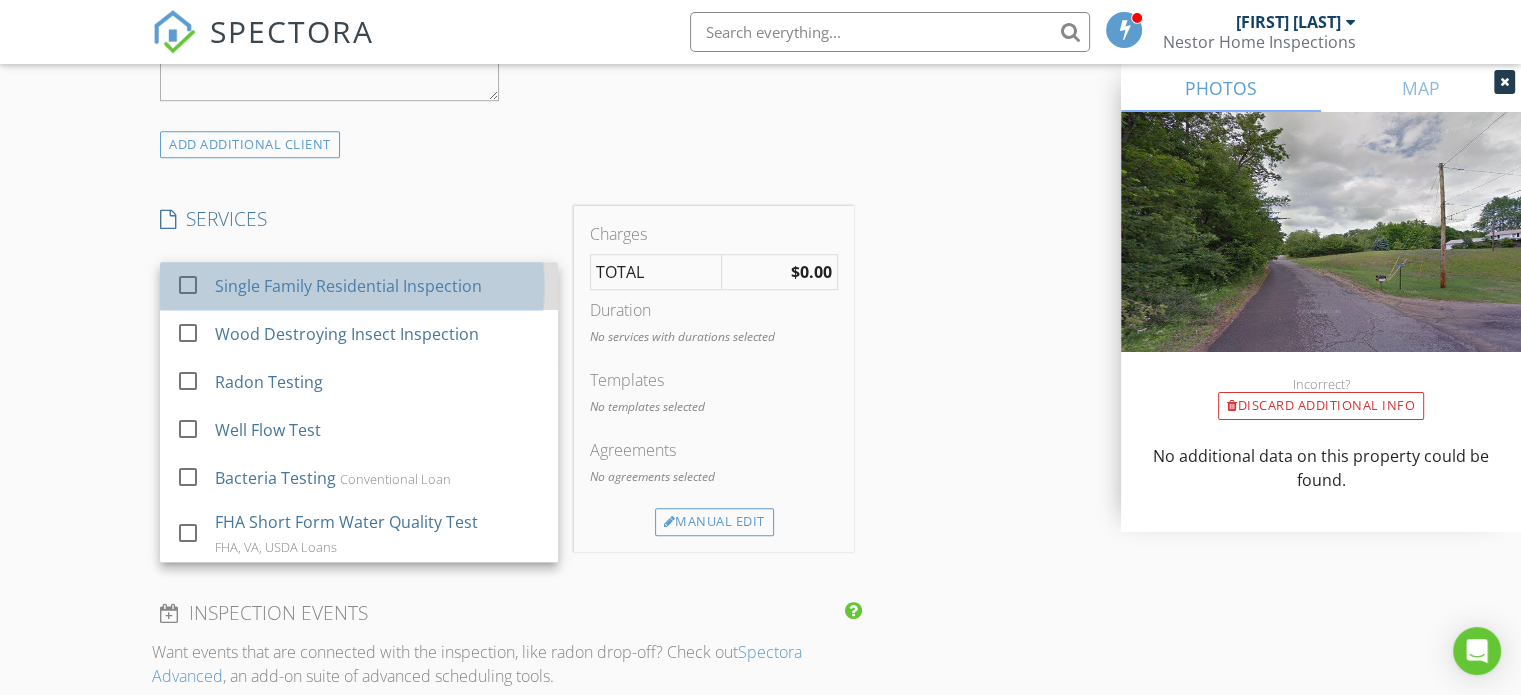 click on "Single Family Residential Inspection" at bounding box center (348, 286) 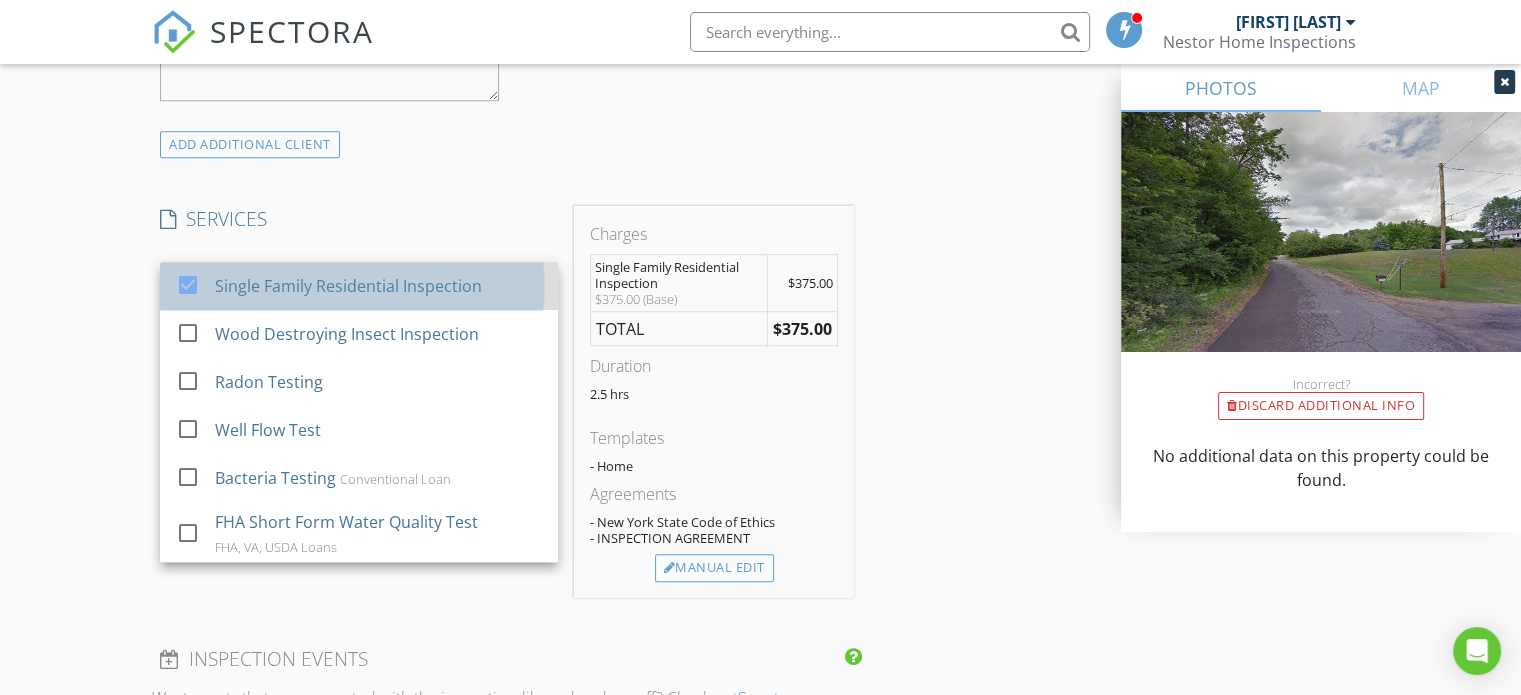 click on "Single Family Residential Inspection" at bounding box center (348, 286) 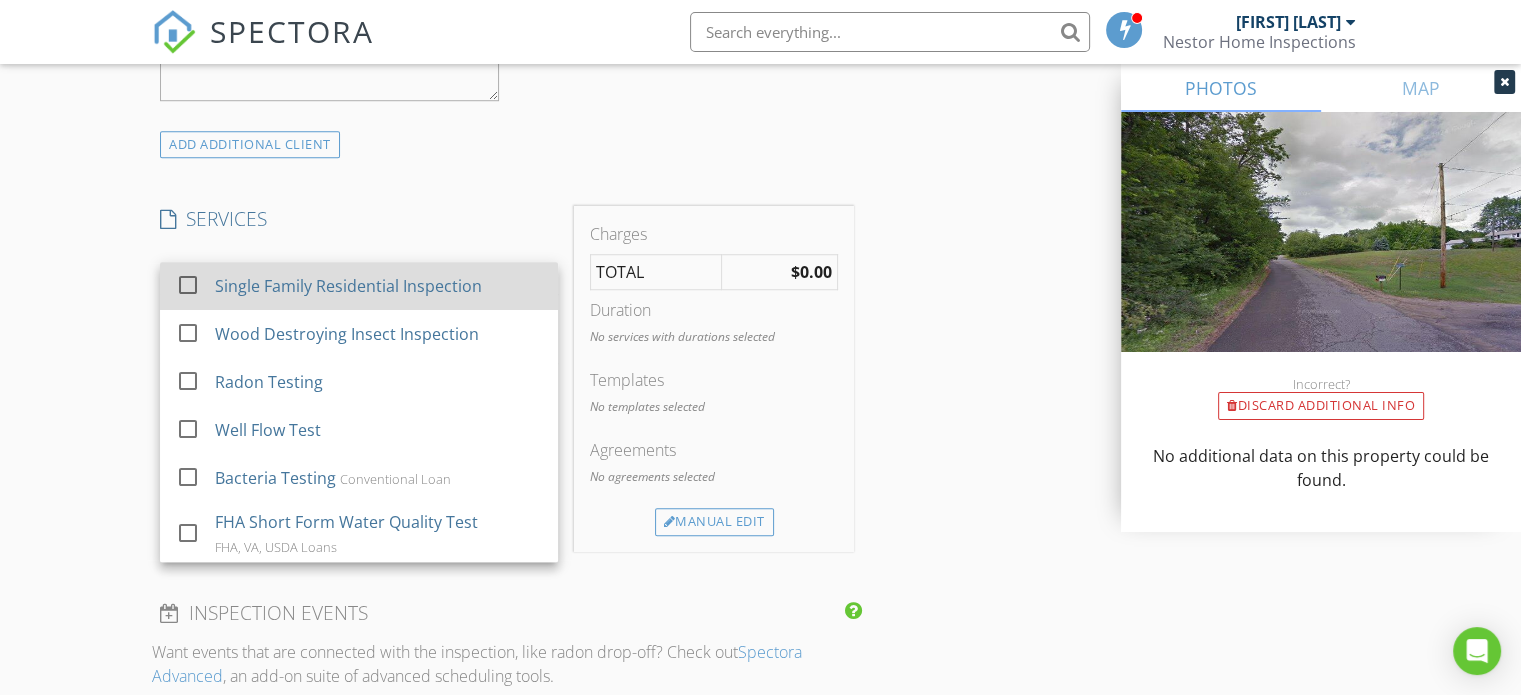 click on "Single Family Residential Inspection" at bounding box center (348, 286) 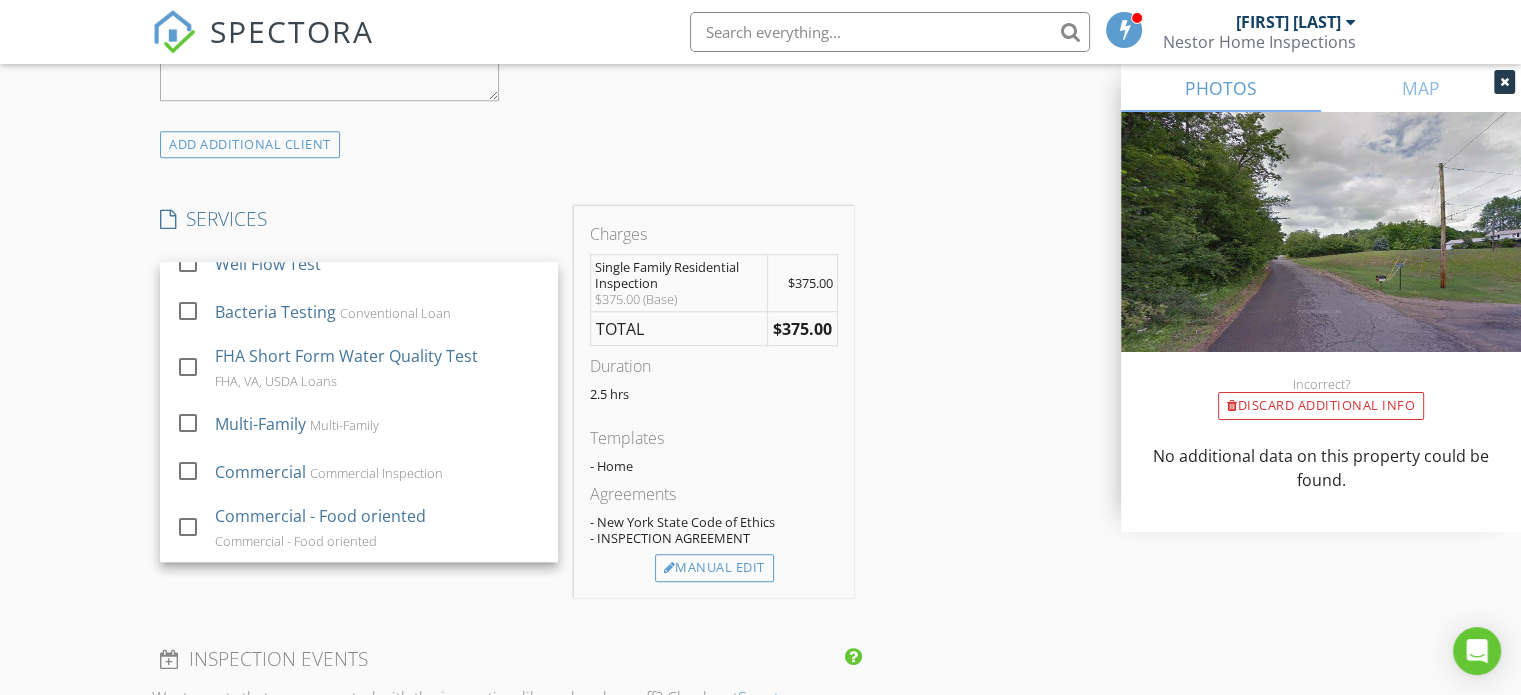 scroll, scrollTop: 0, scrollLeft: 0, axis: both 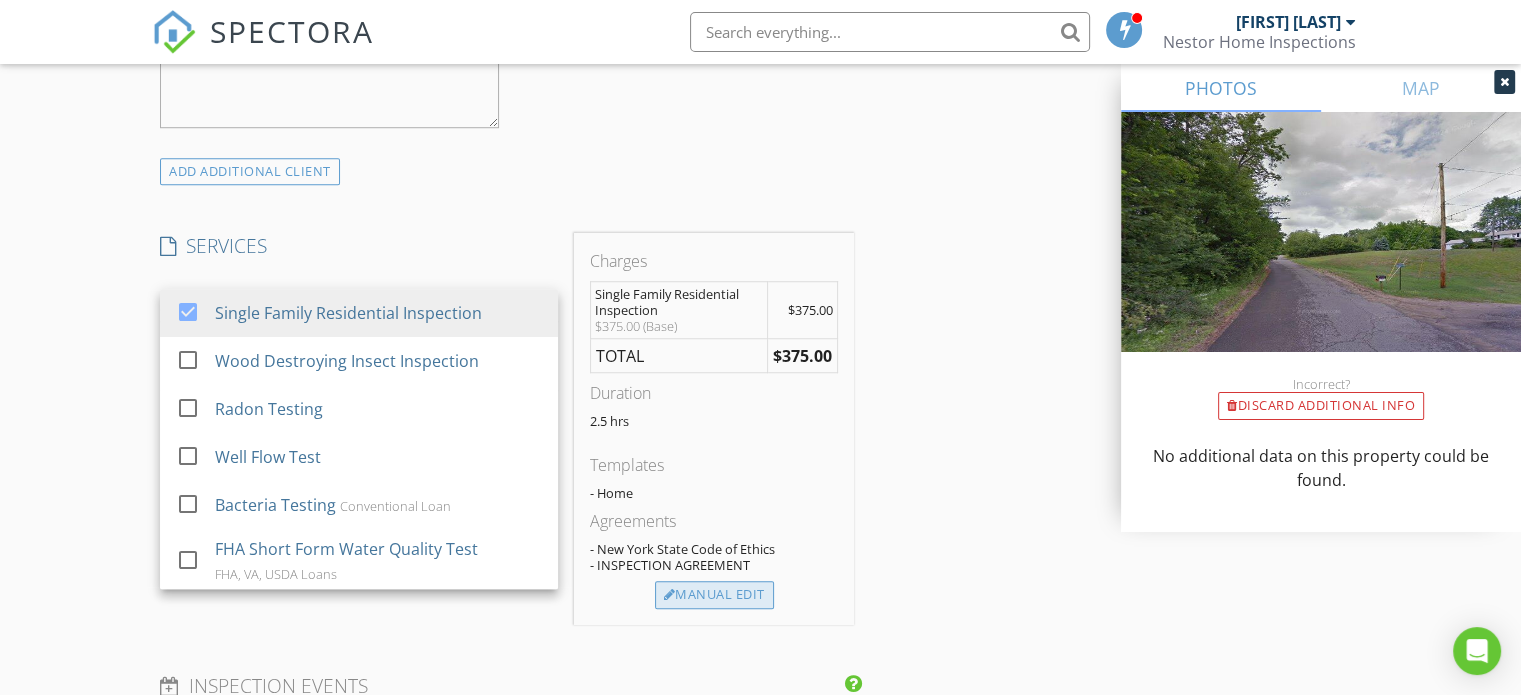 click on "Manual Edit" at bounding box center [714, 595] 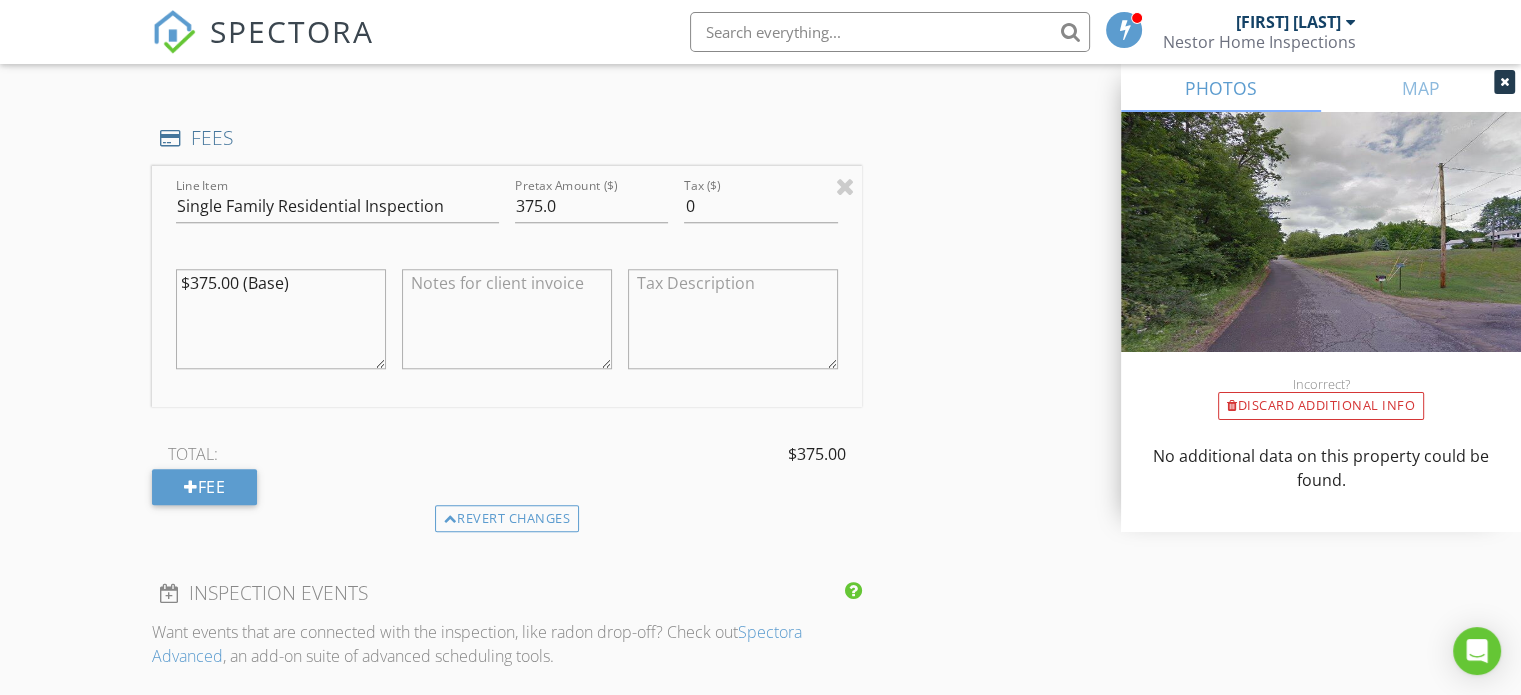 scroll, scrollTop: 1807, scrollLeft: 0, axis: vertical 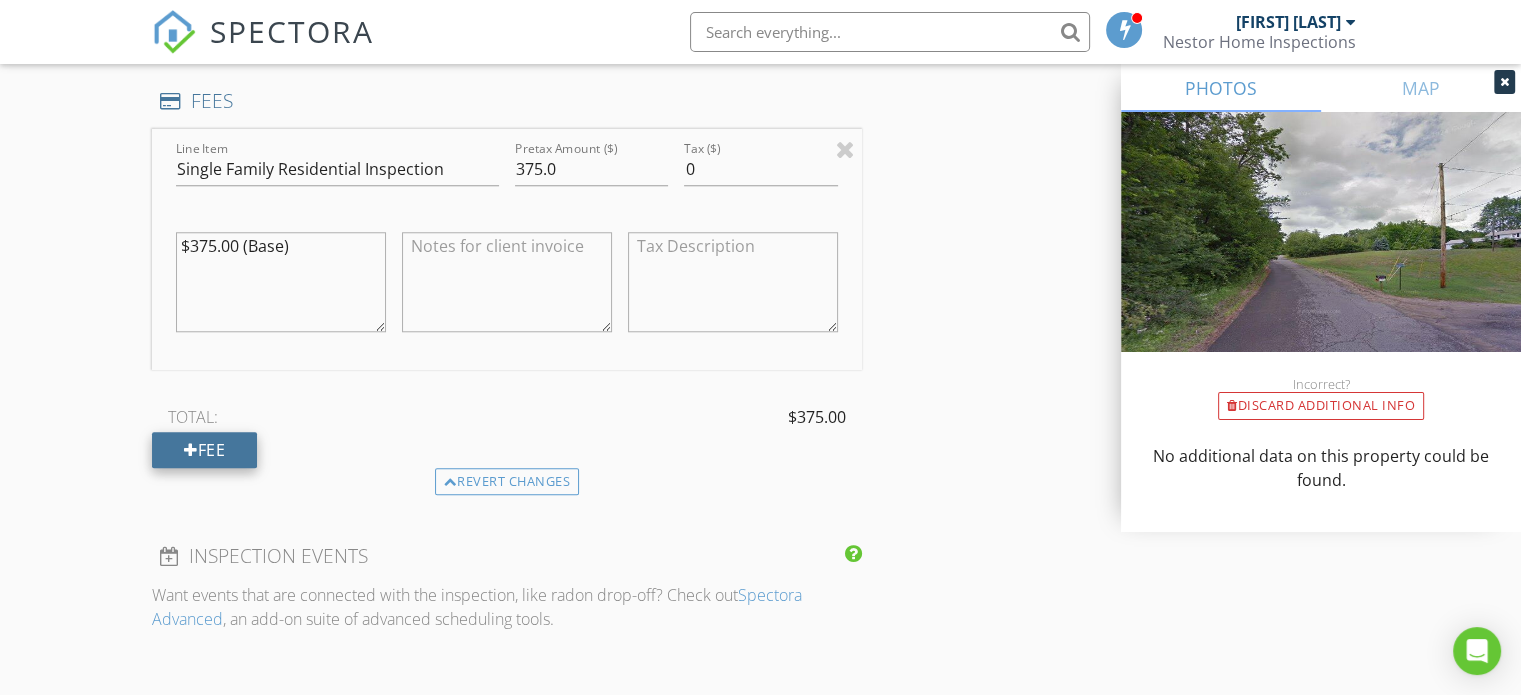 click on "Fee" at bounding box center (204, 450) 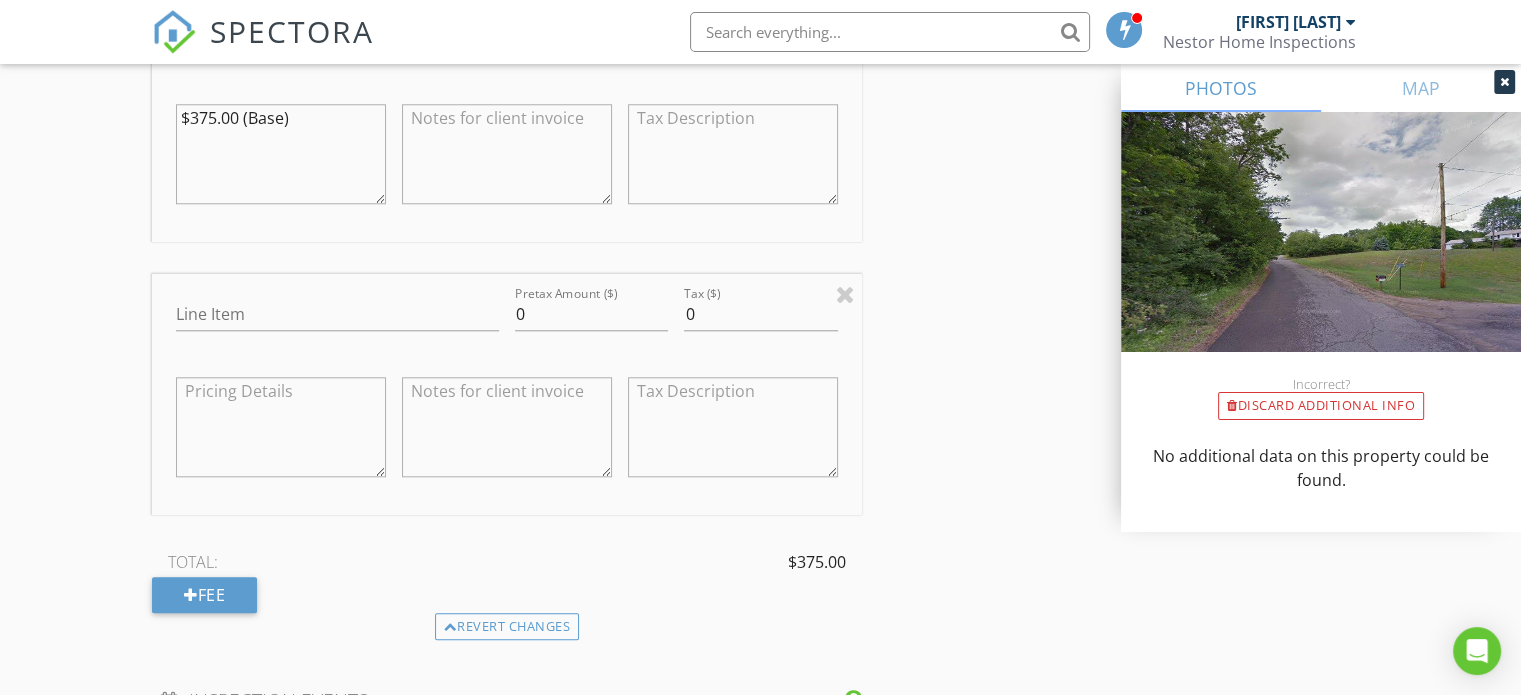 scroll, scrollTop: 1973, scrollLeft: 0, axis: vertical 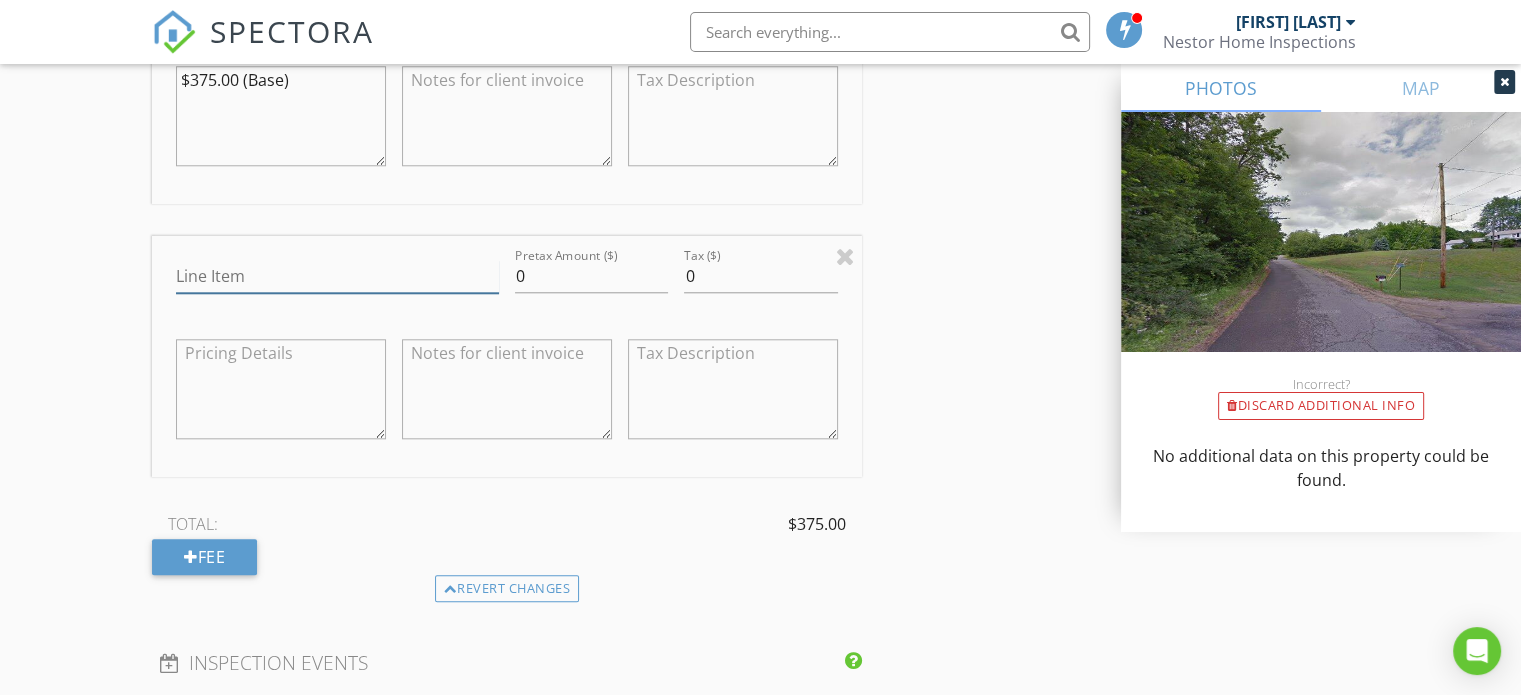 click on "Line Item" at bounding box center (337, 276) 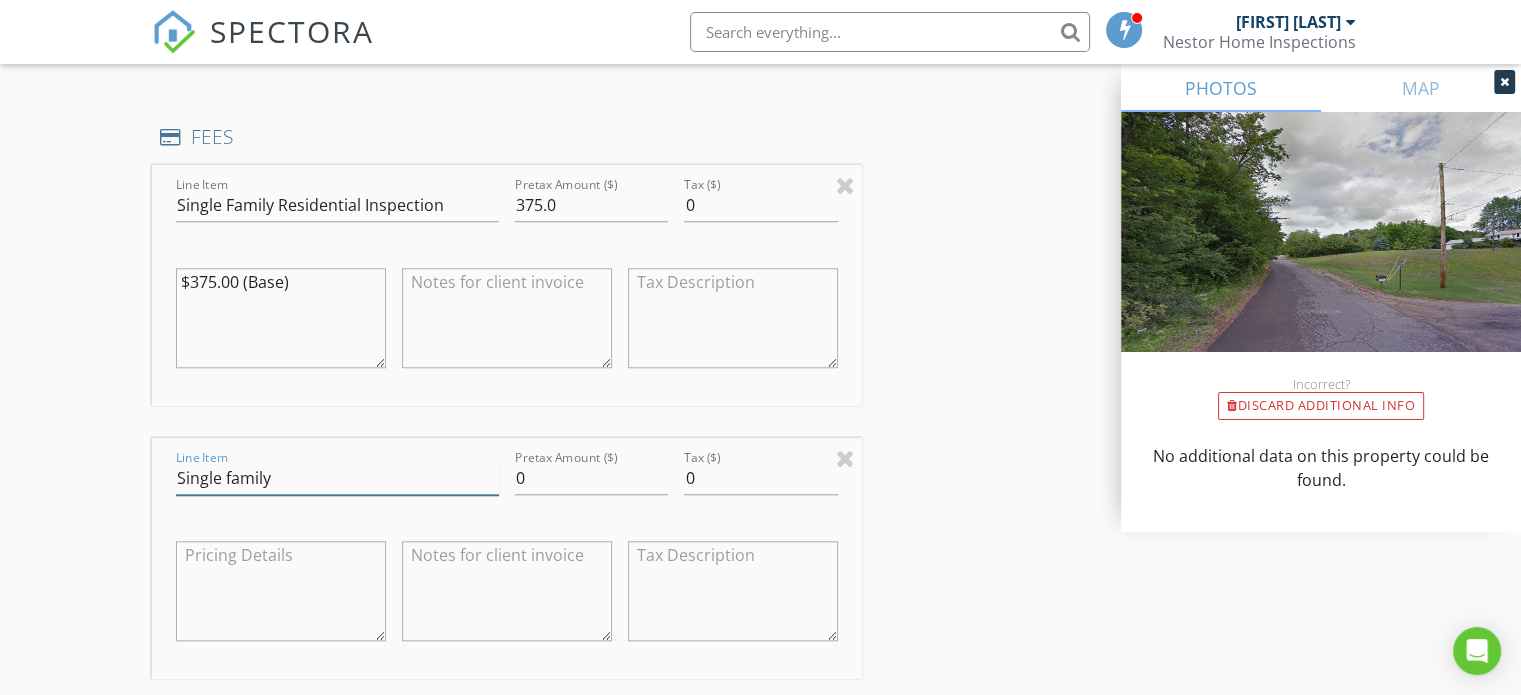 scroll, scrollTop: 1807, scrollLeft: 0, axis: vertical 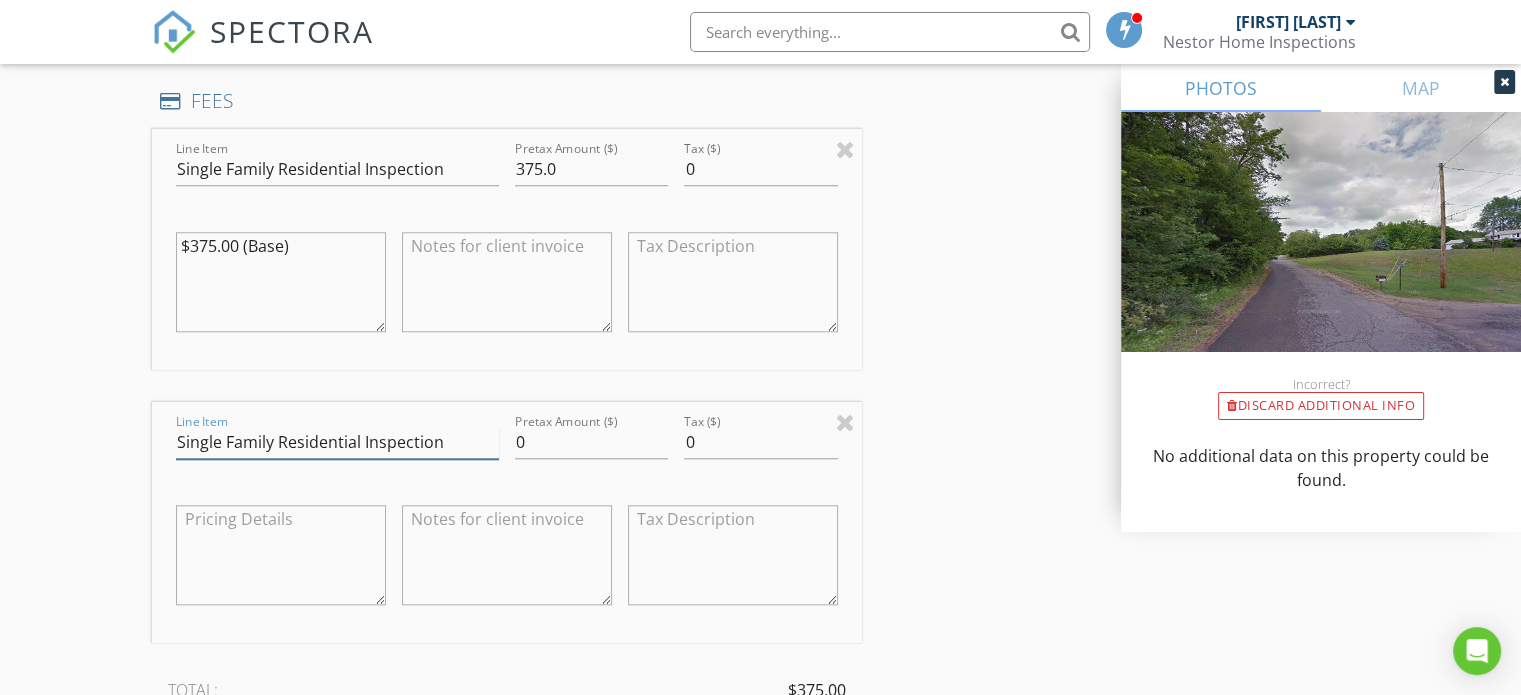 type on "Single Family Residential Inspection" 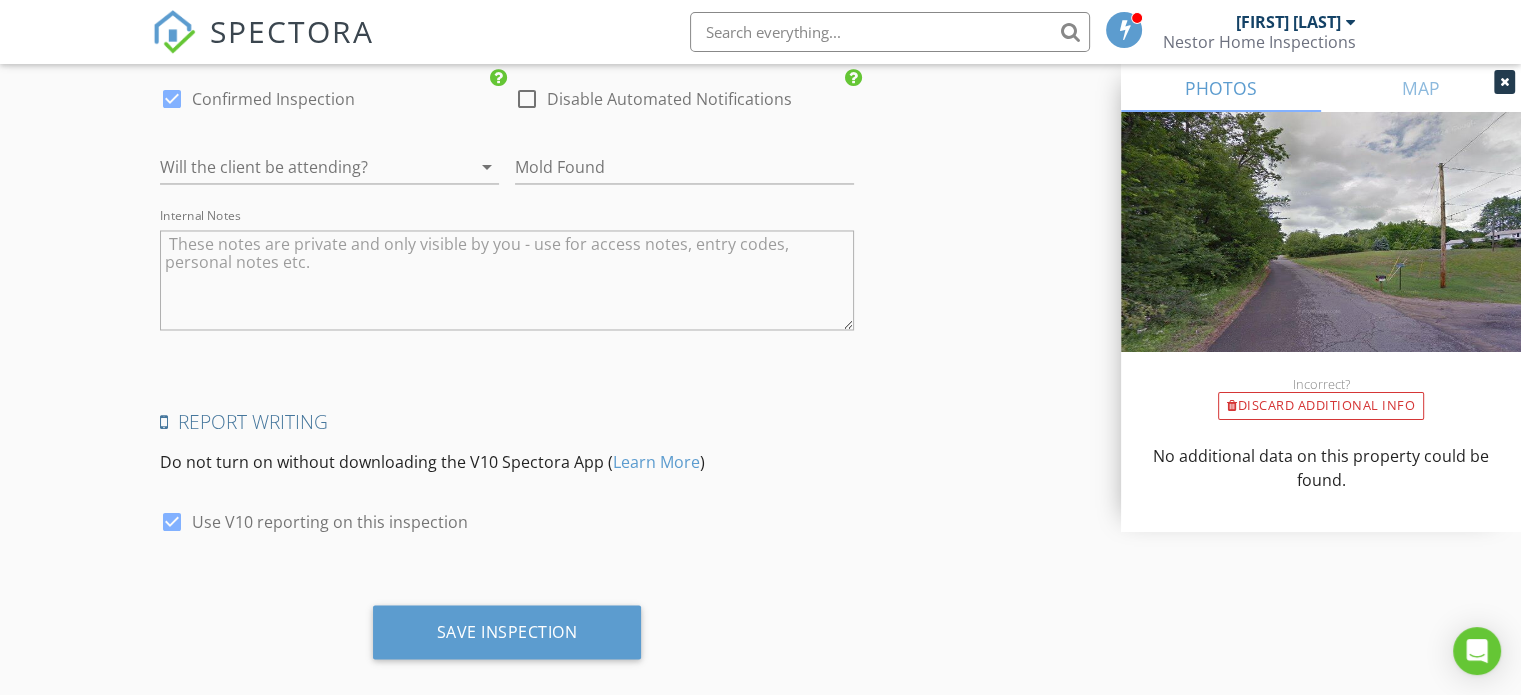 scroll, scrollTop: 3468, scrollLeft: 0, axis: vertical 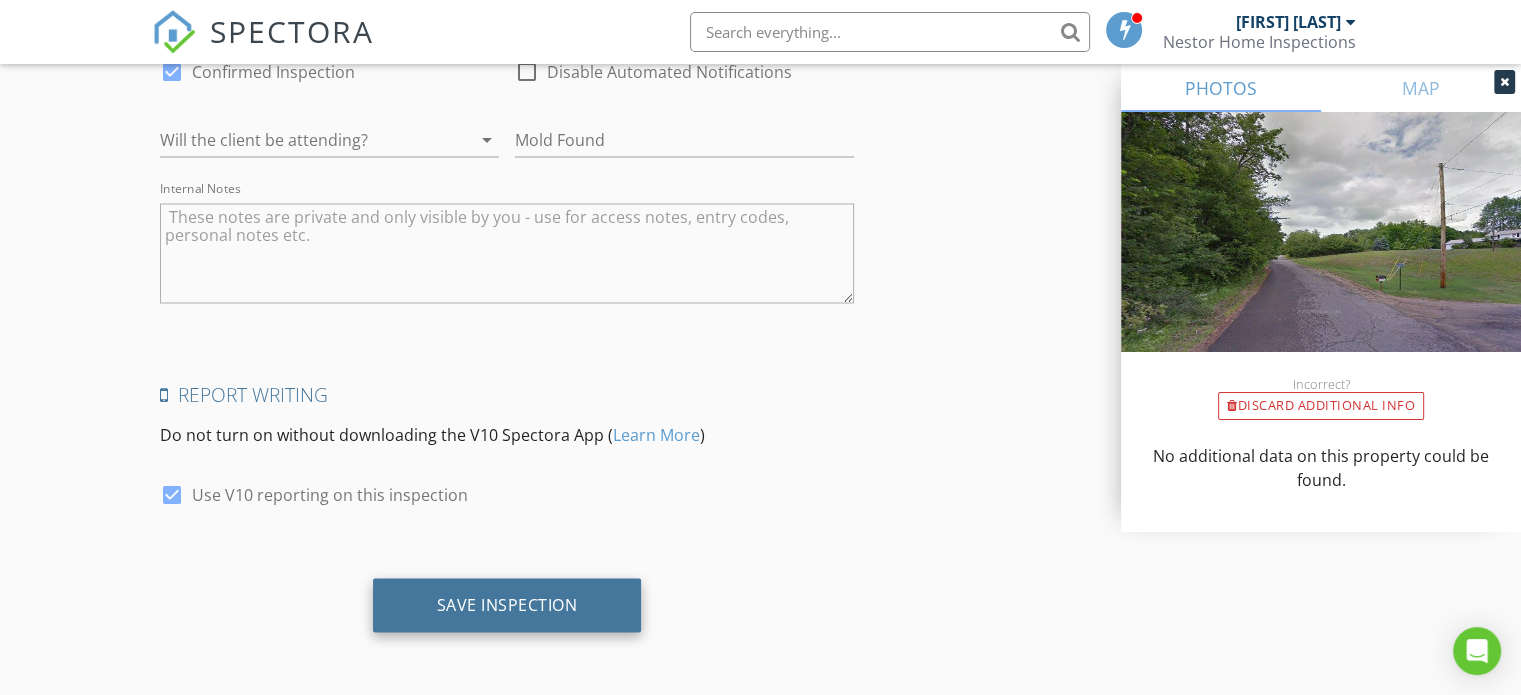 type on "300" 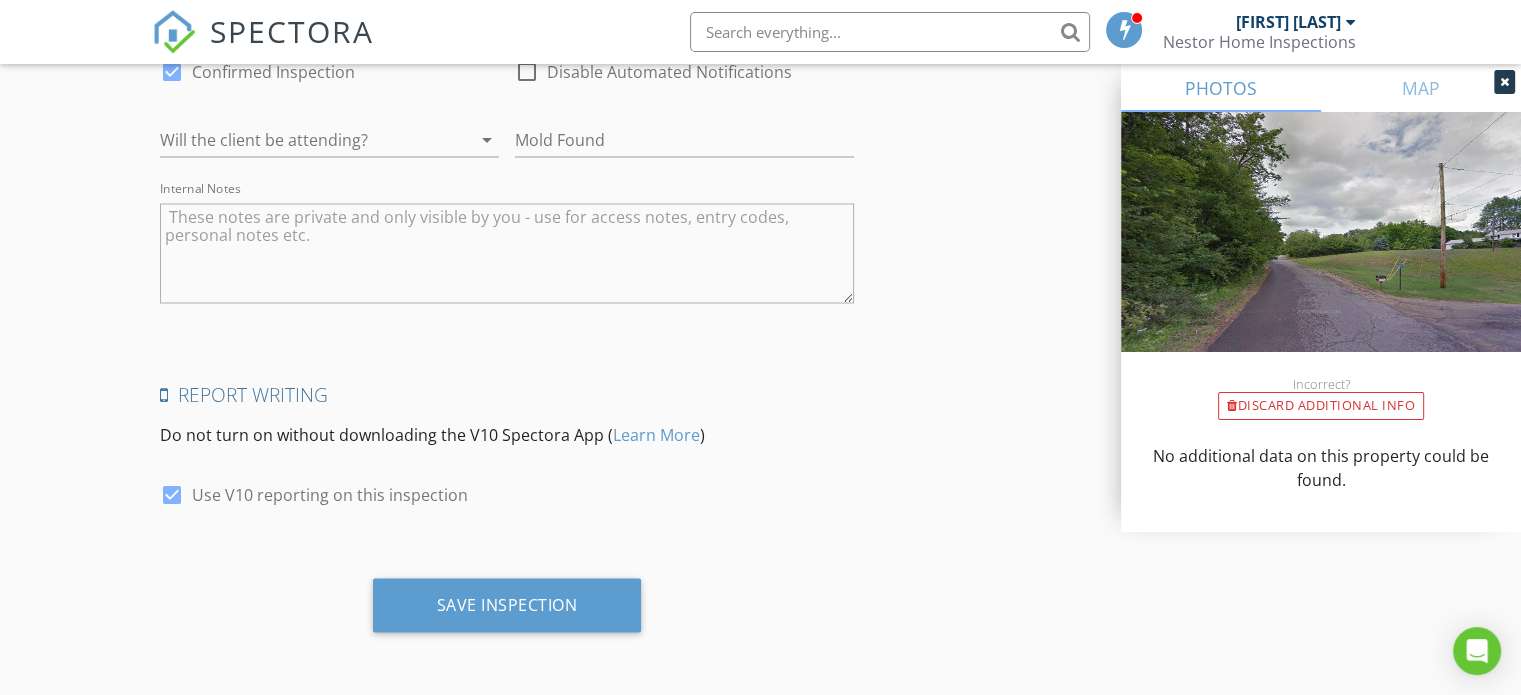 click on "Save Inspection" at bounding box center [507, 605] 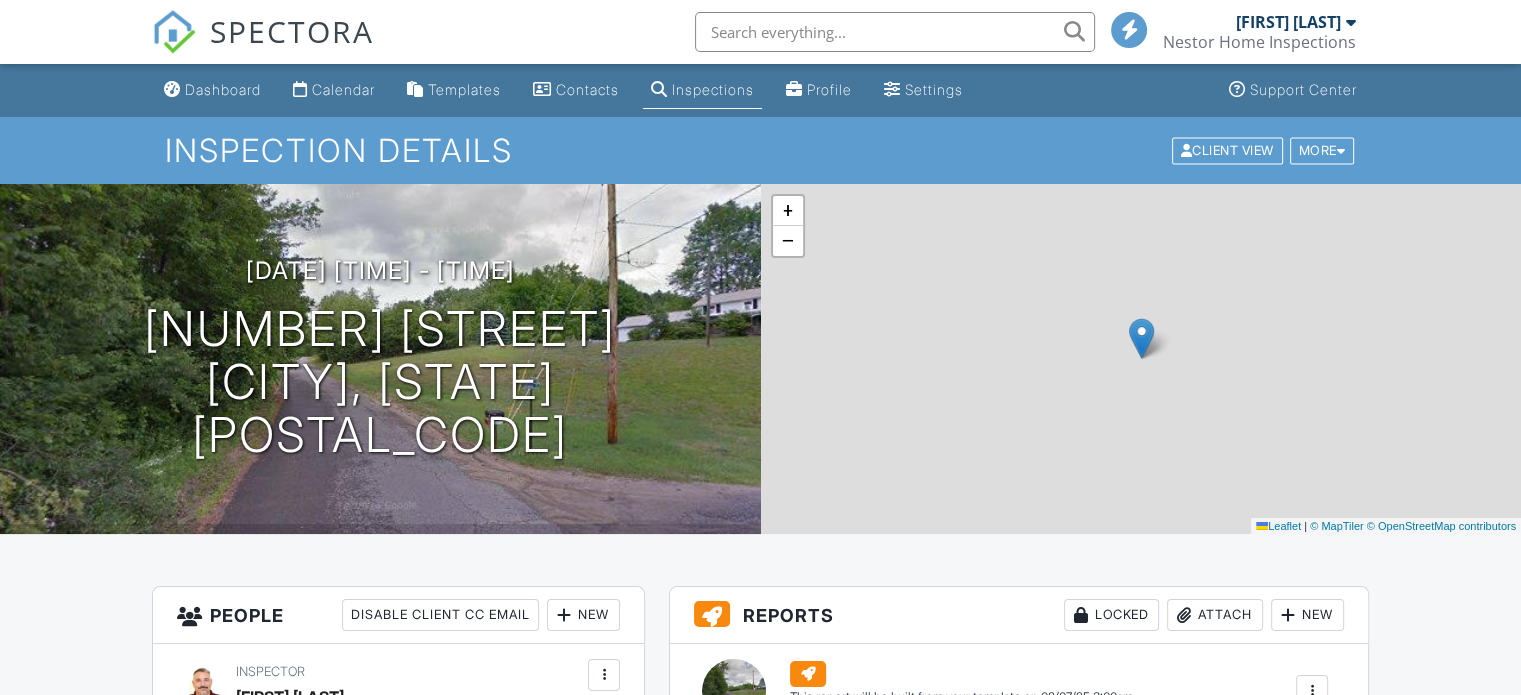 scroll, scrollTop: 500, scrollLeft: 0, axis: vertical 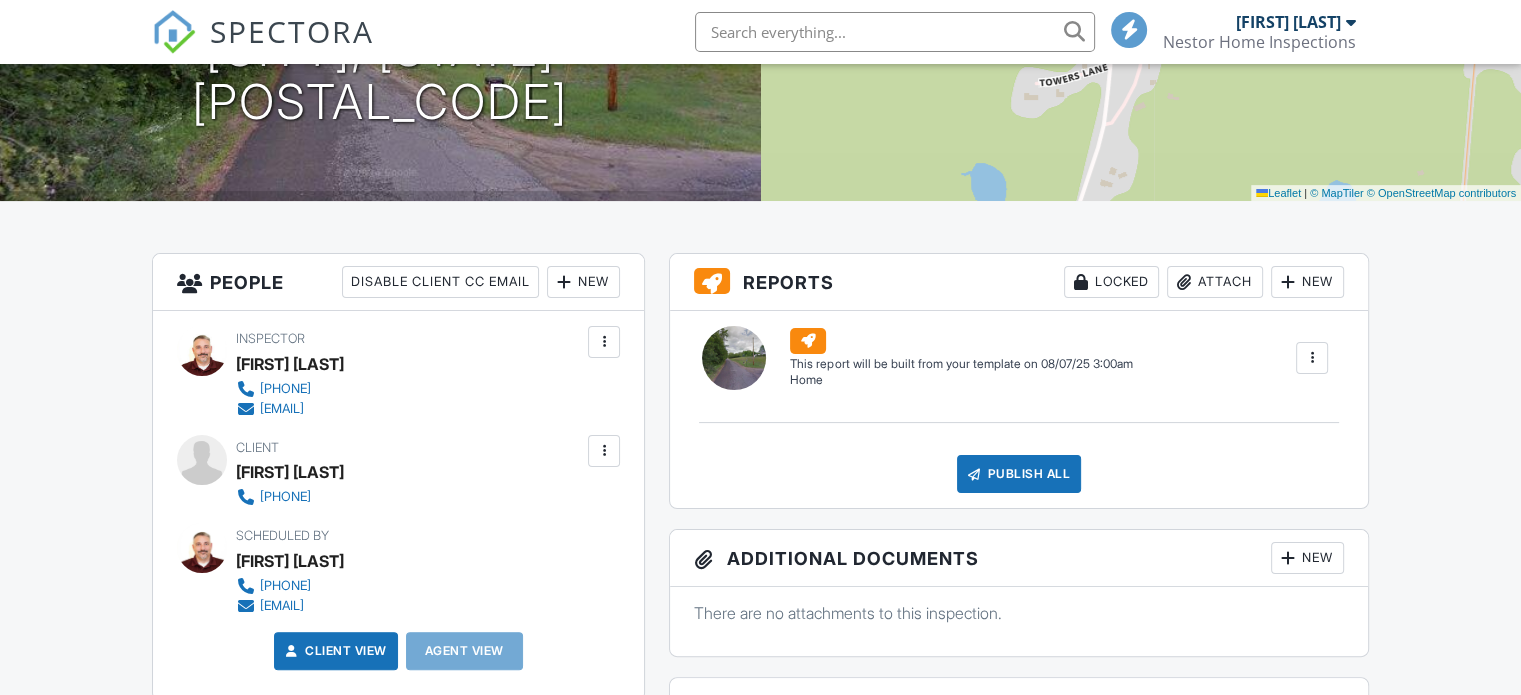 click on "New" at bounding box center (1307, 282) 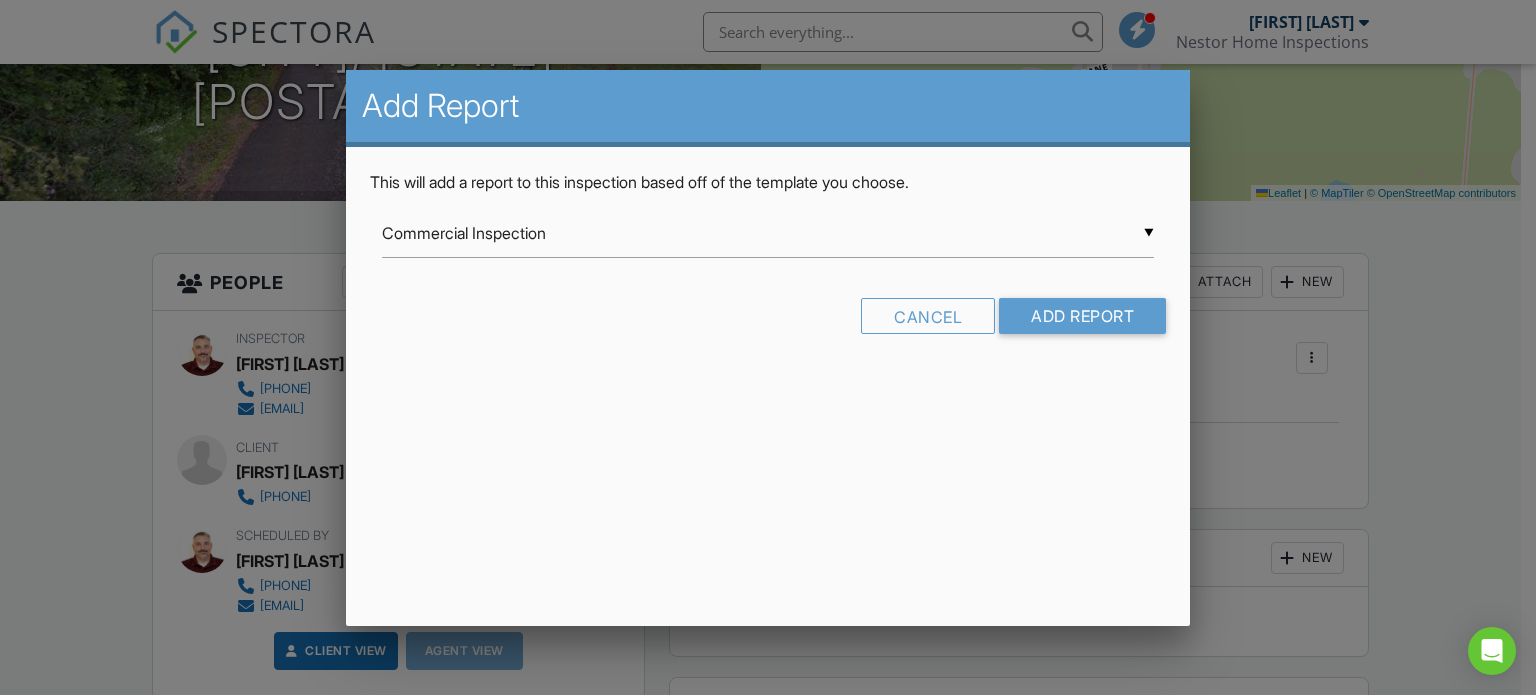 click on "▼ Commercial Inspection Commercial Inspection Commercial Inspection -Food Services Consultation Home Home - Doug's Mold Assessment Inspection Multi-family NPMA-33  Other Master Pool Inspection Radon testing US Department of Housing Water testing Commercial Inspection
Commercial Inspection -Food Services
Consultation
Home
Home - Doug's
Mold Assessment Inspection
Multi-family
NPMA-33
Other Master
Pool Inspection
Radon testing
US Department of Housing
Water testing" at bounding box center [768, 233] 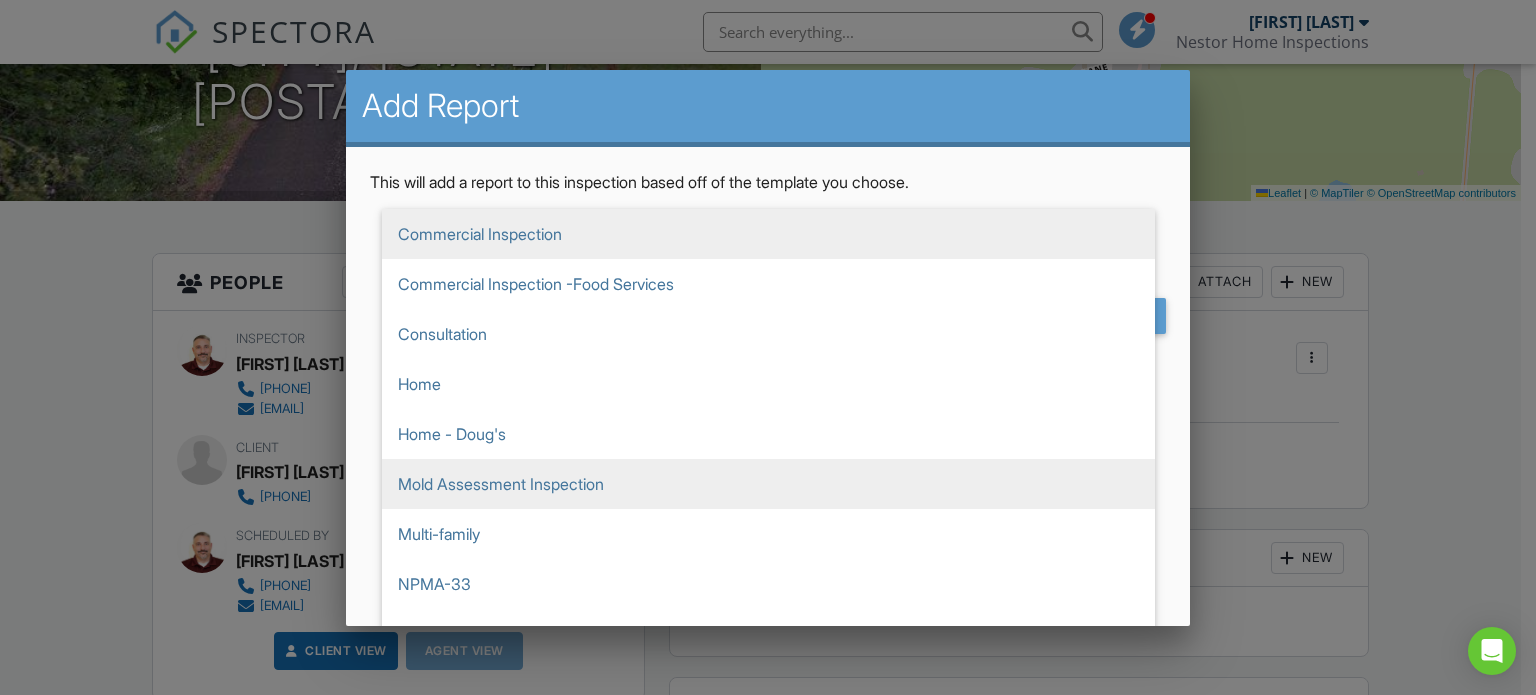 scroll, scrollTop: 163, scrollLeft: 0, axis: vertical 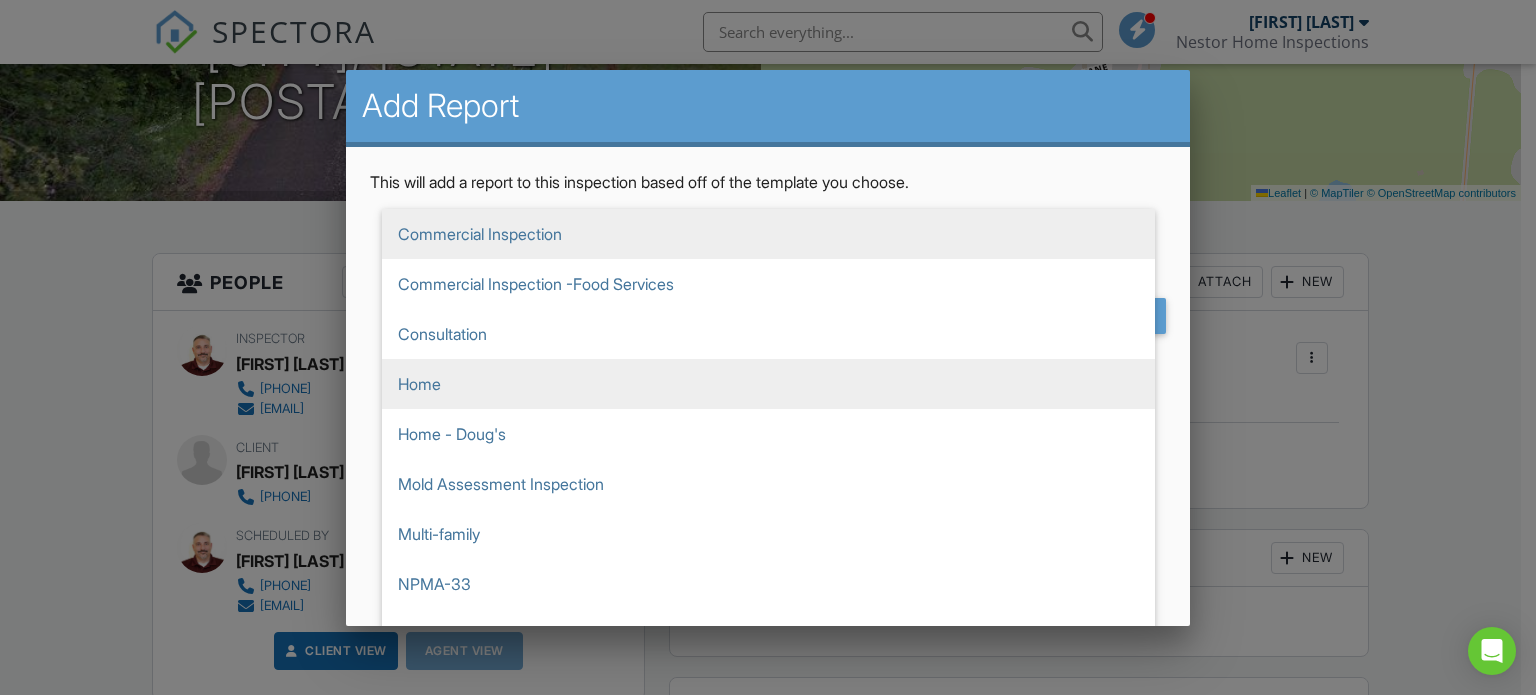 click on "Home" at bounding box center [768, 384] 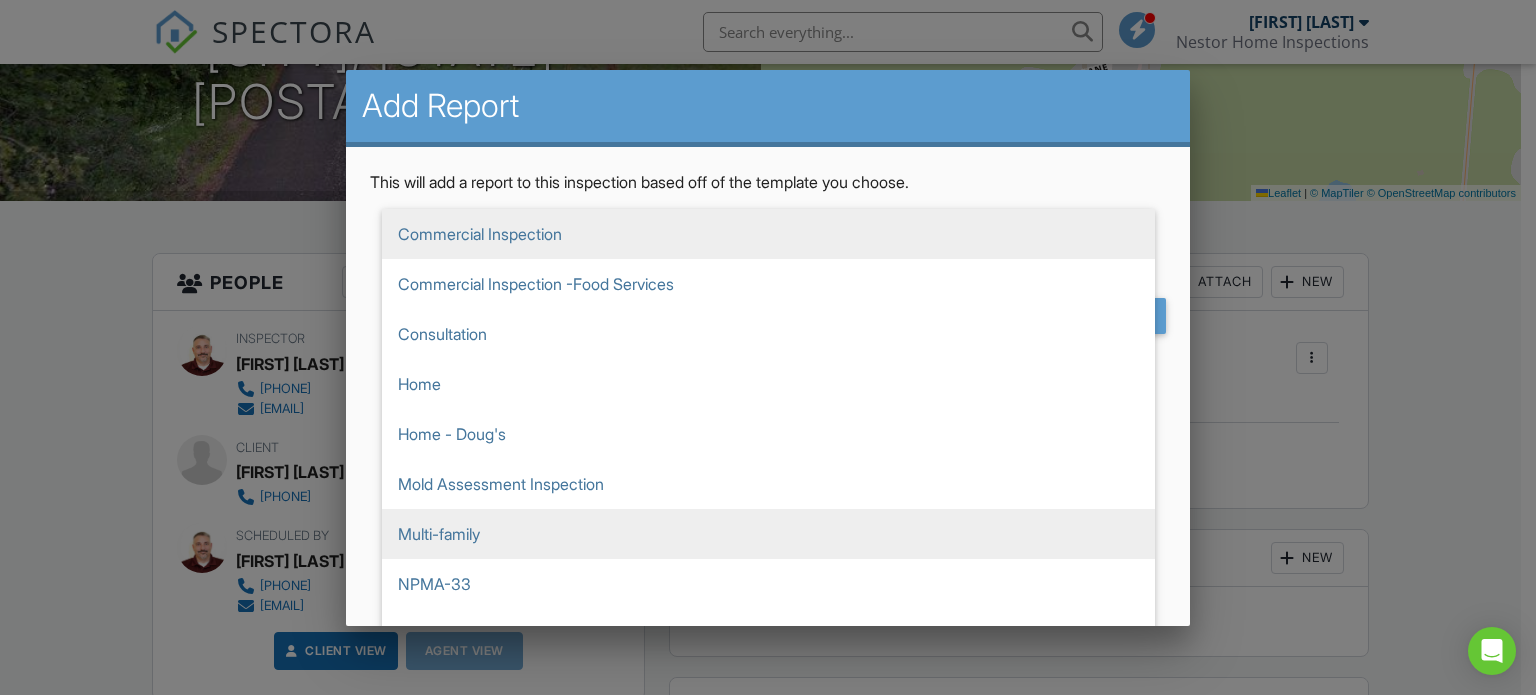 type on "Home" 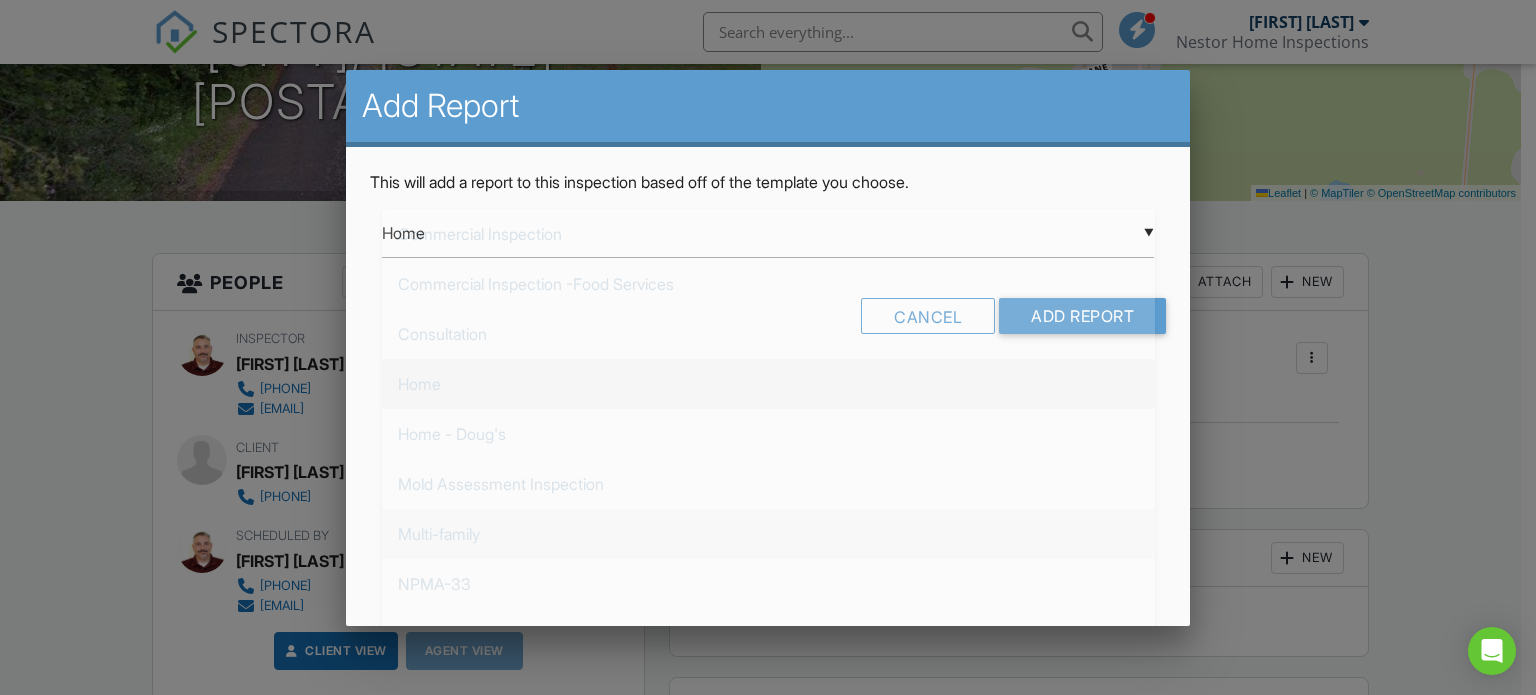 scroll, scrollTop: 149, scrollLeft: 0, axis: vertical 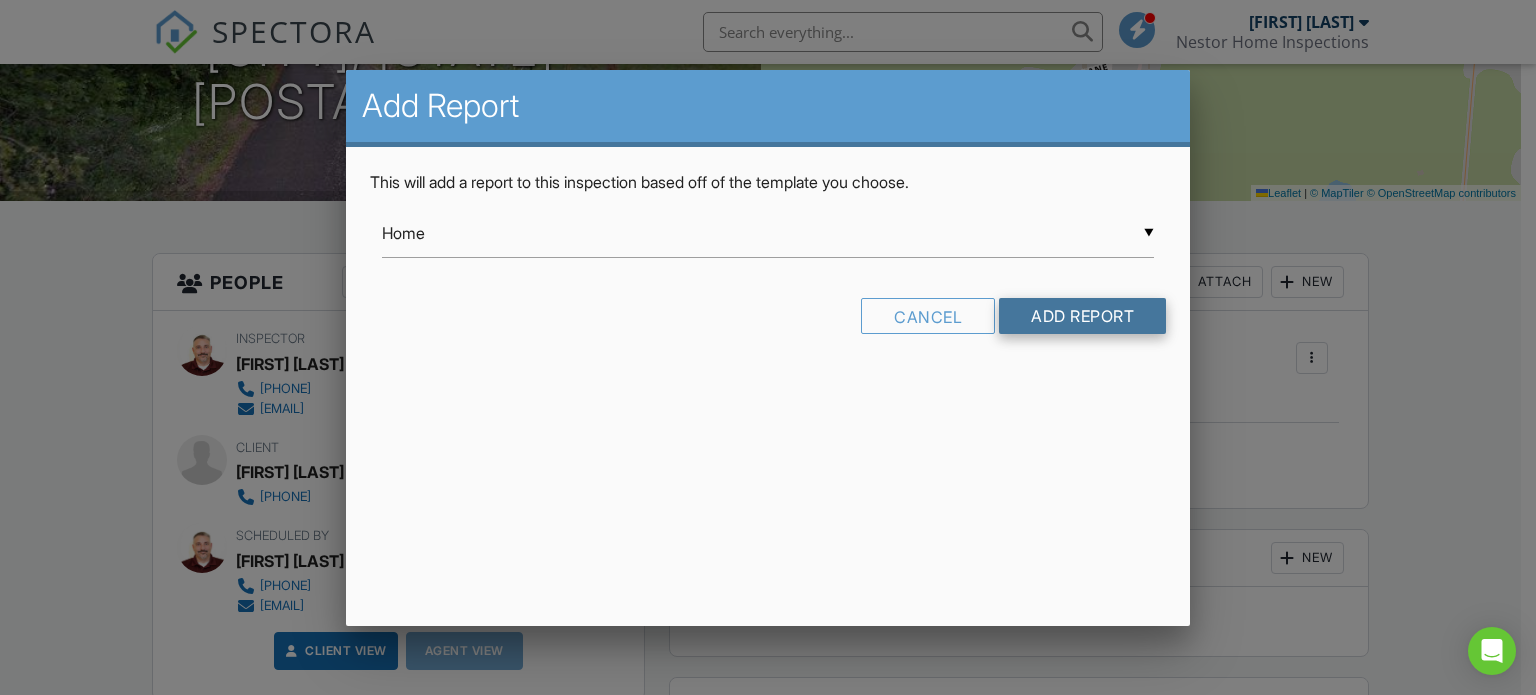 click on "Add Report" at bounding box center (1082, 316) 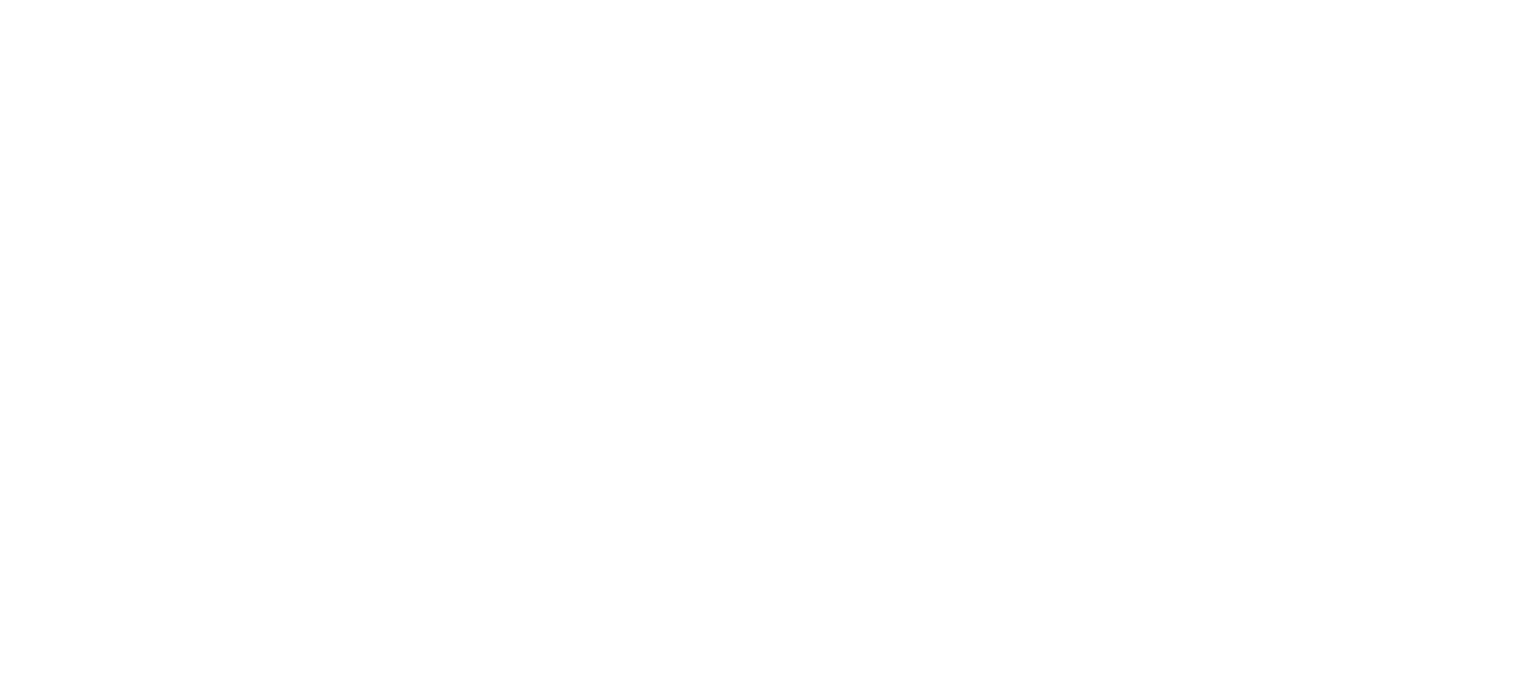 scroll, scrollTop: 0, scrollLeft: 0, axis: both 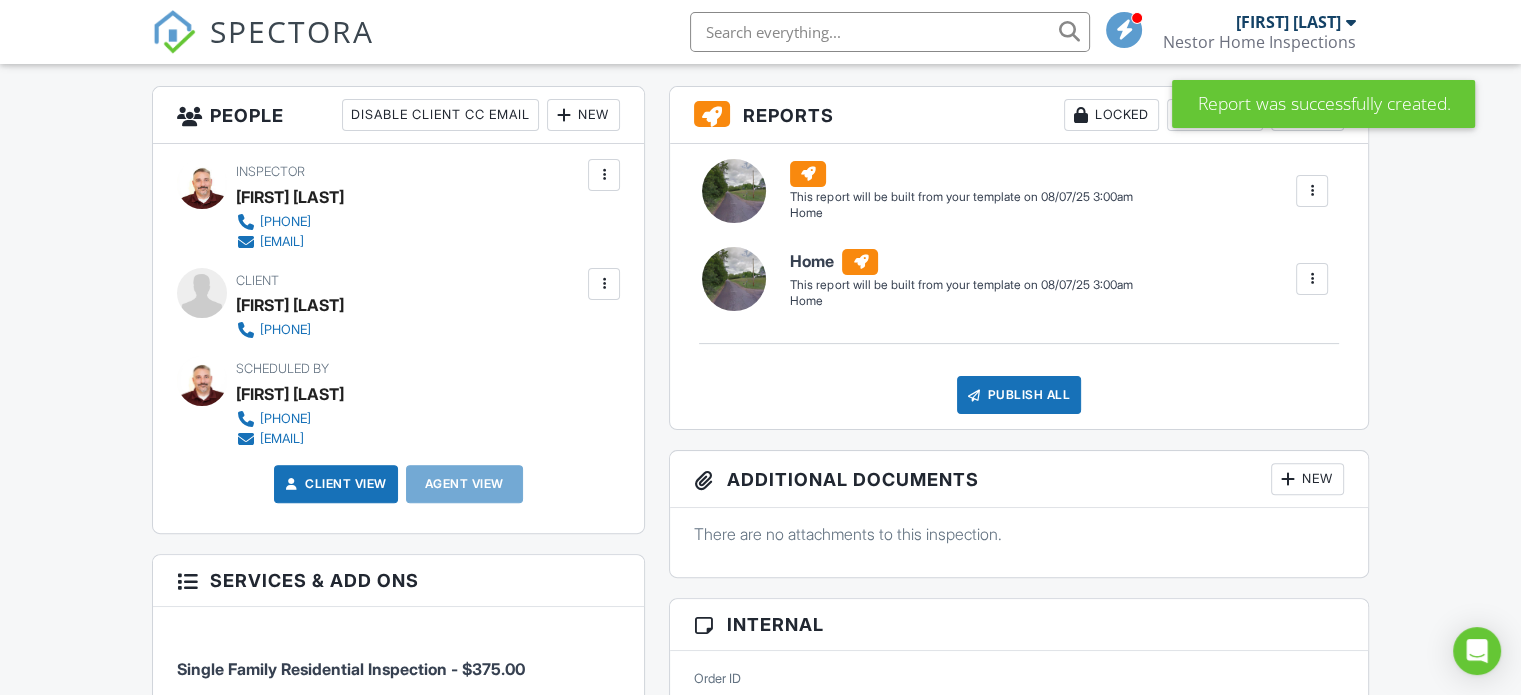 click at bounding box center [1312, 279] 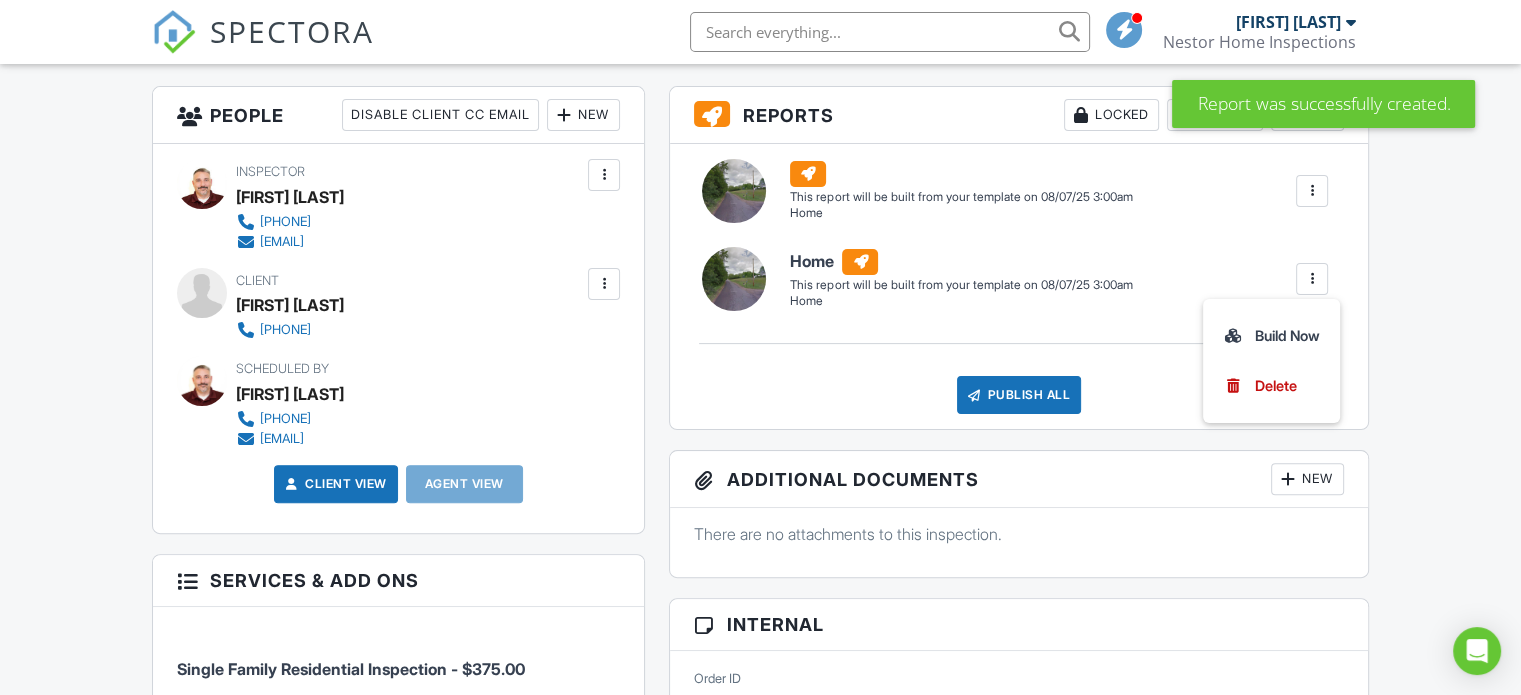 click on "Home" at bounding box center (961, 174) 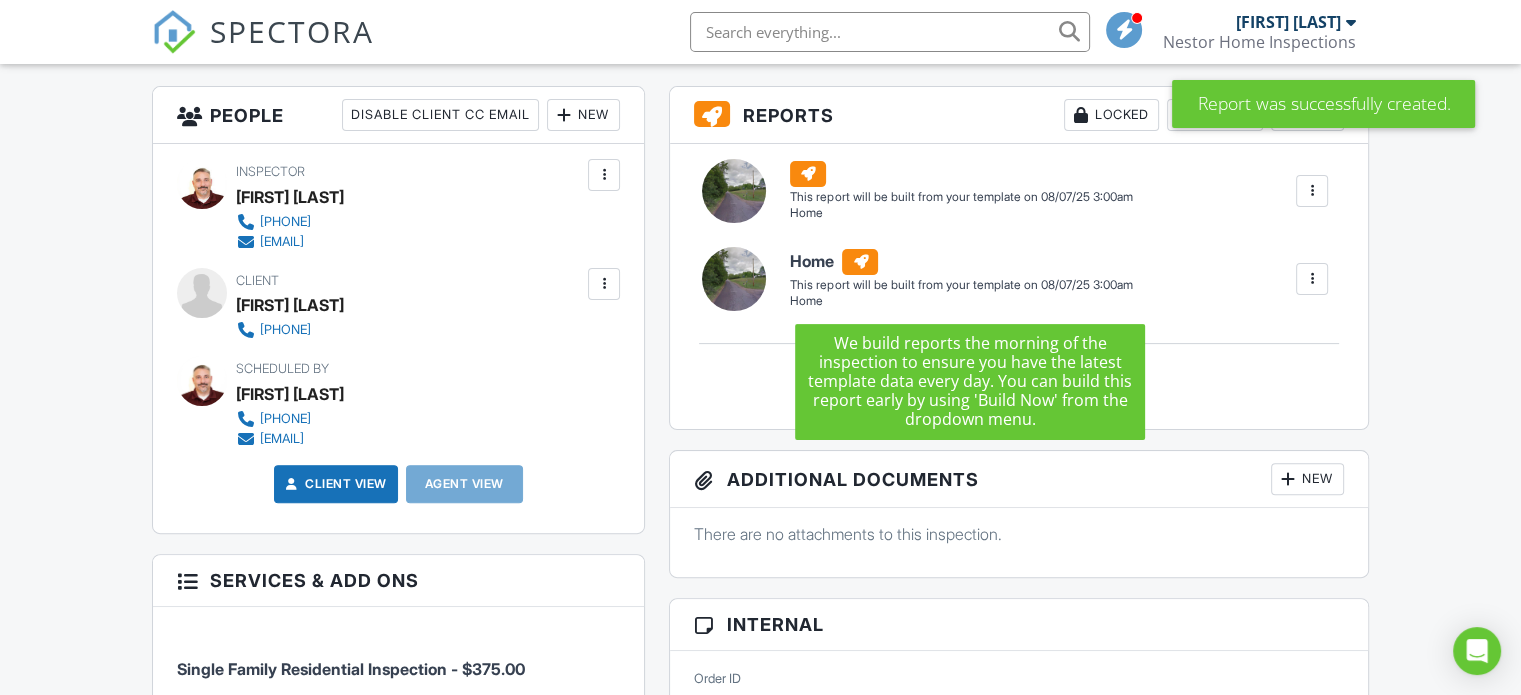click on "Home" at bounding box center [961, 174] 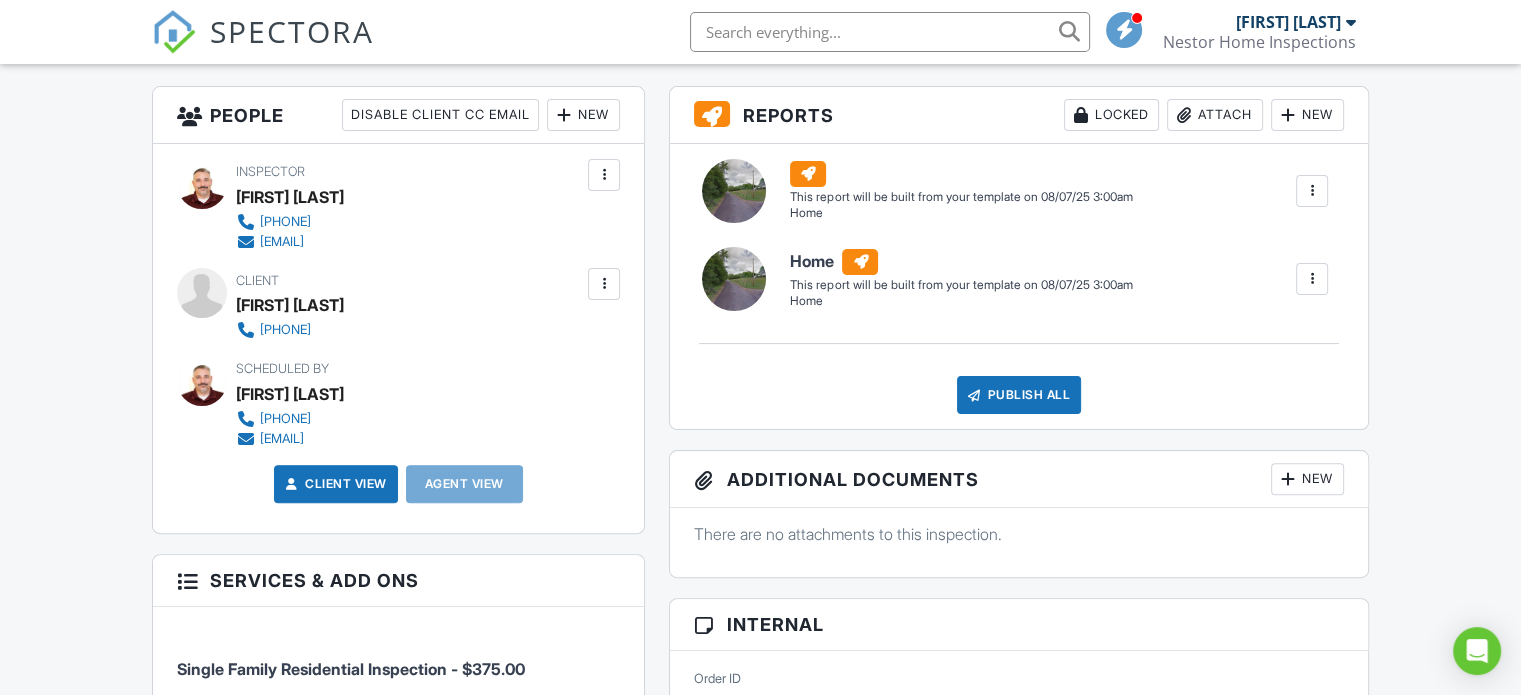scroll, scrollTop: 0, scrollLeft: 0, axis: both 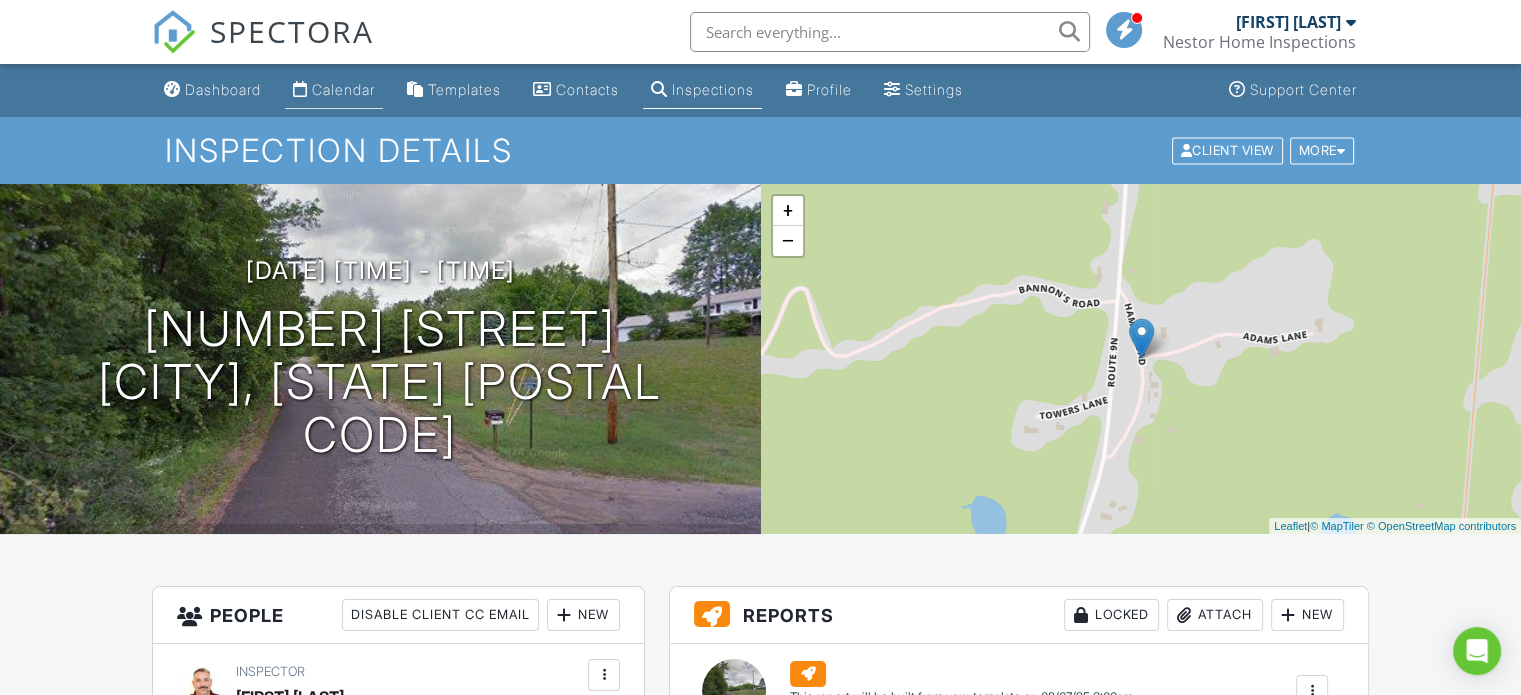 click on "Calendar" at bounding box center (343, 89) 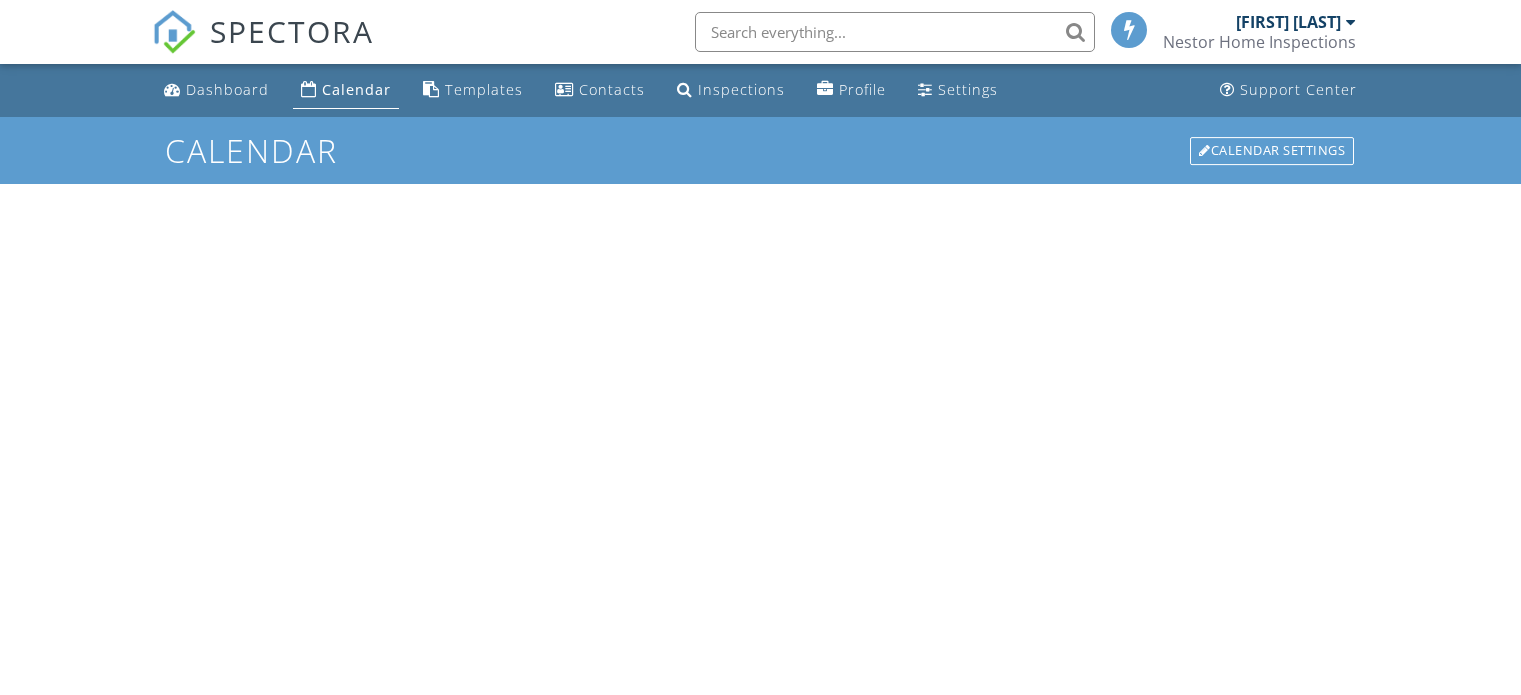 scroll, scrollTop: 0, scrollLeft: 0, axis: both 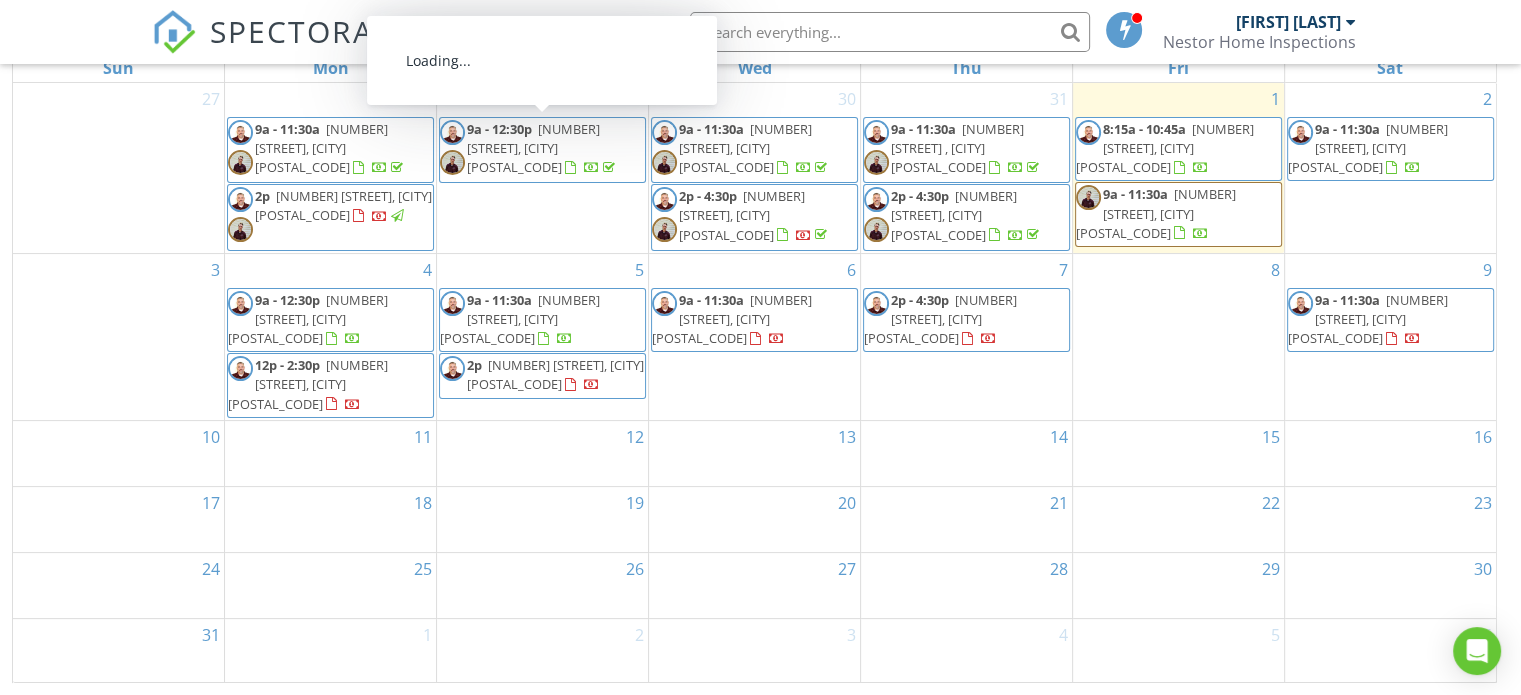 click on "[TIME] [TIME] [NUMBER] [STREET], [CITY] [POSTAL_CODE]" at bounding box center (966, 337) 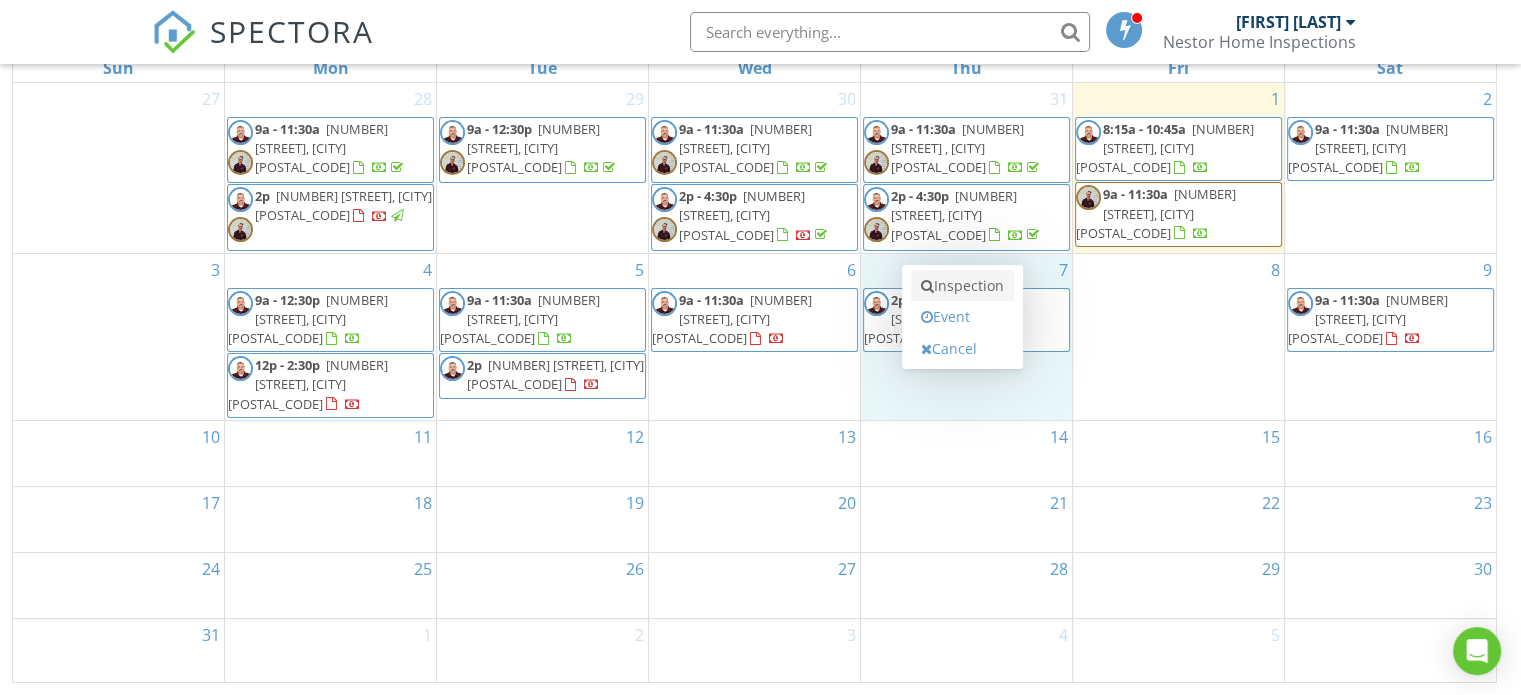click on "Inspection" at bounding box center (962, 286) 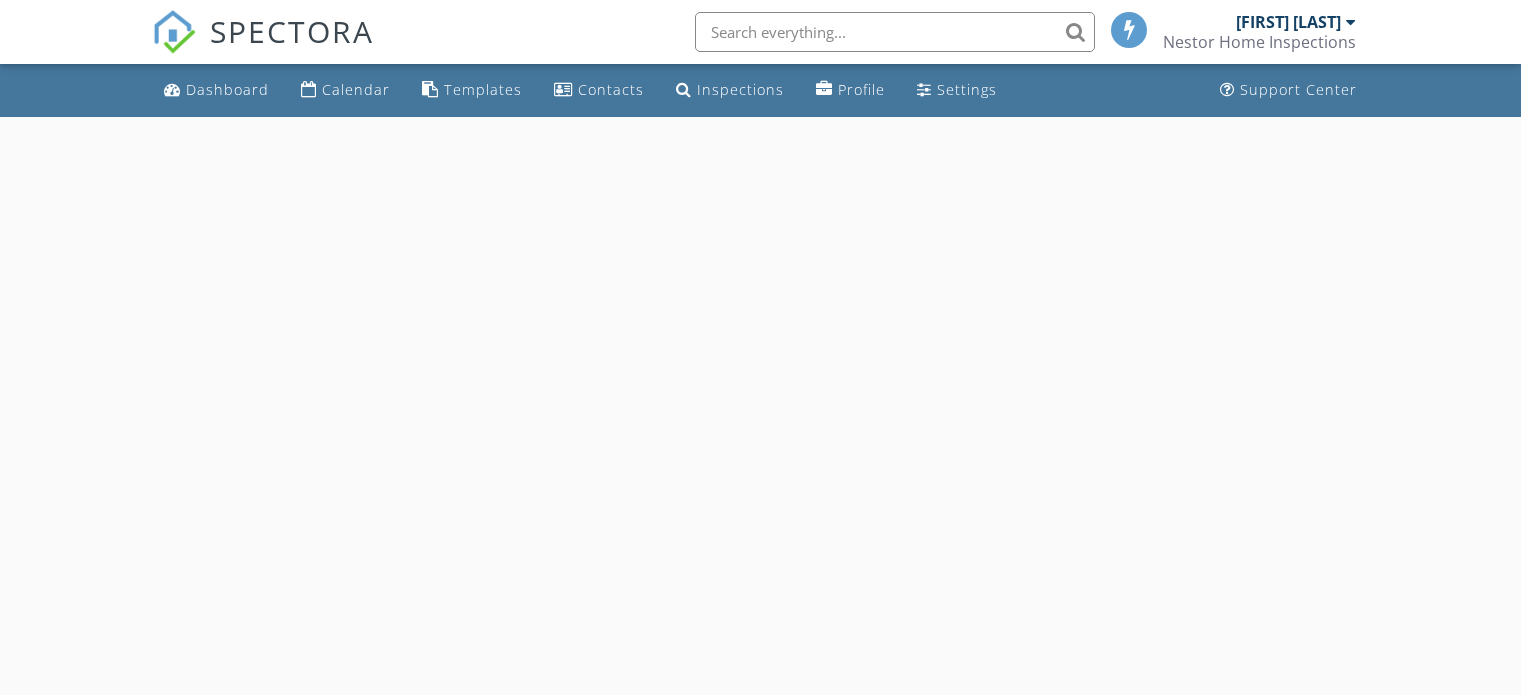 scroll, scrollTop: 0, scrollLeft: 0, axis: both 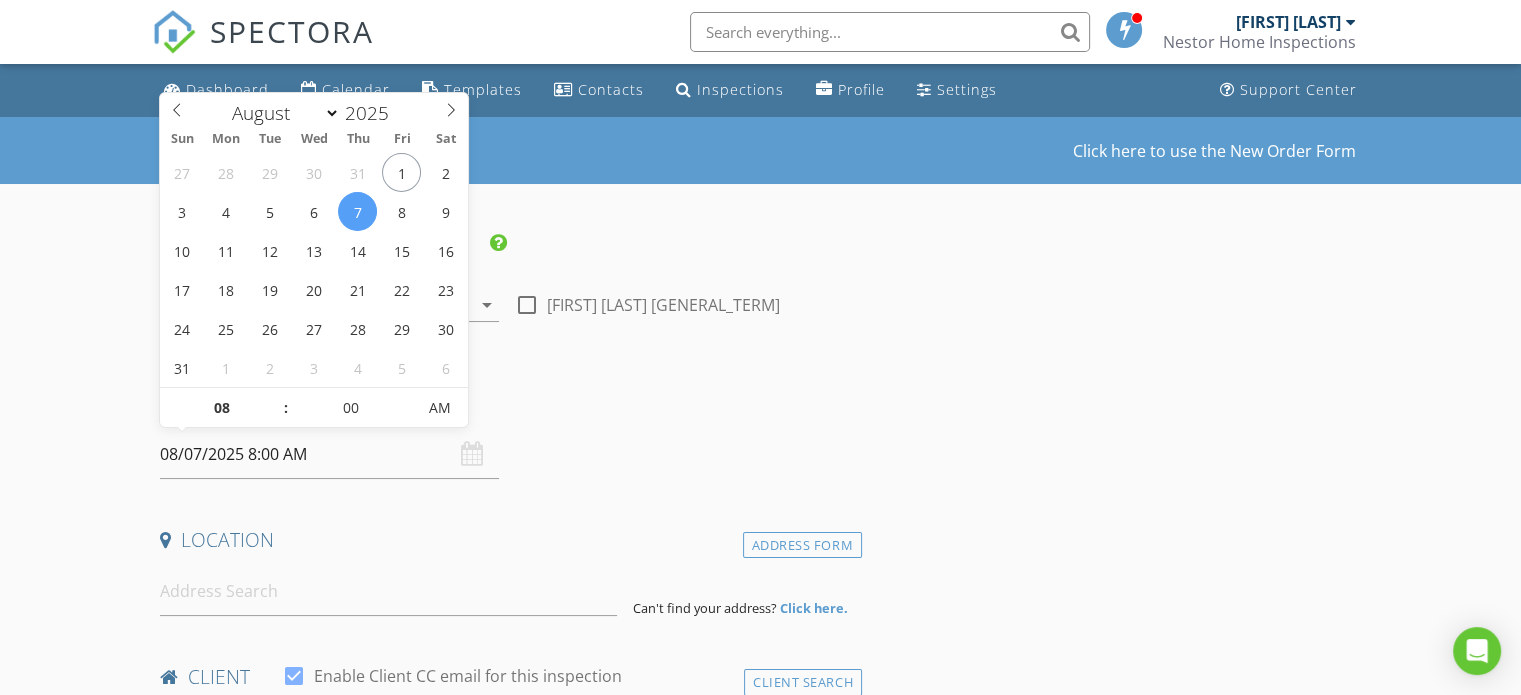 click on "08/07/2025 8:00 AM" at bounding box center [329, 454] 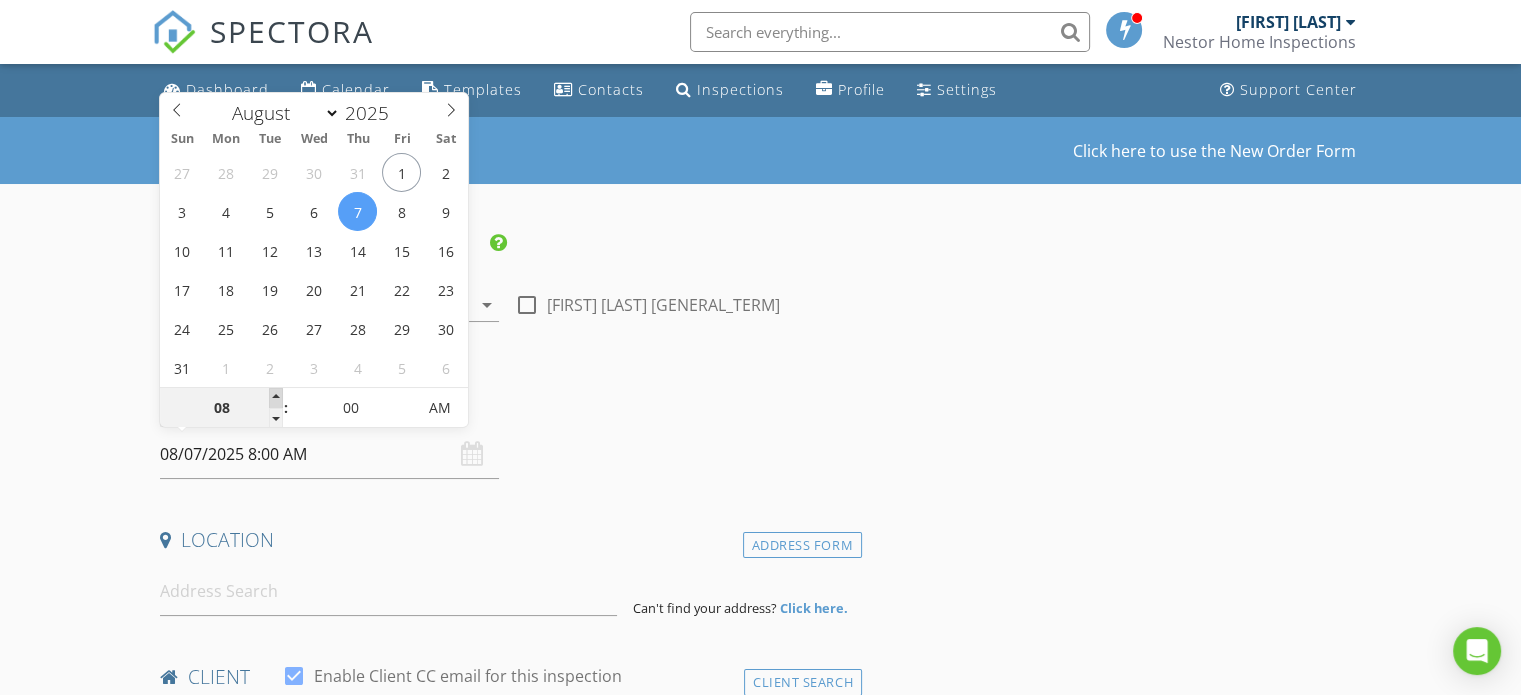 type on "09" 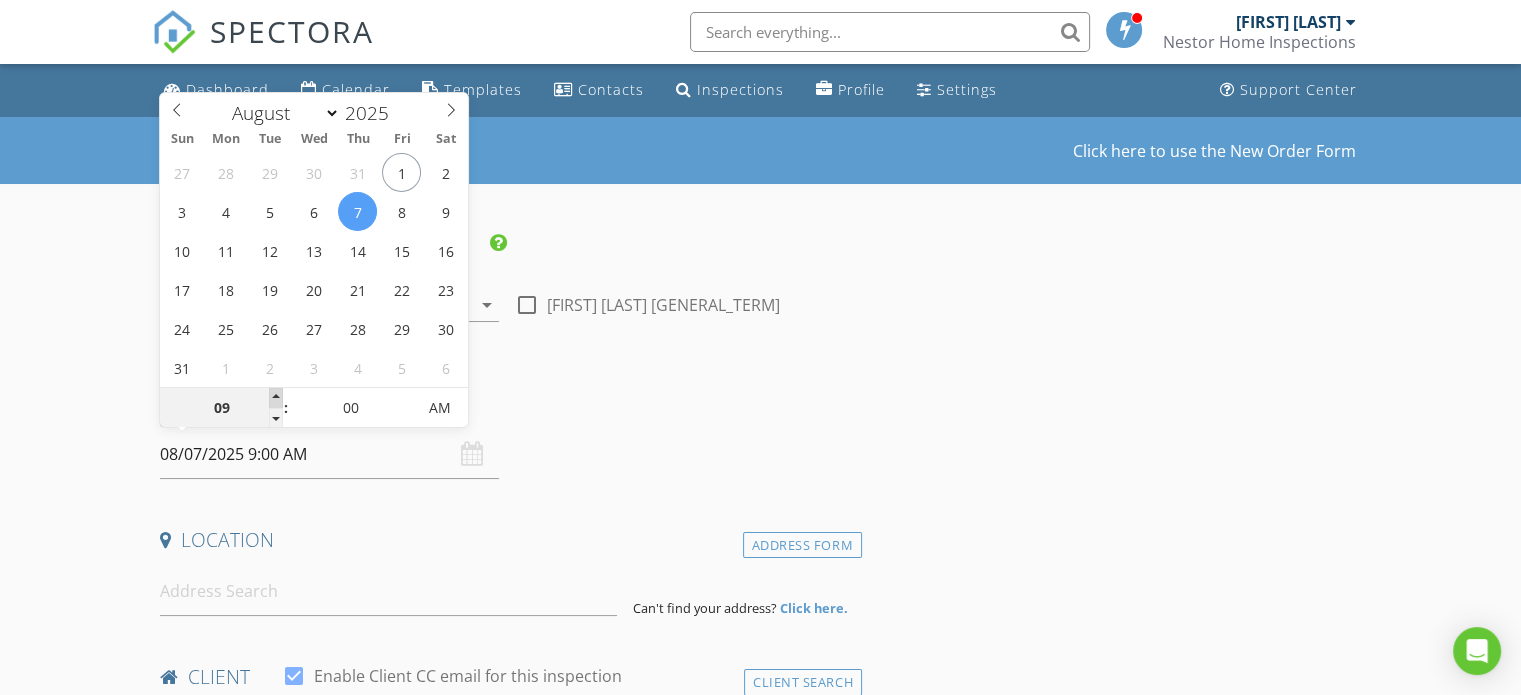 click at bounding box center (276, 398) 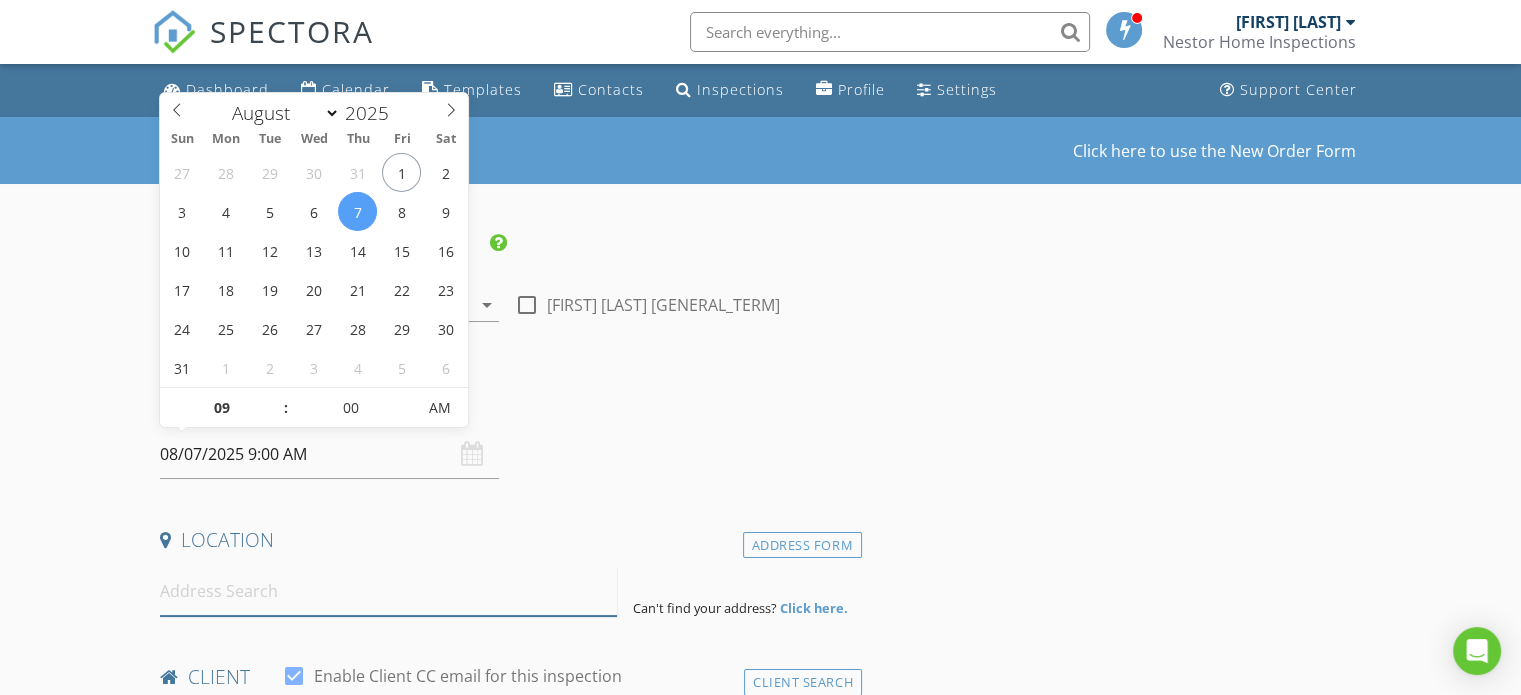 click at bounding box center [388, 591] 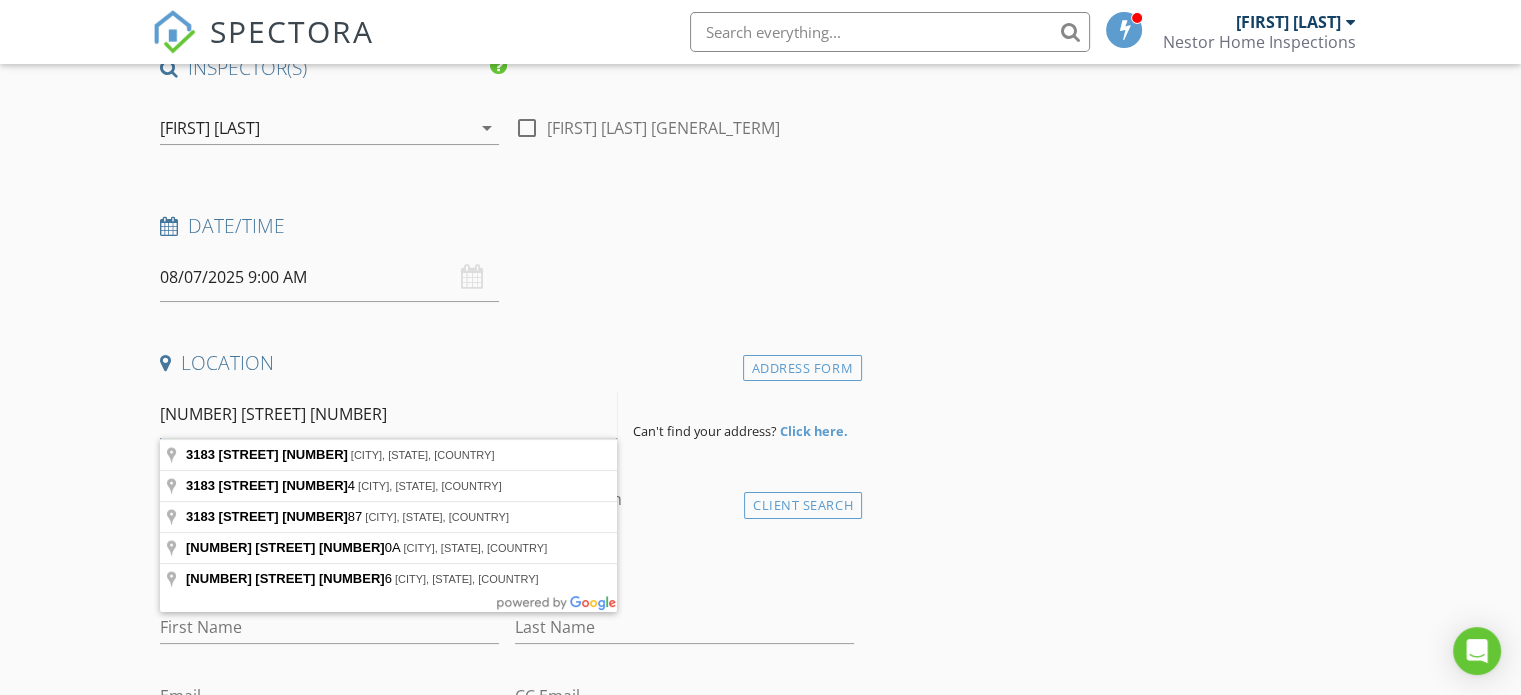 scroll, scrollTop: 333, scrollLeft: 0, axis: vertical 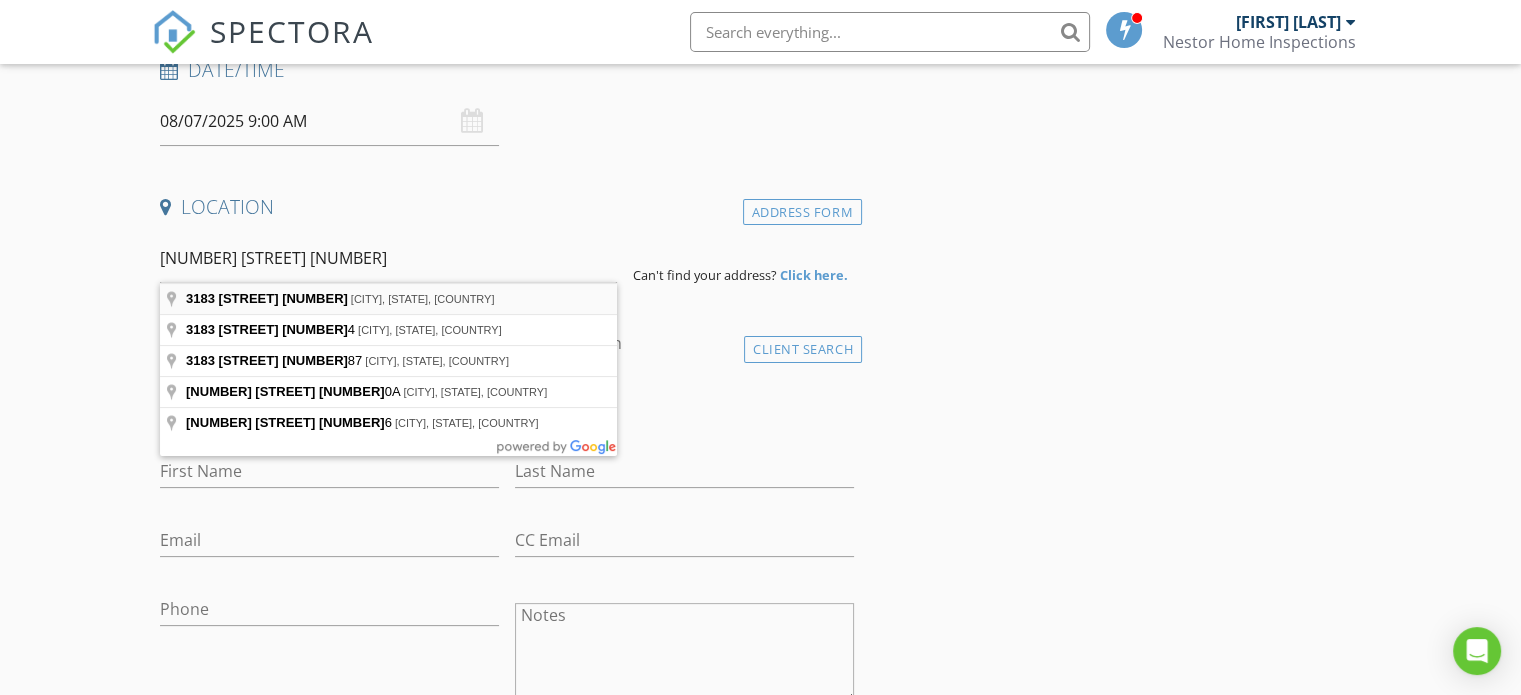 type on "[NUMBER] [STREET] [NUMBER], [CITY], [STATE], [COUNTRY]" 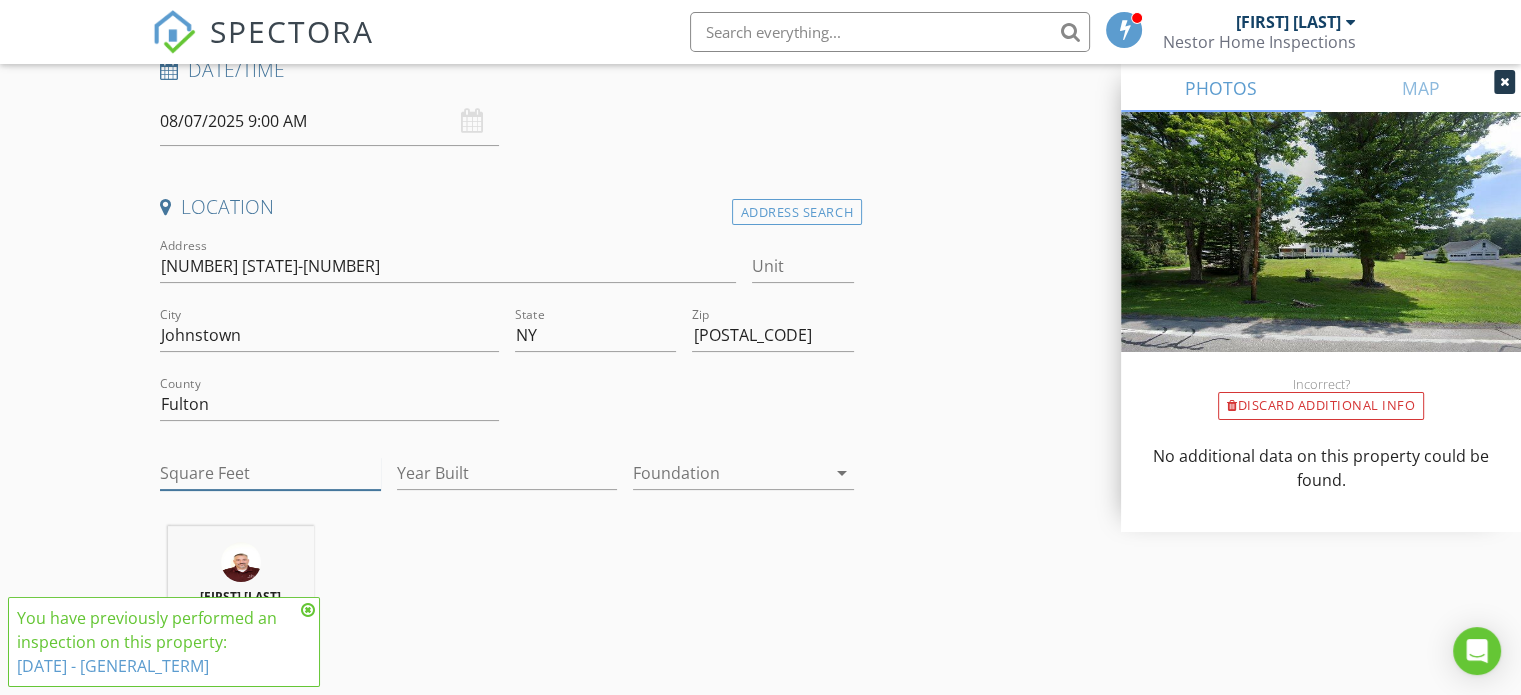 click on "Square Feet" at bounding box center (270, 473) 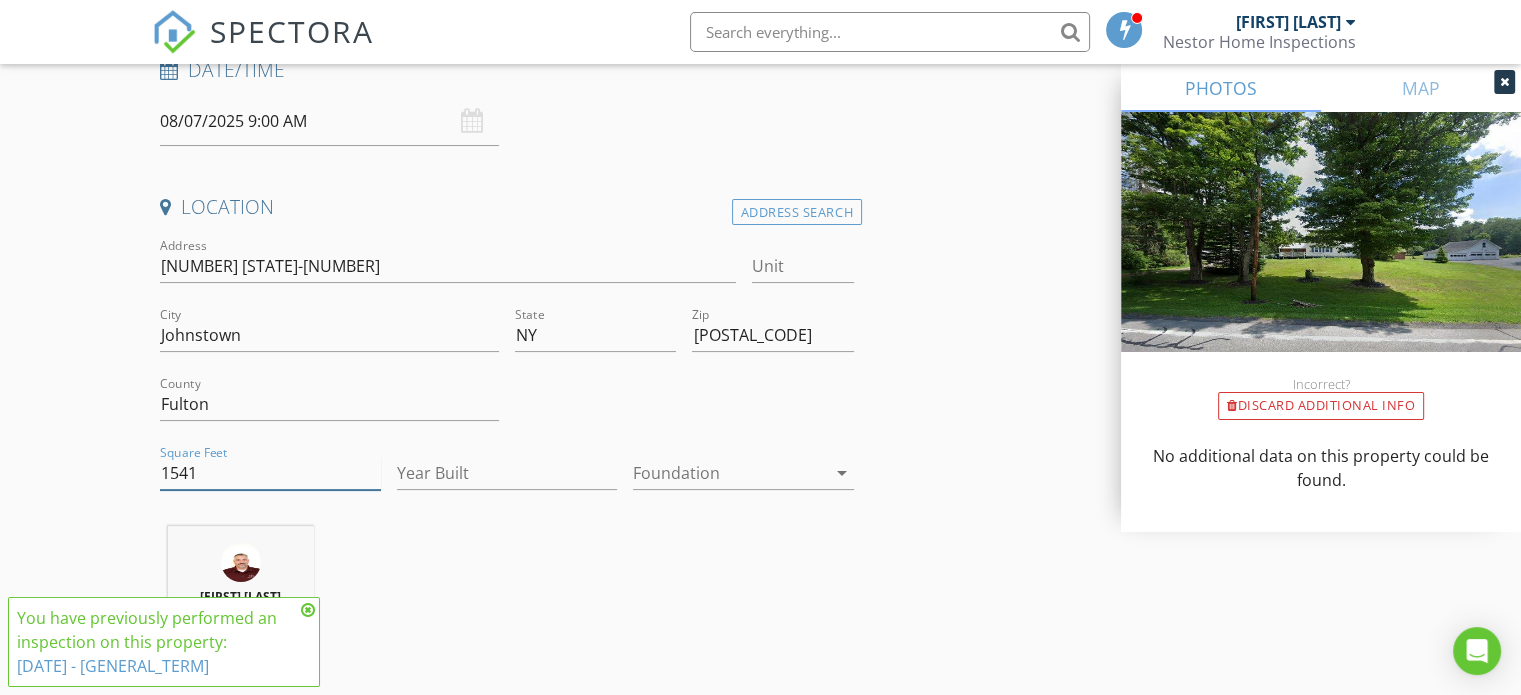 type on "1541" 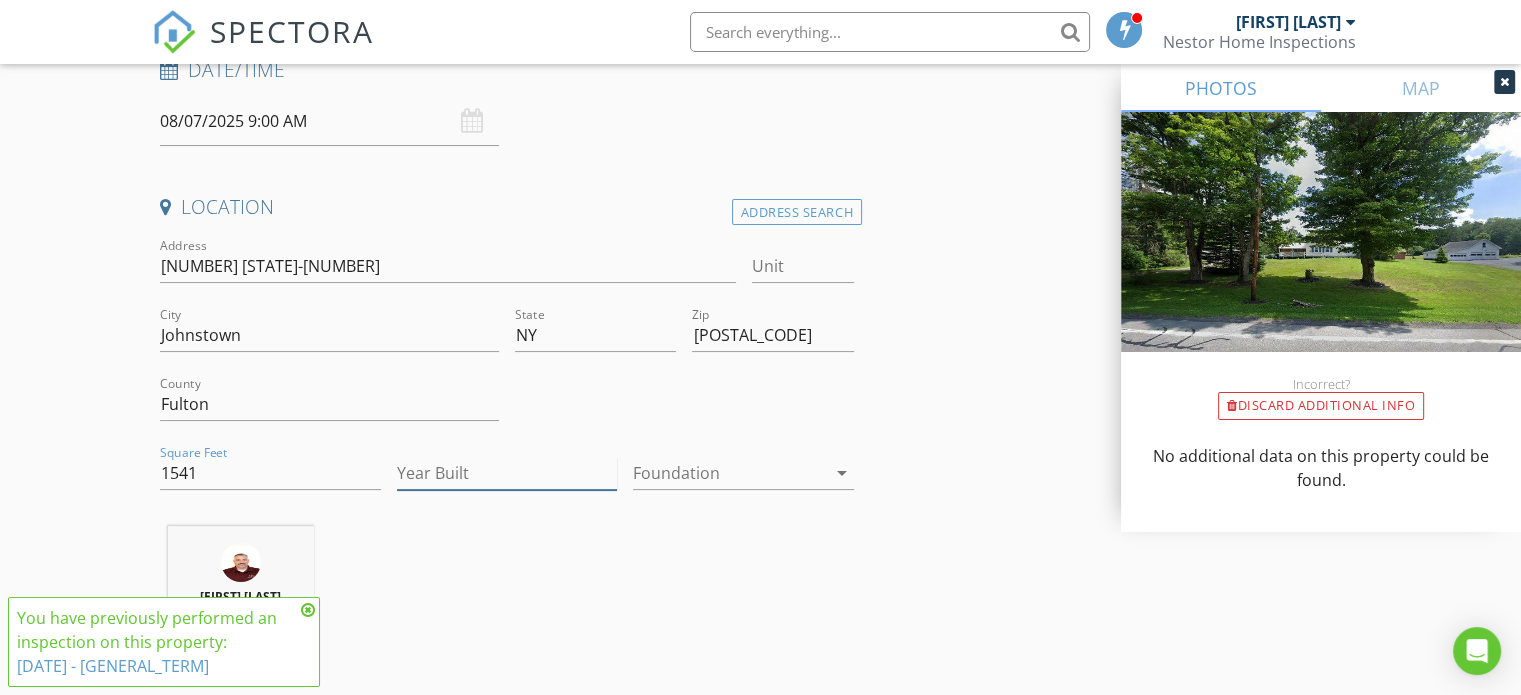 click on "Year Built" at bounding box center (507, 473) 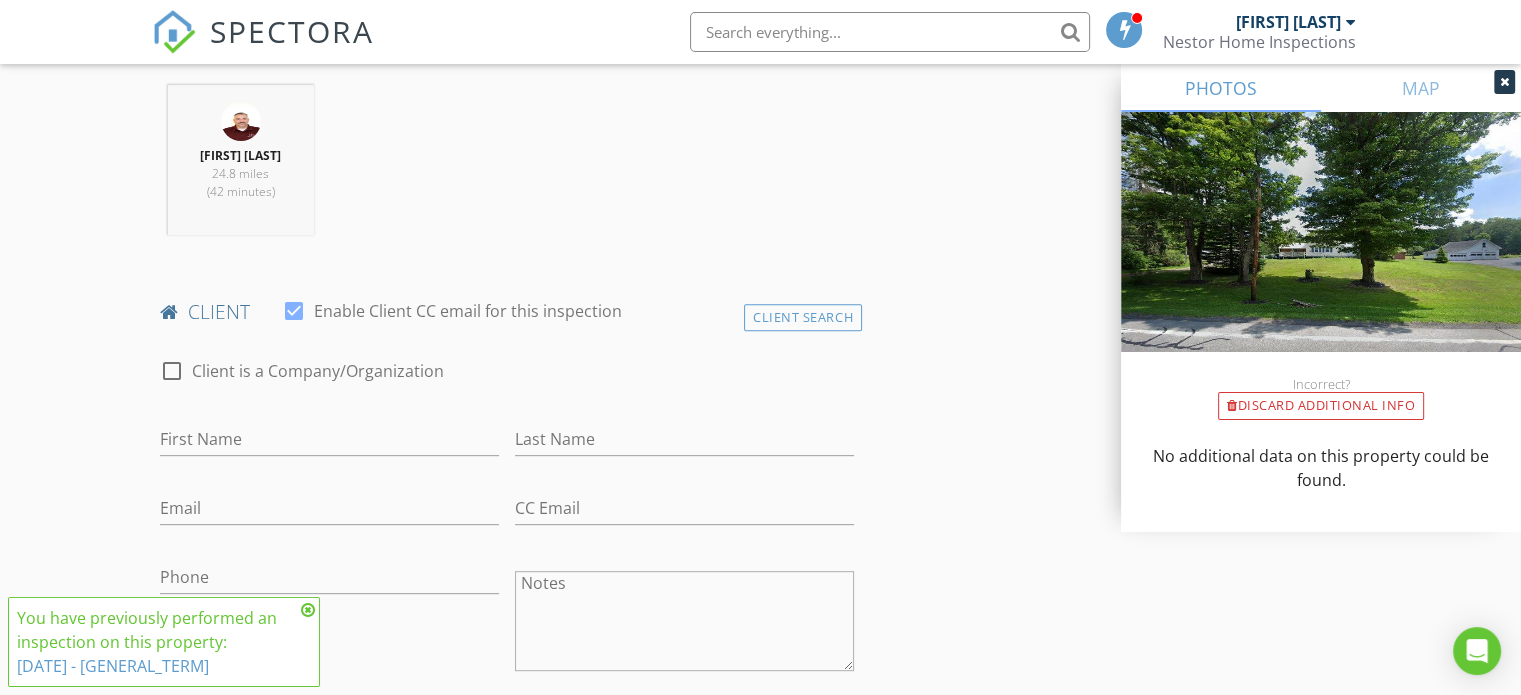 scroll, scrollTop: 833, scrollLeft: 0, axis: vertical 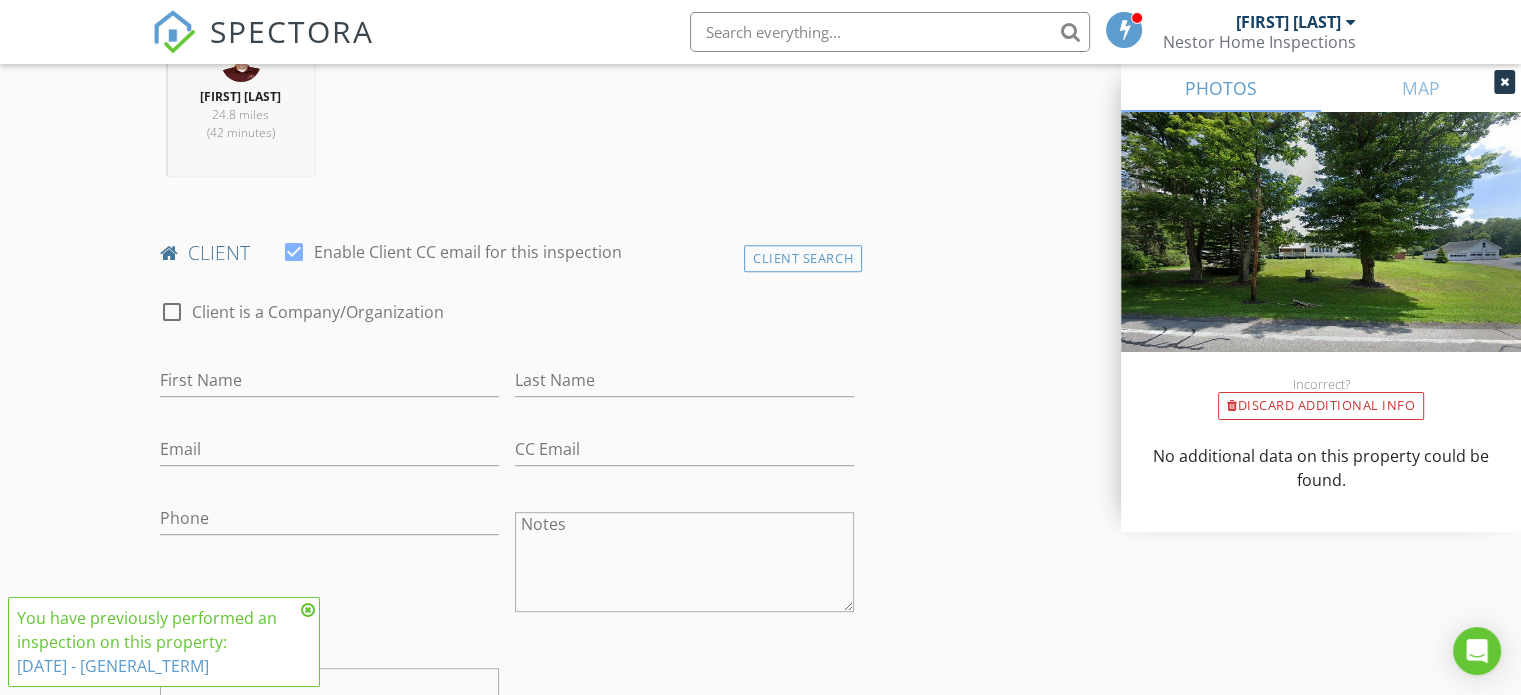 type on "1928" 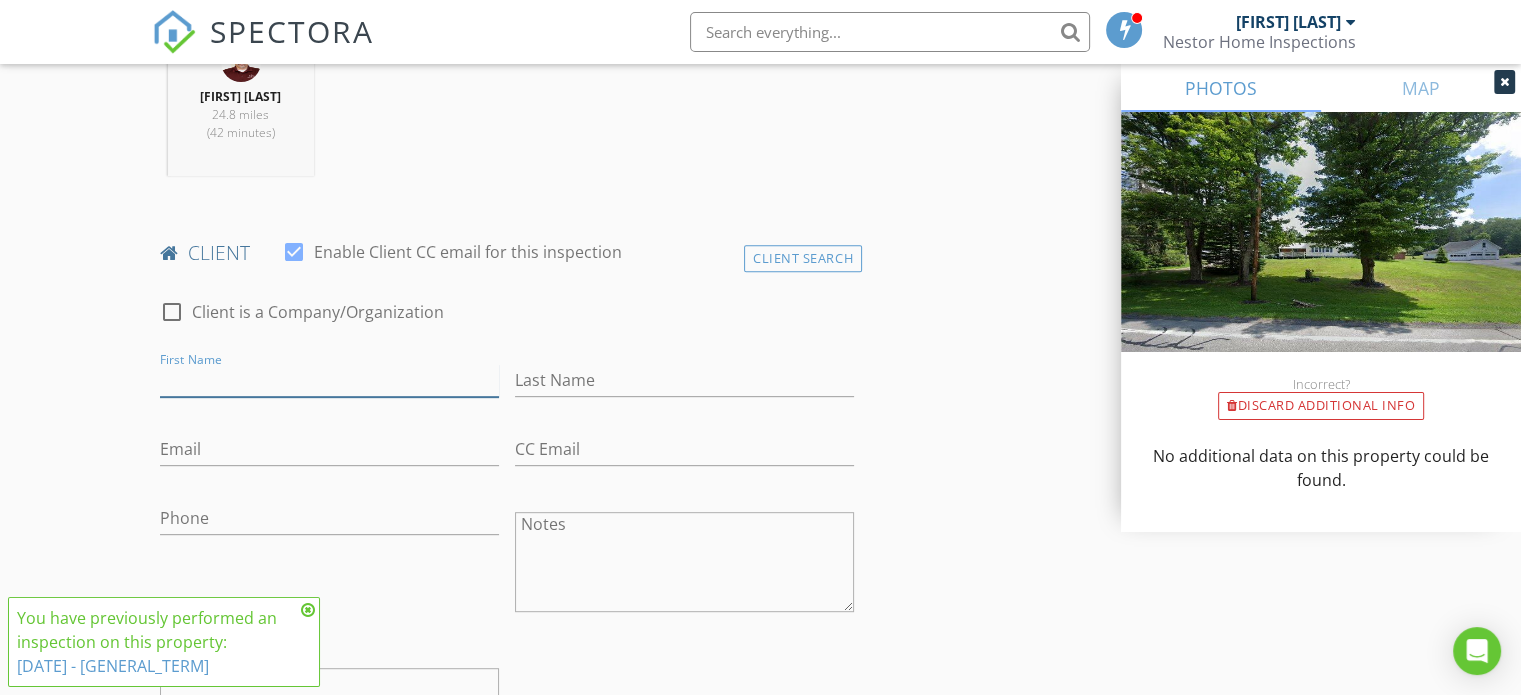 click on "First Name" at bounding box center (329, 380) 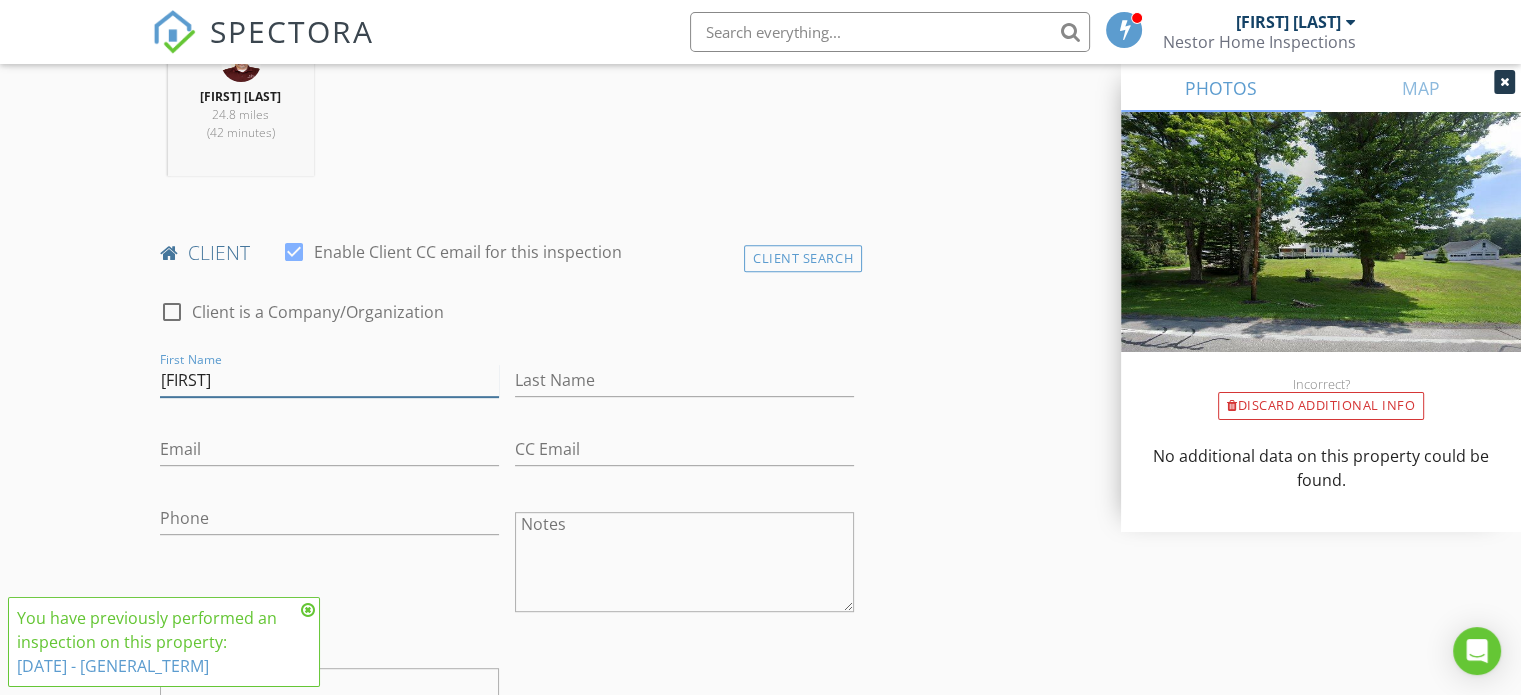 type on "Christopher" 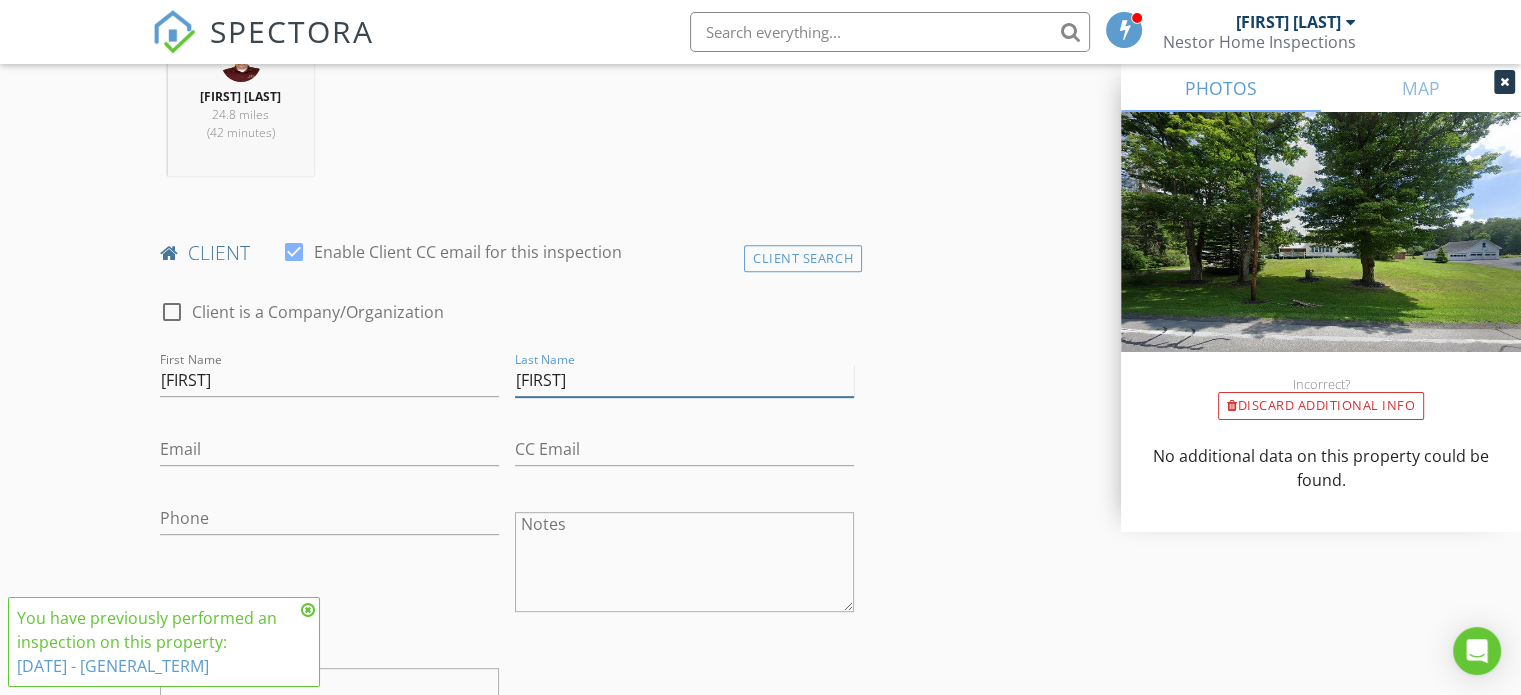 type on "Spucches" 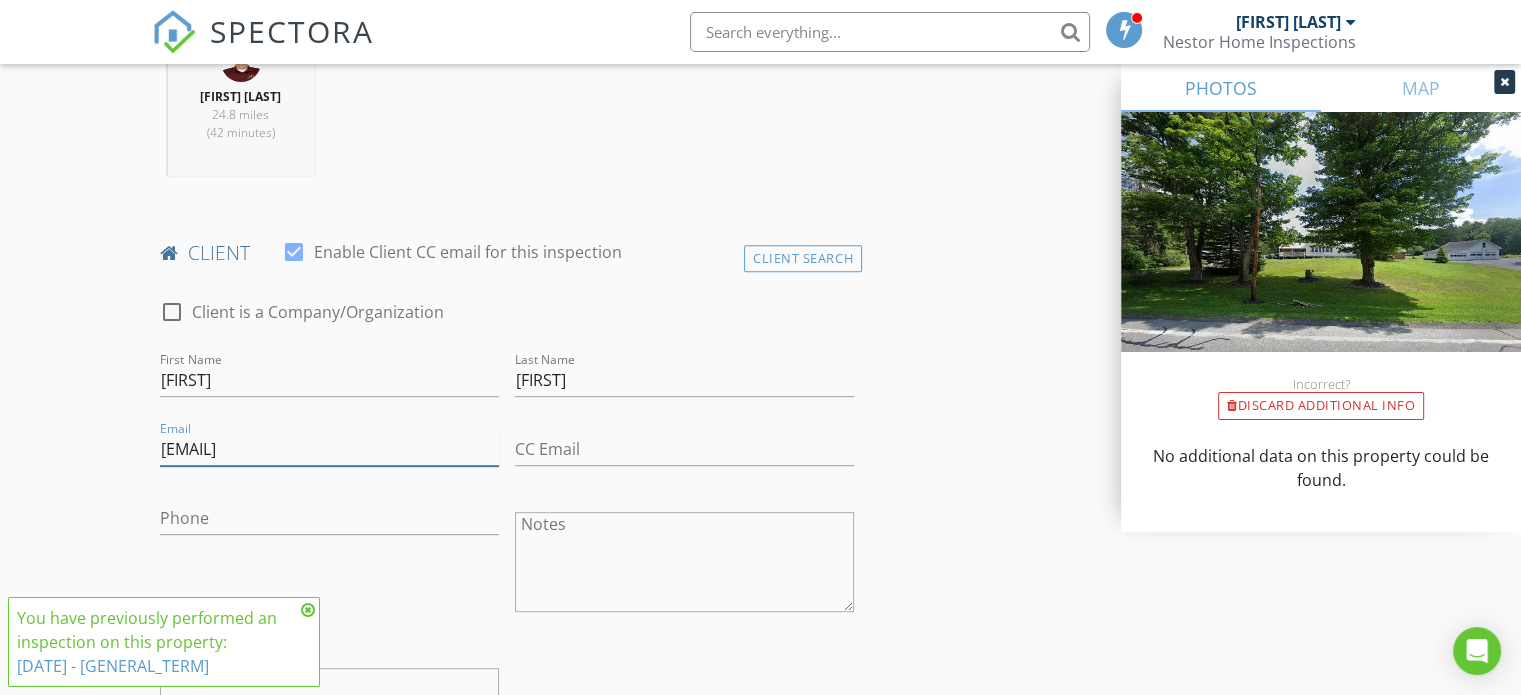 type on "cspucches@icloud.com" 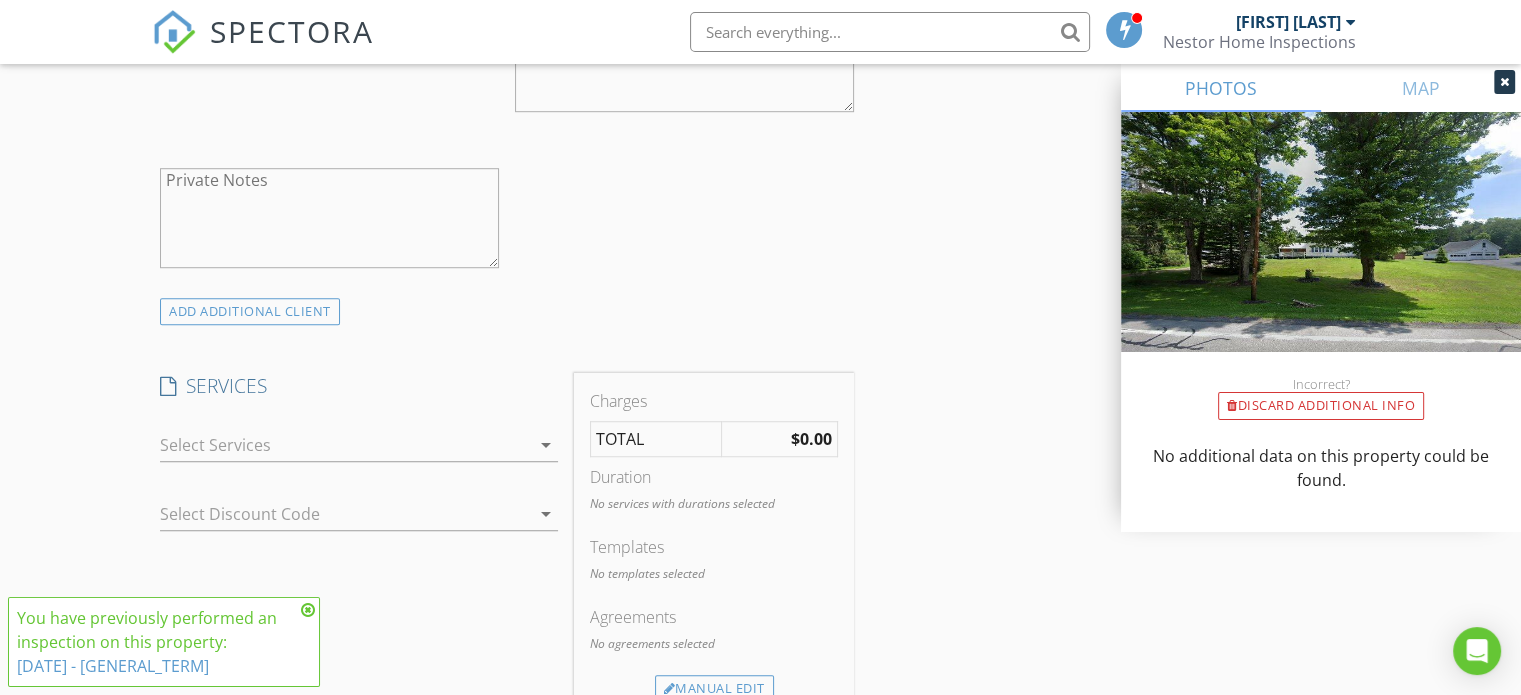 scroll, scrollTop: 1000, scrollLeft: 0, axis: vertical 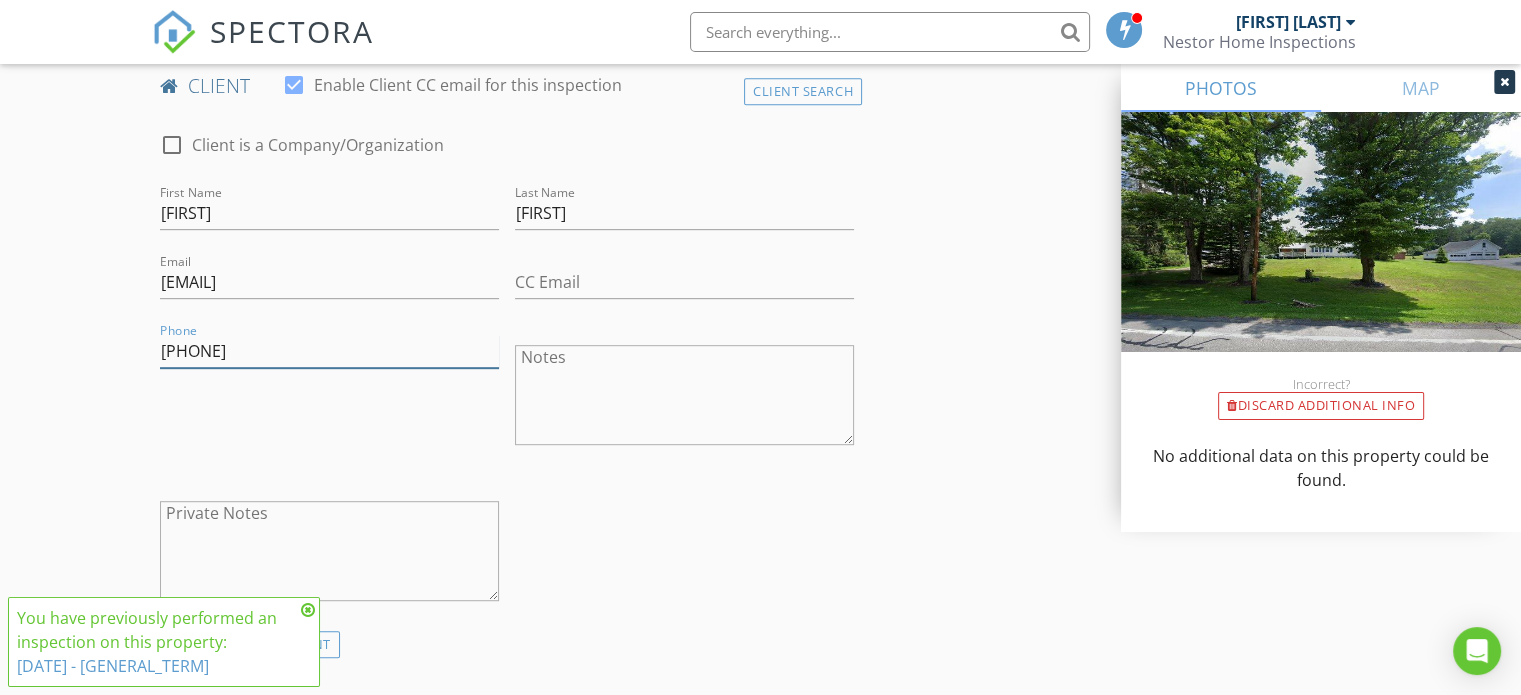 type on "518-391-0411" 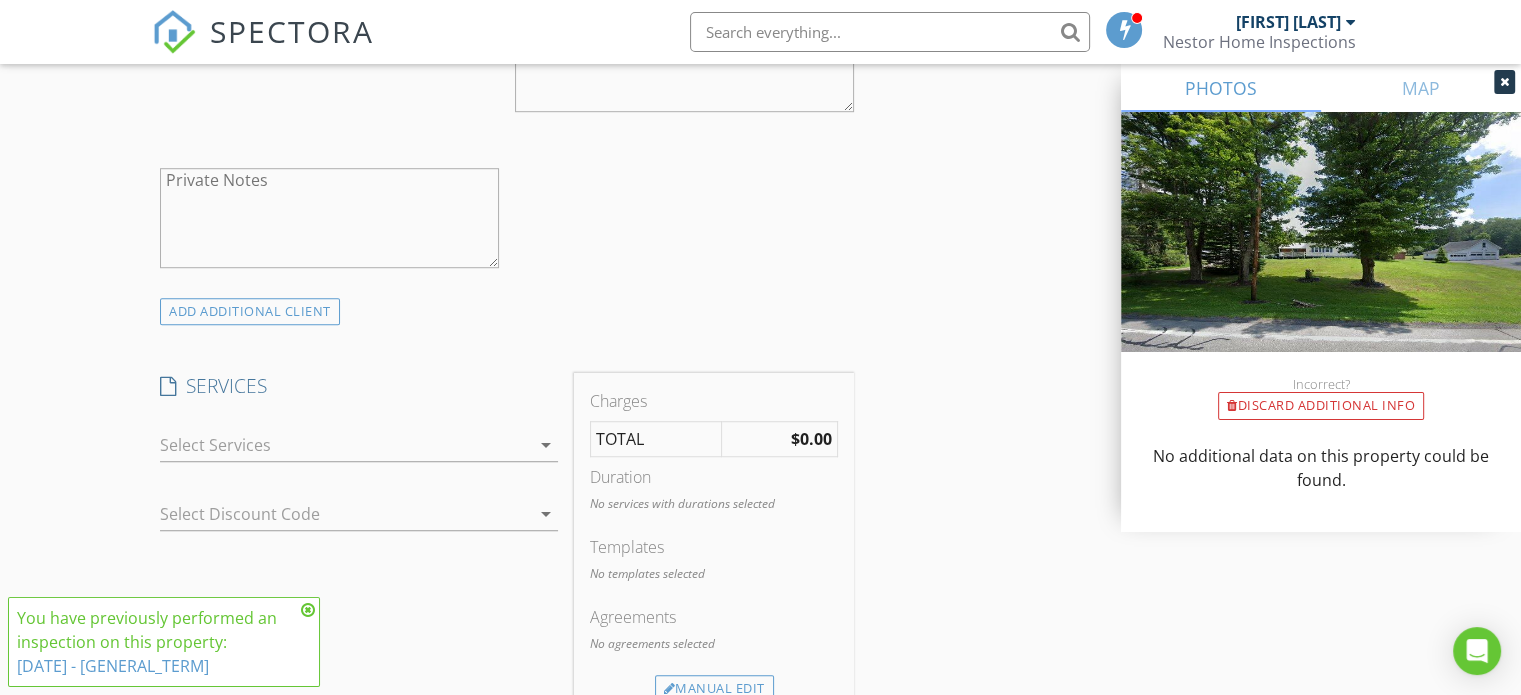 scroll, scrollTop: 1500, scrollLeft: 0, axis: vertical 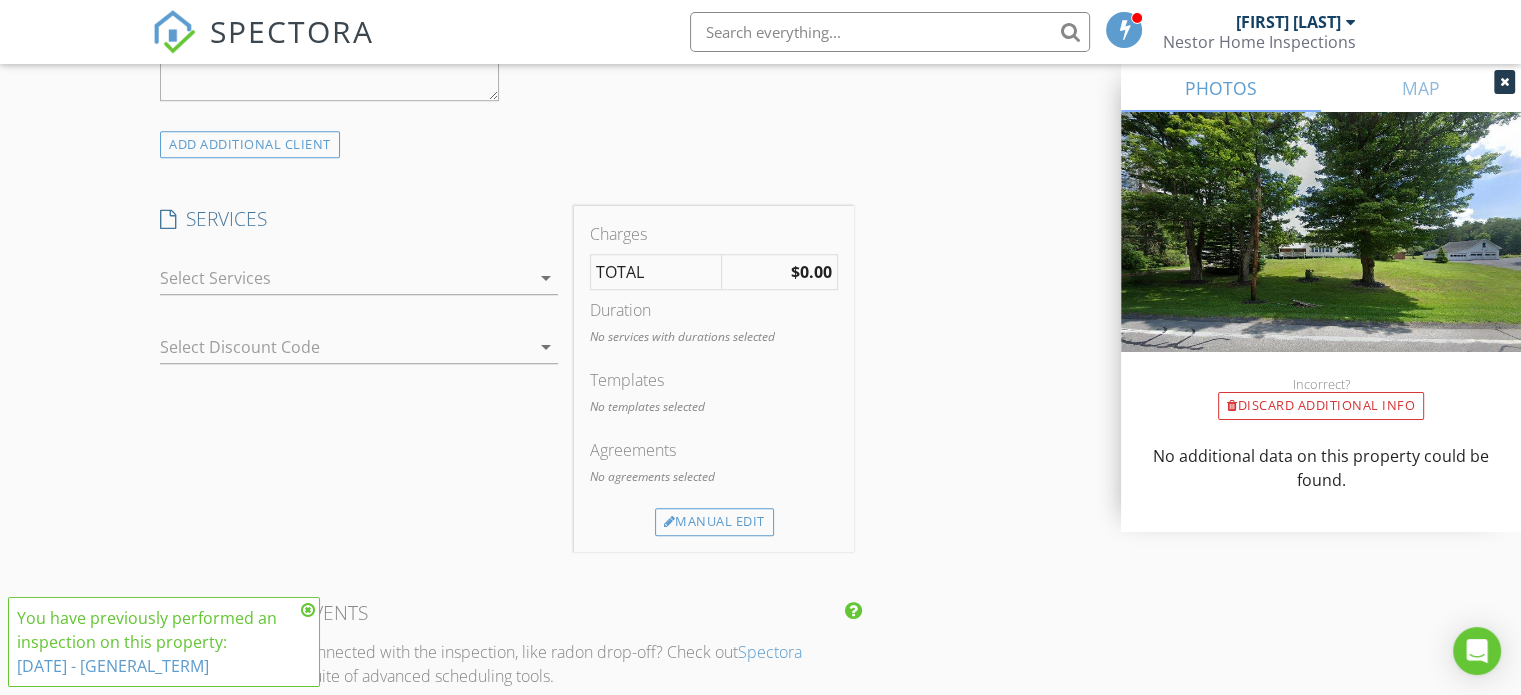 click at bounding box center [345, 278] 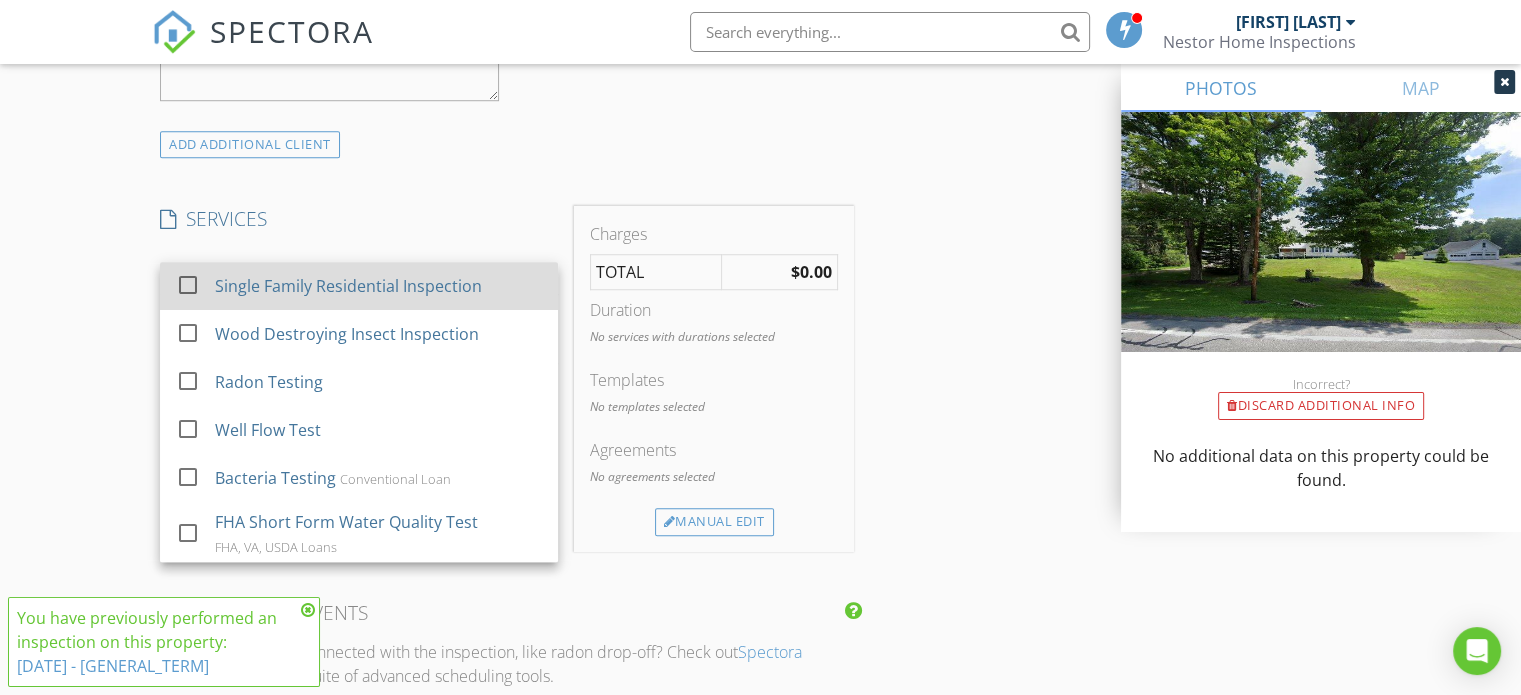 click on "Single Family Residential Inspection" at bounding box center [348, 286] 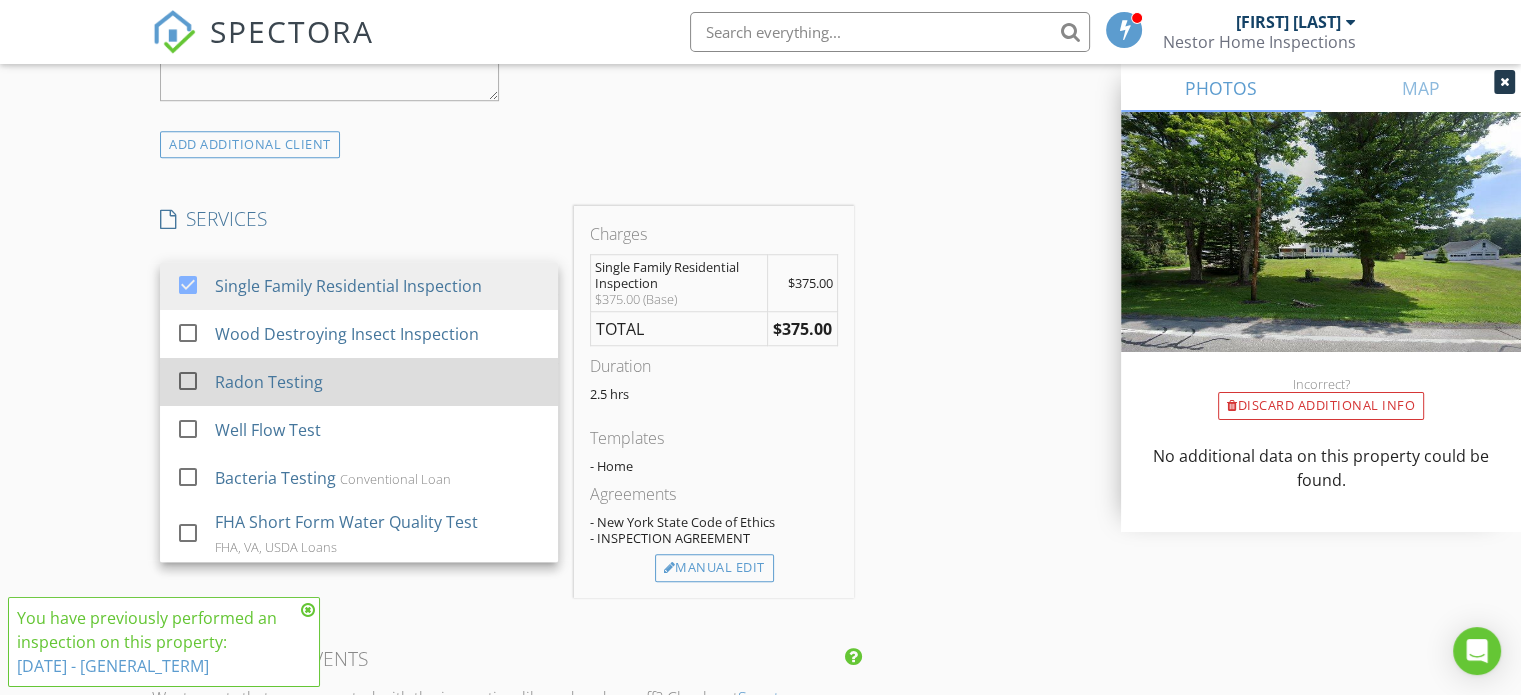 click on "Radon Testing" at bounding box center [379, 382] 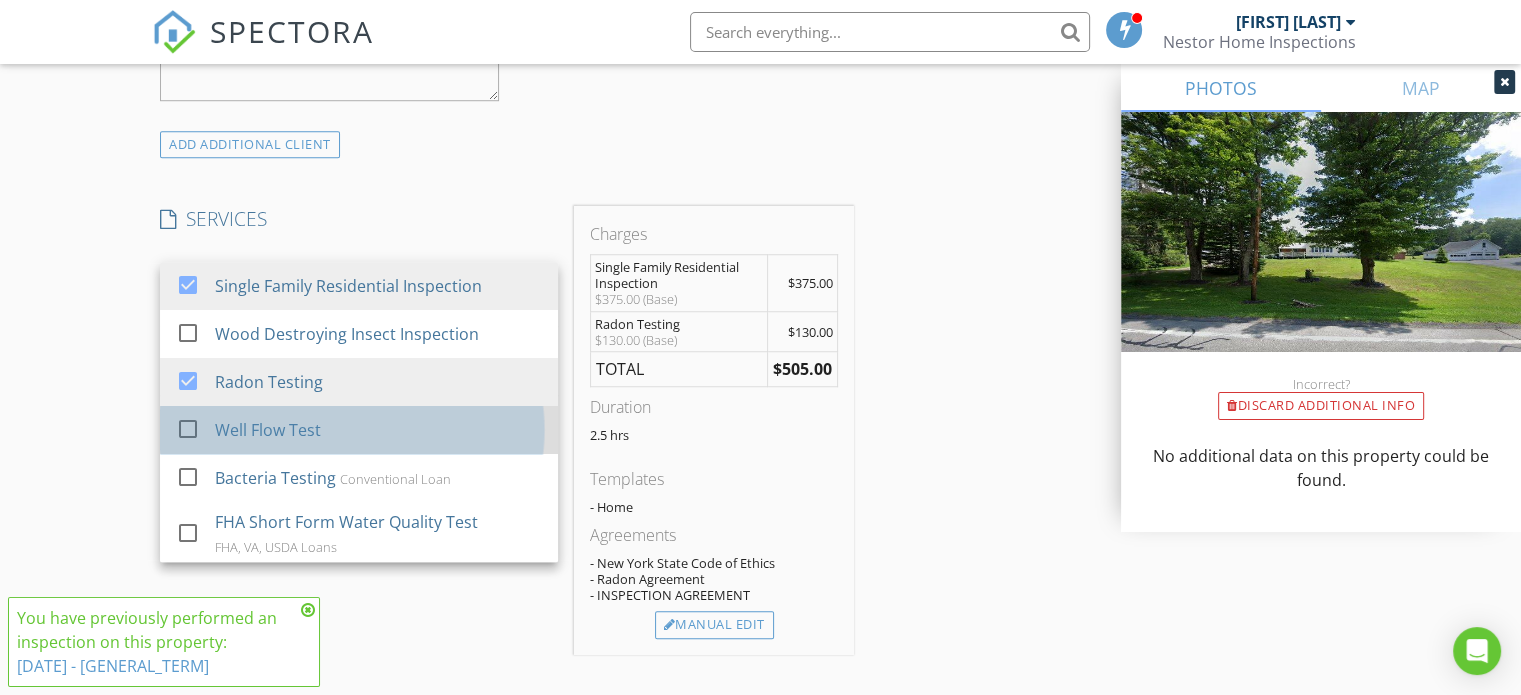 click on "Well Flow Test" at bounding box center (268, 430) 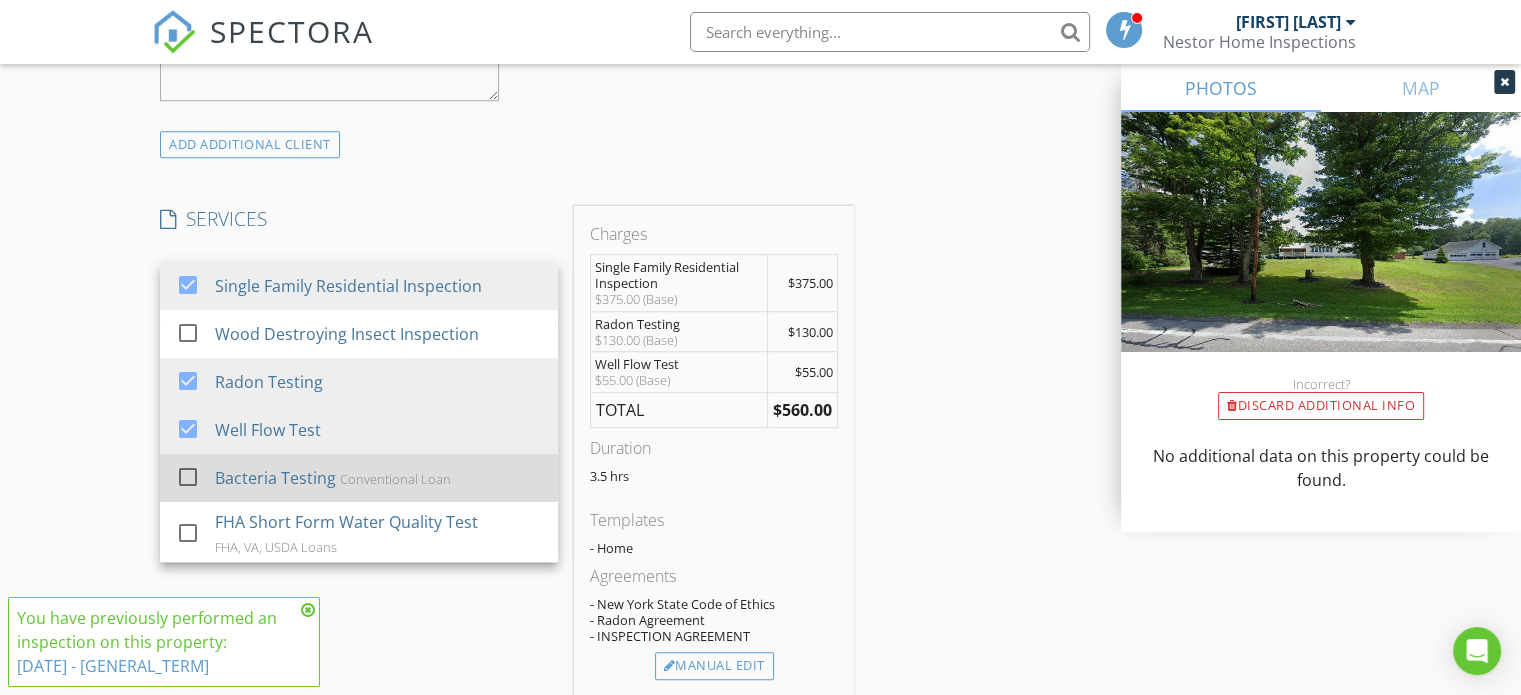click on "Bacteria Testing" at bounding box center [275, 478] 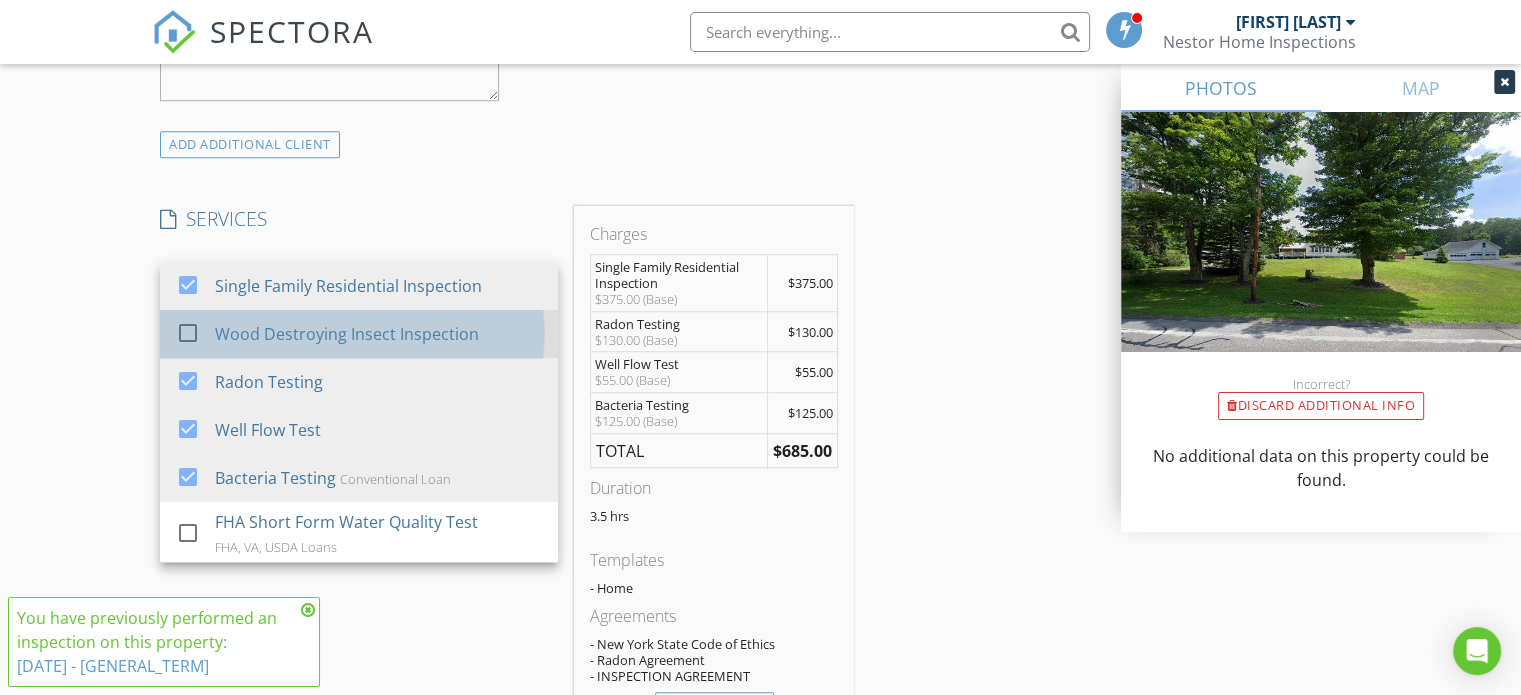 click on "Wood Destroying Insect Inspection" at bounding box center (347, 334) 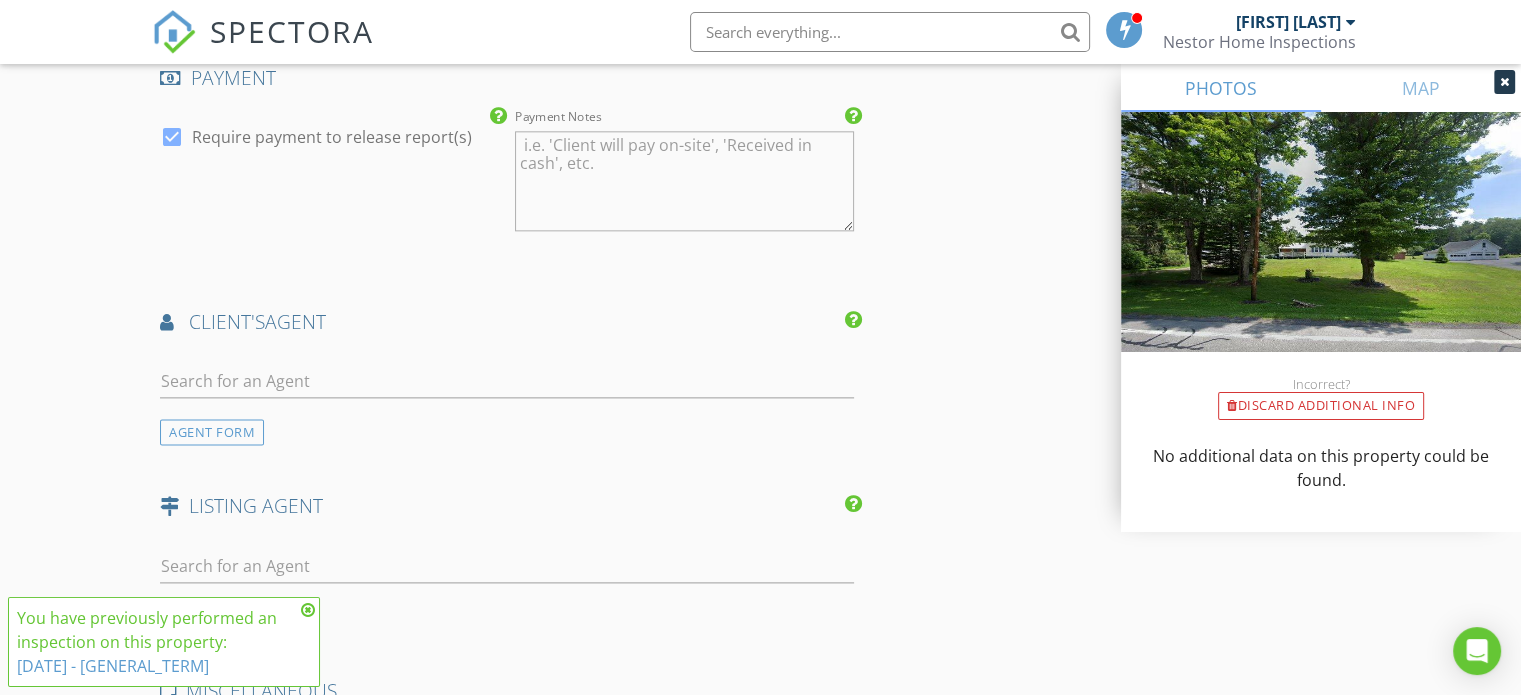 scroll, scrollTop: 2500, scrollLeft: 0, axis: vertical 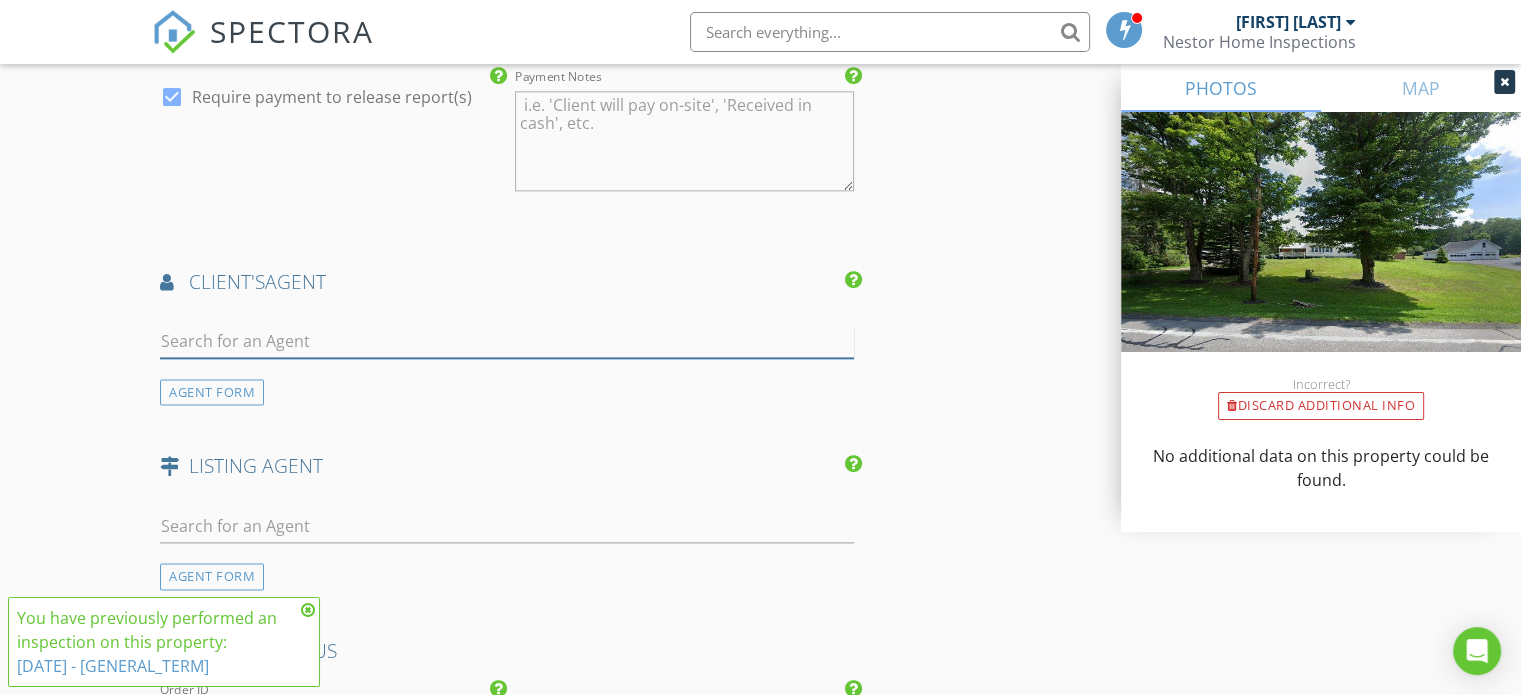 click at bounding box center [507, 341] 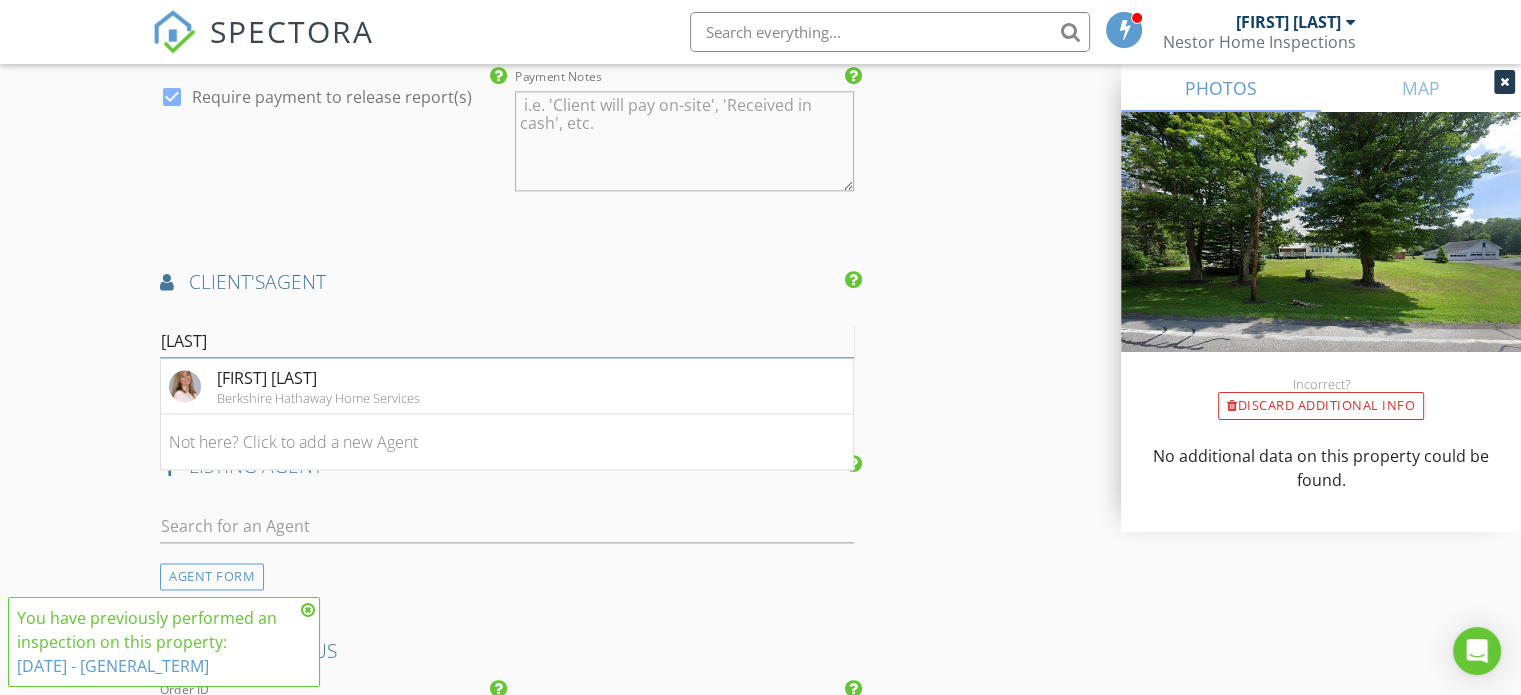 type on "gerber" 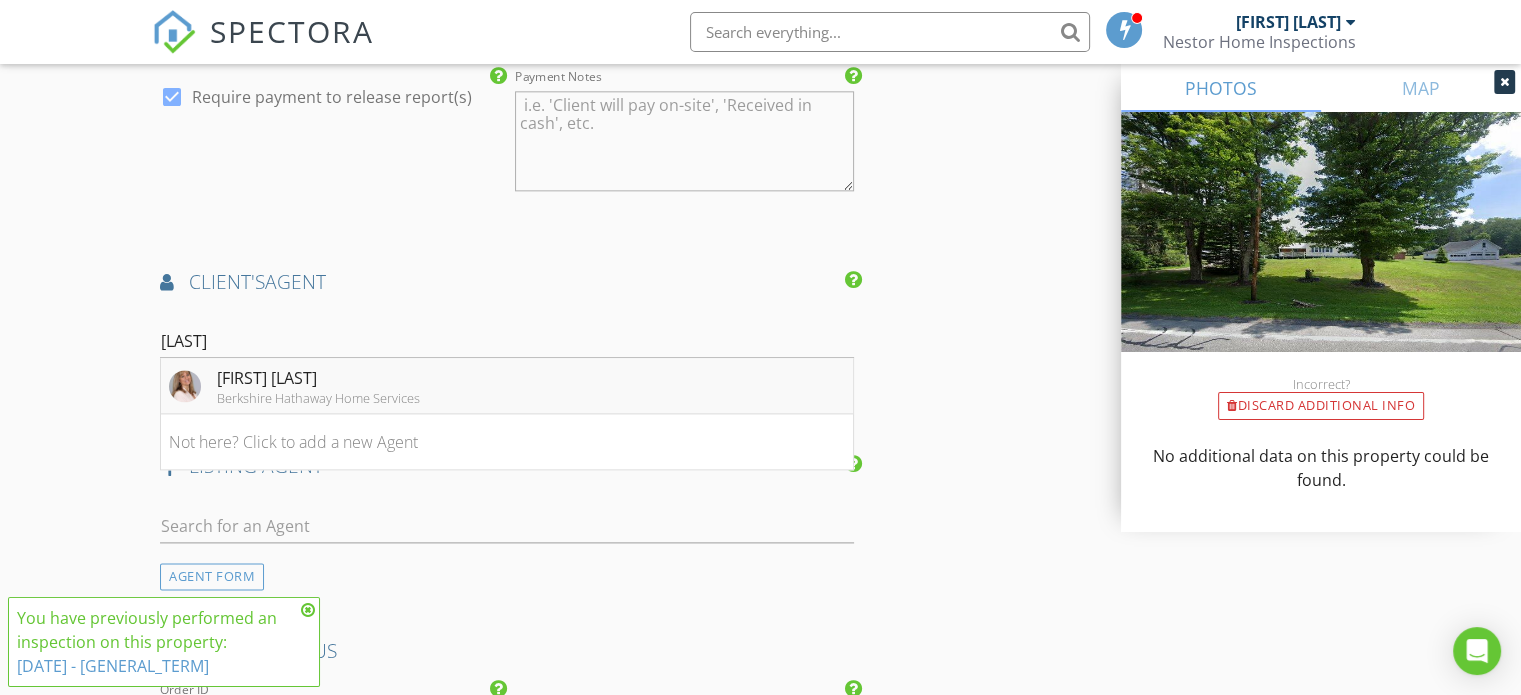 drag, startPoint x: 290, startPoint y: 391, endPoint x: 240, endPoint y: 390, distance: 50.01 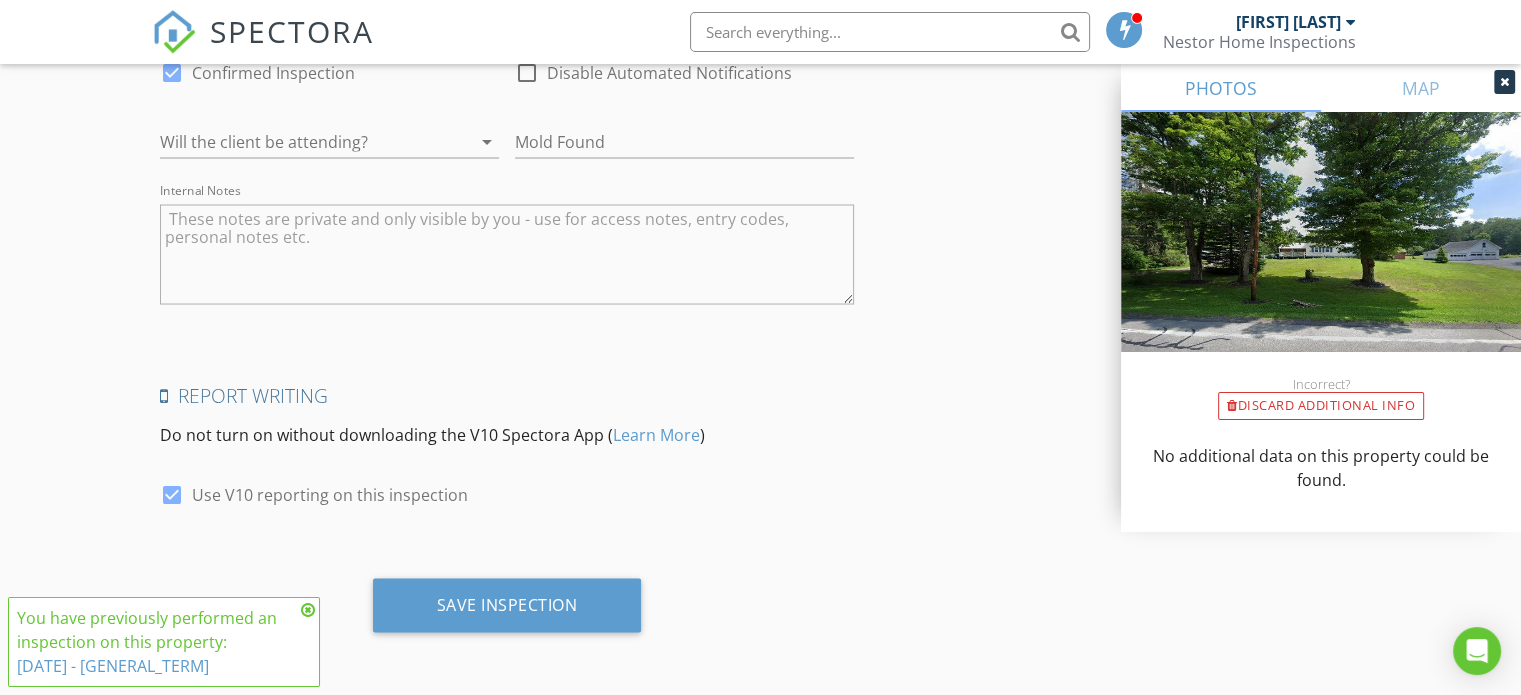 scroll, scrollTop: 3668, scrollLeft: 0, axis: vertical 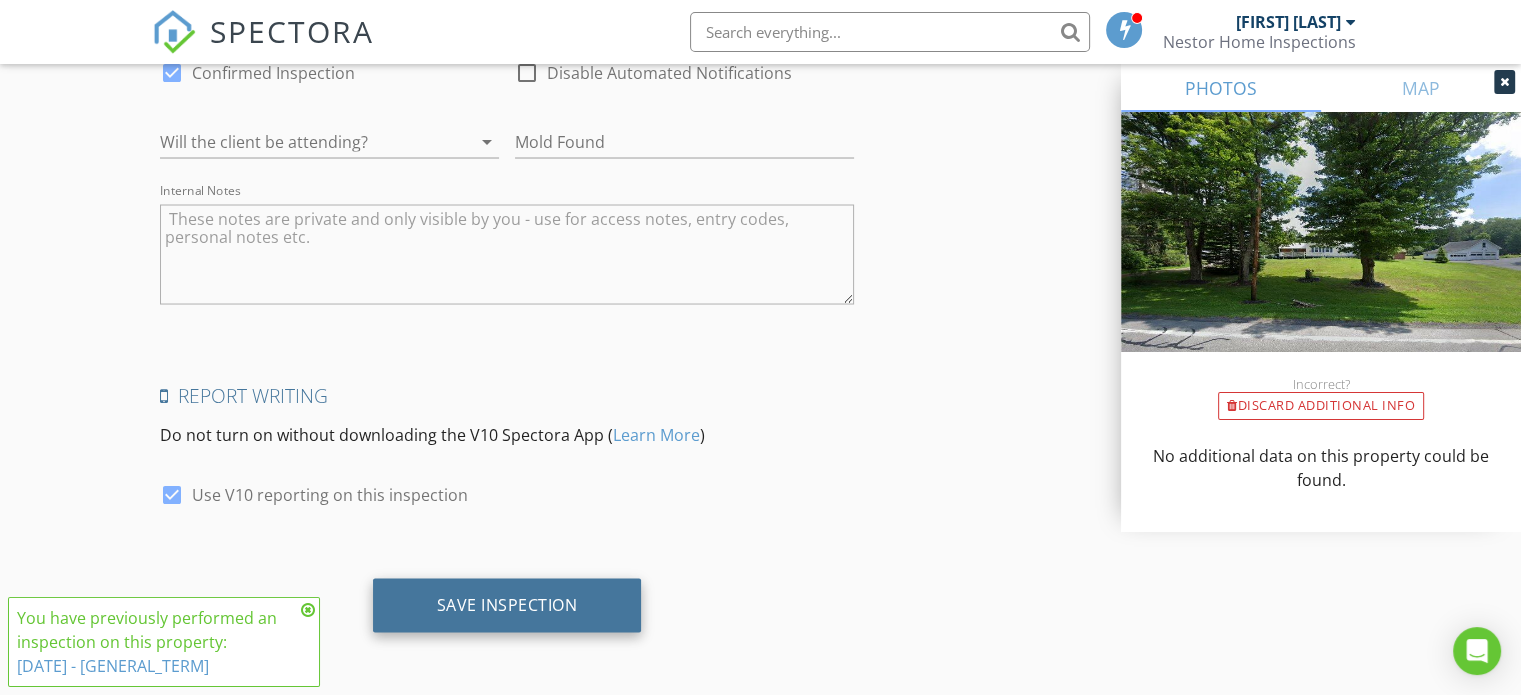 click on "Save Inspection" at bounding box center (507, 604) 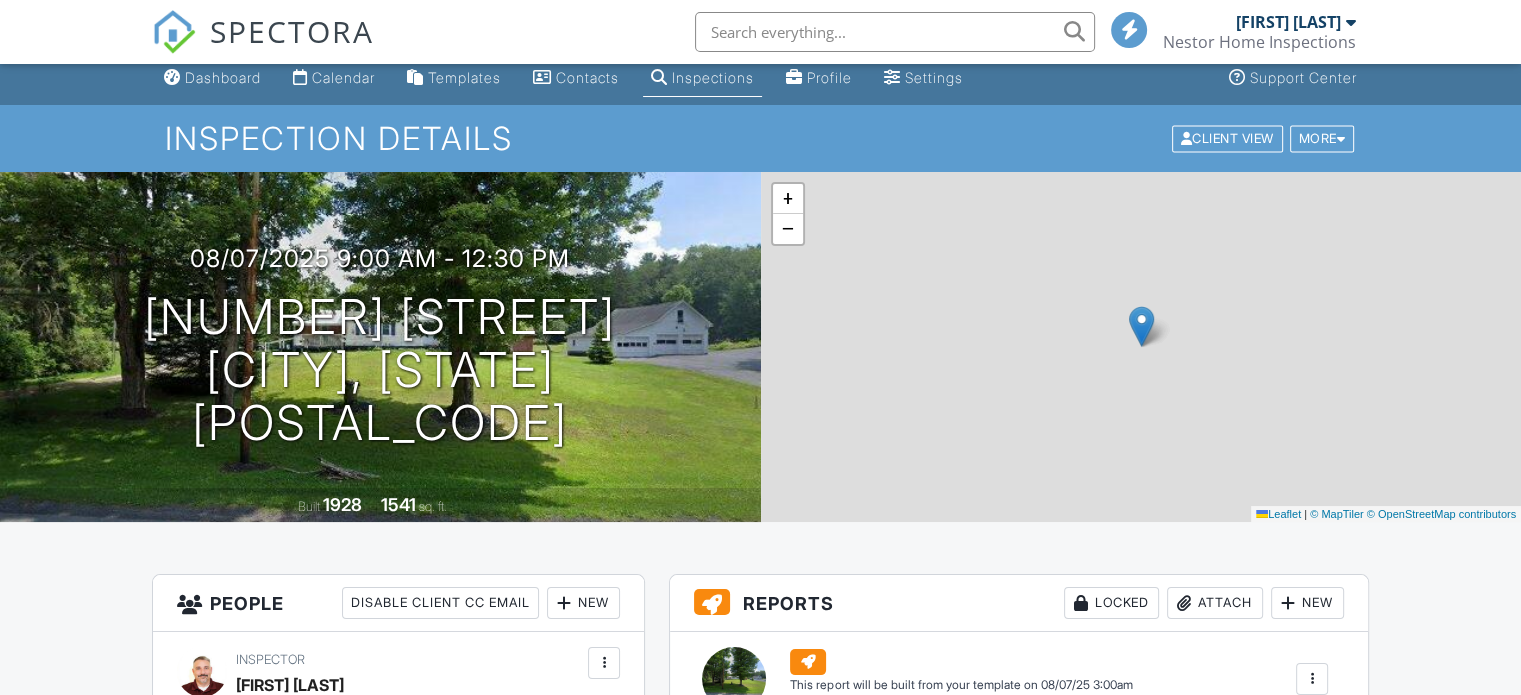 scroll, scrollTop: 500, scrollLeft: 0, axis: vertical 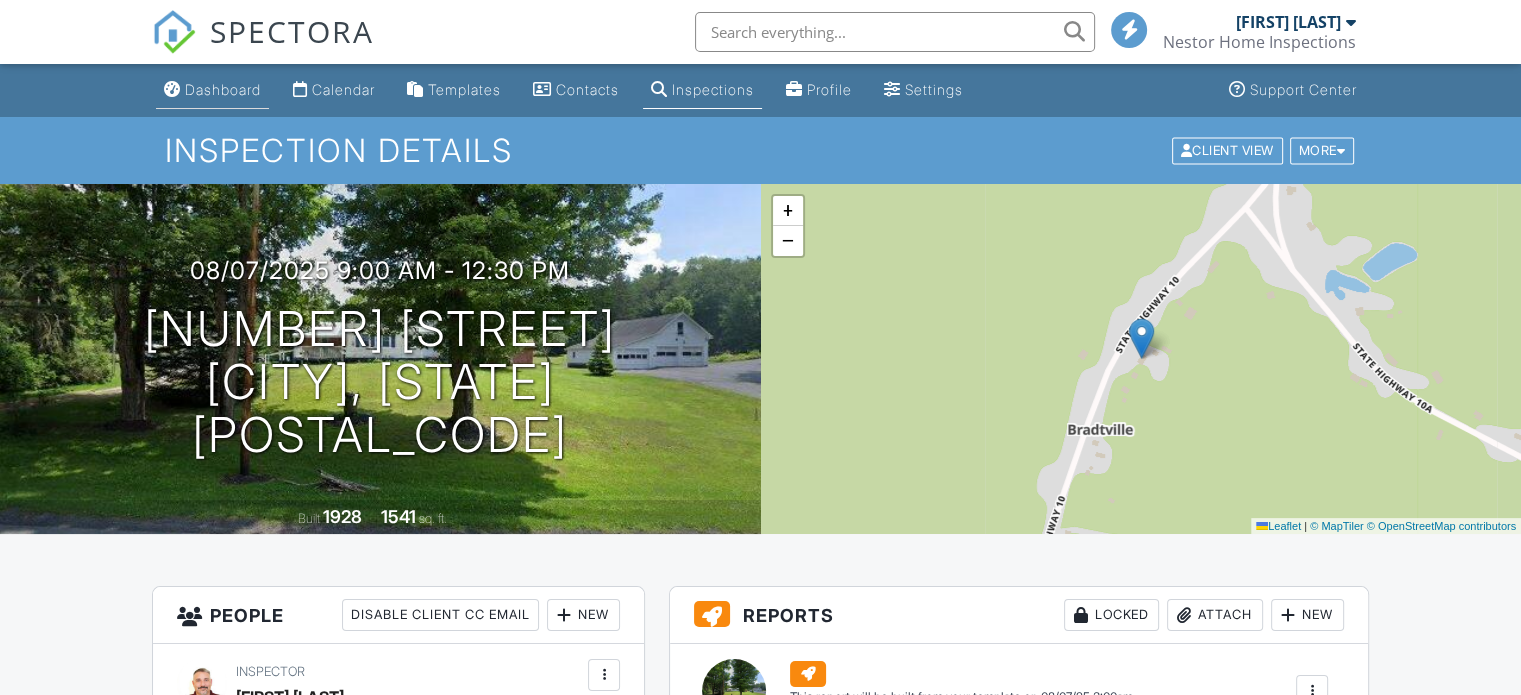 click on "Dashboard" at bounding box center [223, 89] 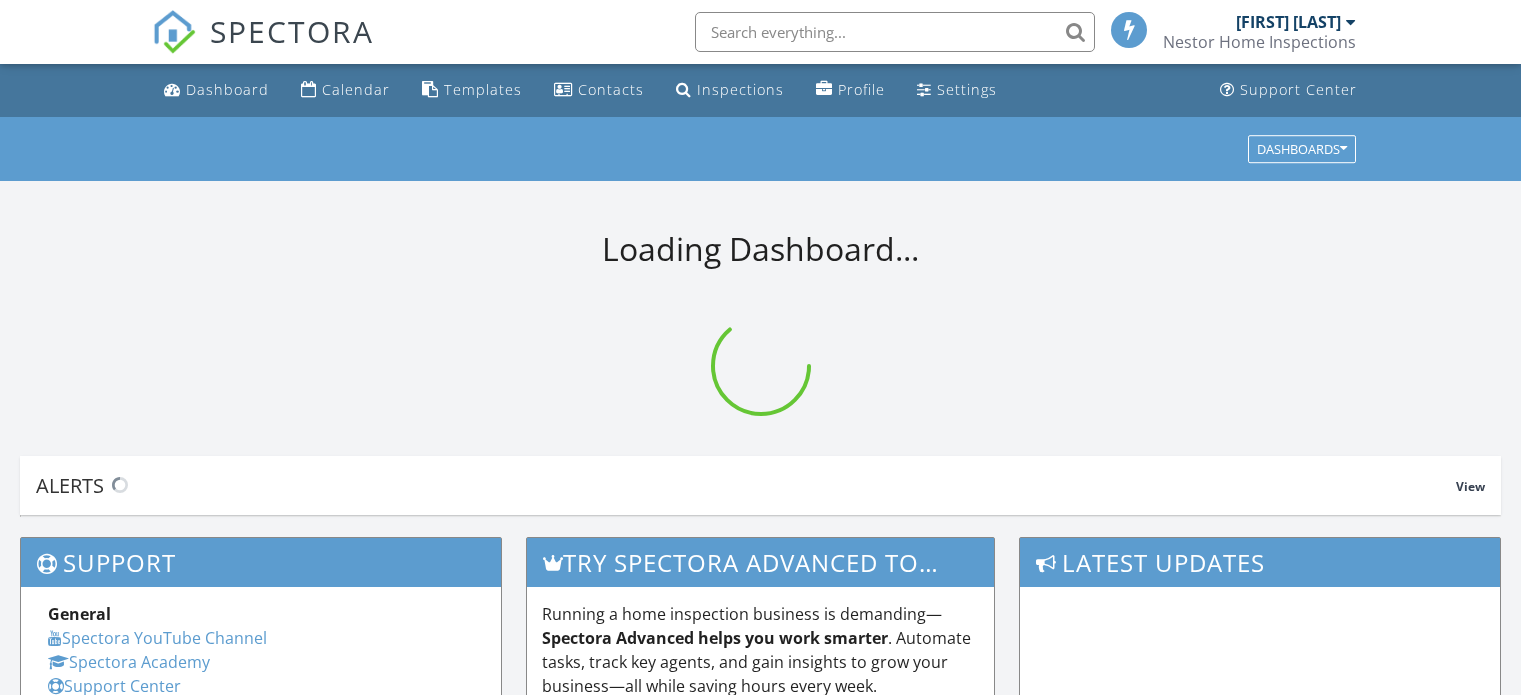 scroll, scrollTop: 0, scrollLeft: 0, axis: both 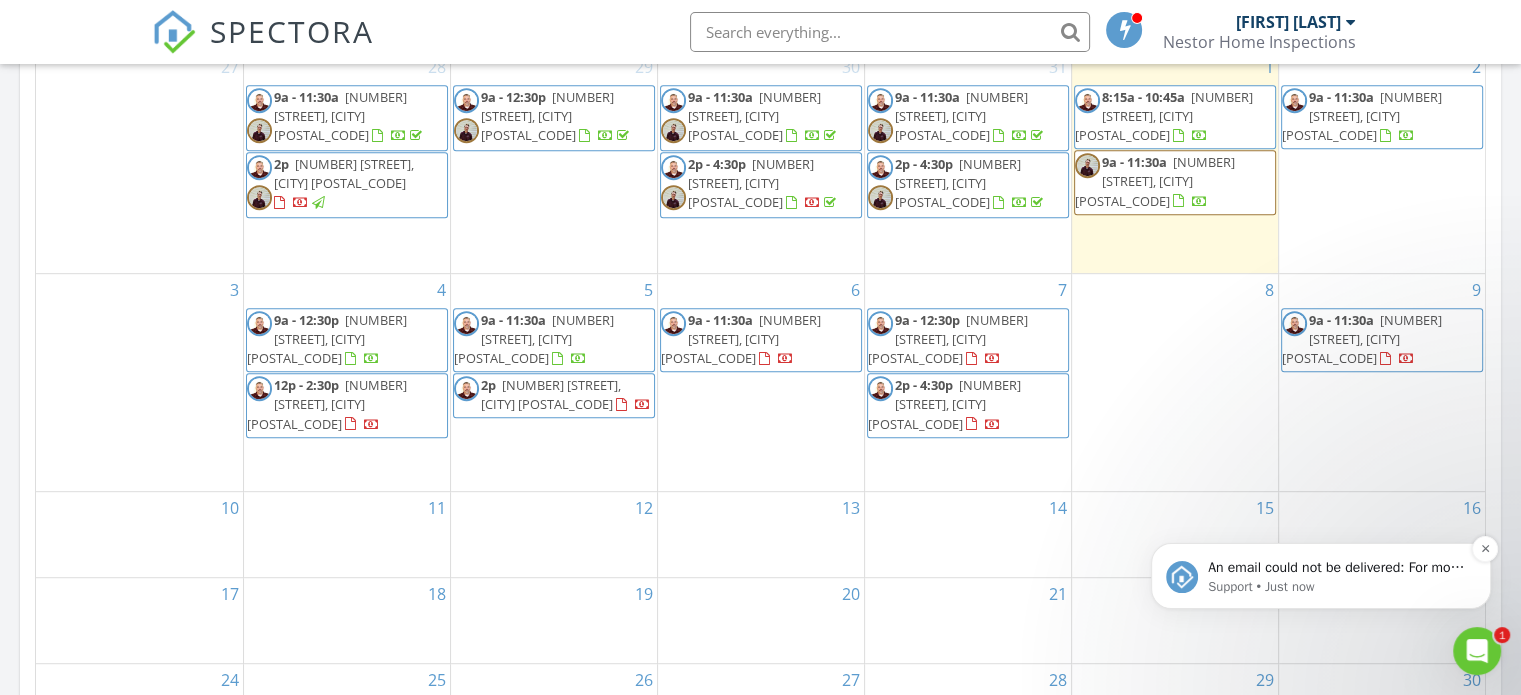 click on "Support • Just now" at bounding box center (1337, 587) 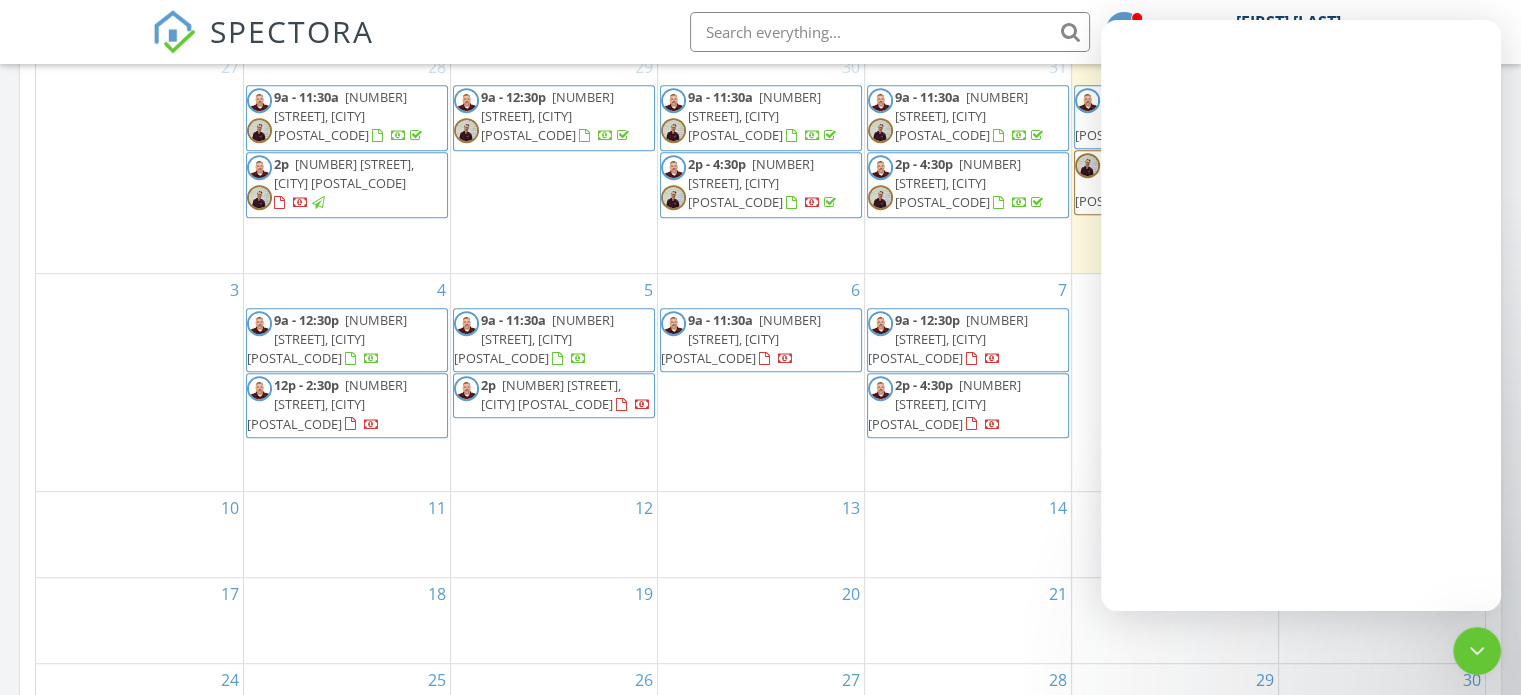 scroll, scrollTop: 0, scrollLeft: 0, axis: both 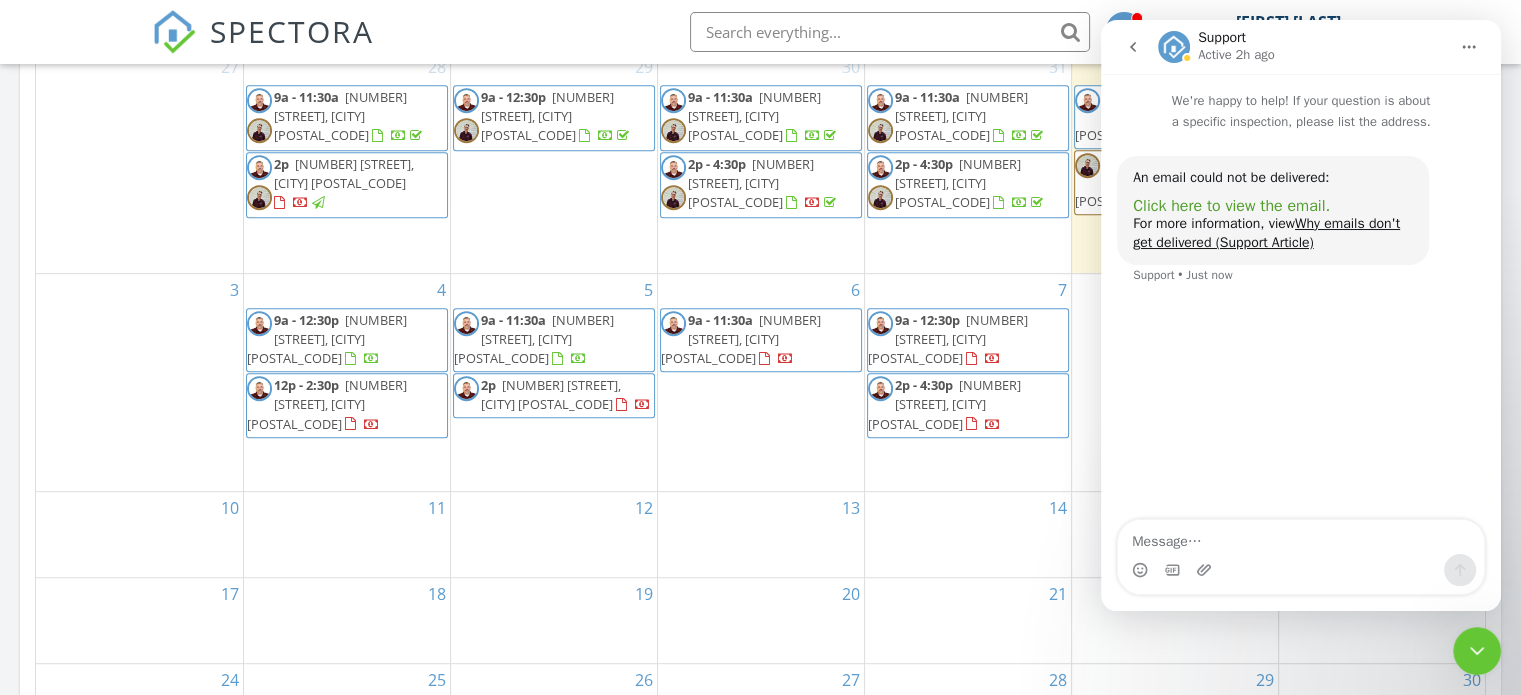 click on "Click here to view the email." at bounding box center (1231, 206) 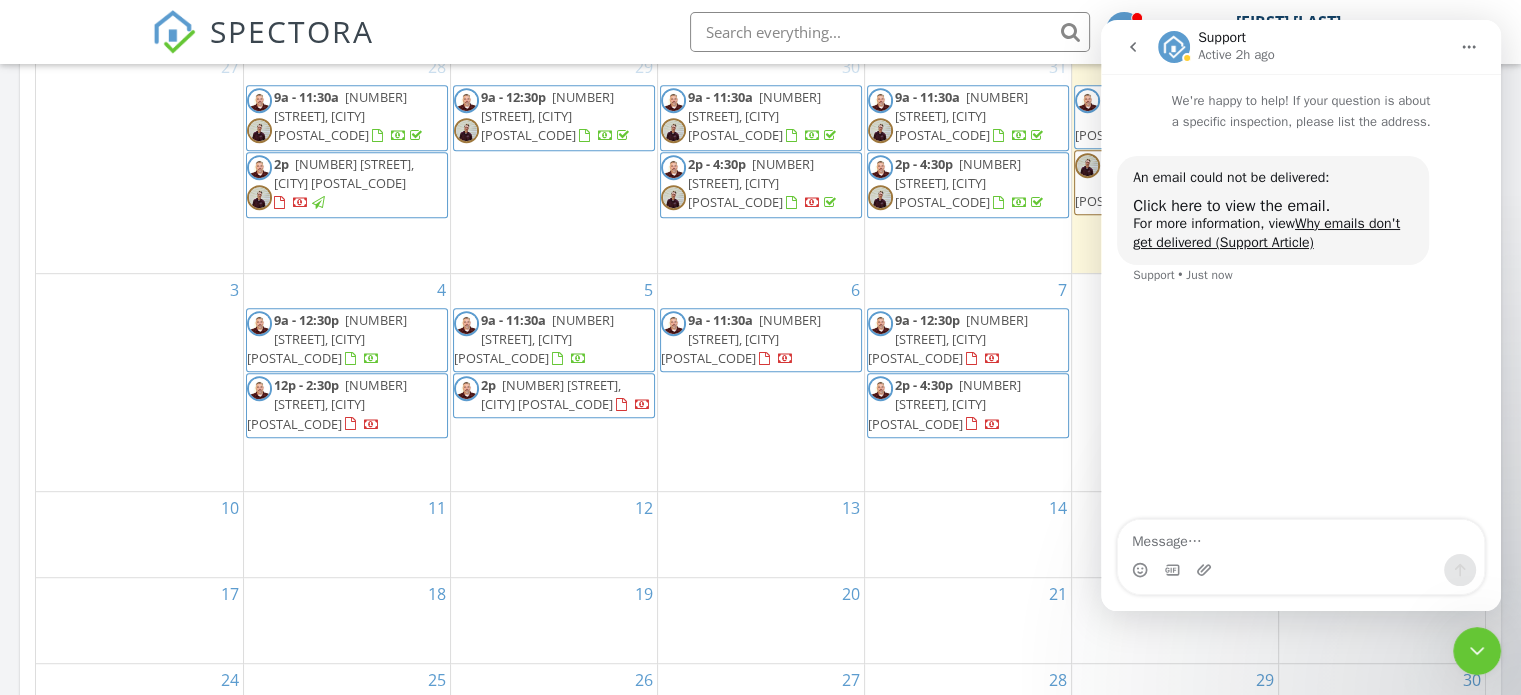 click 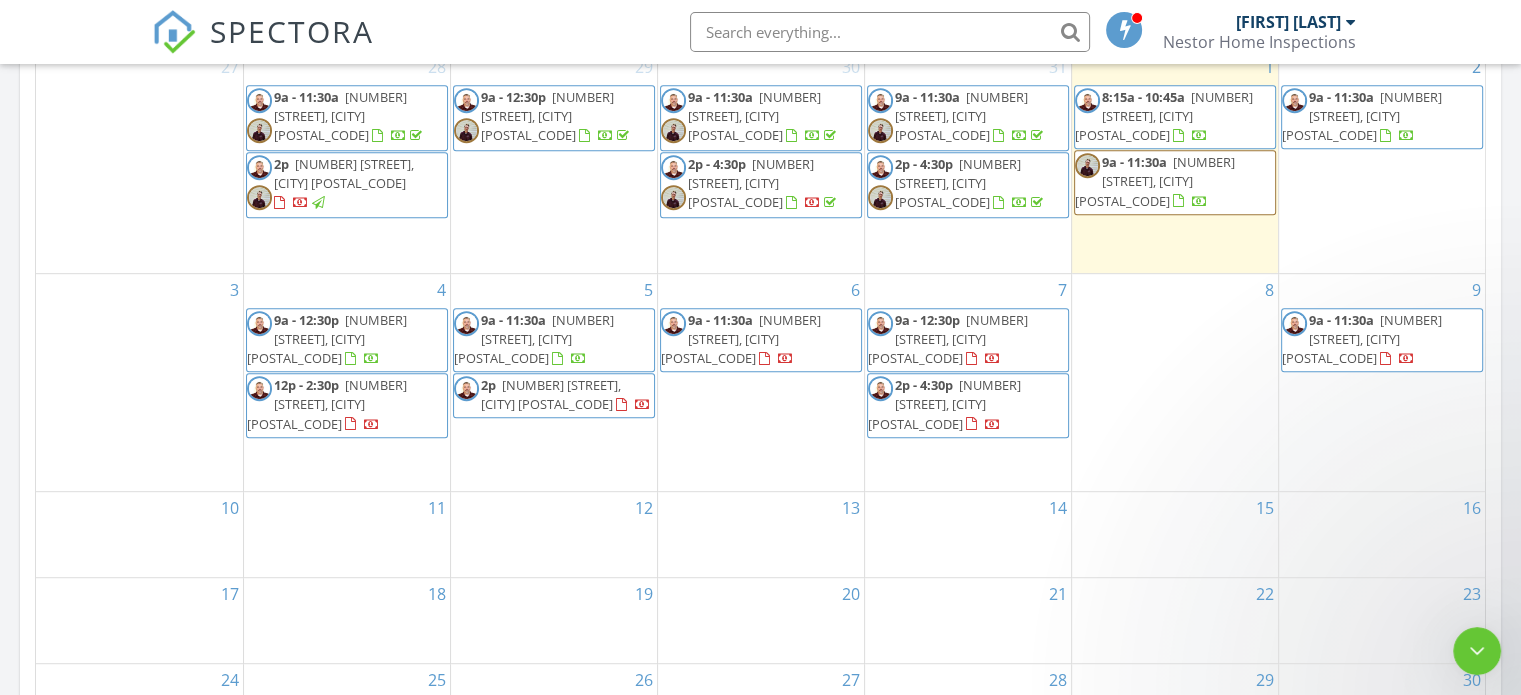 scroll, scrollTop: 0, scrollLeft: 0, axis: both 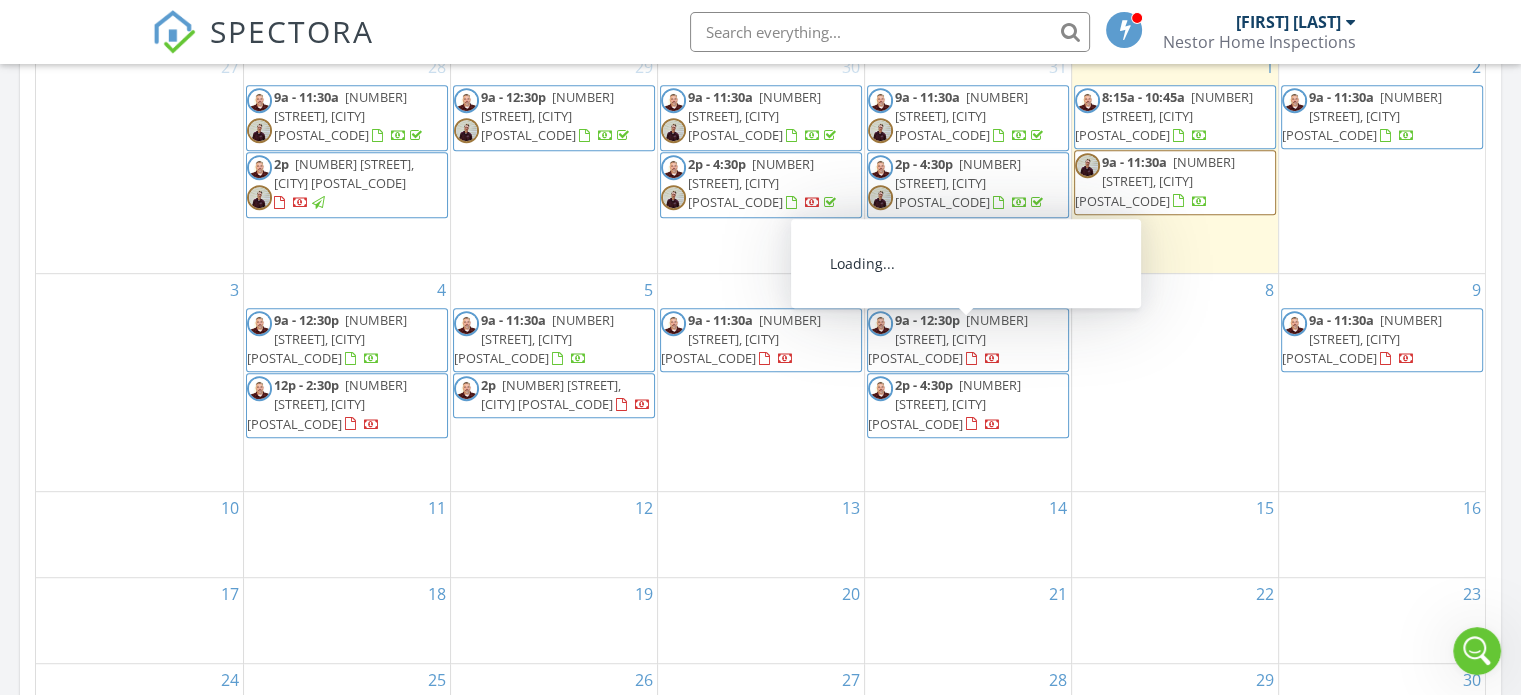 click on "3183 NY-10, Johnstown 12095" at bounding box center (948, 339) 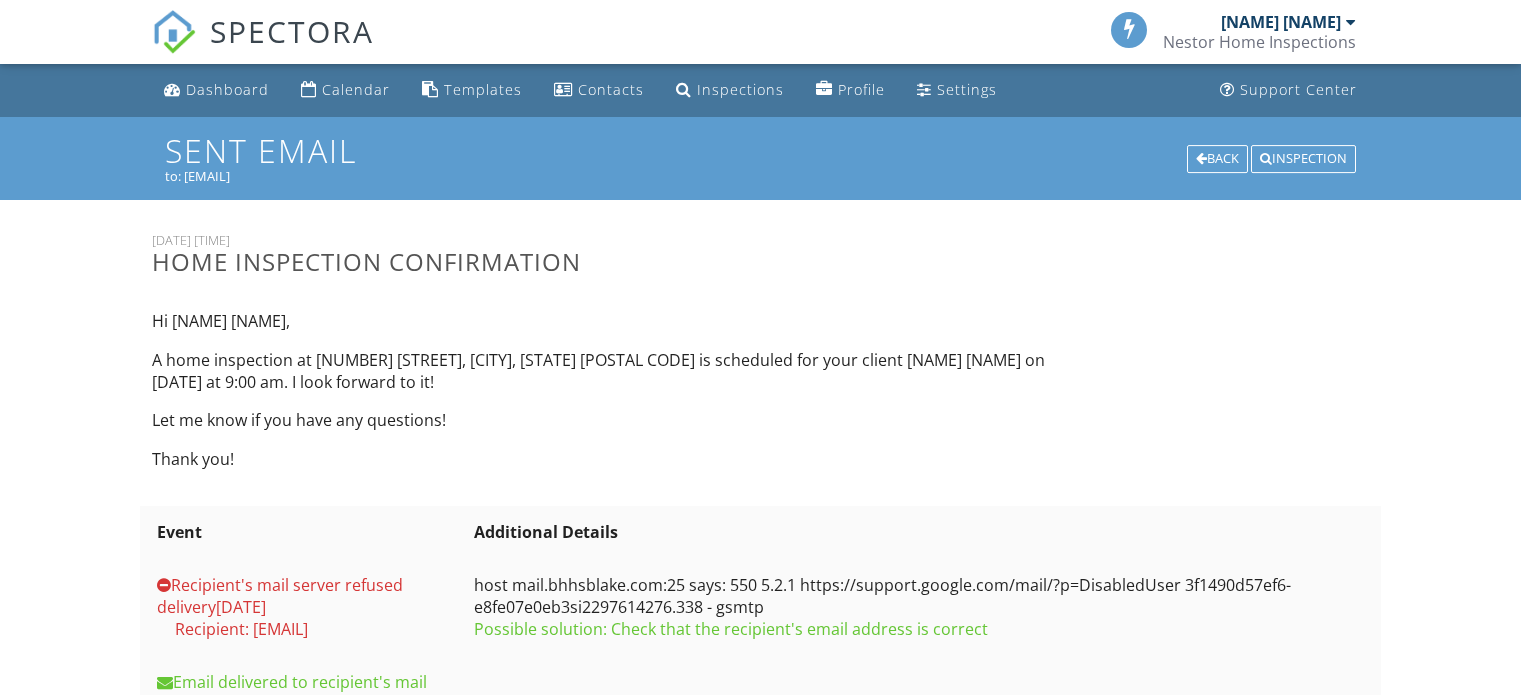 scroll, scrollTop: 0, scrollLeft: 0, axis: both 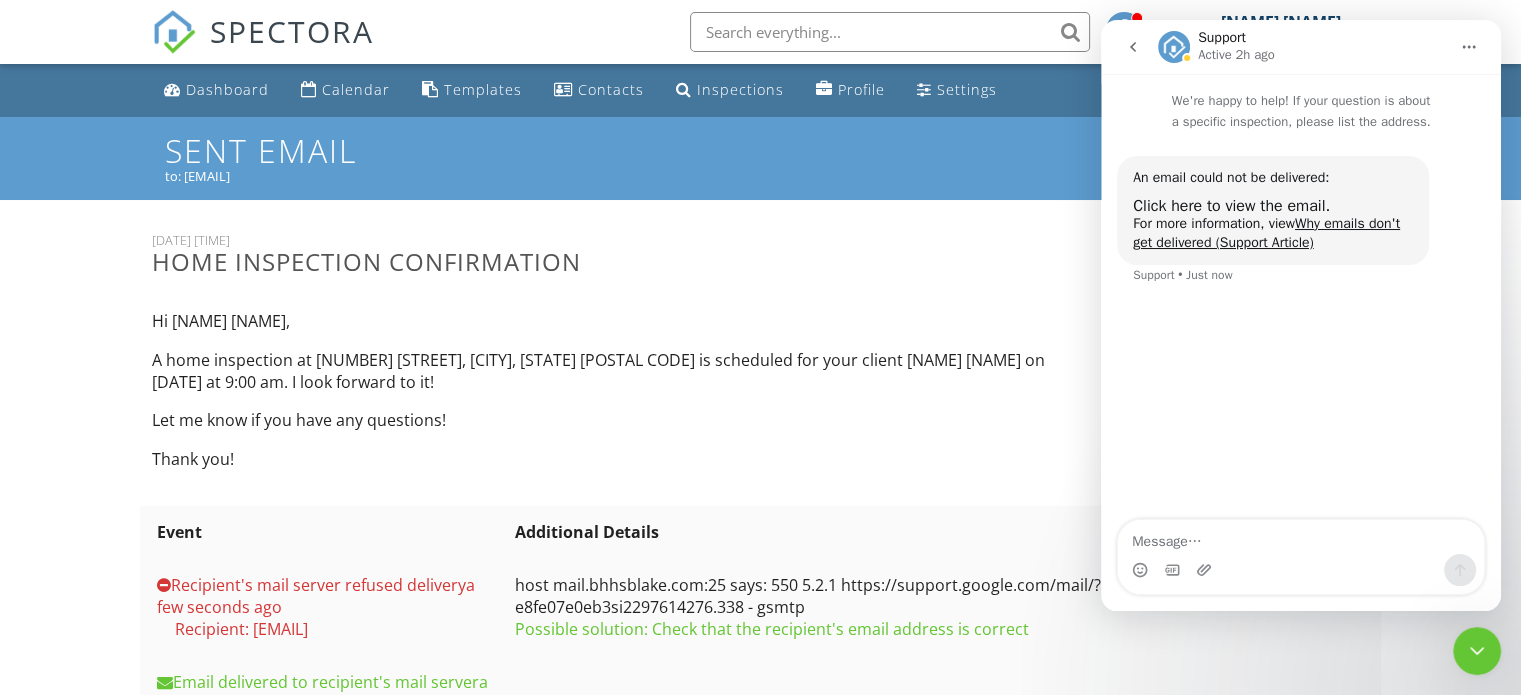 click on "Thank you!" at bounding box center [605, 459] 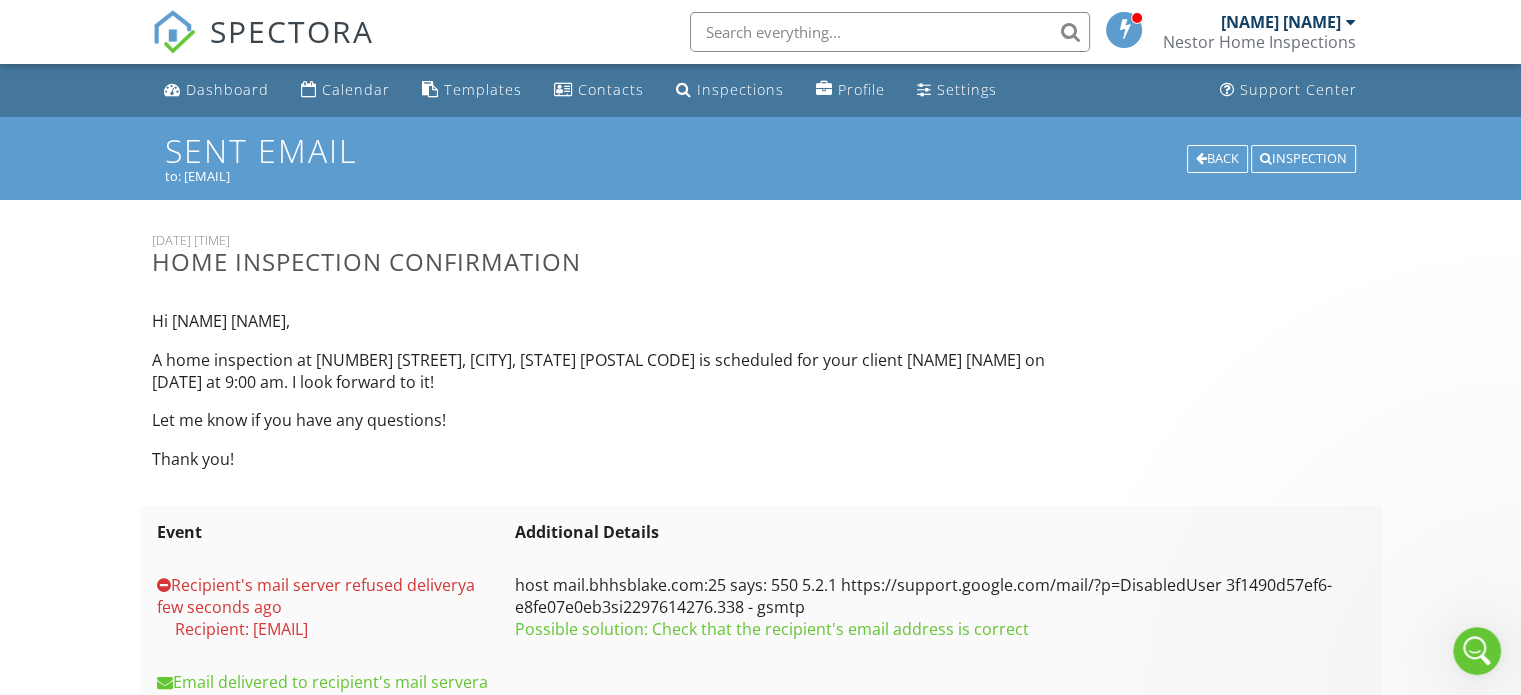 scroll, scrollTop: 0, scrollLeft: 0, axis: both 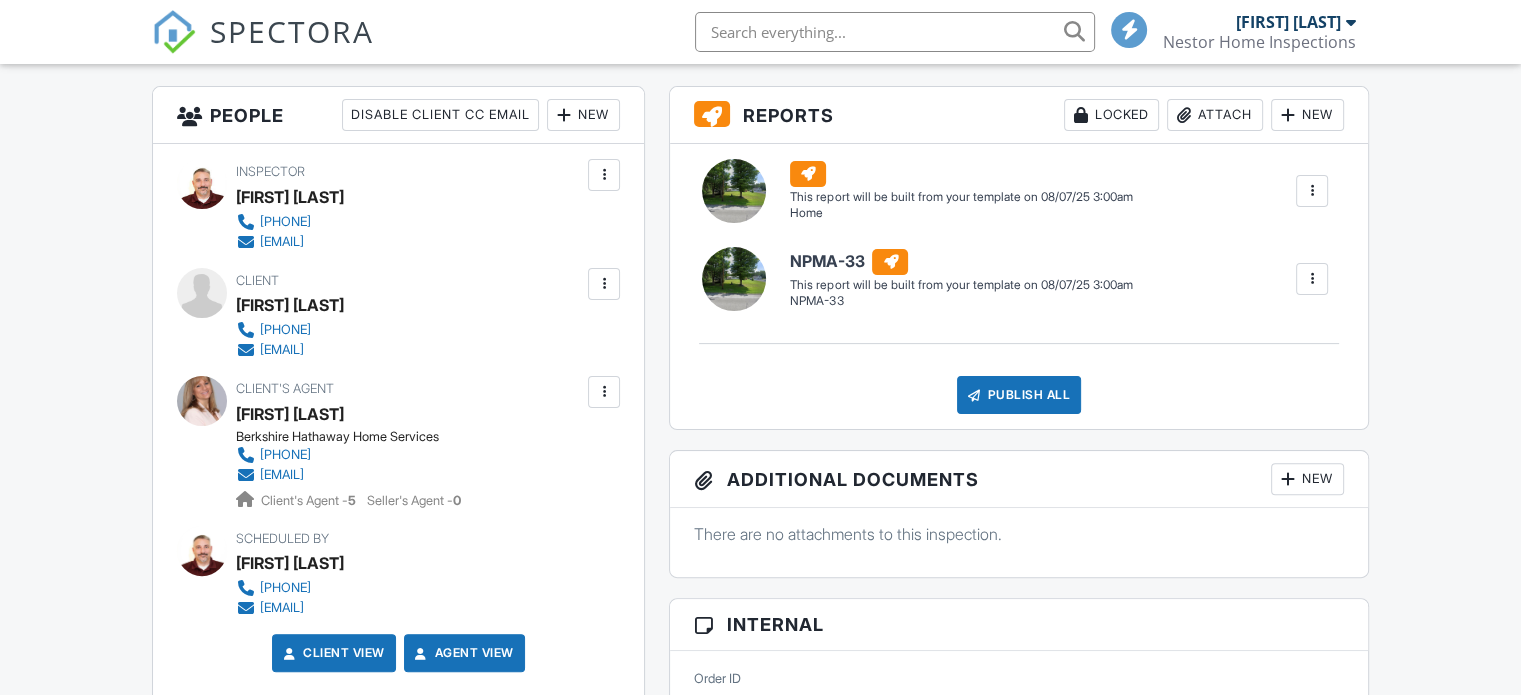 click at bounding box center [604, 392] 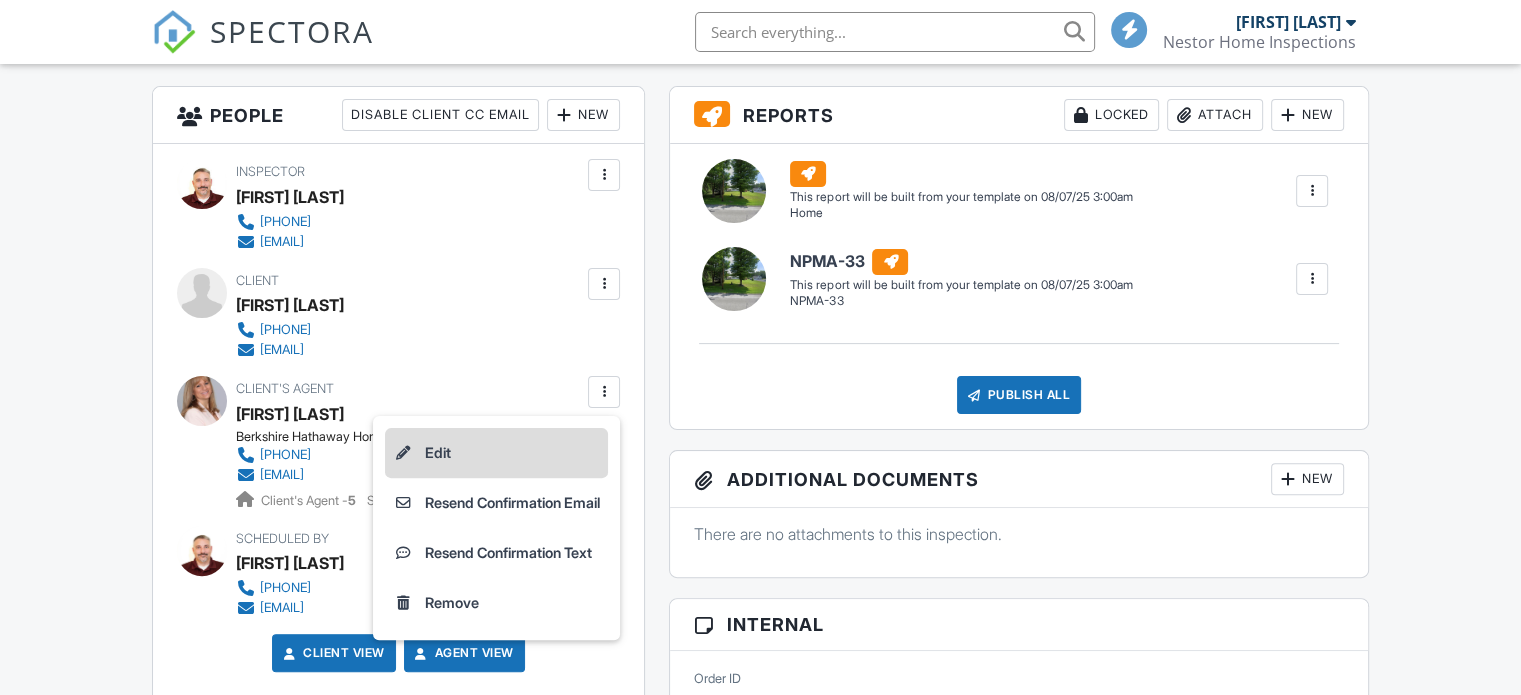 click on "Edit" at bounding box center [496, 453] 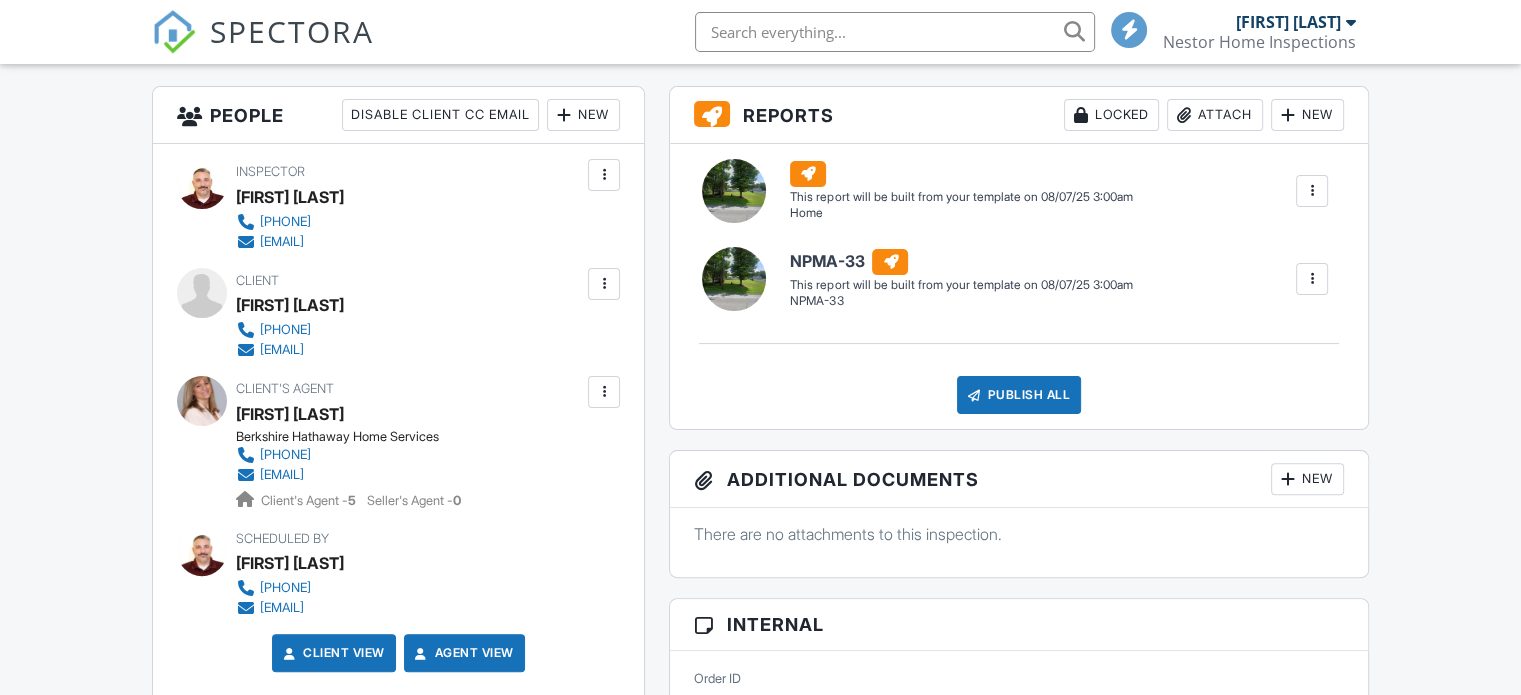 scroll, scrollTop: 500, scrollLeft: 0, axis: vertical 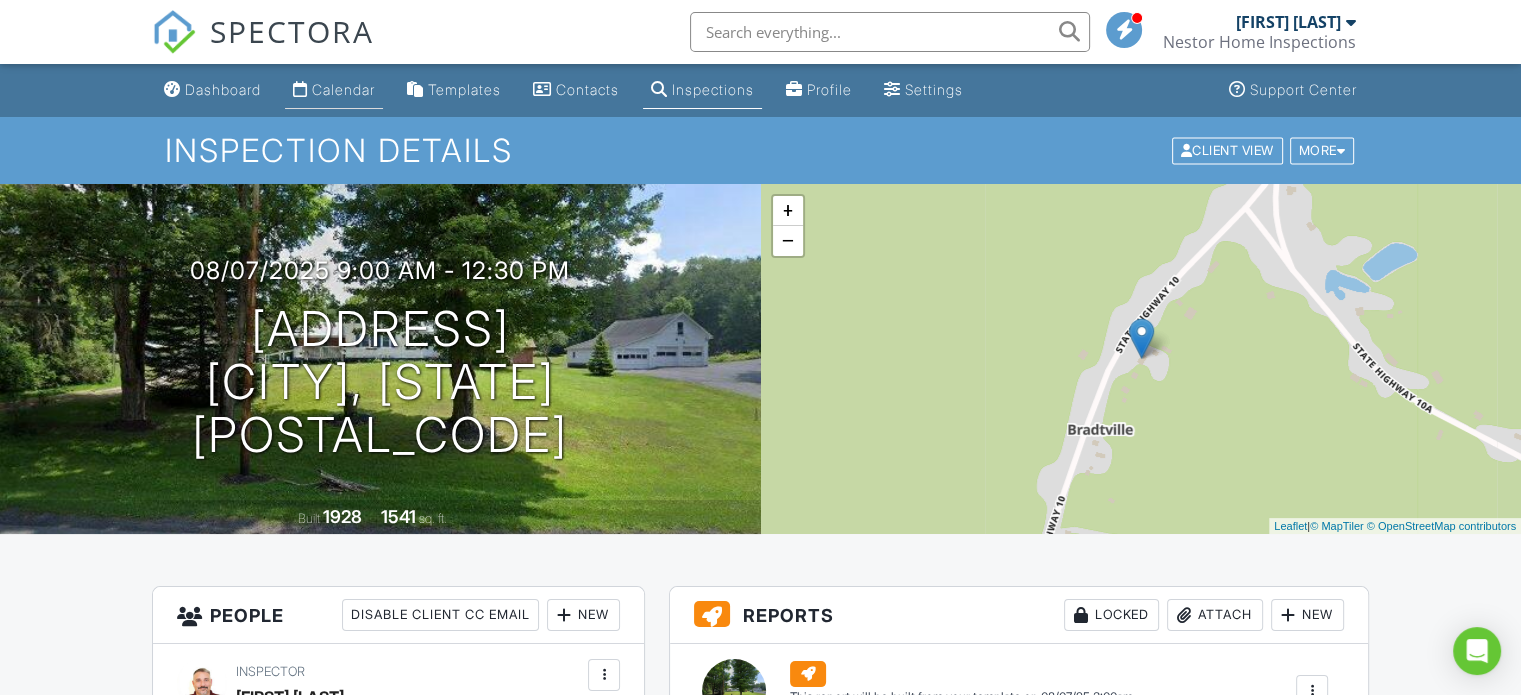 click on "Calendar" at bounding box center (334, 90) 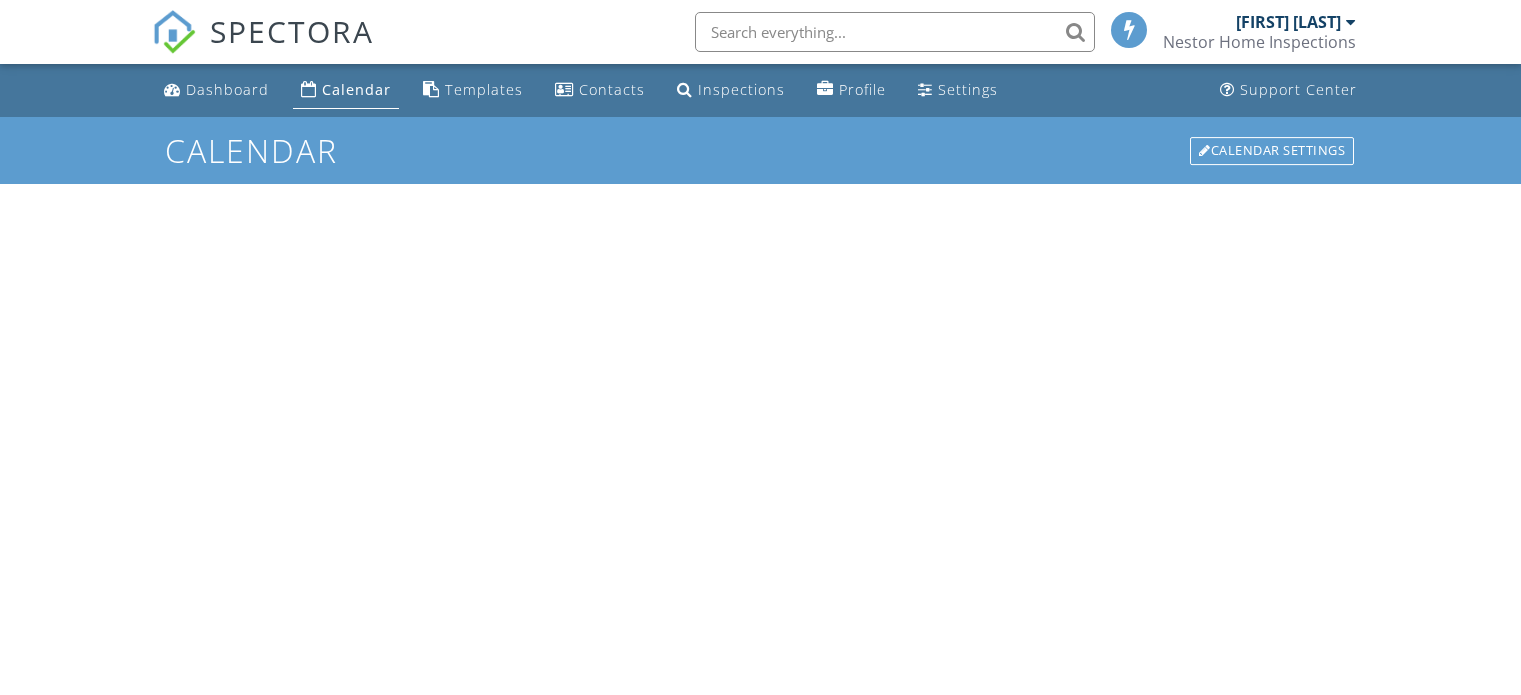 scroll, scrollTop: 0, scrollLeft: 0, axis: both 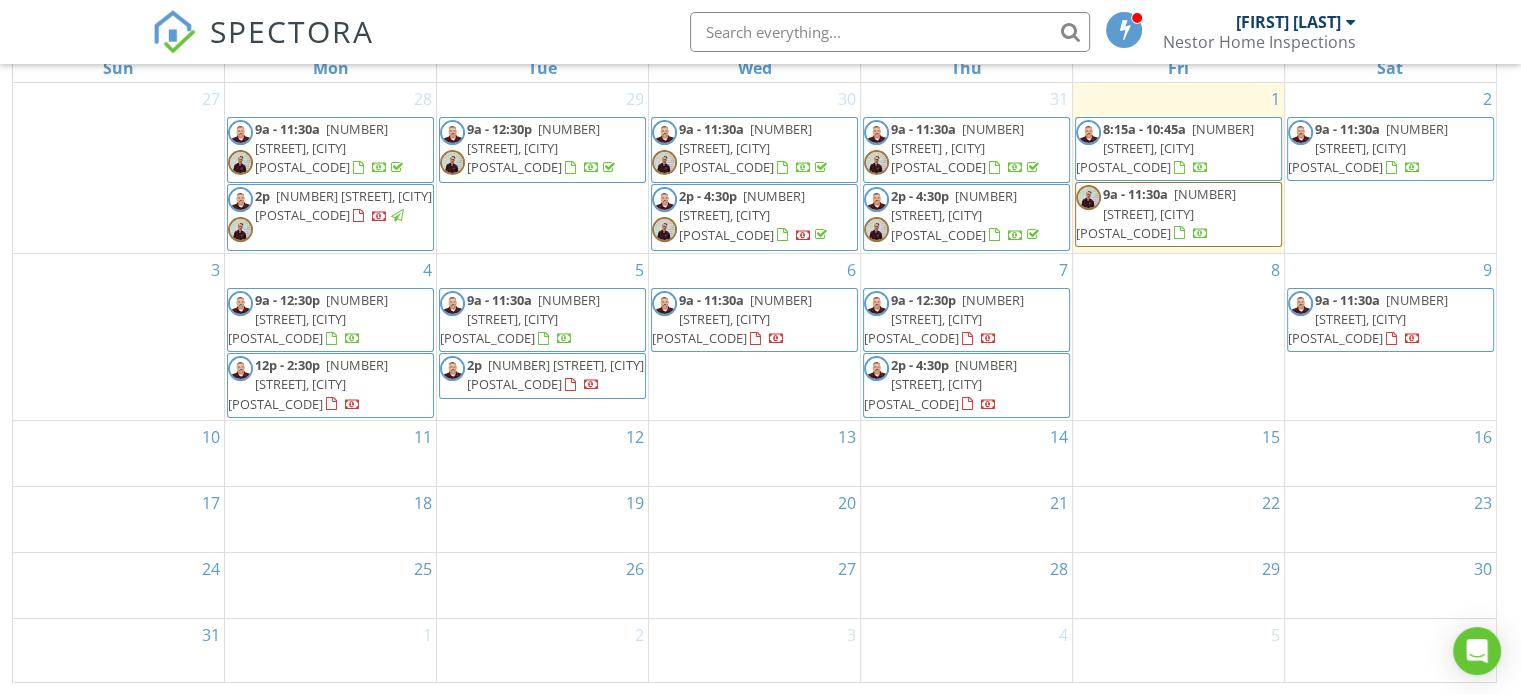 click on "8" at bounding box center (1178, 337) 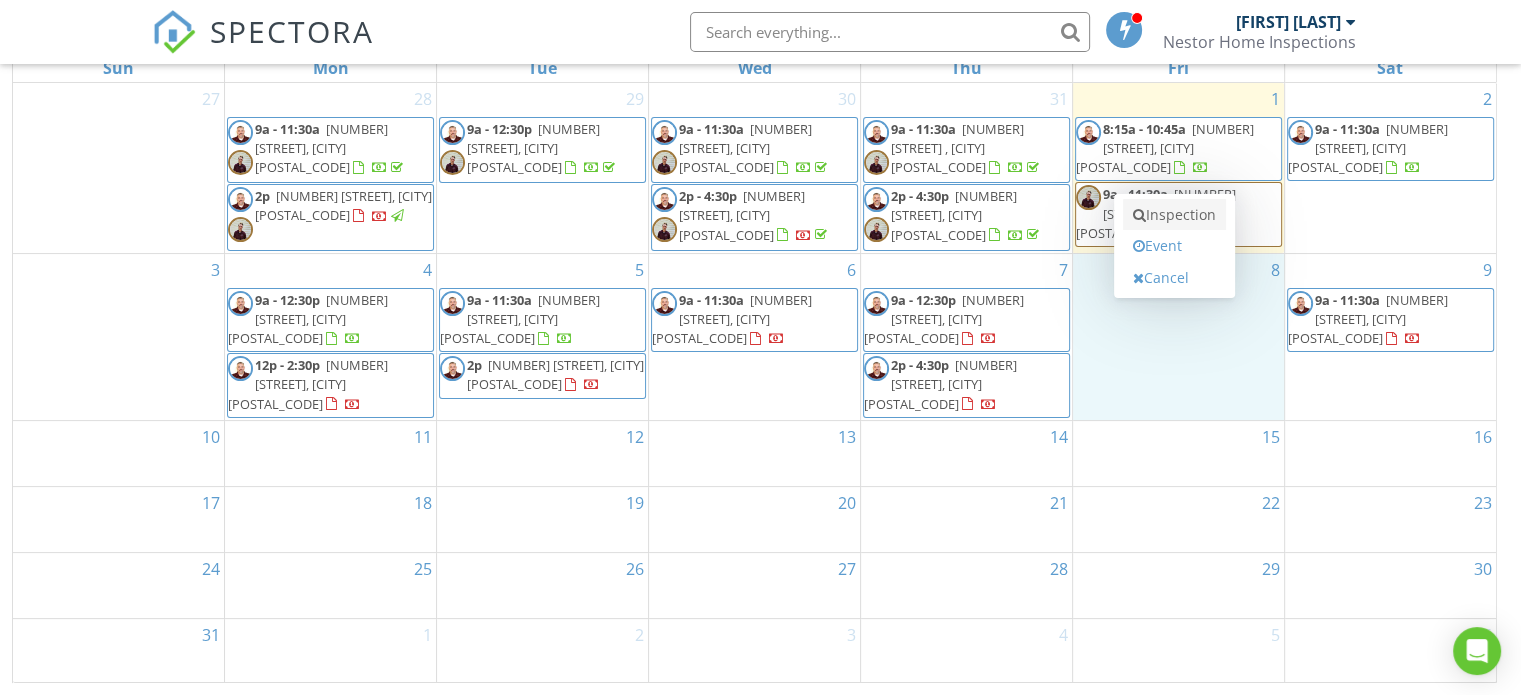 click on "Inspection" at bounding box center [1174, 215] 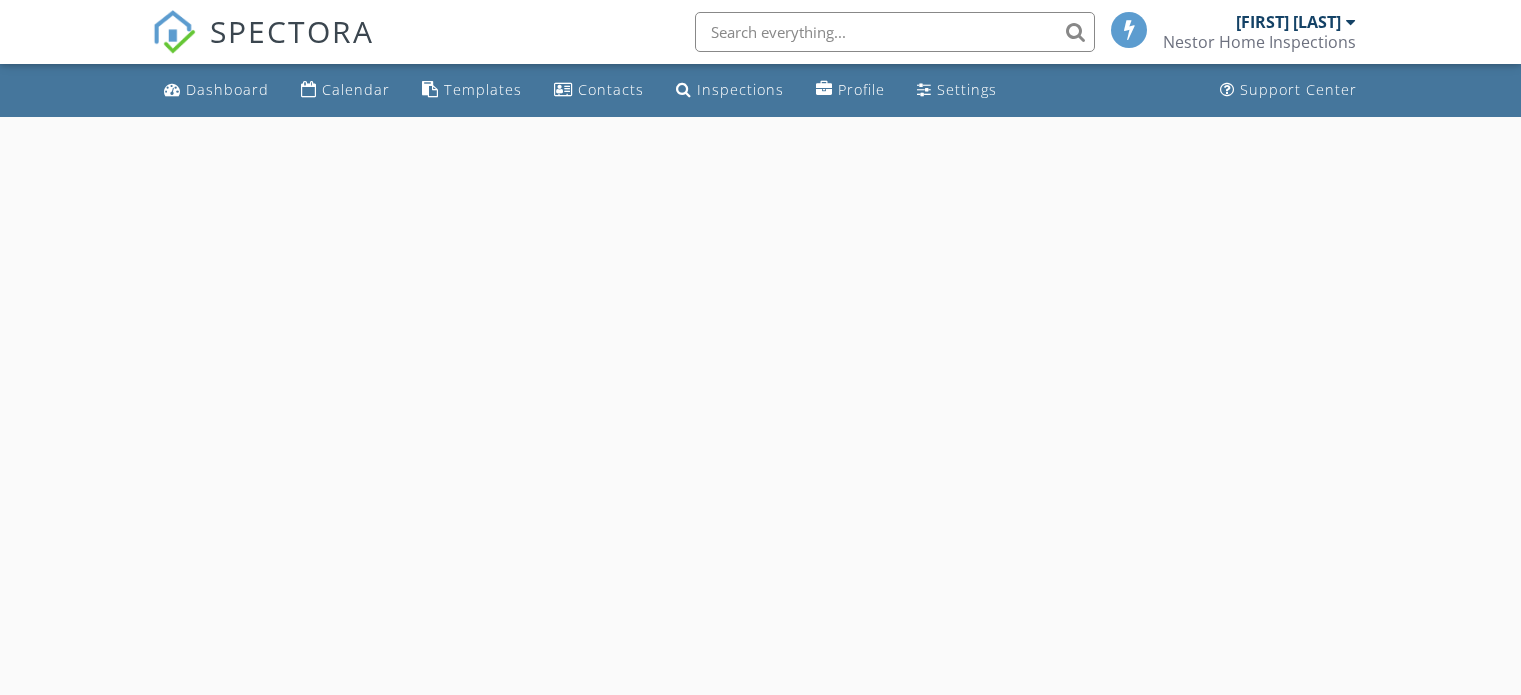 scroll, scrollTop: 0, scrollLeft: 0, axis: both 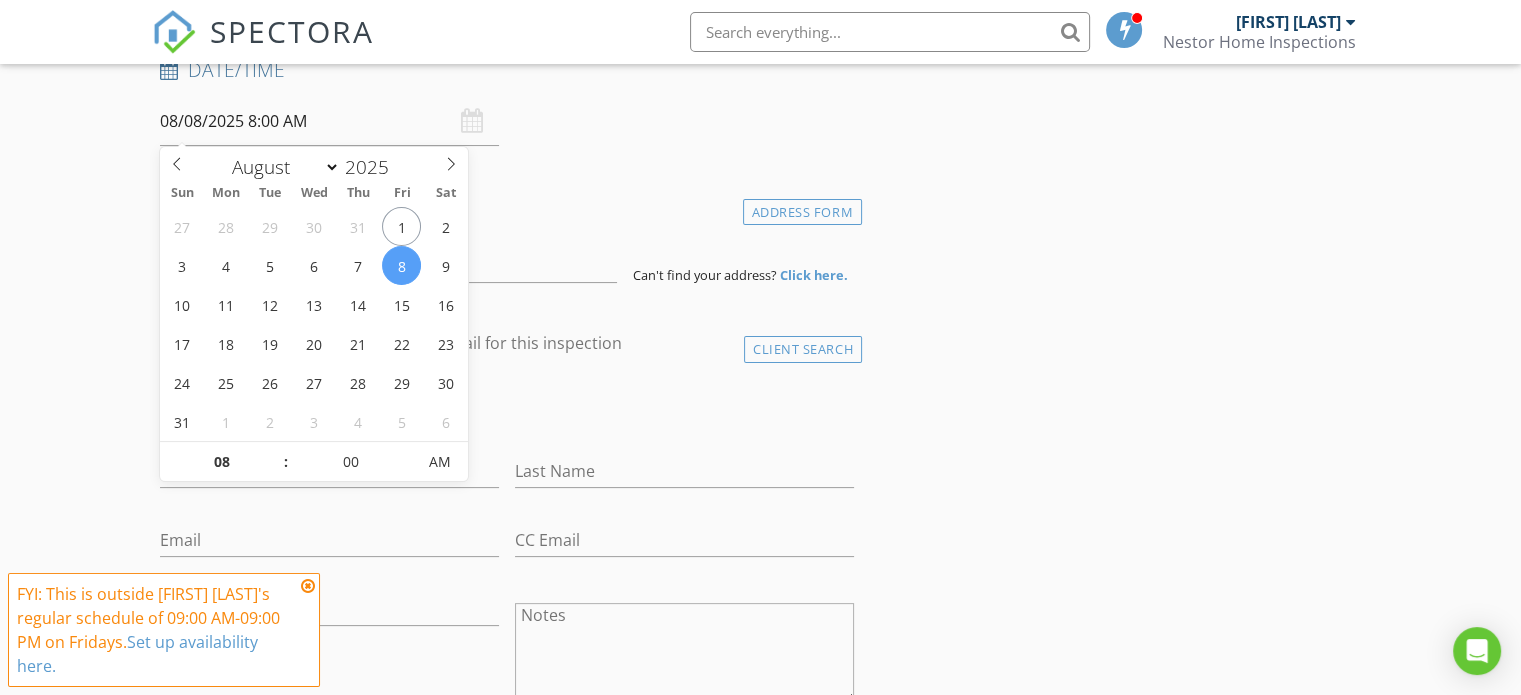 click on "08/08/2025 8:00 AM" at bounding box center (329, 121) 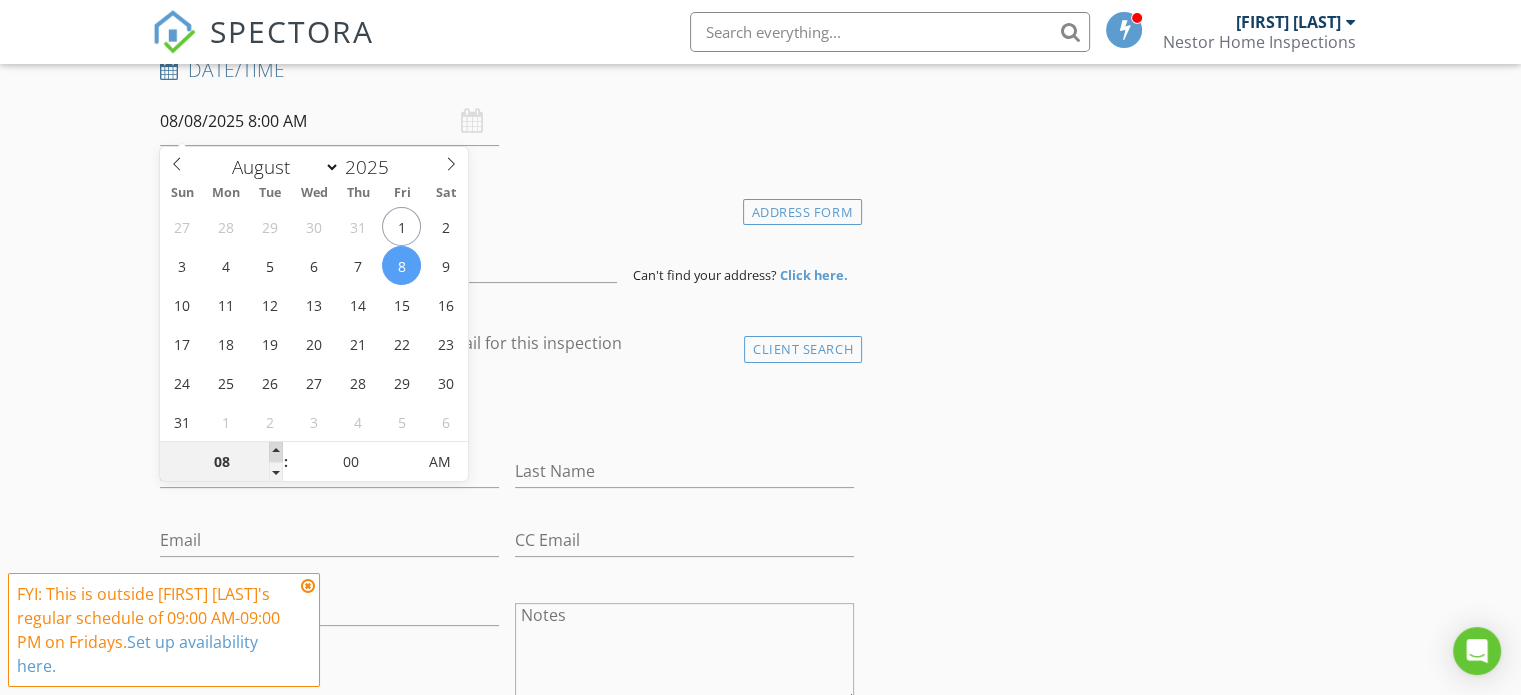 type on "09" 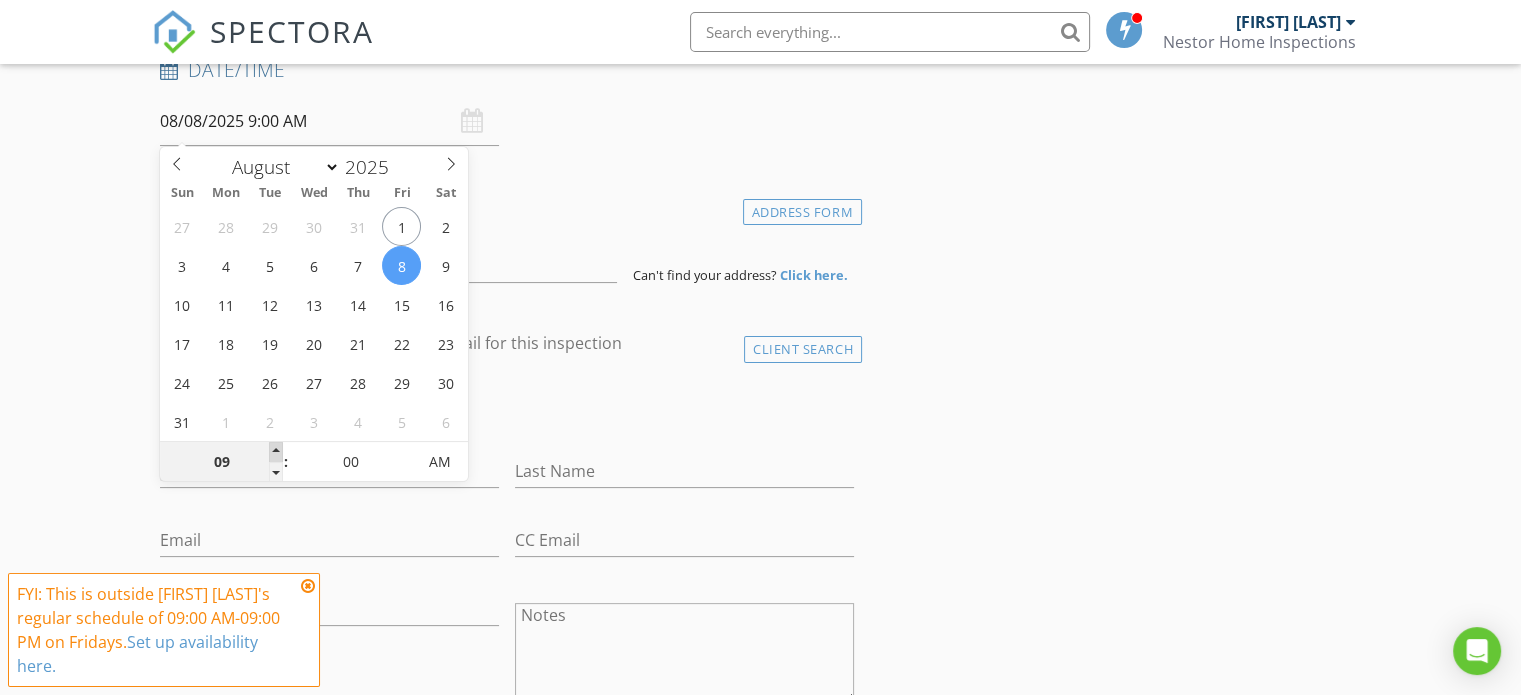 click at bounding box center (276, 452) 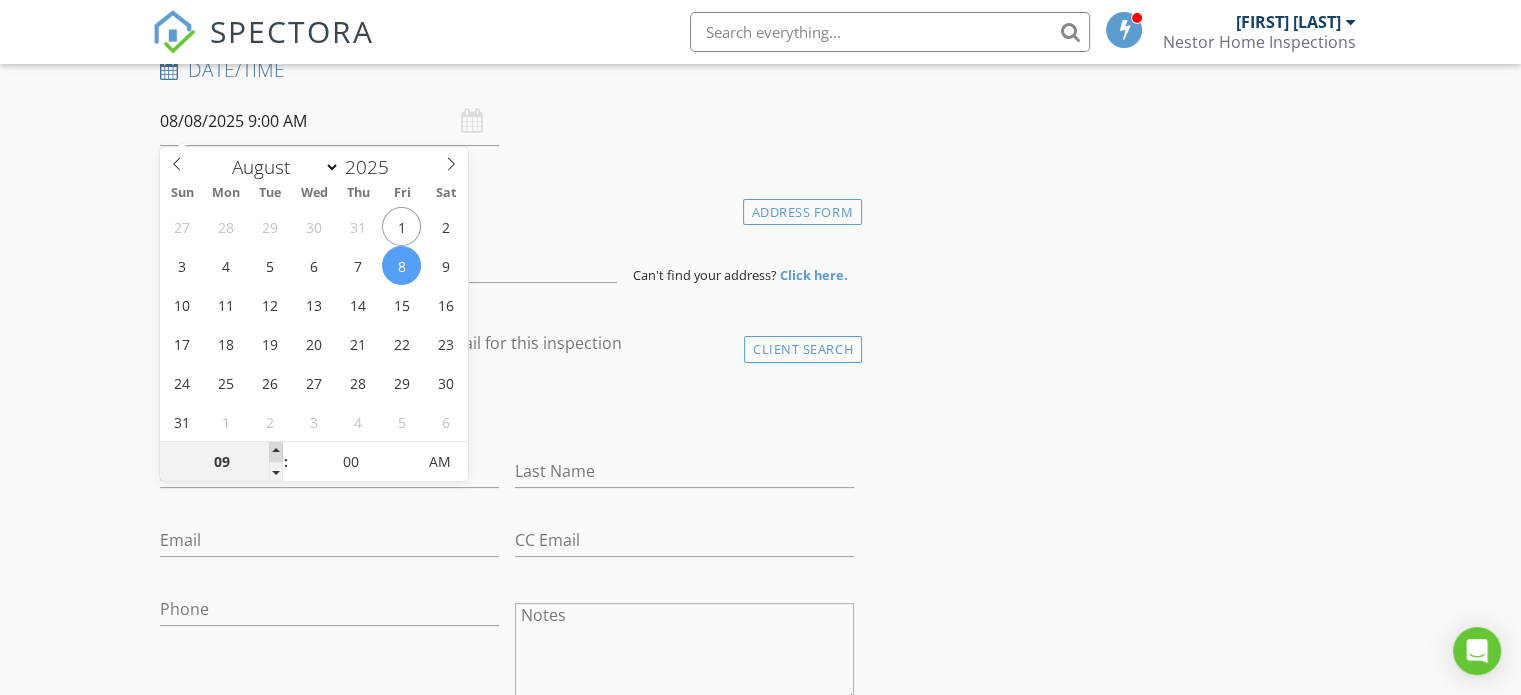 type on "10" 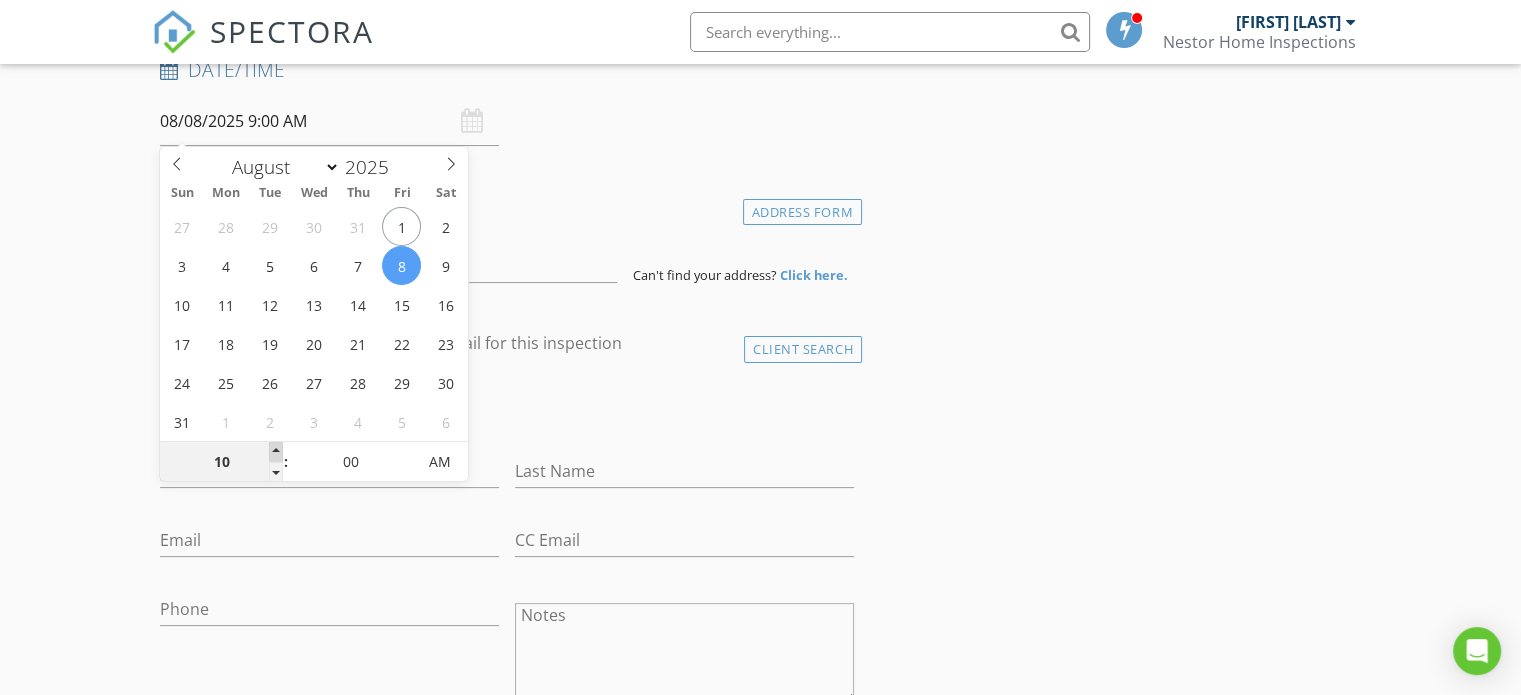 type on "08/08/2025 10:00 AM" 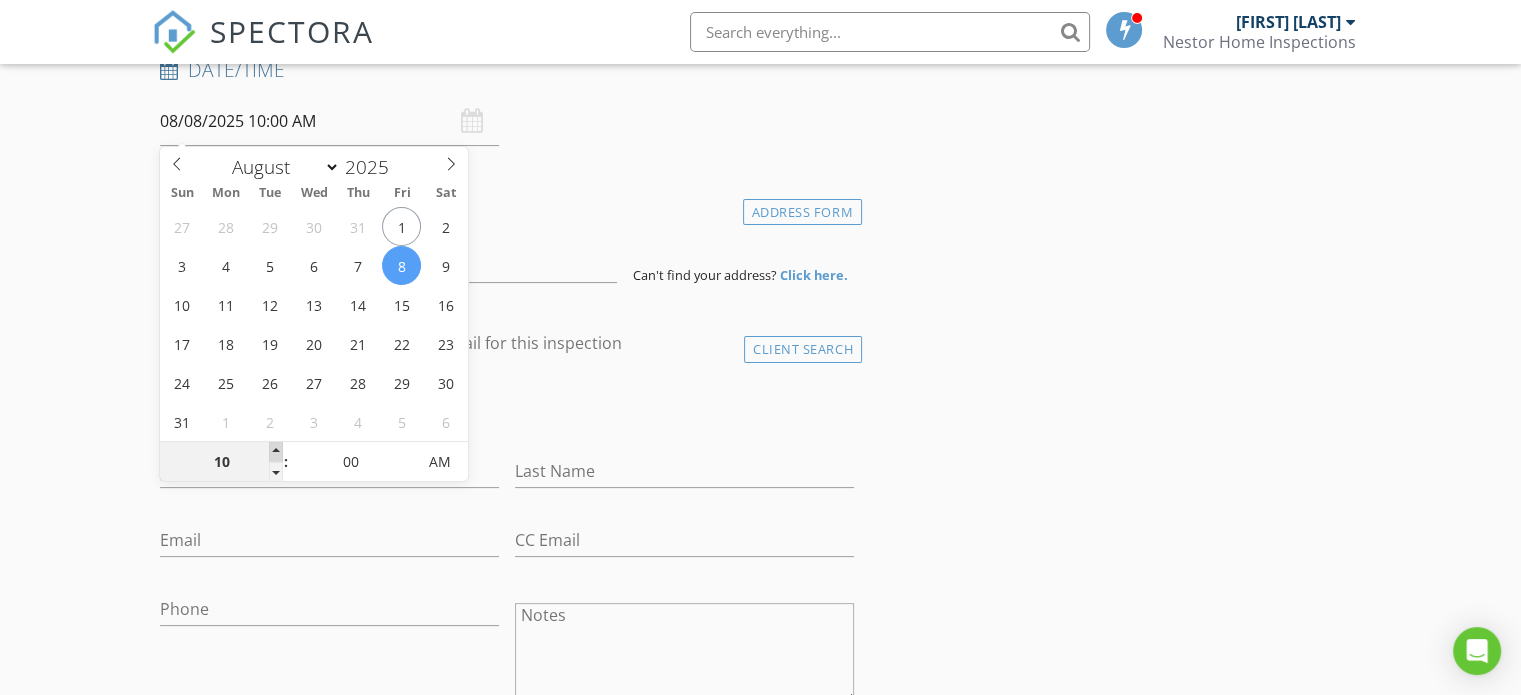 click at bounding box center [276, 452] 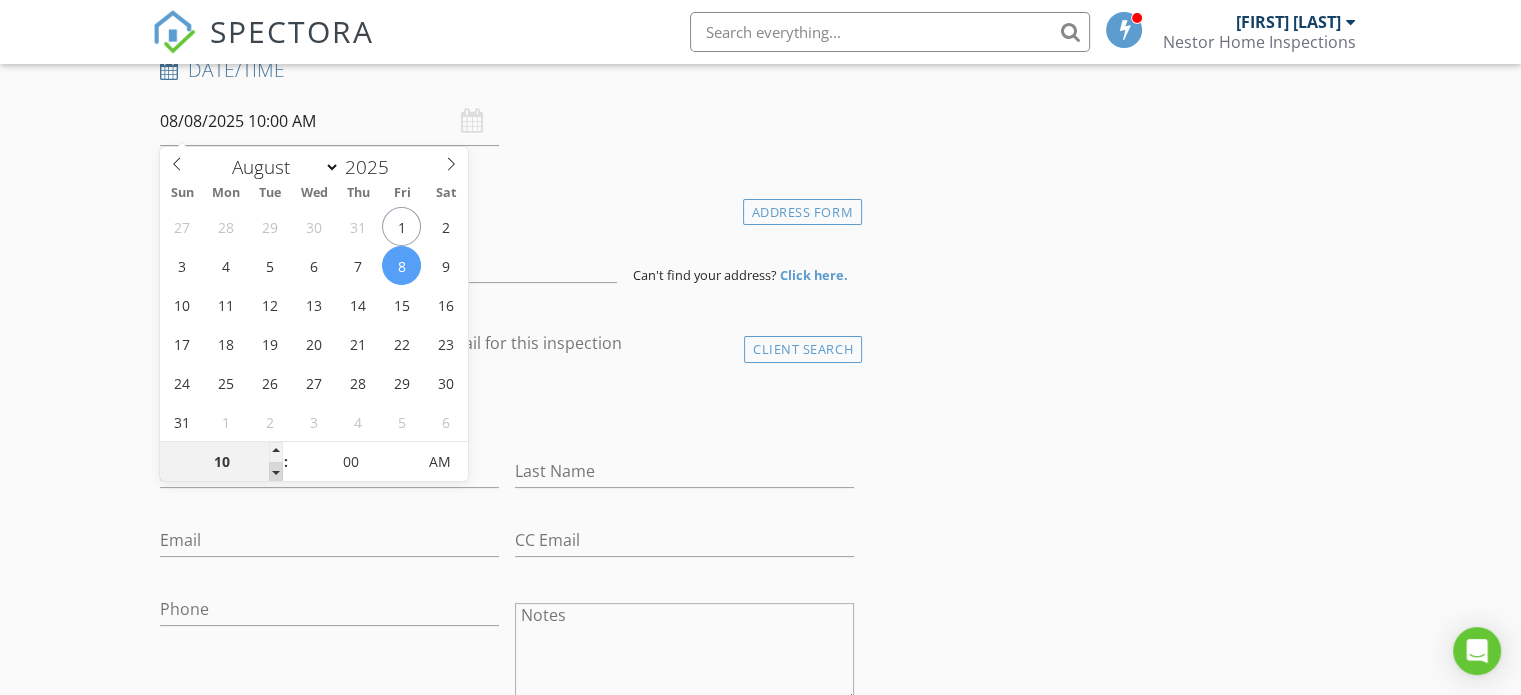 type on "09" 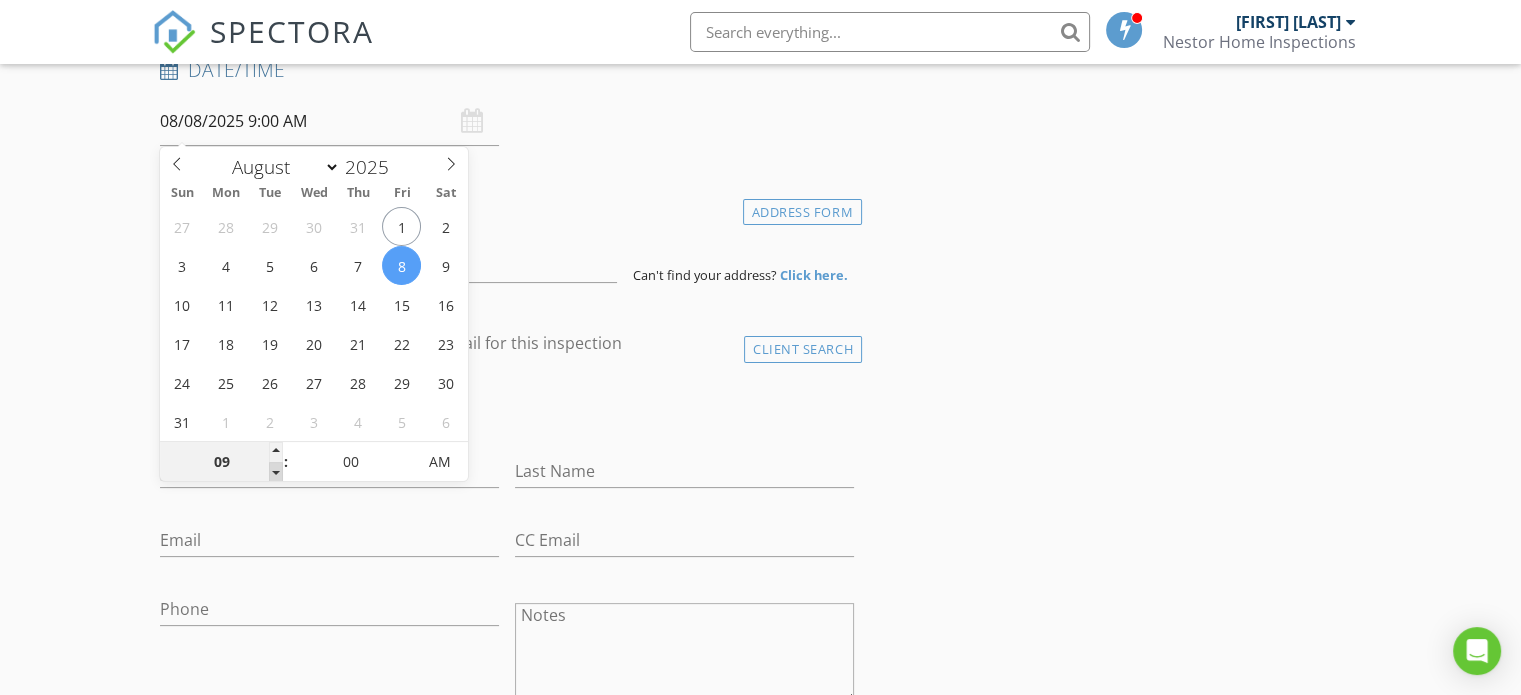 click at bounding box center (276, 472) 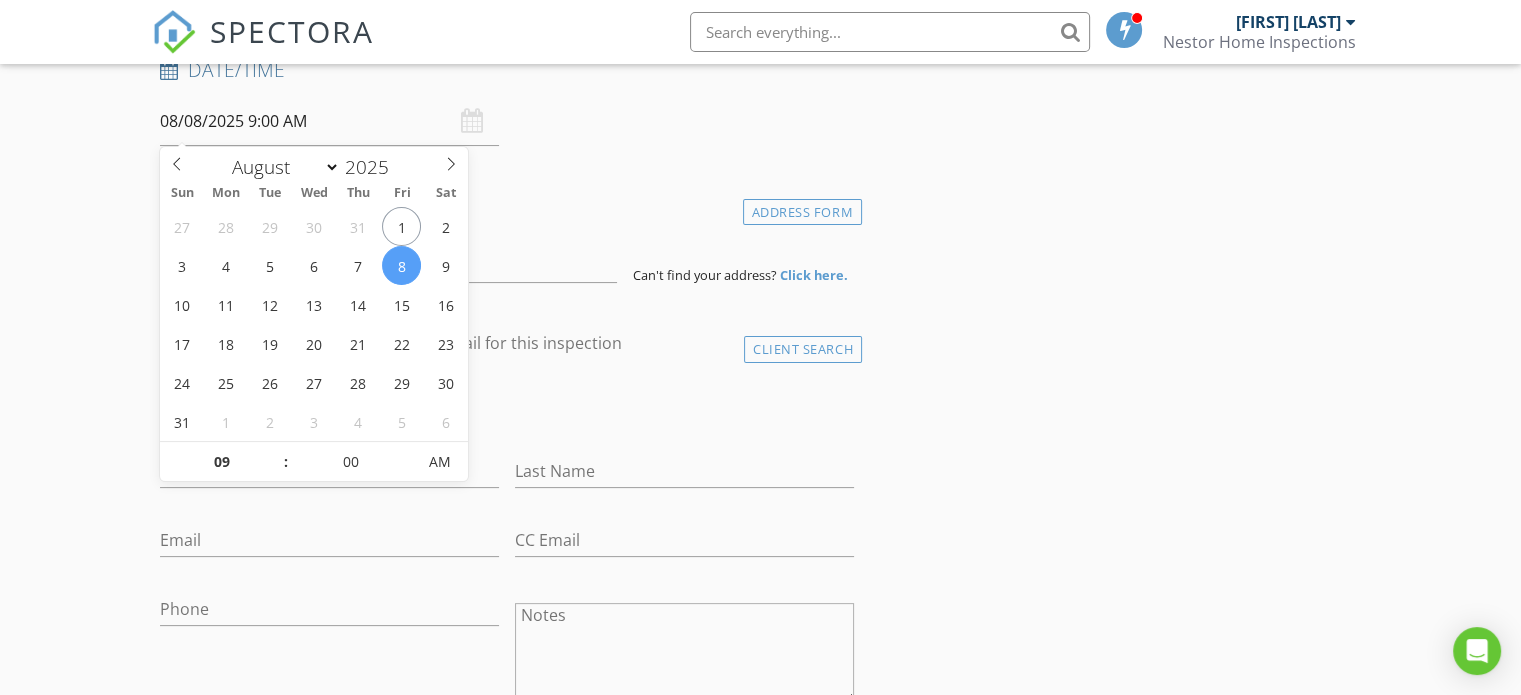 click on "check_box_outline_blank Client is a Company/Organization" at bounding box center (507, 413) 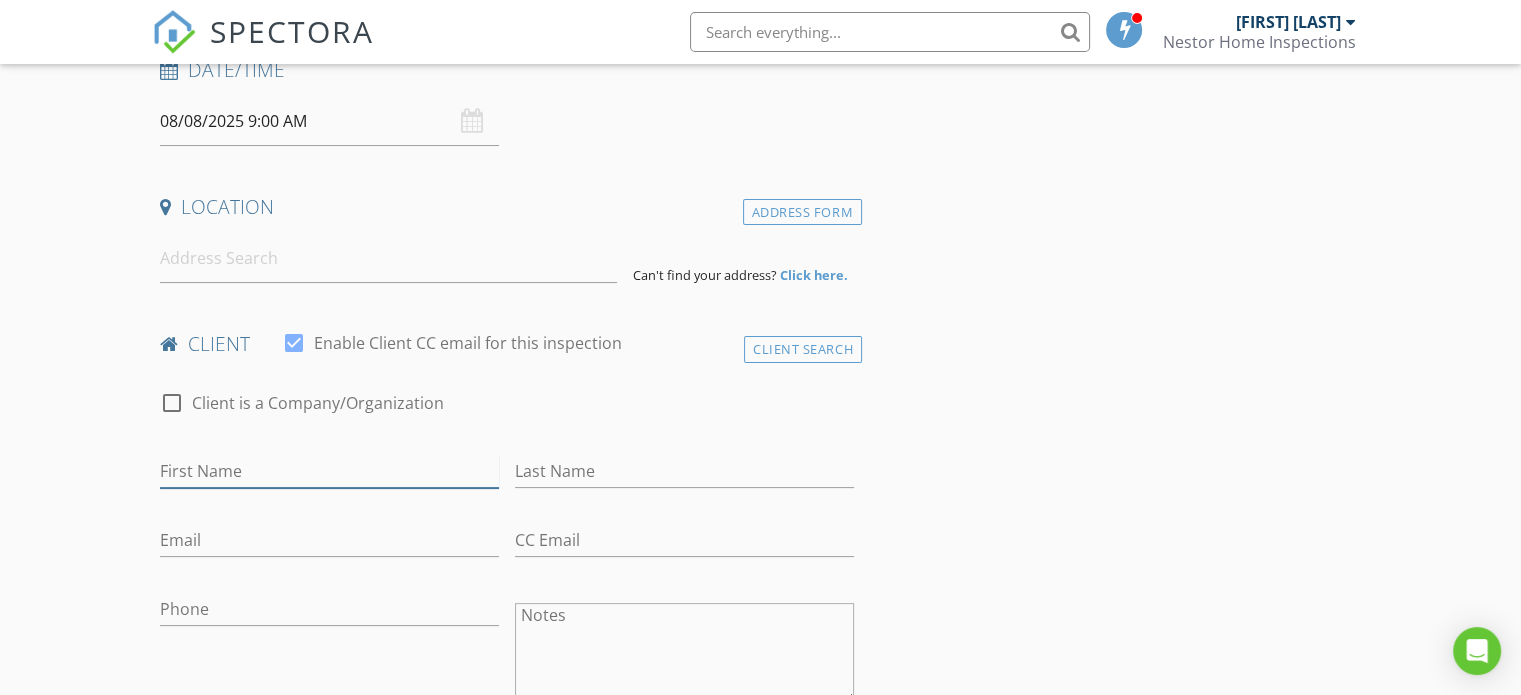 click on "First Name" at bounding box center [329, 471] 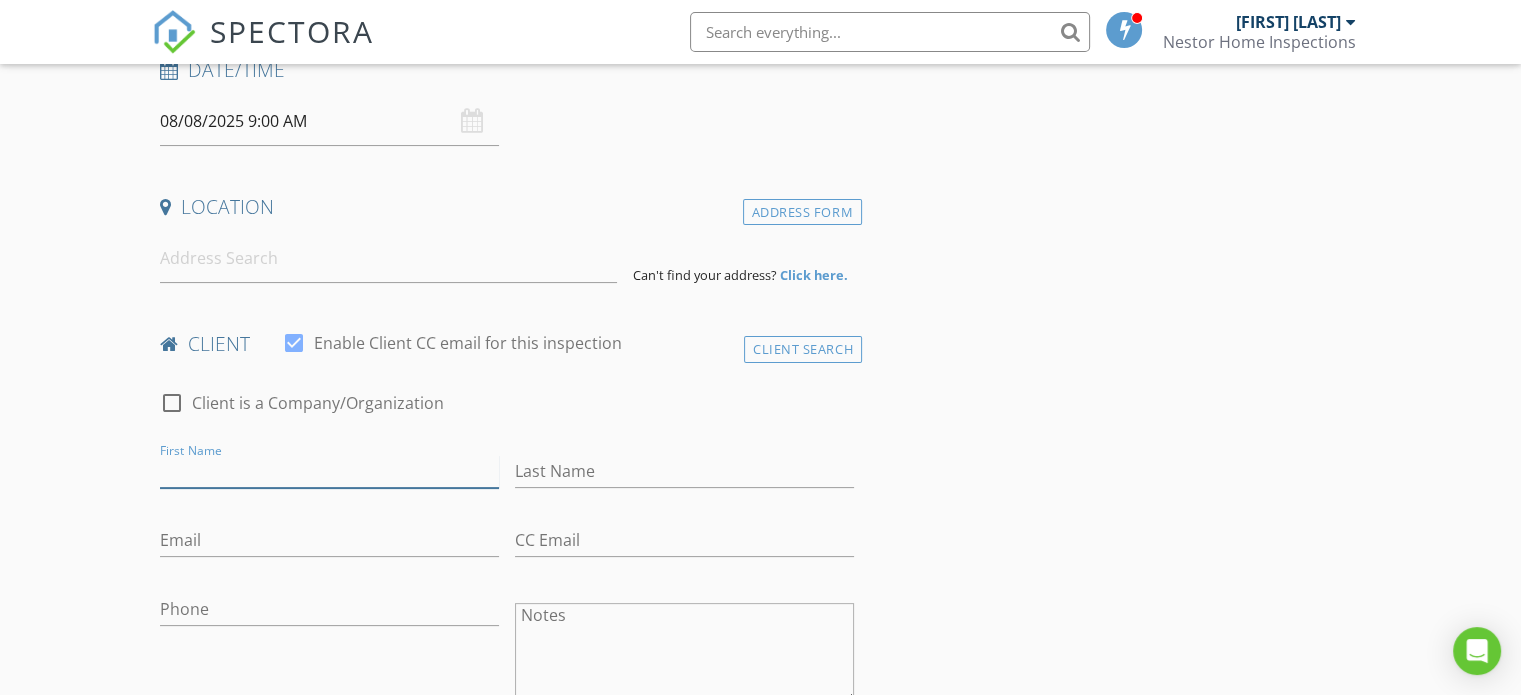 paste on "[FIRST] [LAST]" 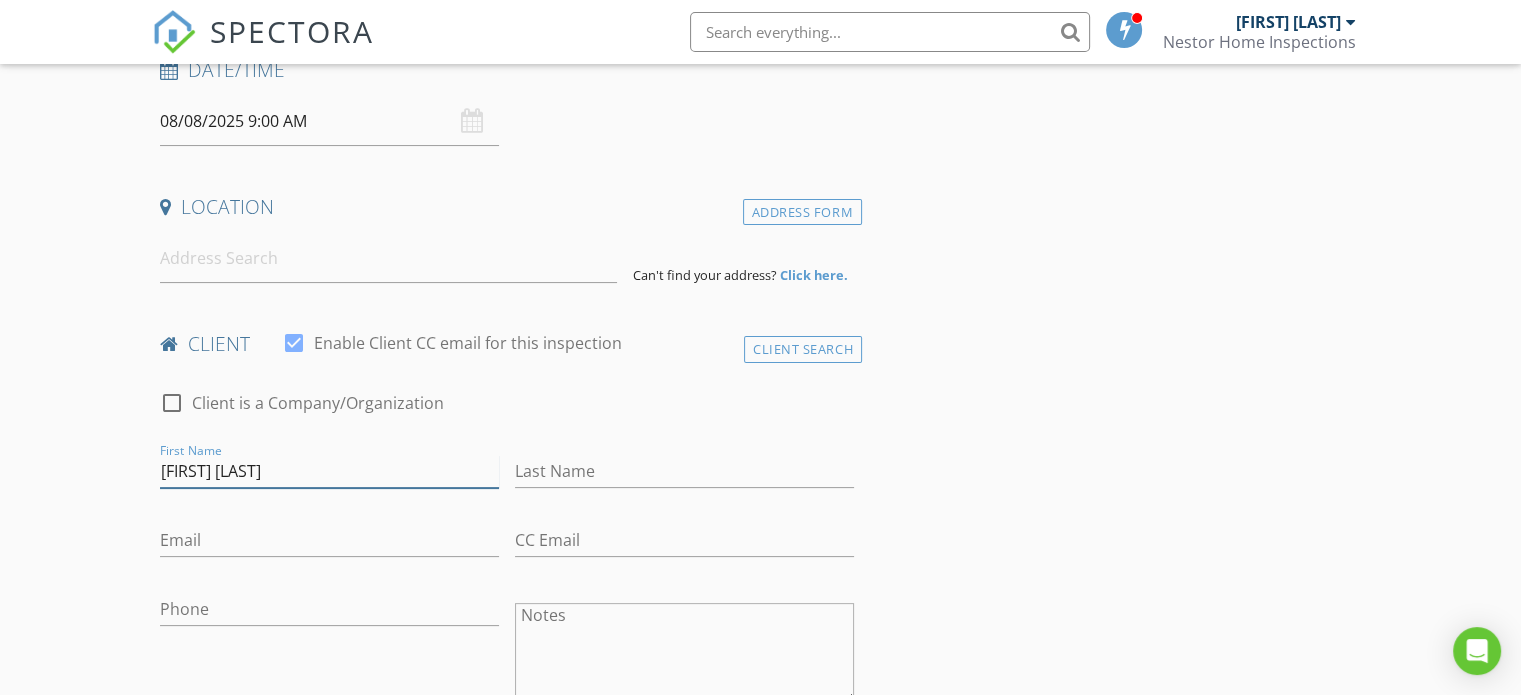 drag, startPoint x: 280, startPoint y: 462, endPoint x: 208, endPoint y: 462, distance: 72 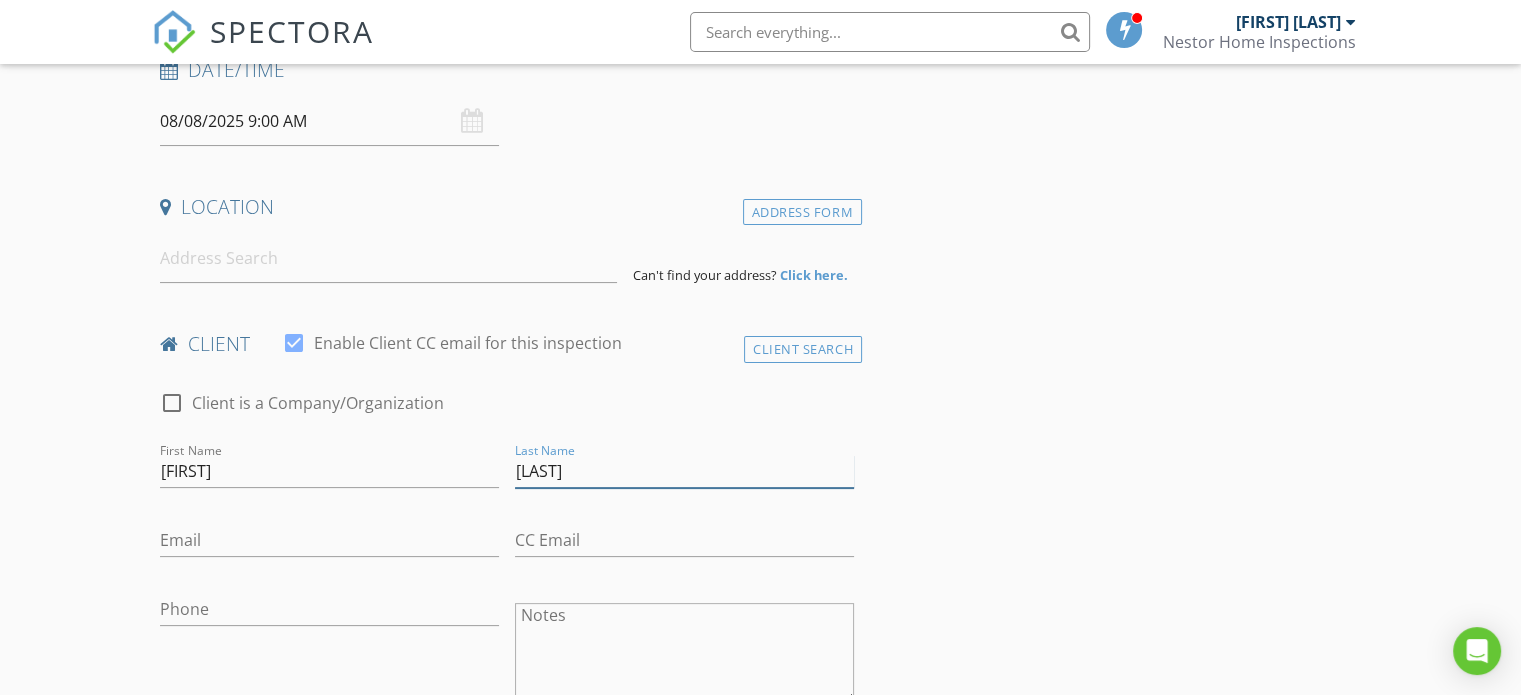 type on "Tharrett" 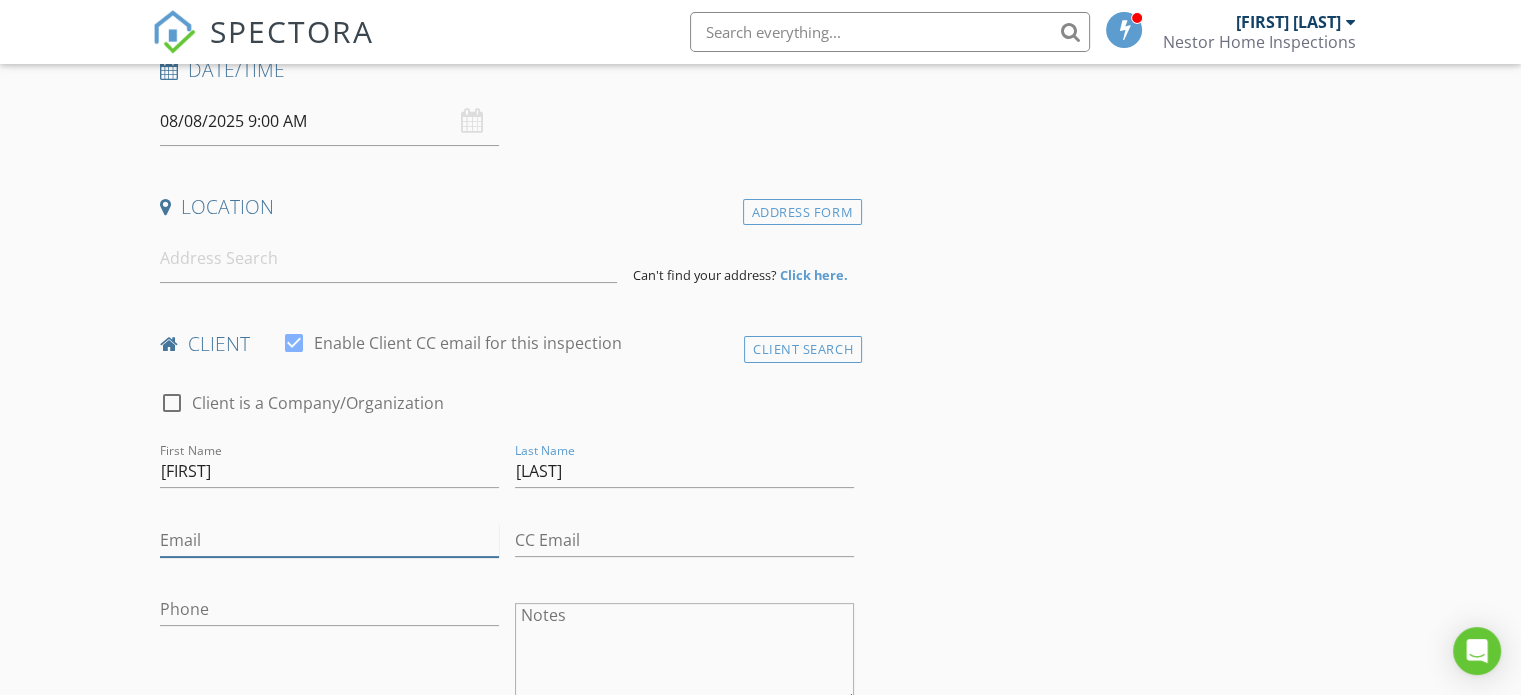click on "Email" at bounding box center [329, 540] 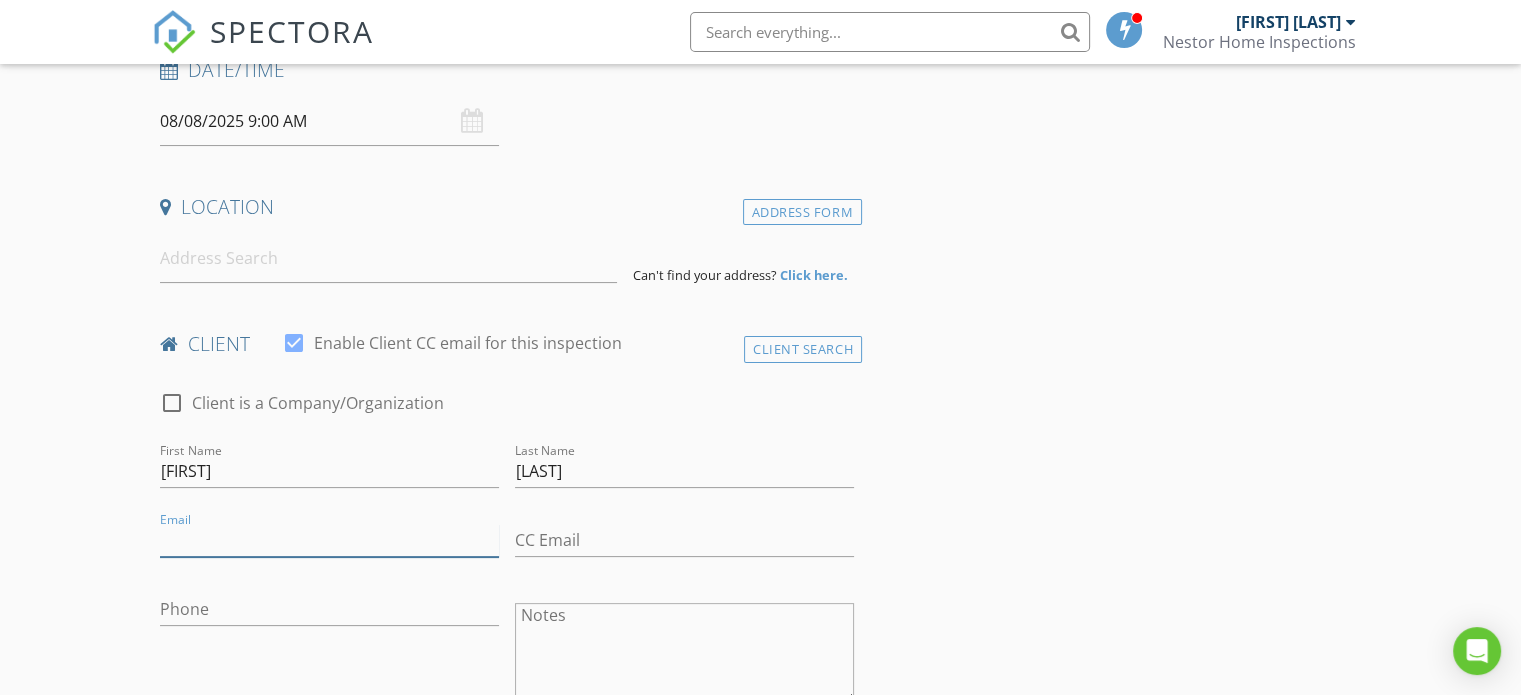 paste on "[EMAIL]" 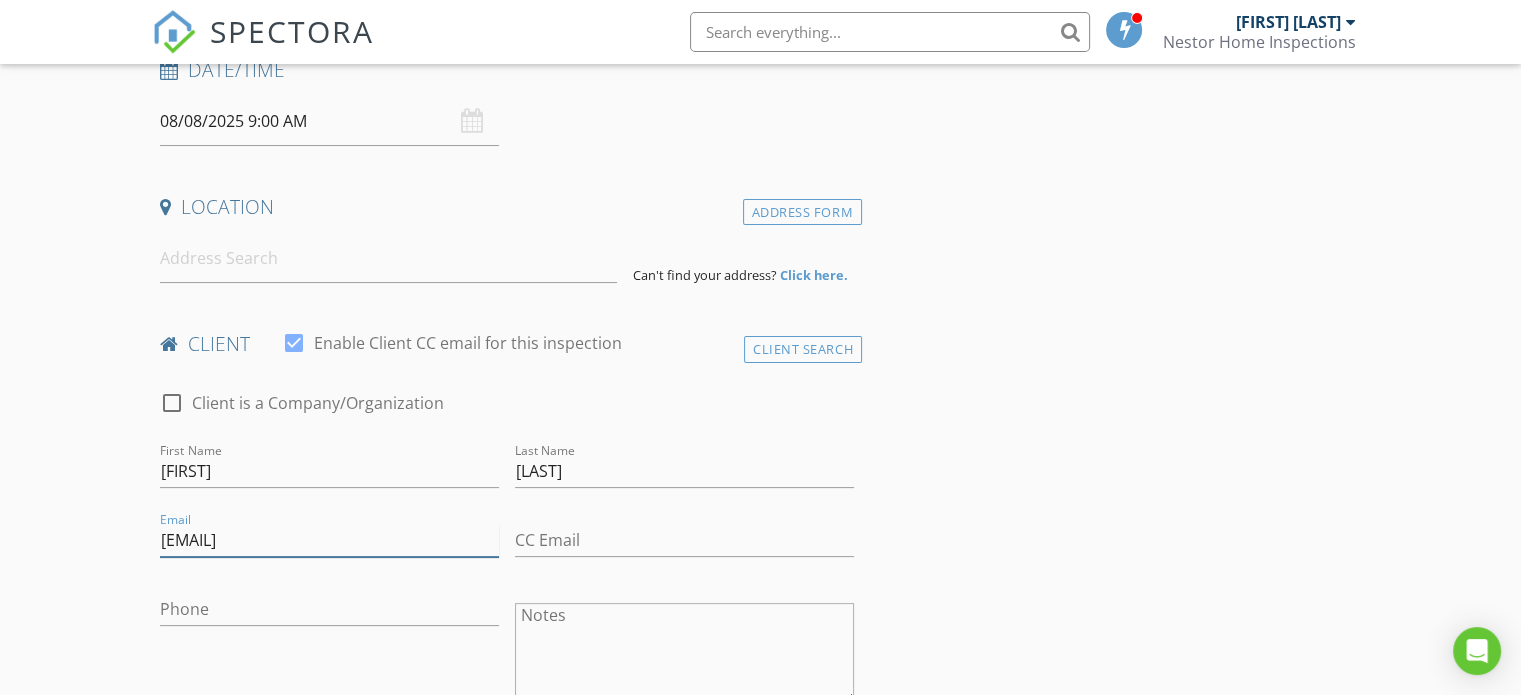 type on "[EMAIL]" 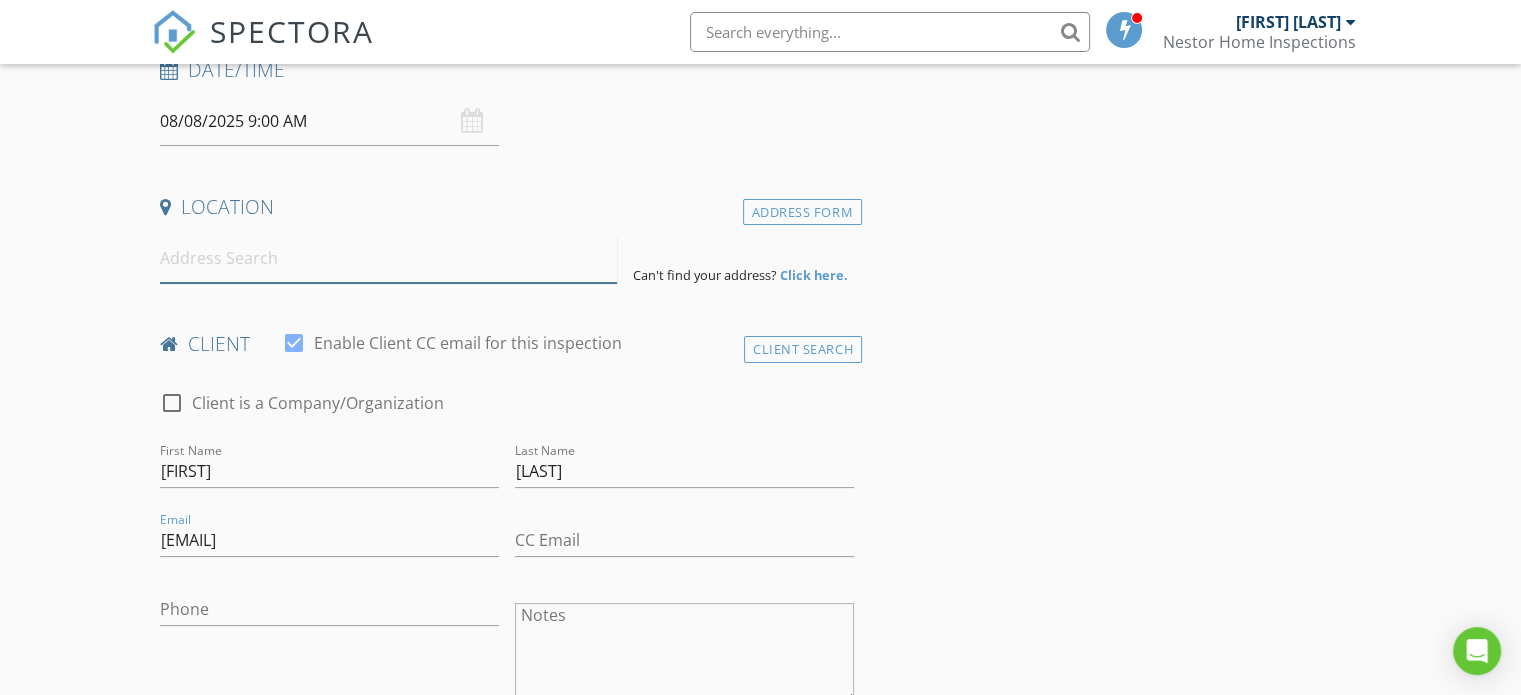 click at bounding box center (388, 258) 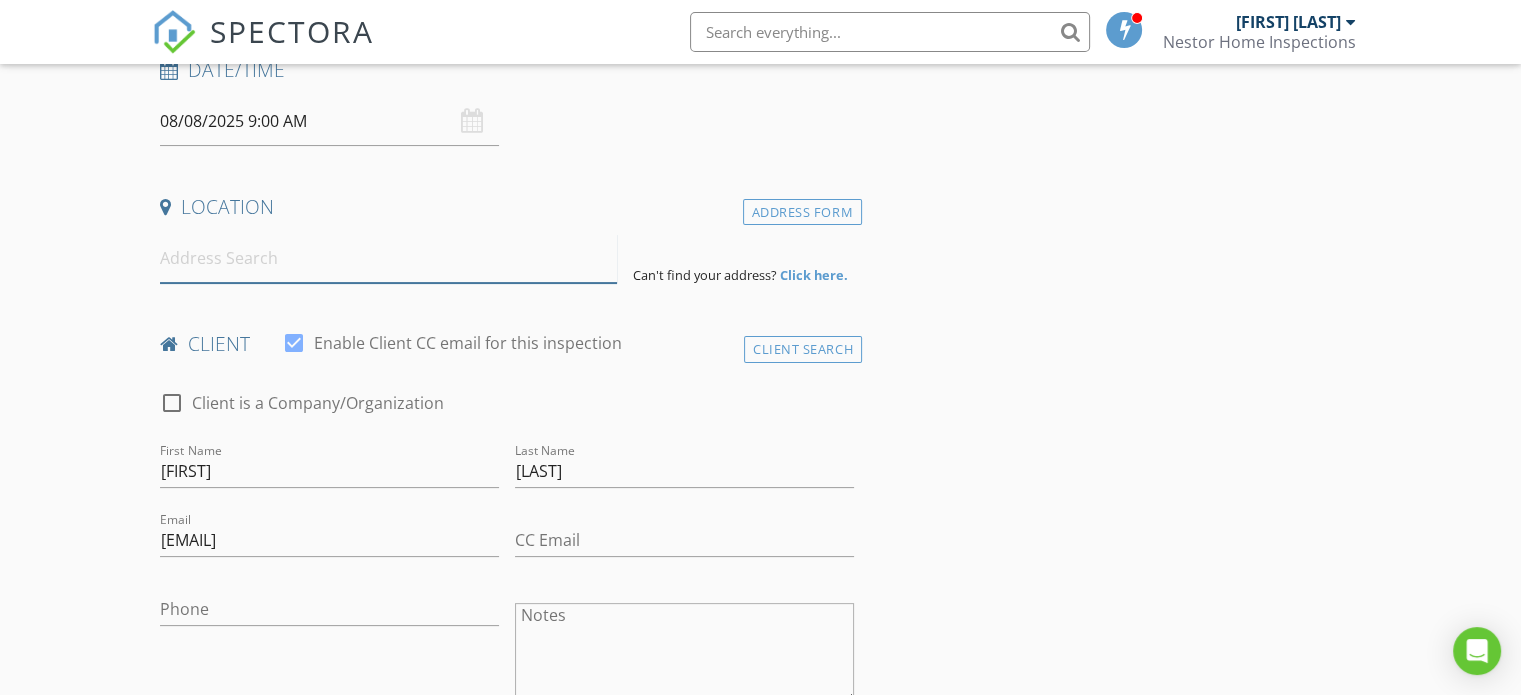 paste on "5813" 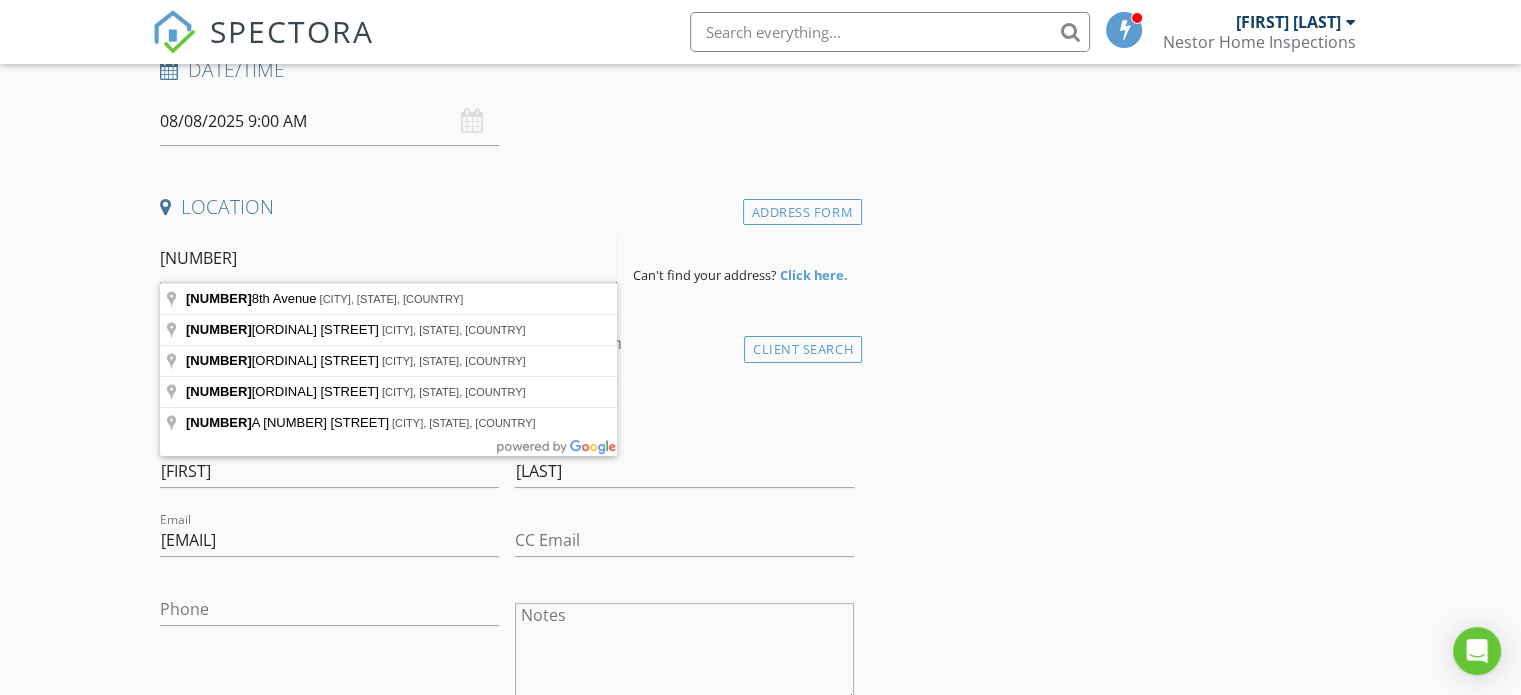 paste on "tate route 29 Saint Johnsville NY 13452" 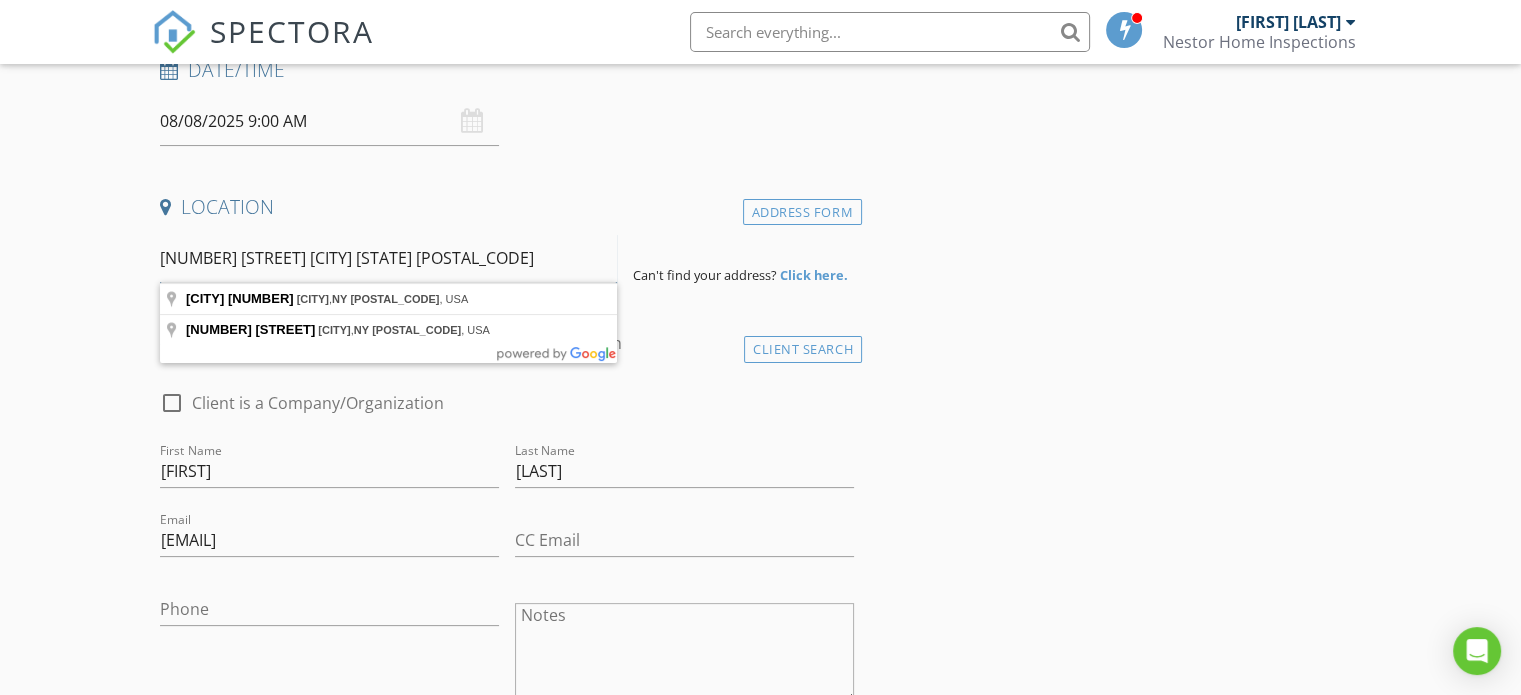 click on "5813 tate route 29 Saint Johnsville NY 13452" at bounding box center (388, 258) 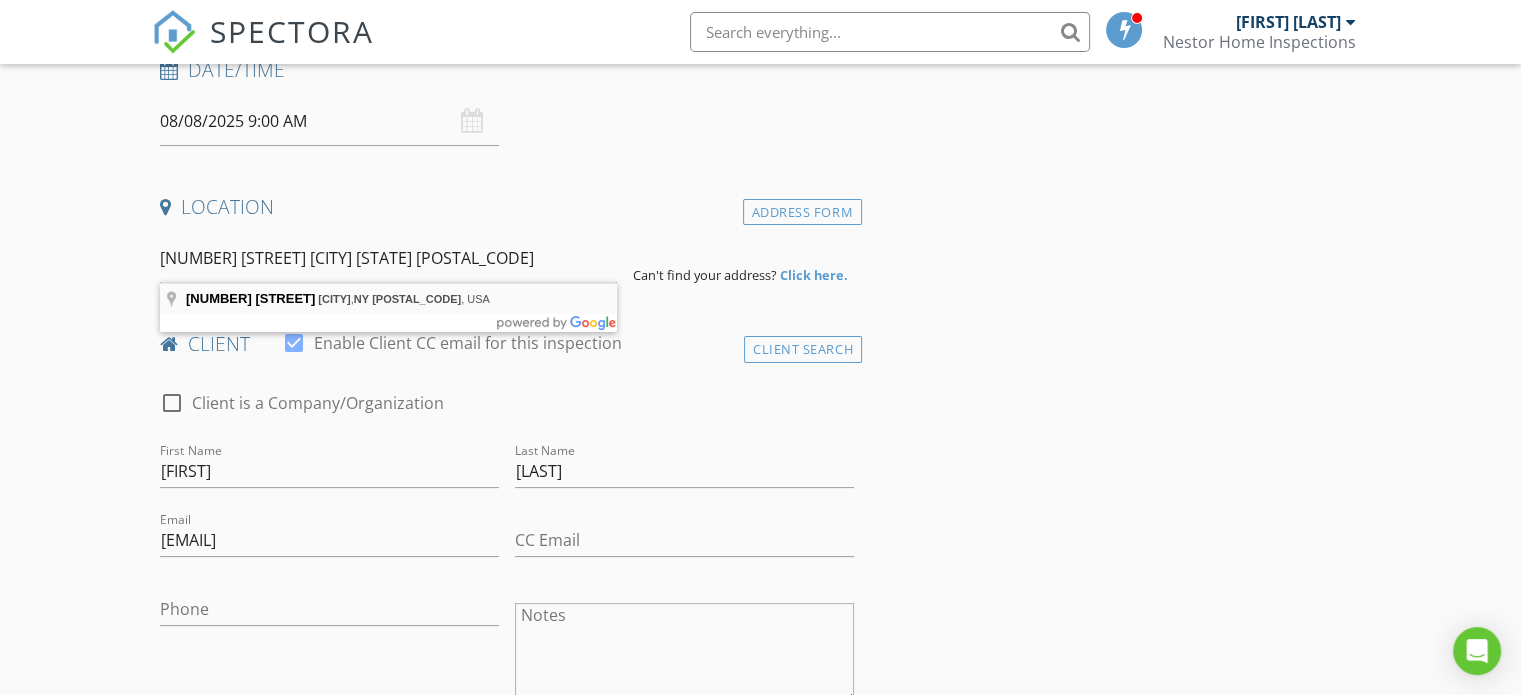 type on "5813 State Route 29, Saint Johnsville, NY 13452, USA" 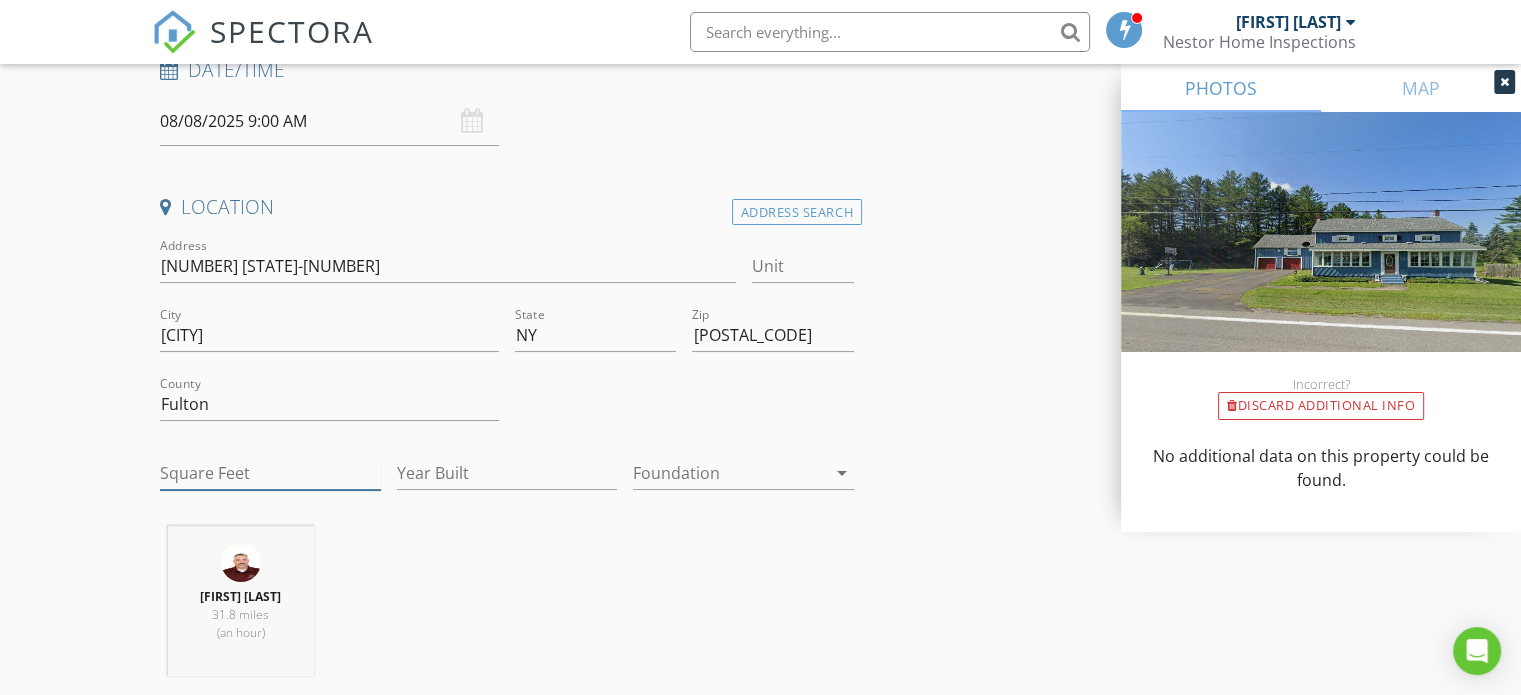 click on "Square Feet" at bounding box center [270, 477] 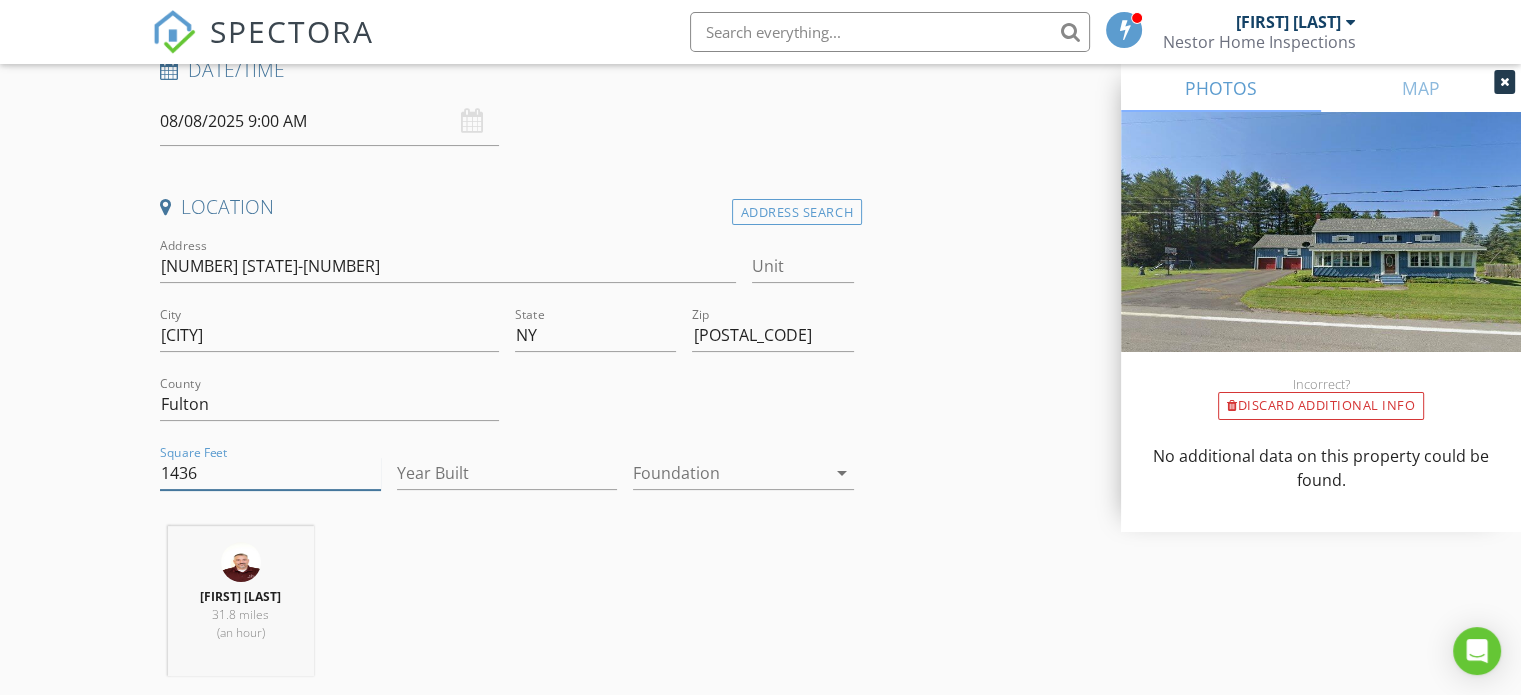 type on "1436" 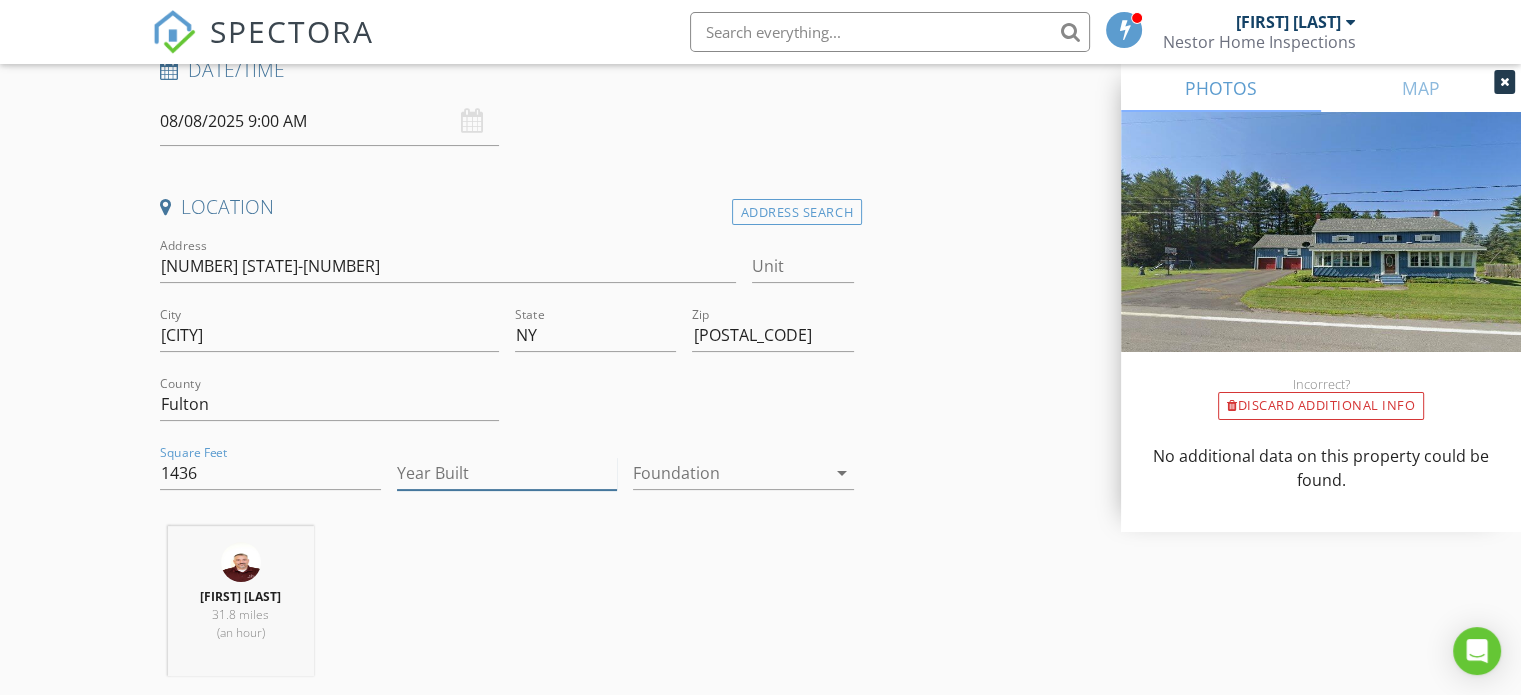 click on "Year Built" at bounding box center (507, 473) 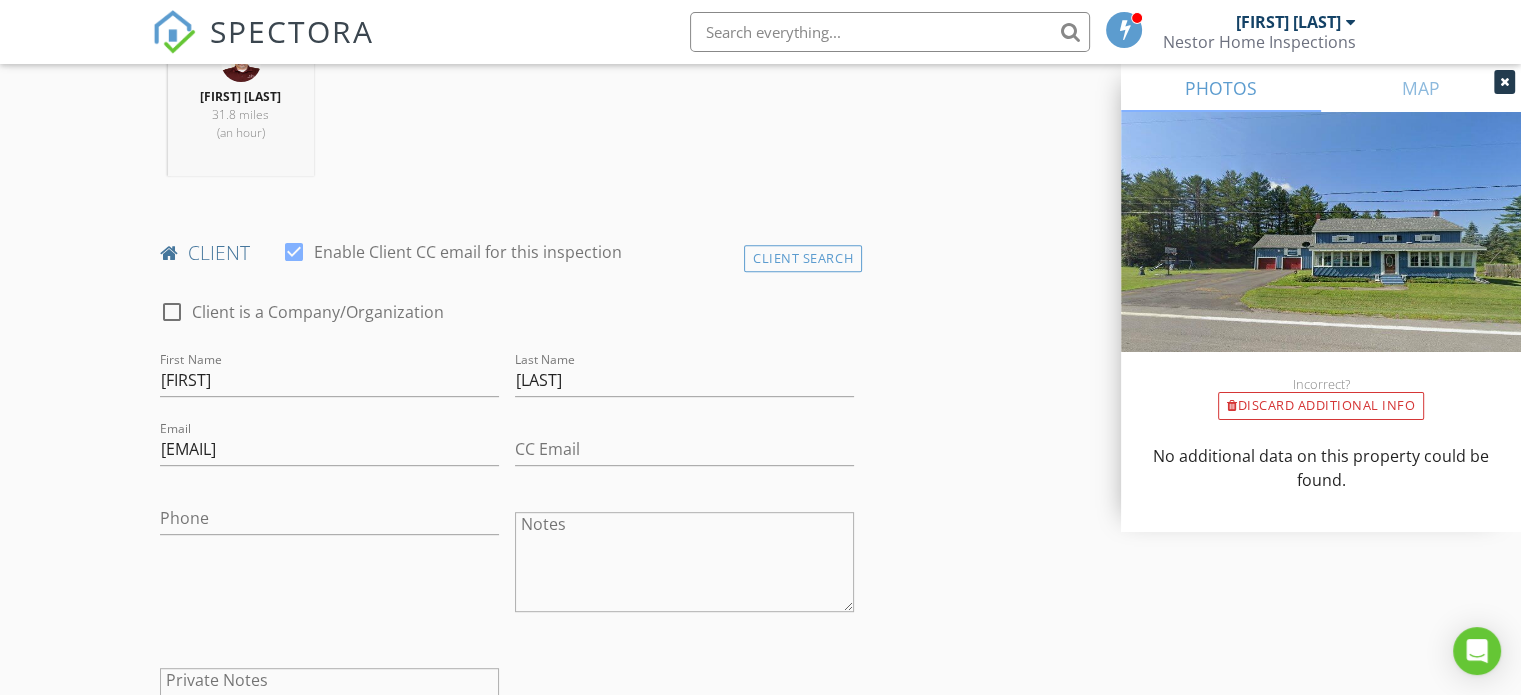 scroll, scrollTop: 1000, scrollLeft: 0, axis: vertical 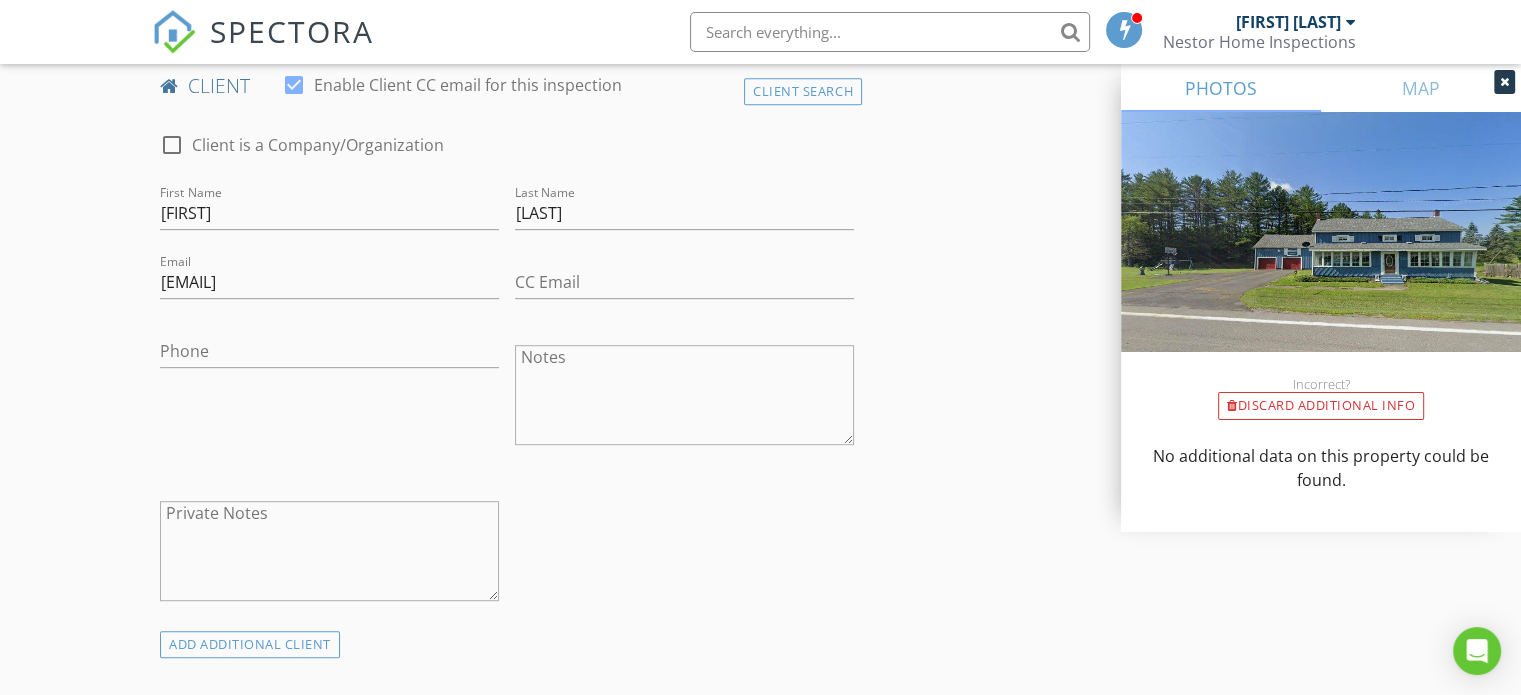 type on "1919" 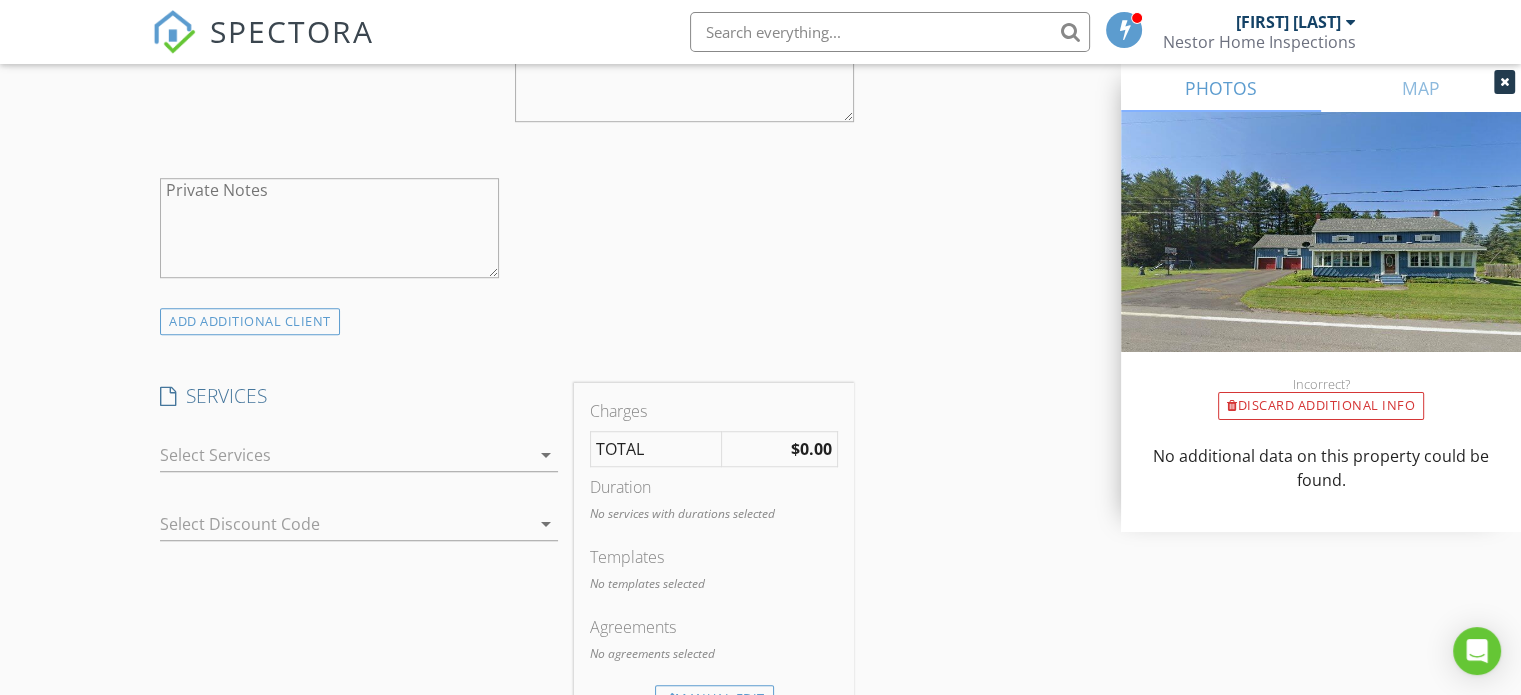 scroll, scrollTop: 1500, scrollLeft: 0, axis: vertical 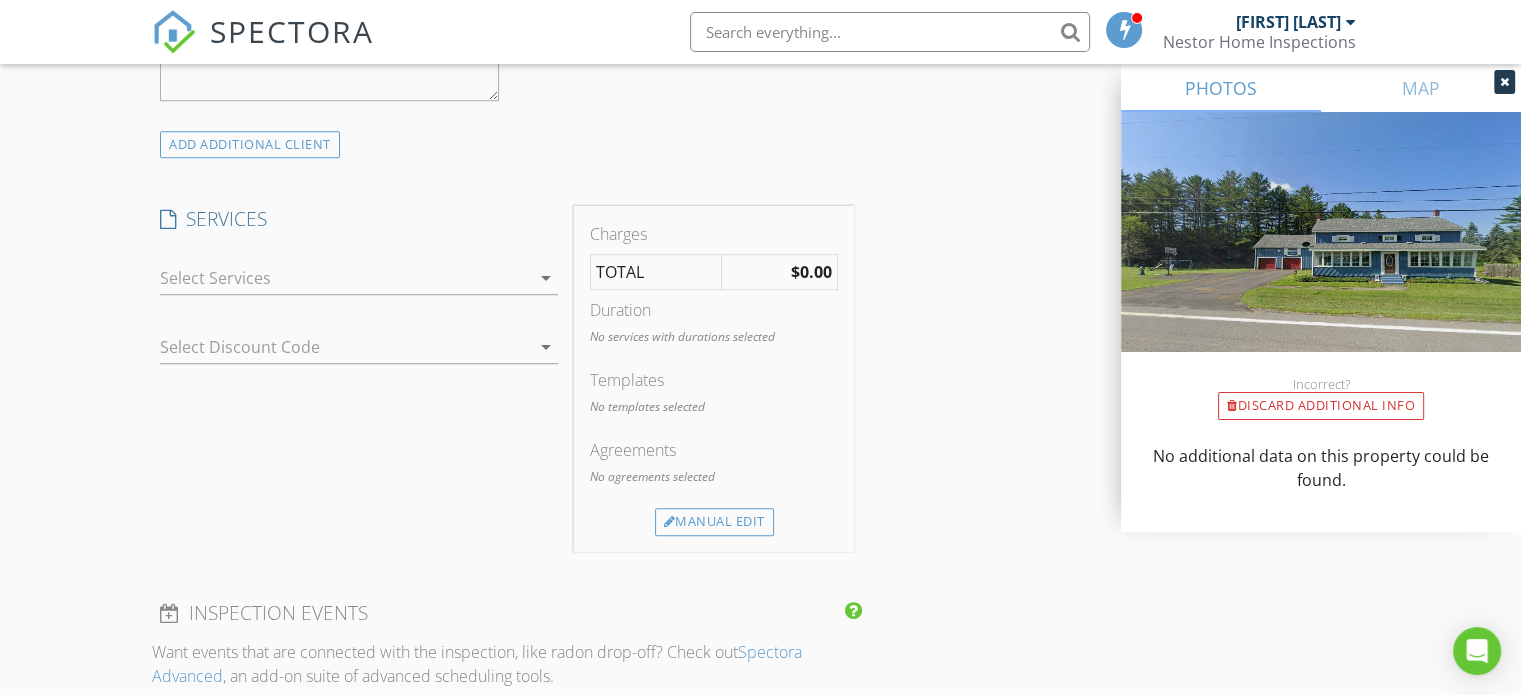 click at bounding box center [345, 278] 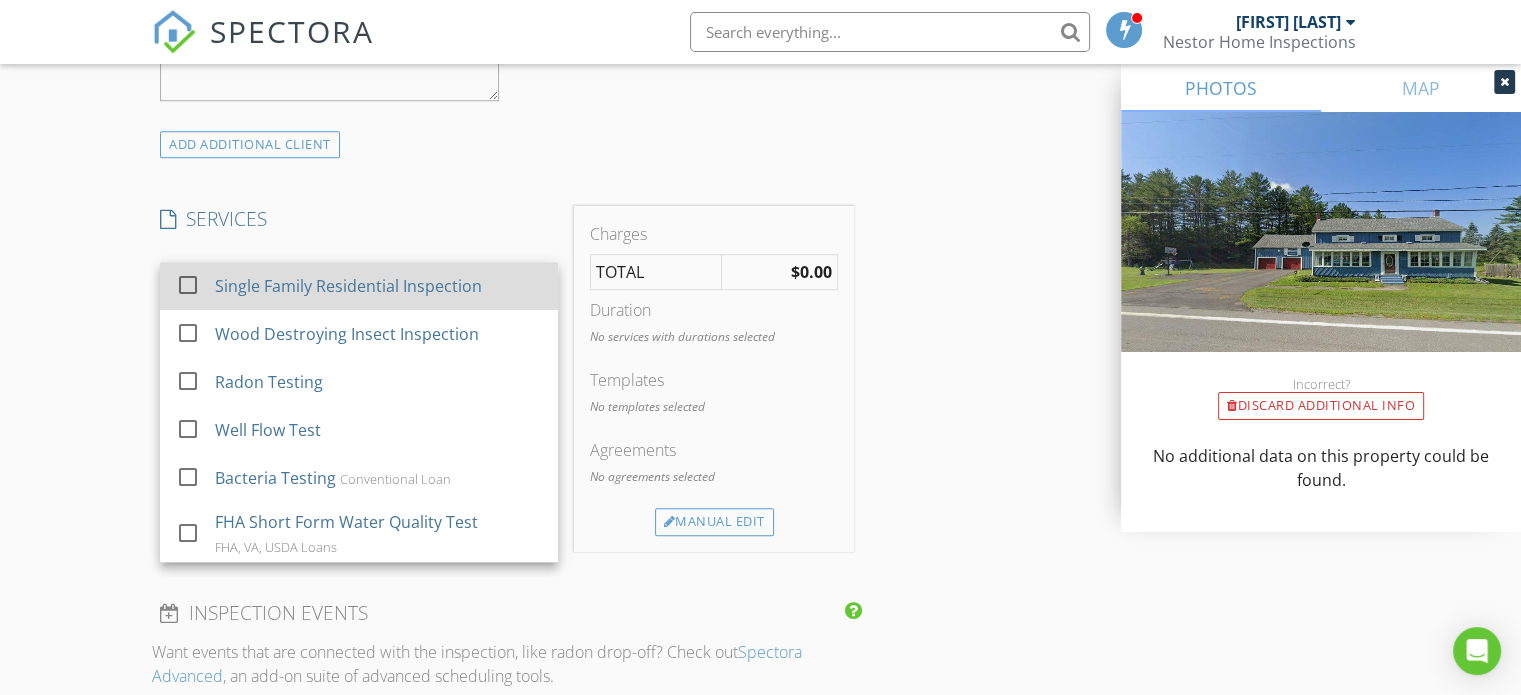 click on "Single Family Residential Inspection" at bounding box center (348, 286) 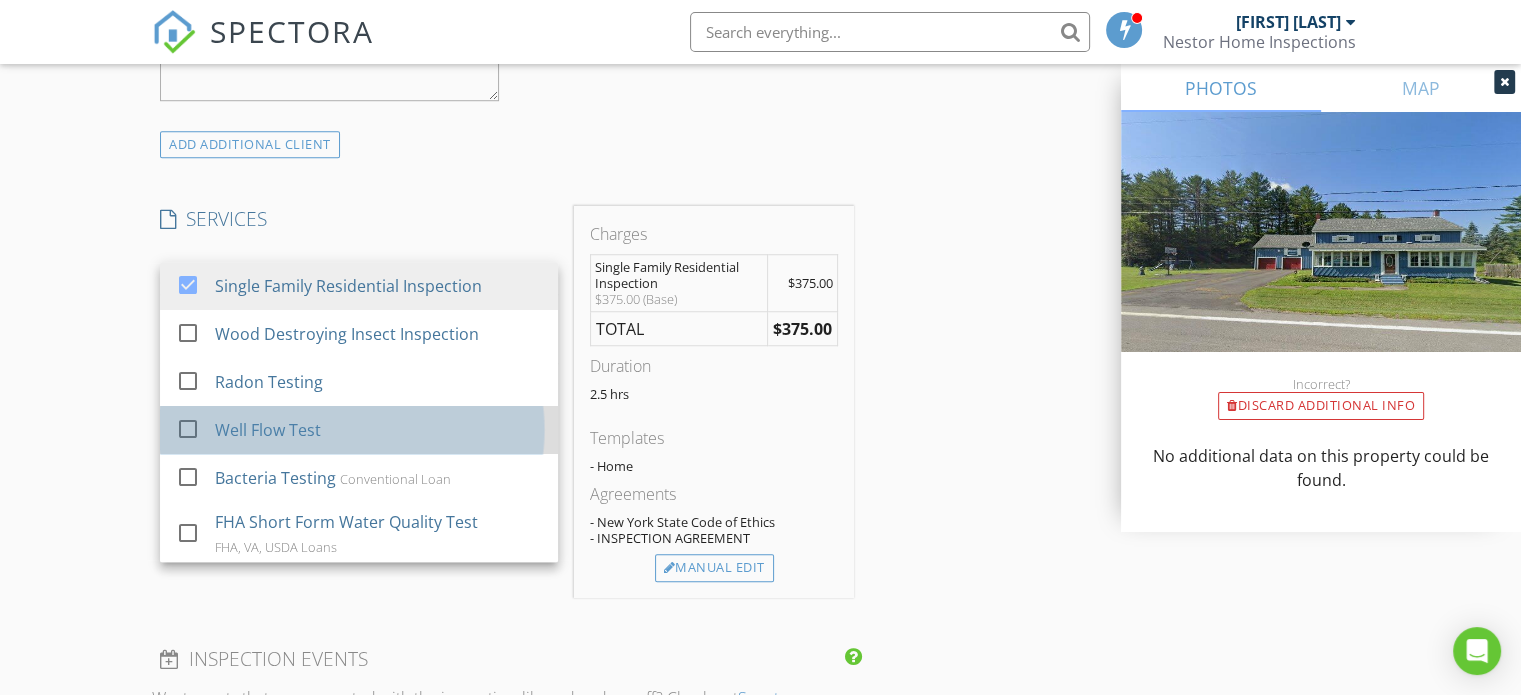 click on "check_box_outline_blank   Well Flow Test" at bounding box center [359, 430] 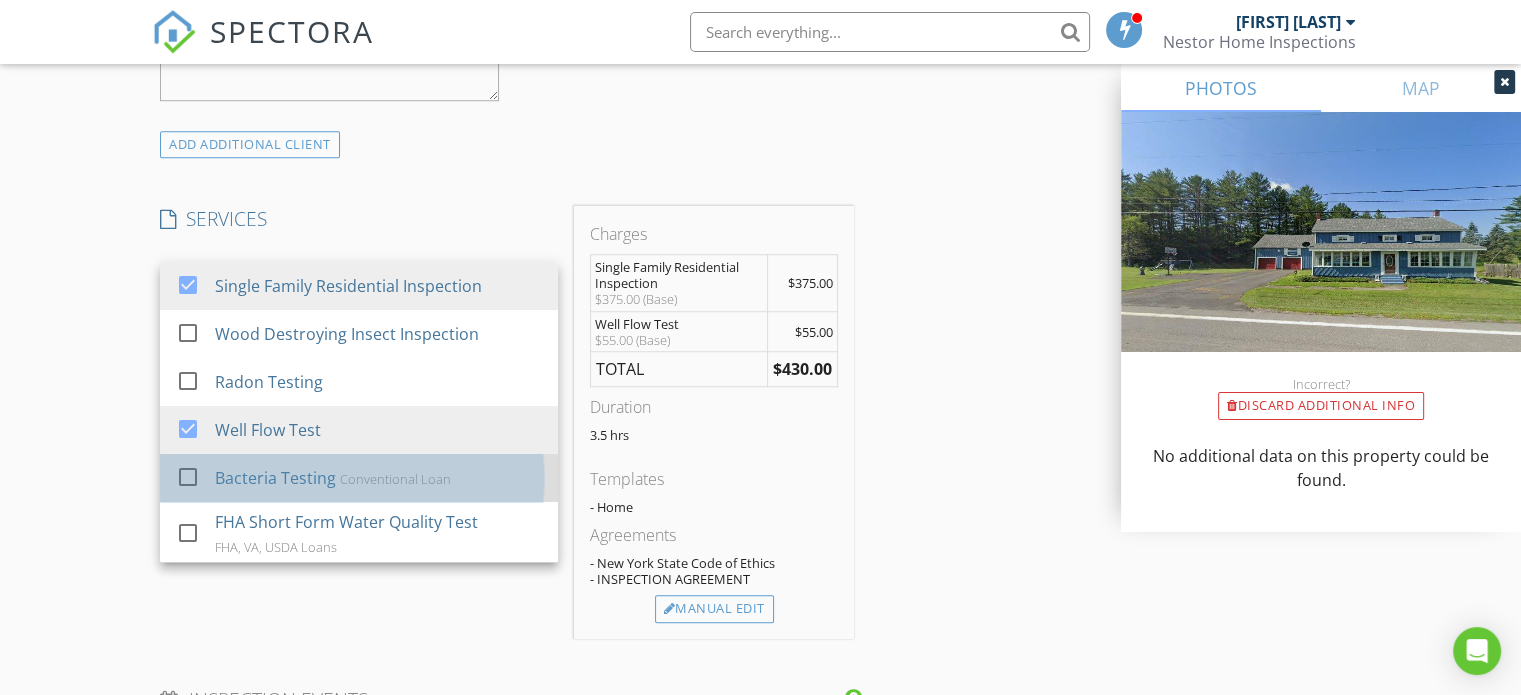 click on "Bacteria Testing" at bounding box center [275, 478] 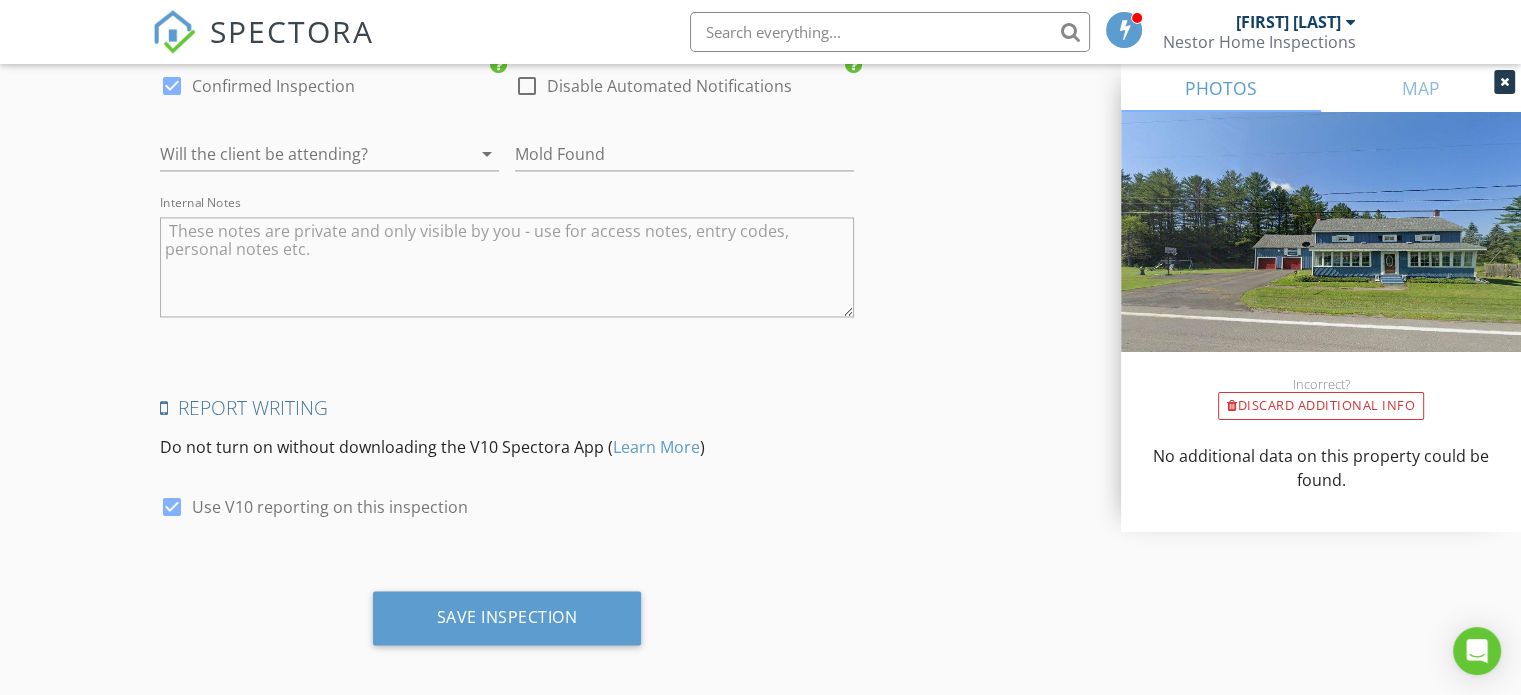 scroll, scrollTop: 3054, scrollLeft: 0, axis: vertical 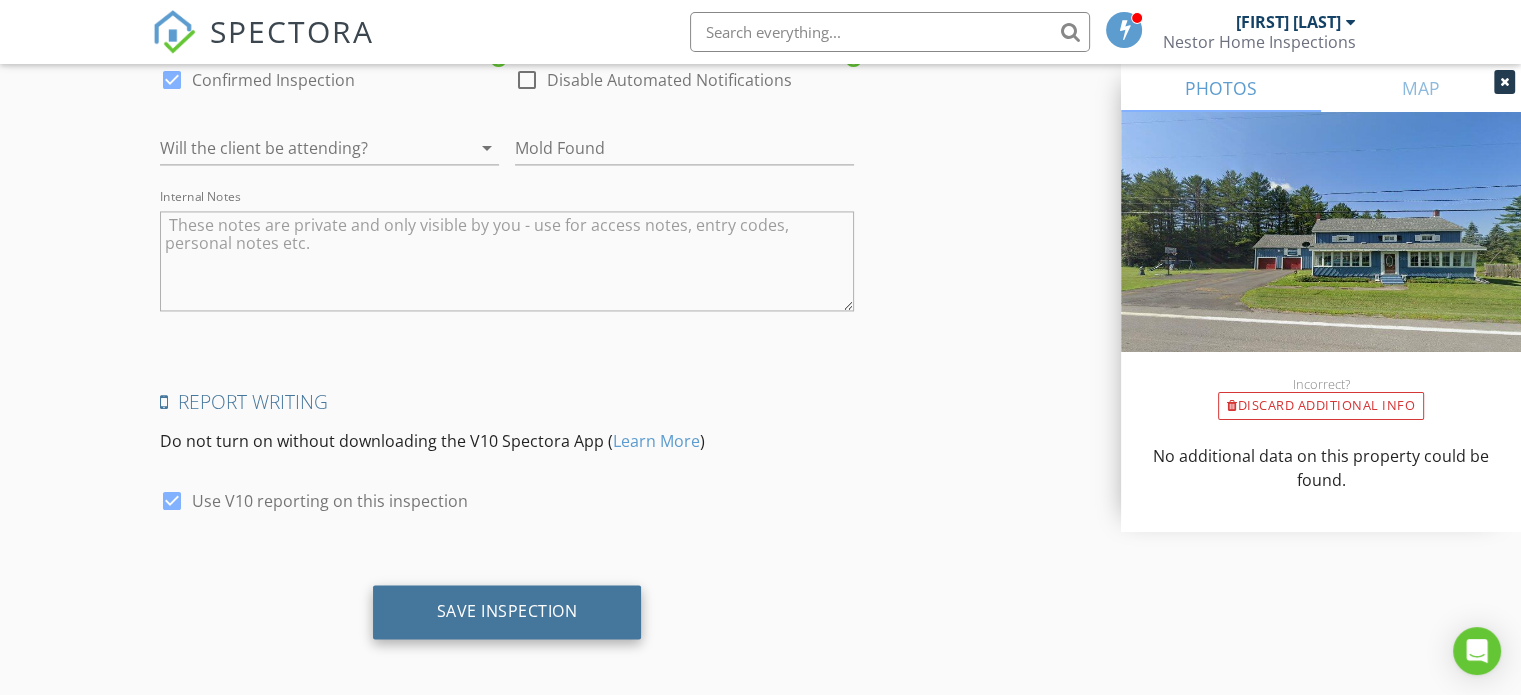 click on "Save Inspection" at bounding box center (507, 611) 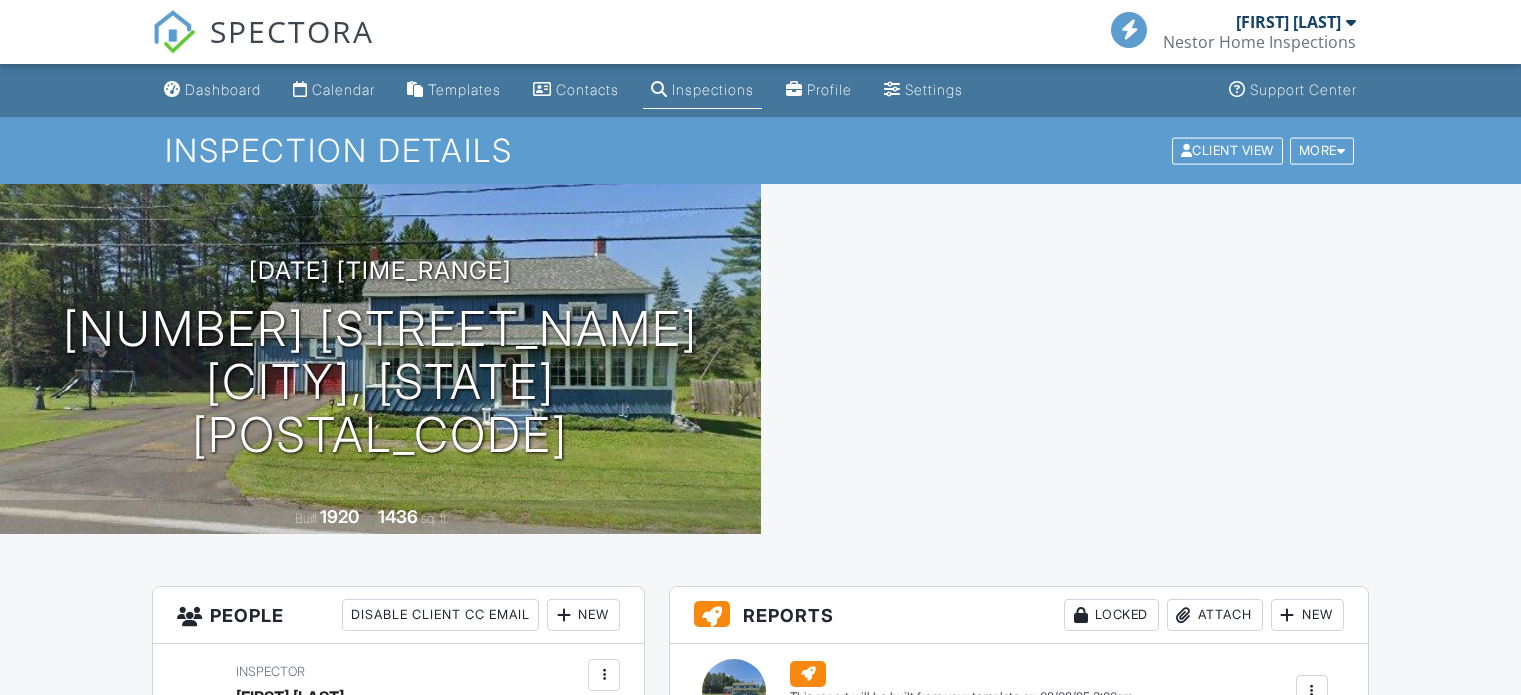 scroll, scrollTop: 0, scrollLeft: 0, axis: both 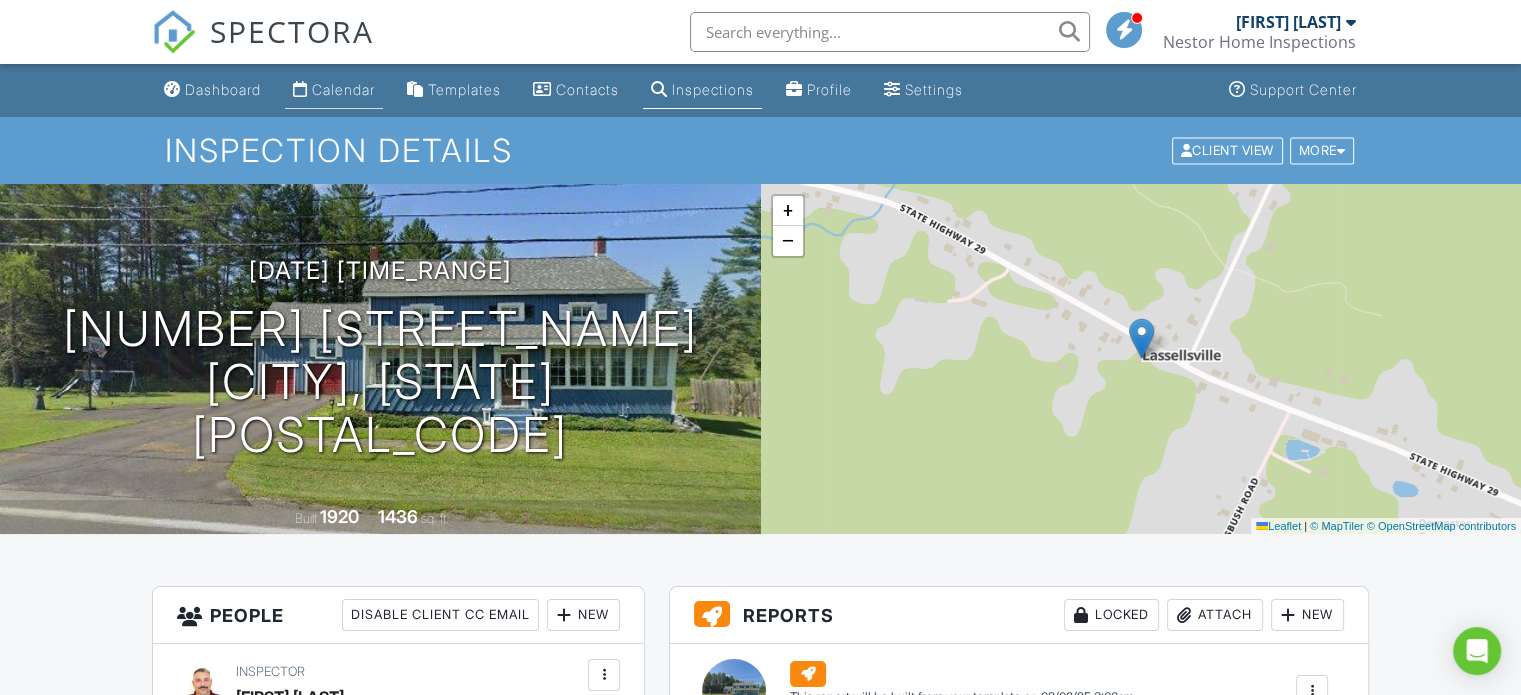click on "Calendar" at bounding box center [343, 89] 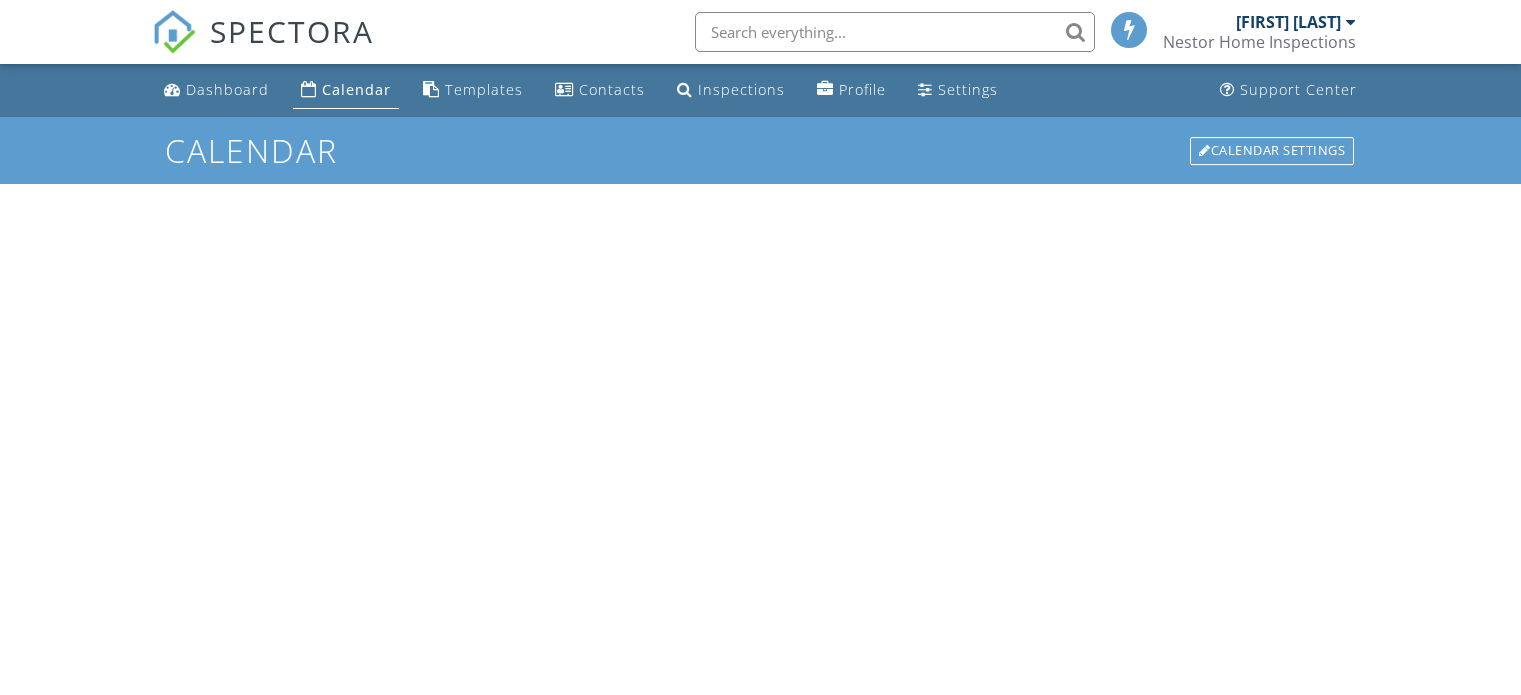 scroll, scrollTop: 0, scrollLeft: 0, axis: both 